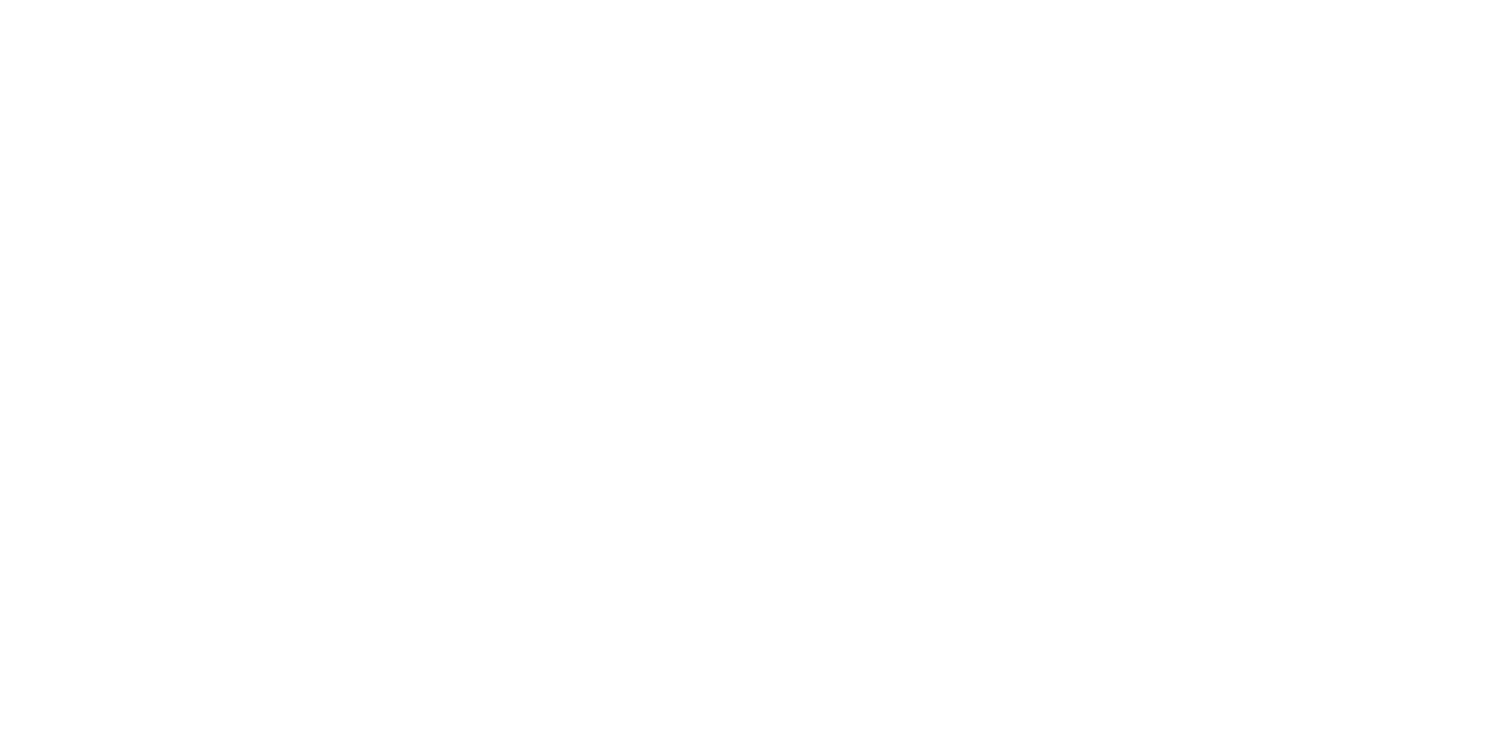 scroll, scrollTop: 0, scrollLeft: 0, axis: both 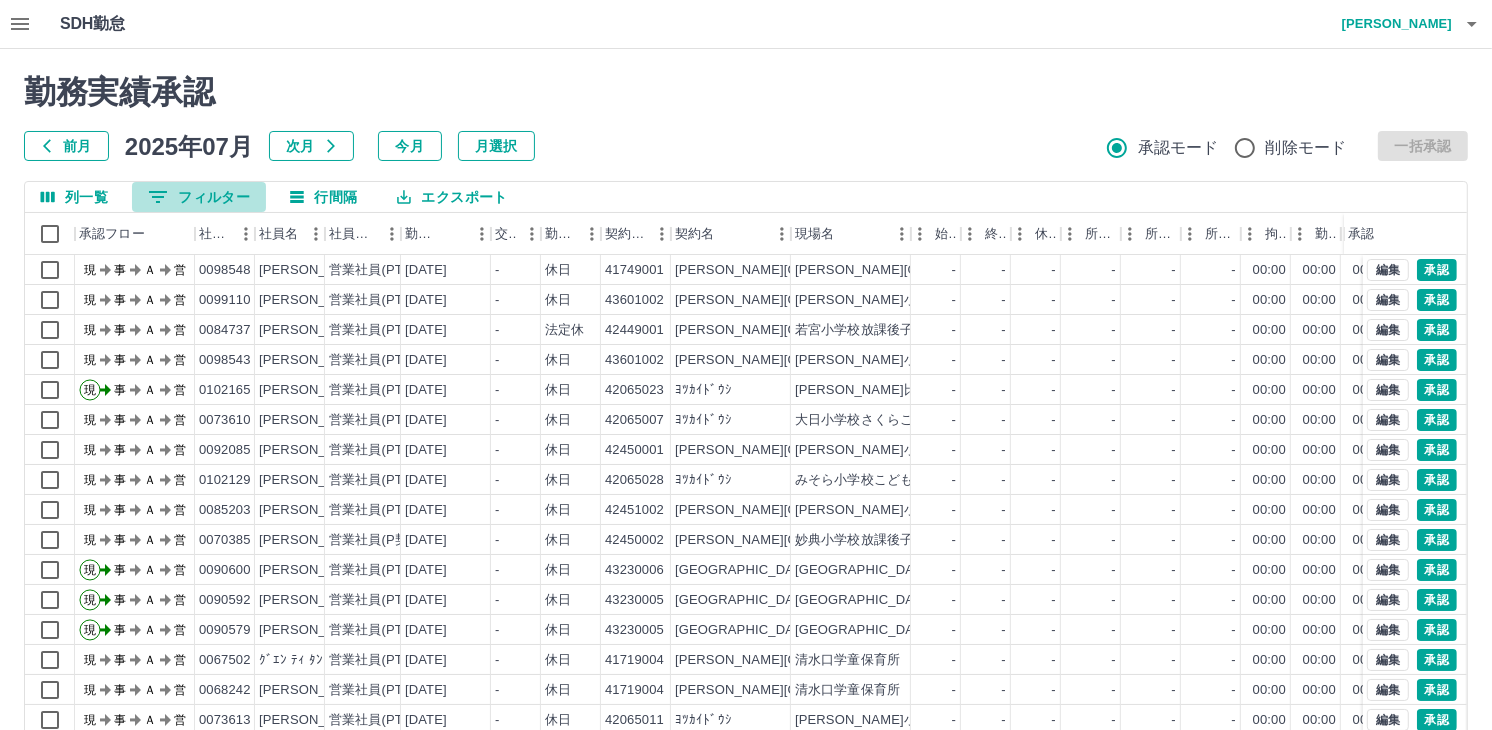 click on "0 フィルター" at bounding box center (199, 197) 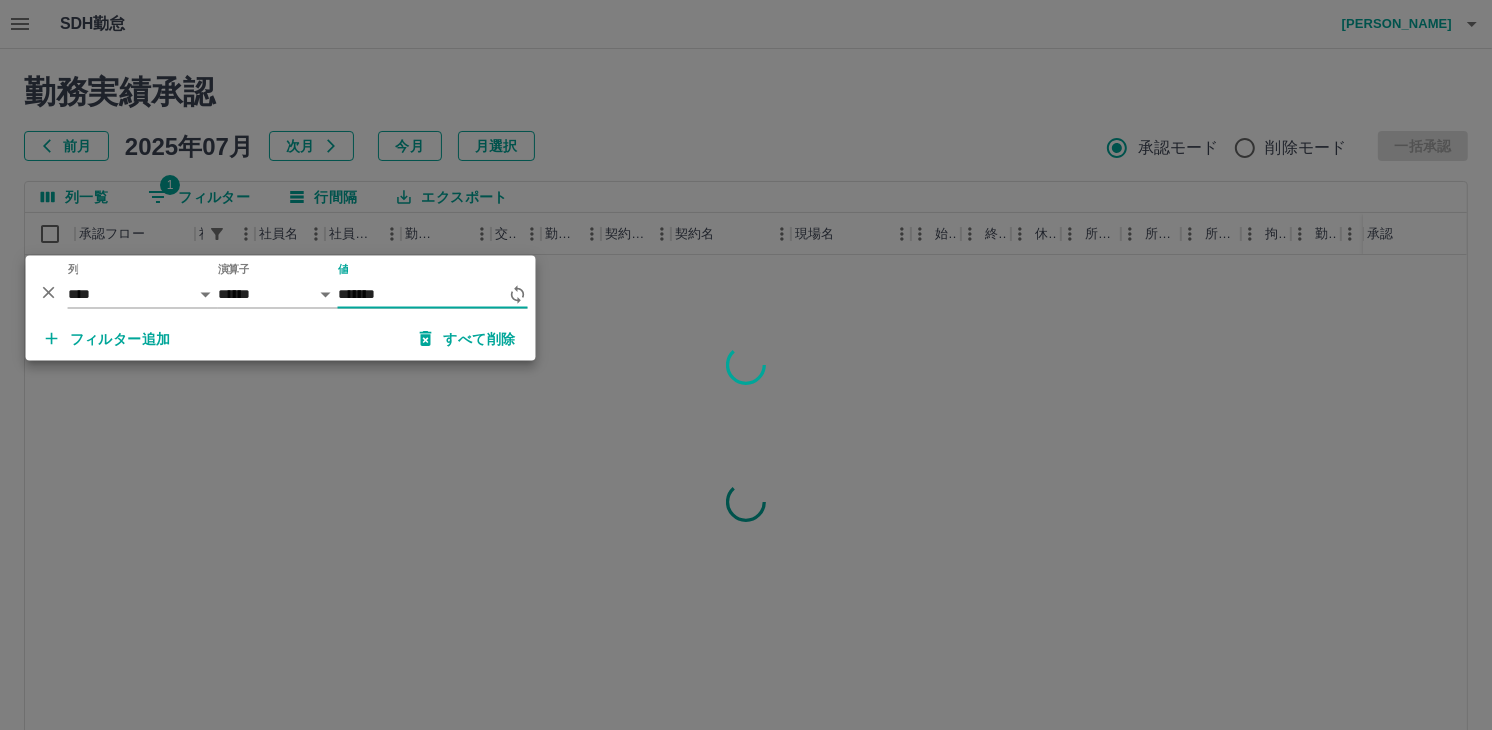 type on "*******" 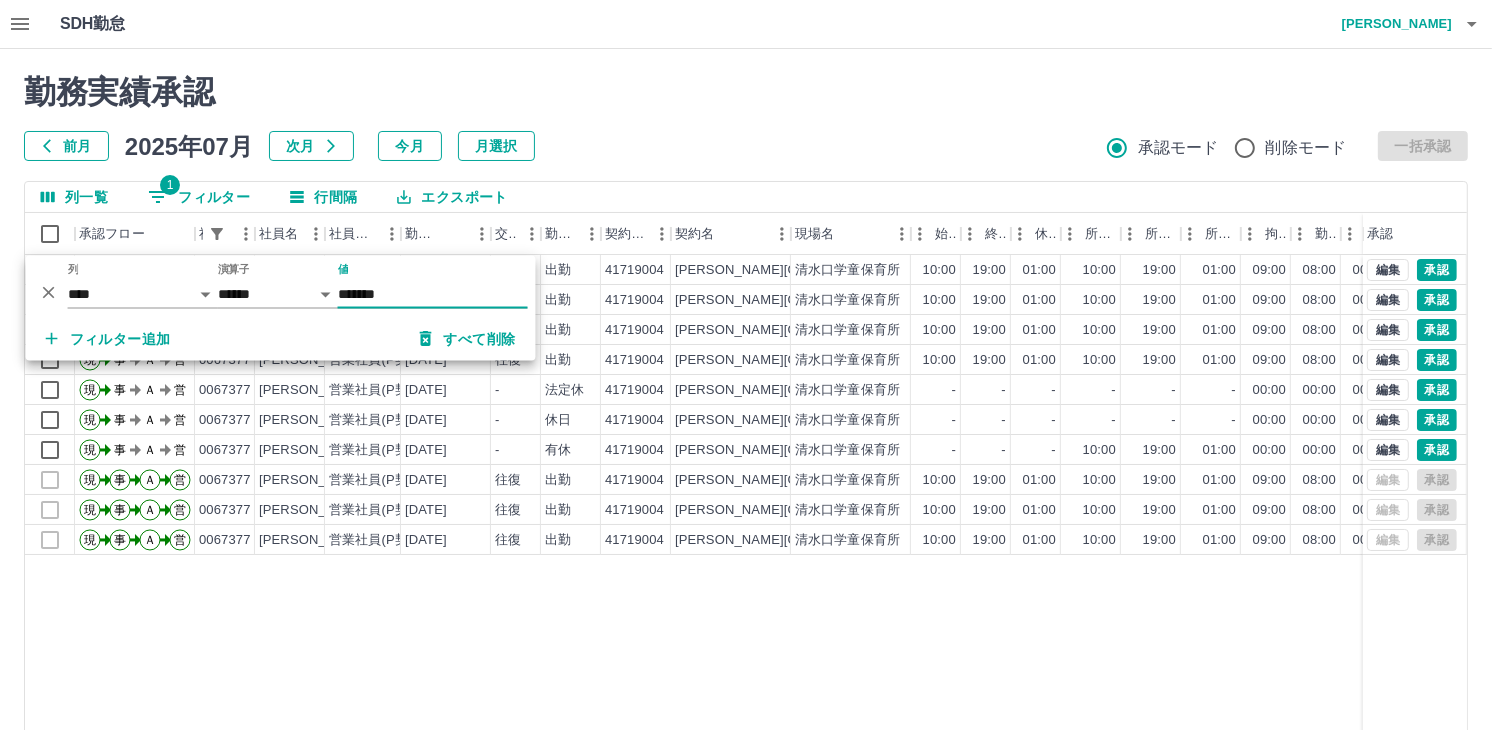 click on "勤務実績承認" at bounding box center (746, 92) 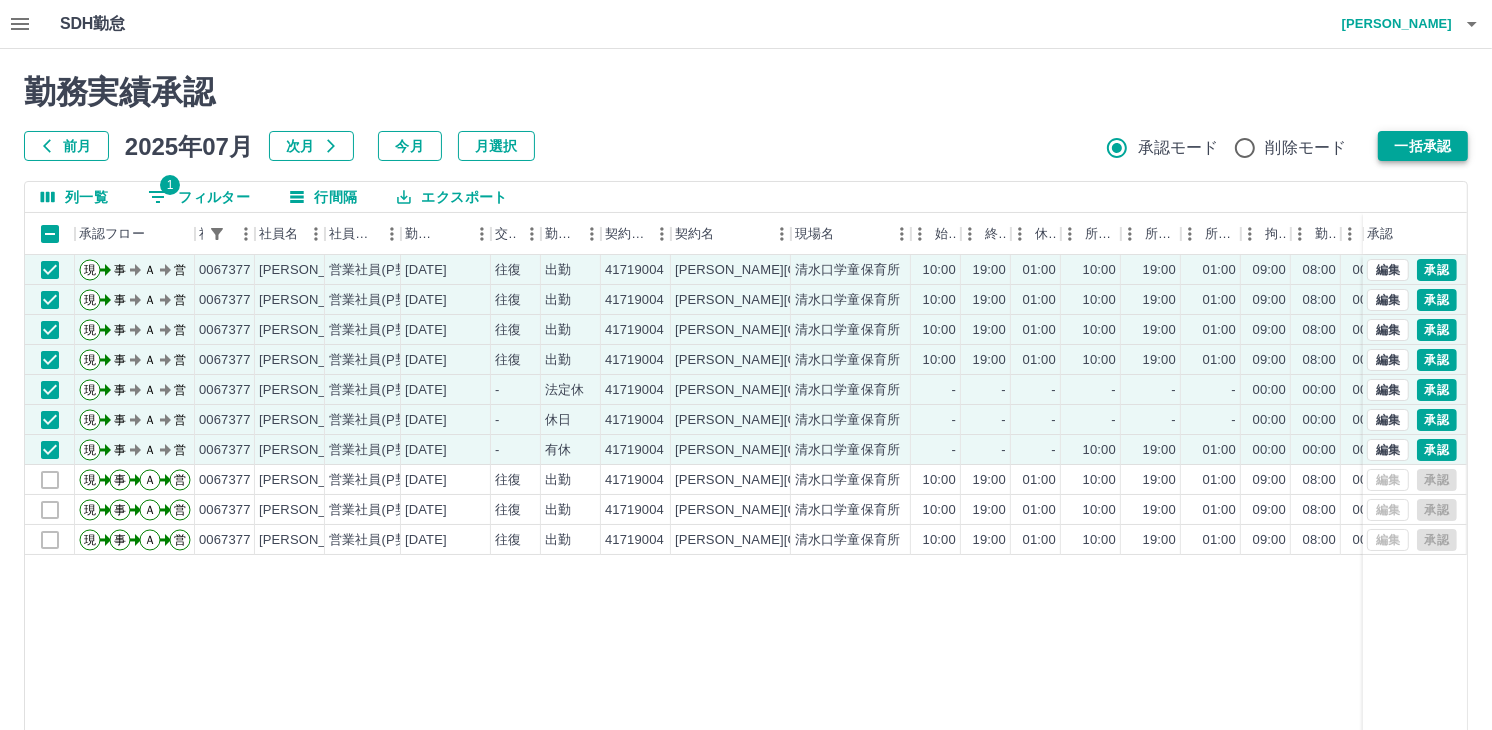 click on "一括承認" at bounding box center [1423, 146] 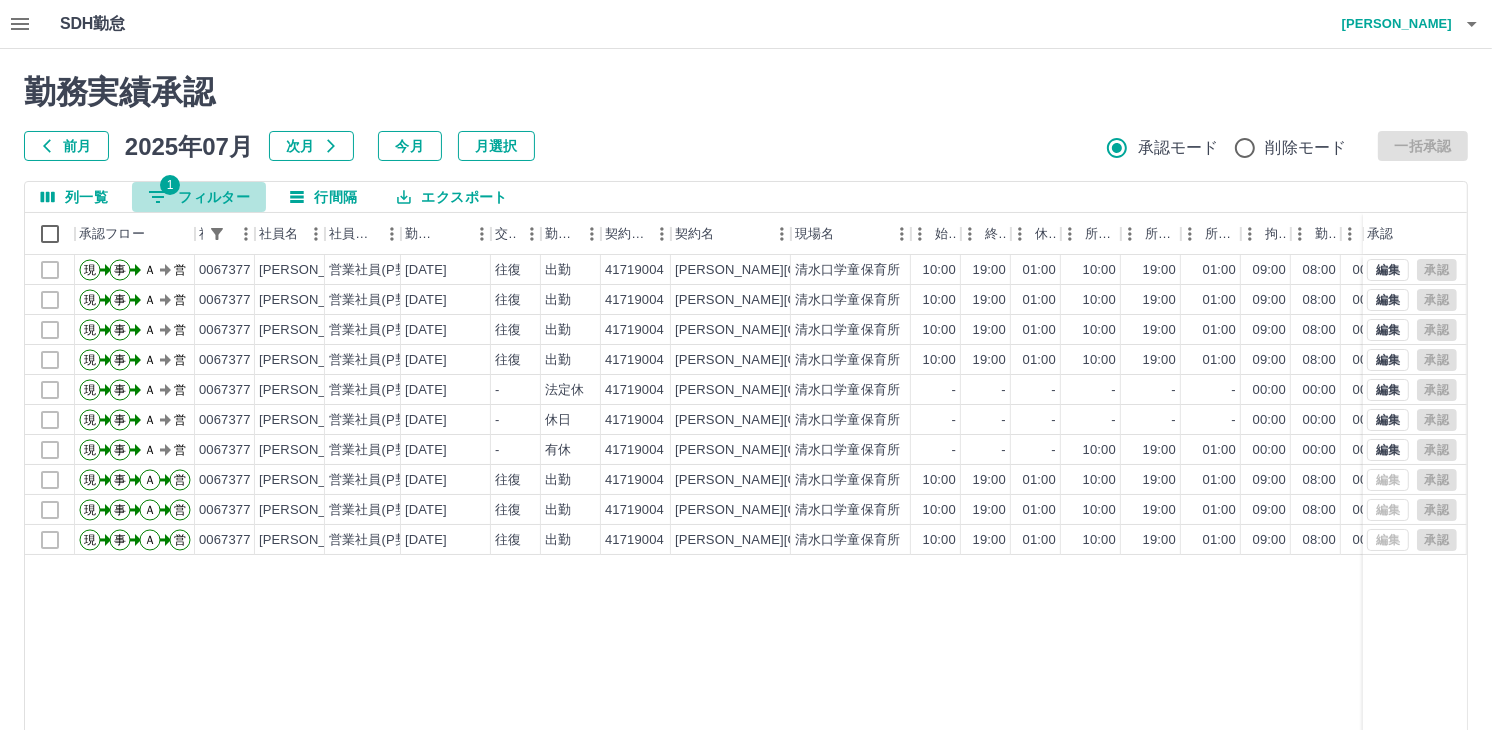click on "1 フィルター" at bounding box center (199, 197) 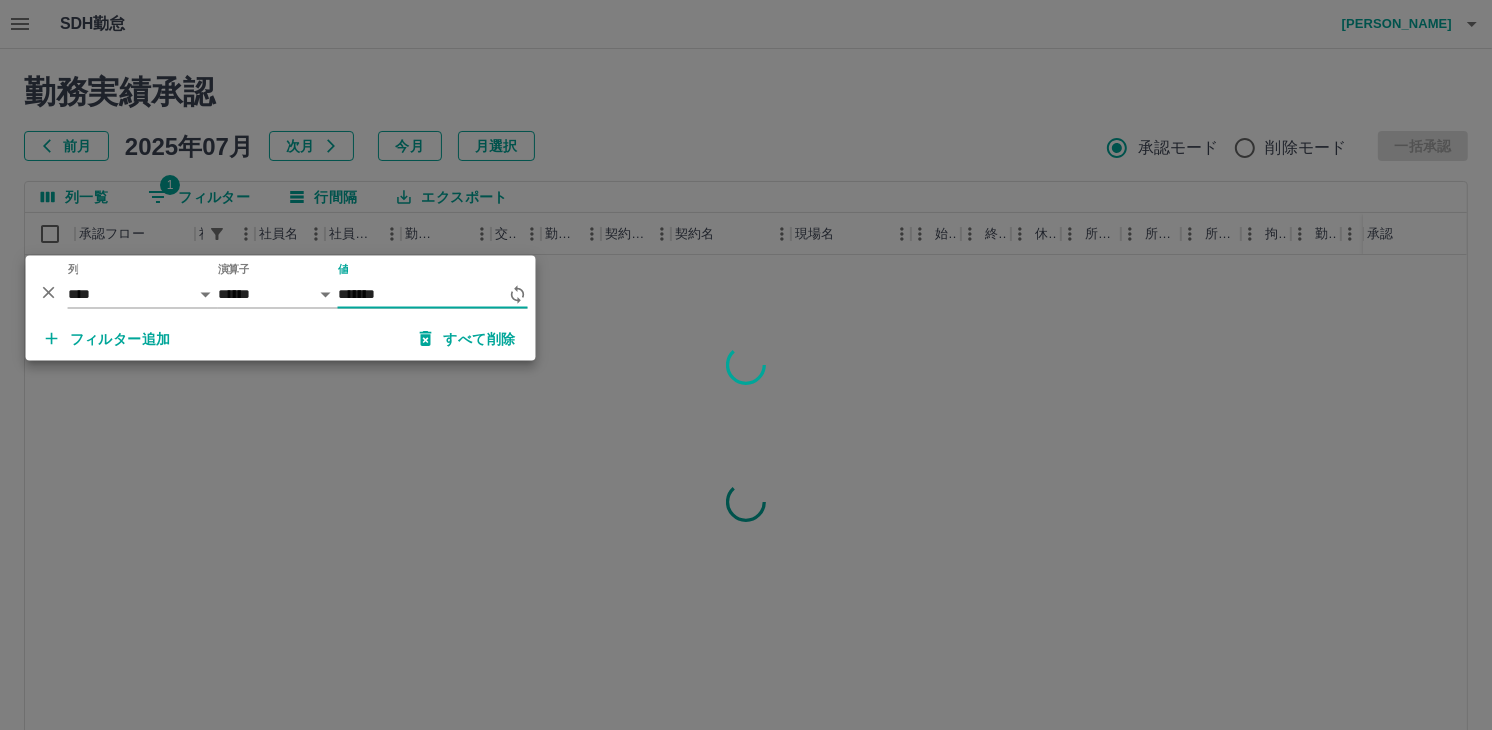 type on "*******" 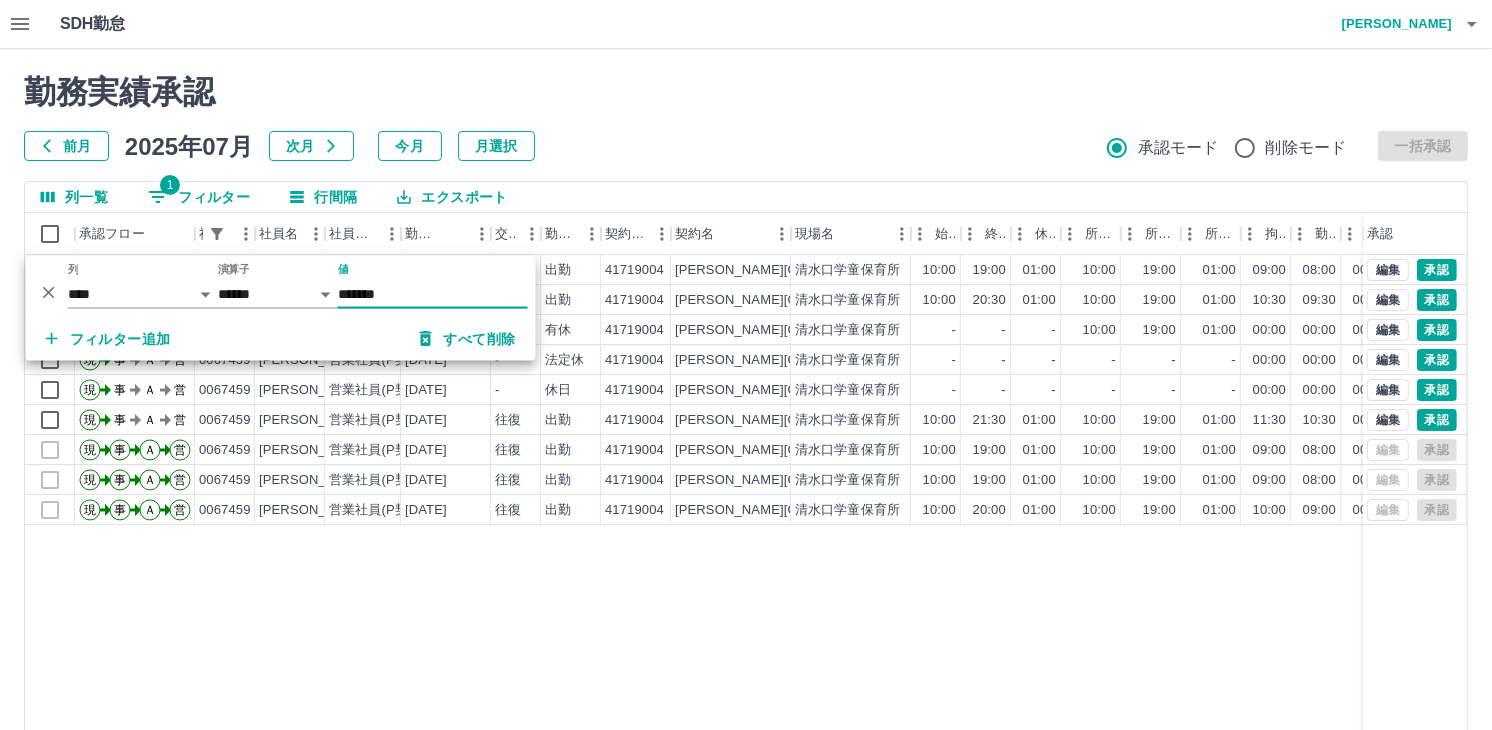 click on "勤務実績承認 前月 2025年07月 次月 今月 月選択 承認モード 削除モード 一括承認" at bounding box center (746, 117) 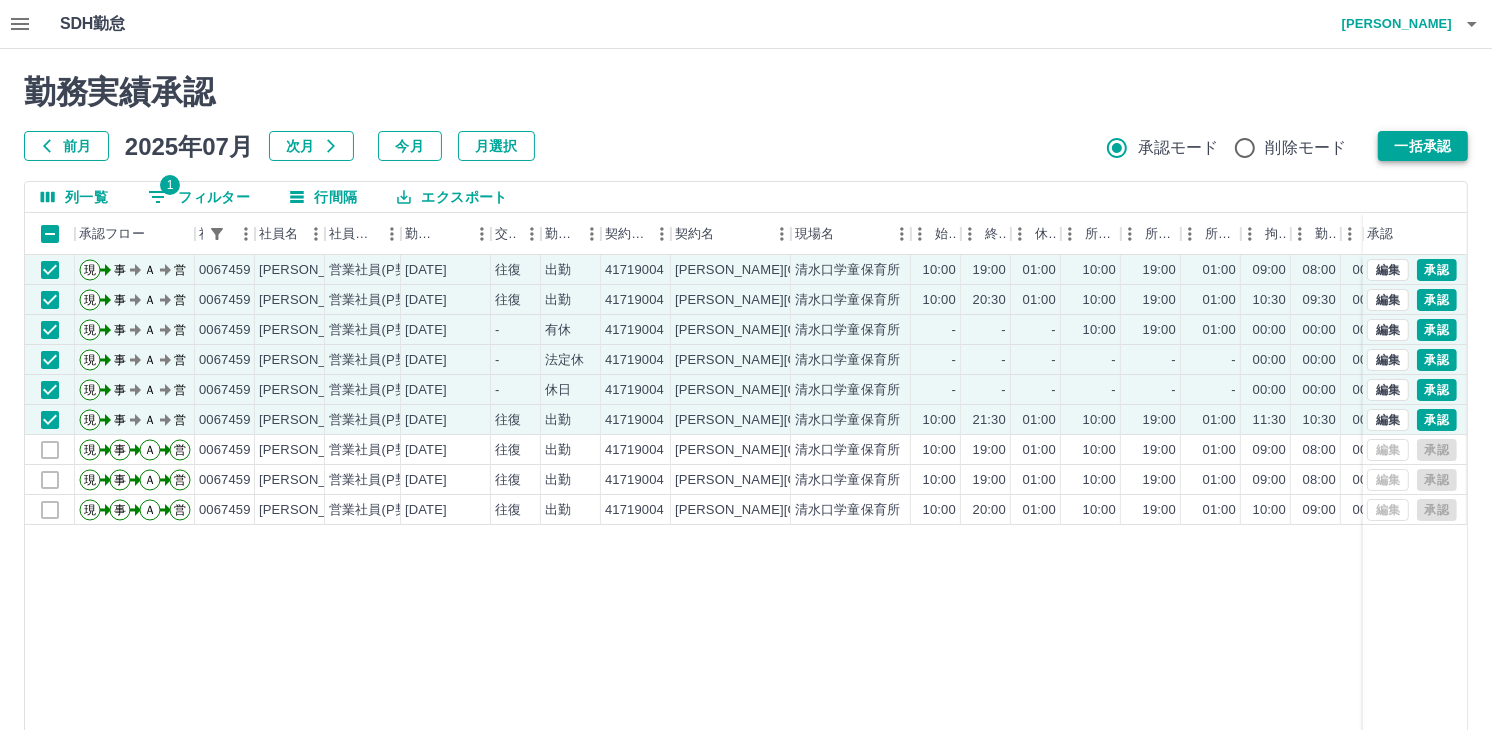 click on "一括承認" at bounding box center [1423, 146] 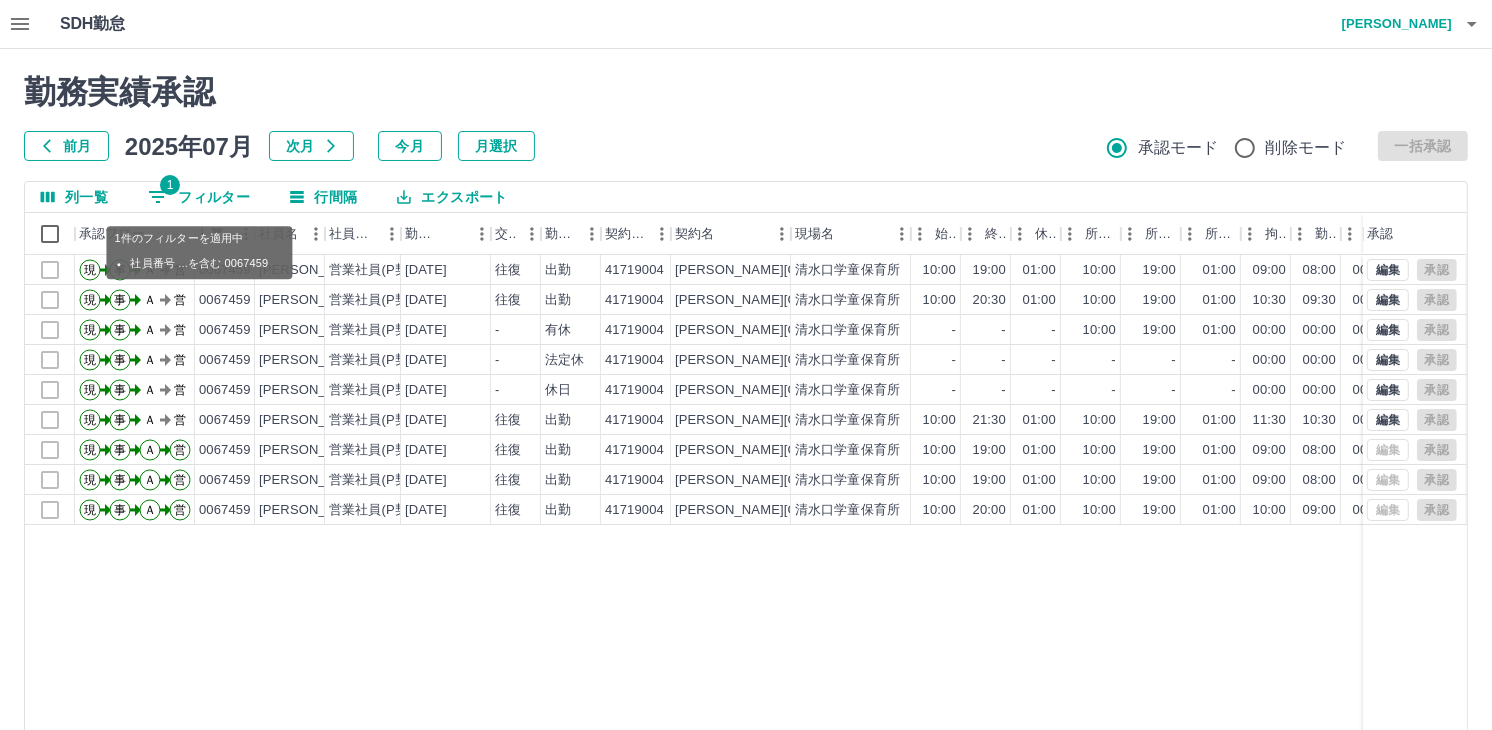 click on "1 フィルター" at bounding box center [199, 197] 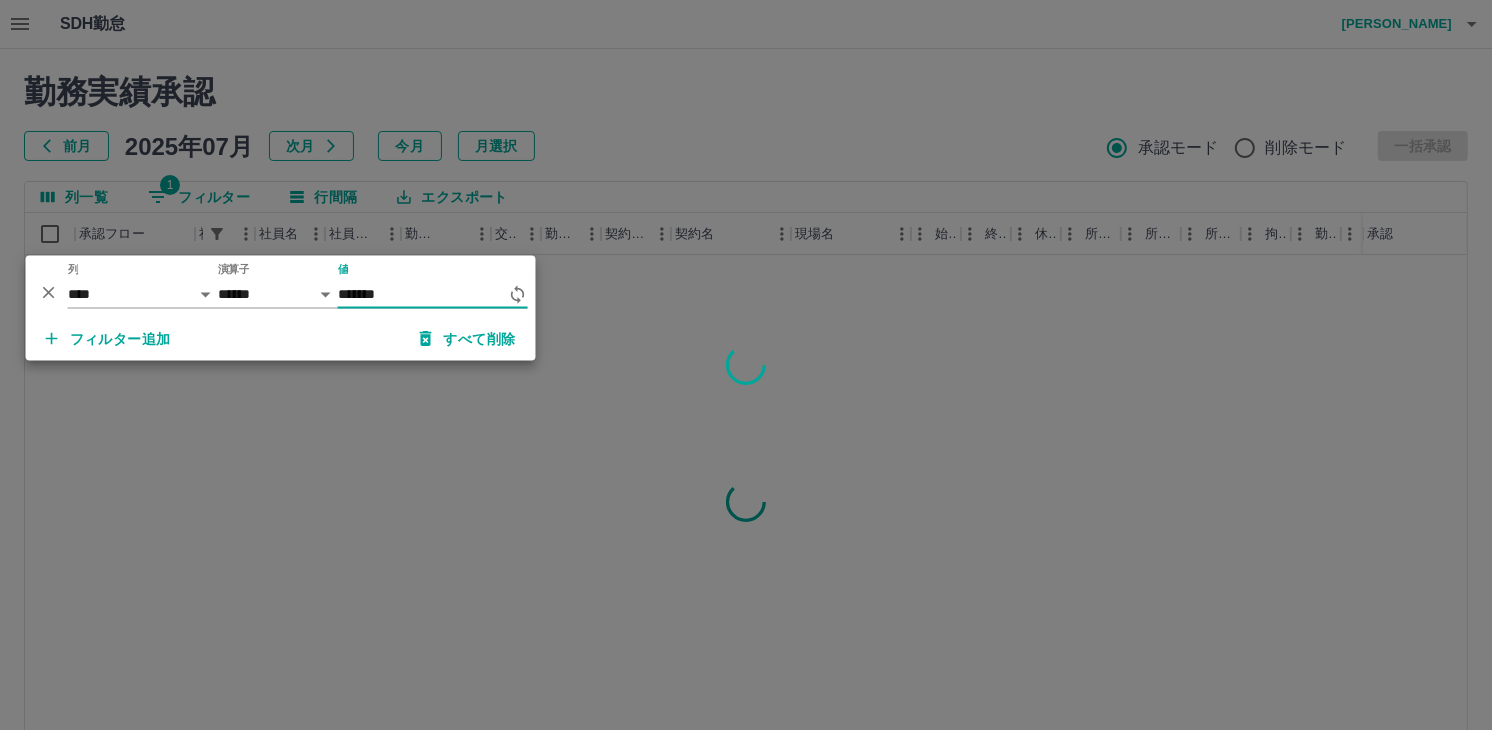 type on "*******" 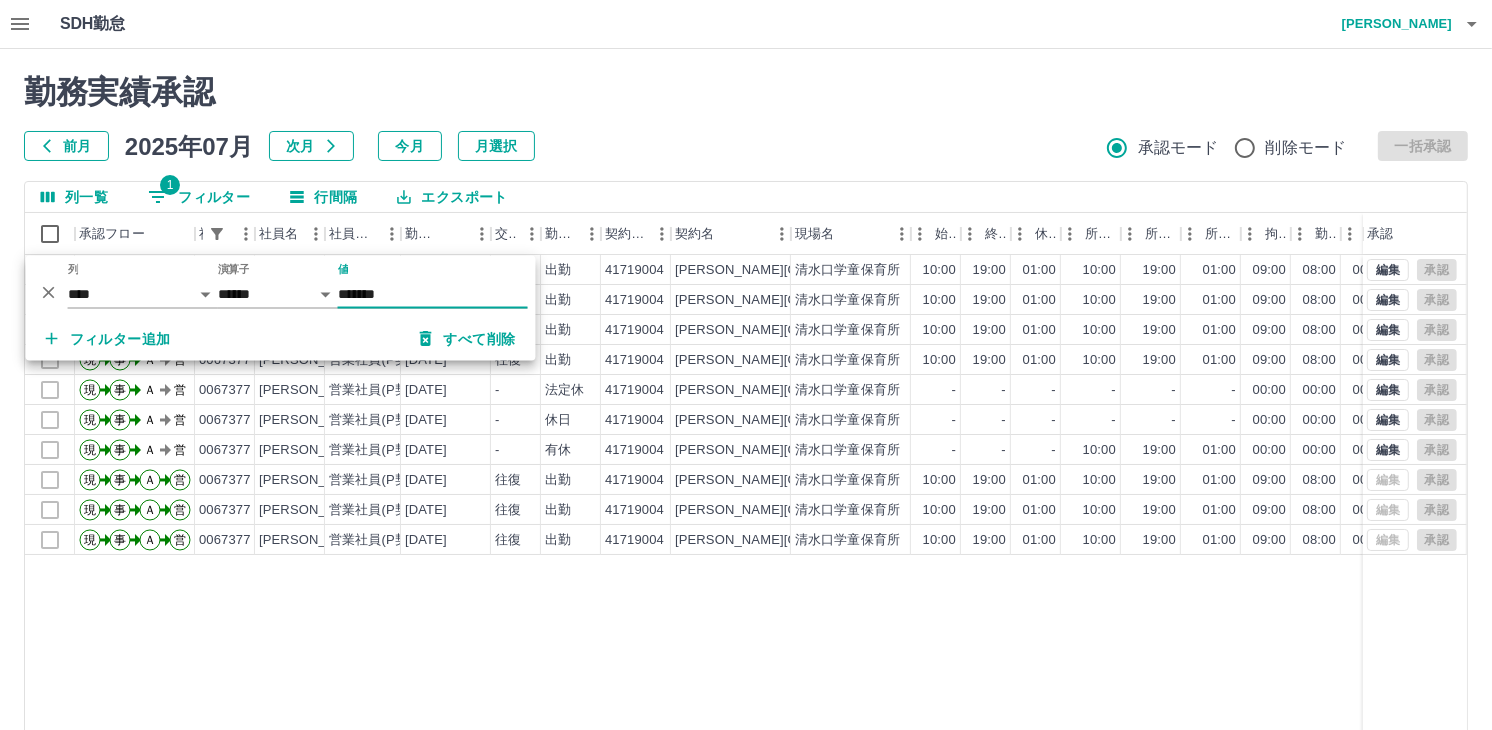 click on "勤務実績承認 前月 2025年07月 次月 今月 月選択 承認モード 削除モード 一括承認" at bounding box center (746, 117) 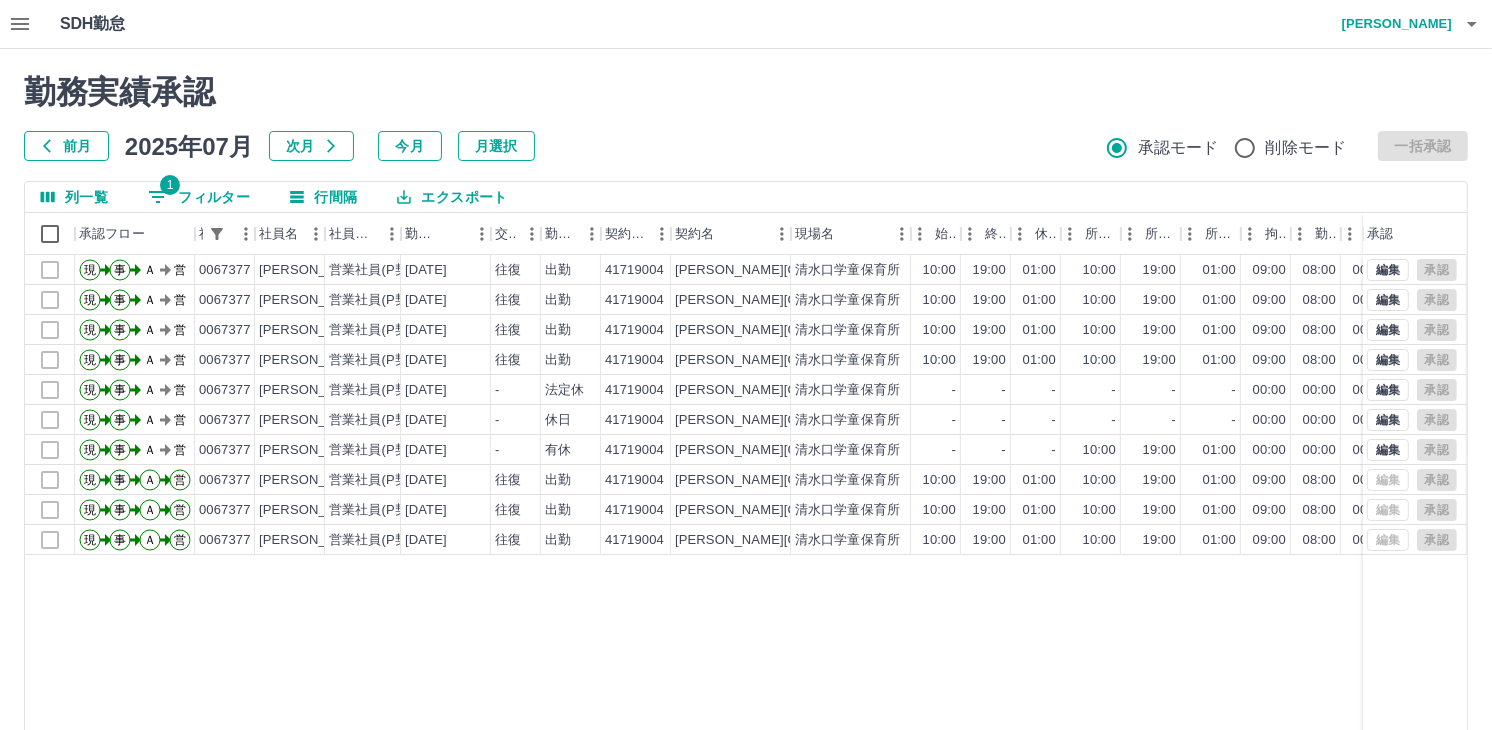 click on "1 フィルター" at bounding box center (199, 197) 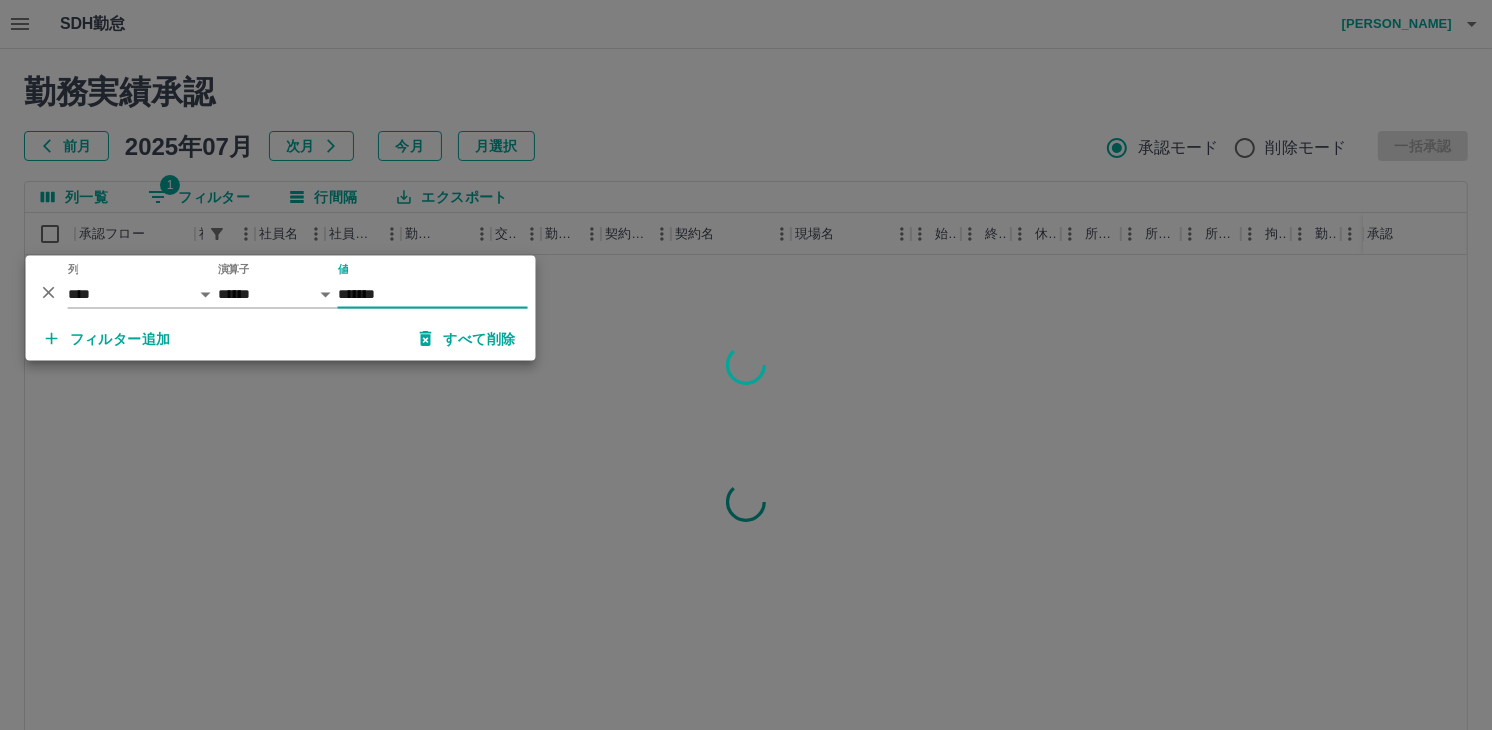 type on "*******" 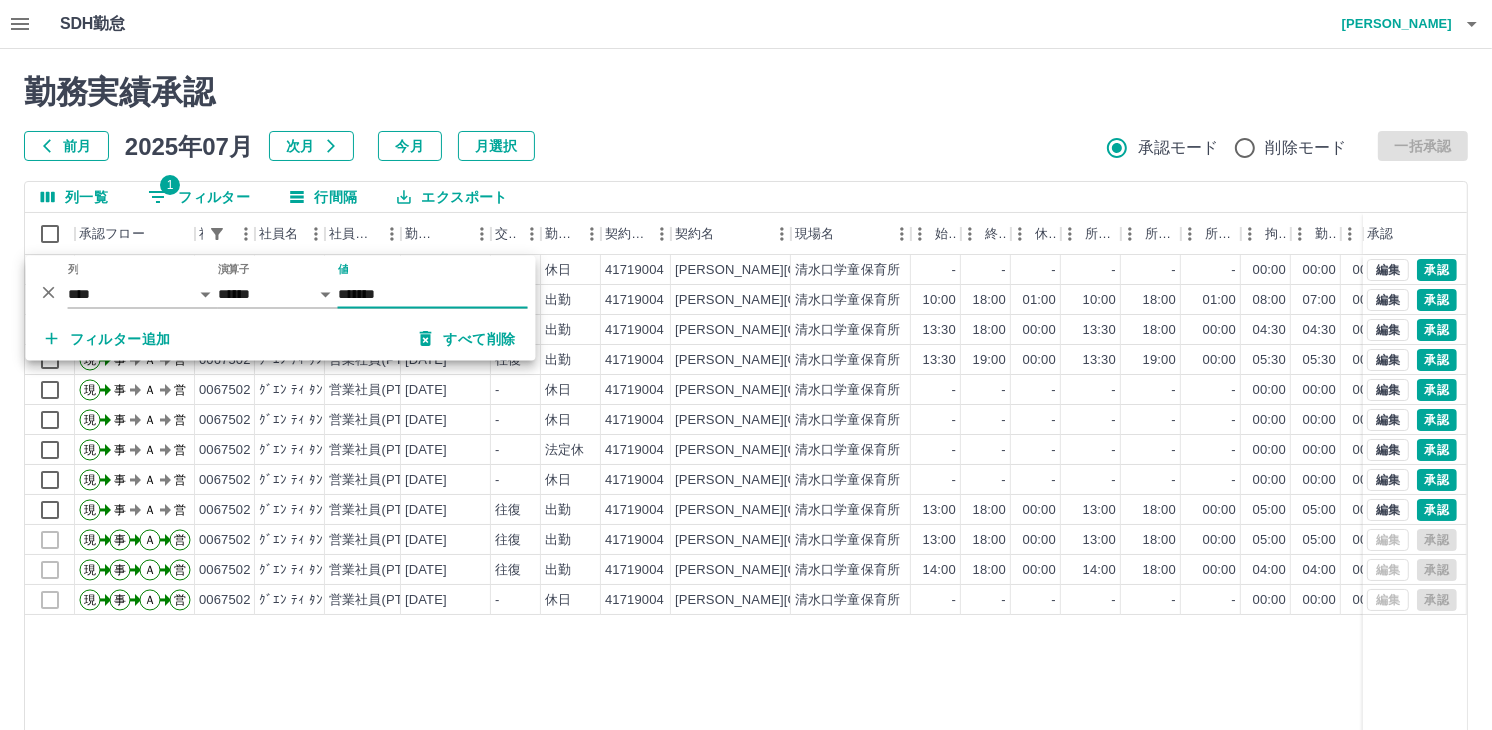 click on "前月 [DATE] 次月 今月 月選択 承認モード 削除モード 一括承認" at bounding box center (746, 146) 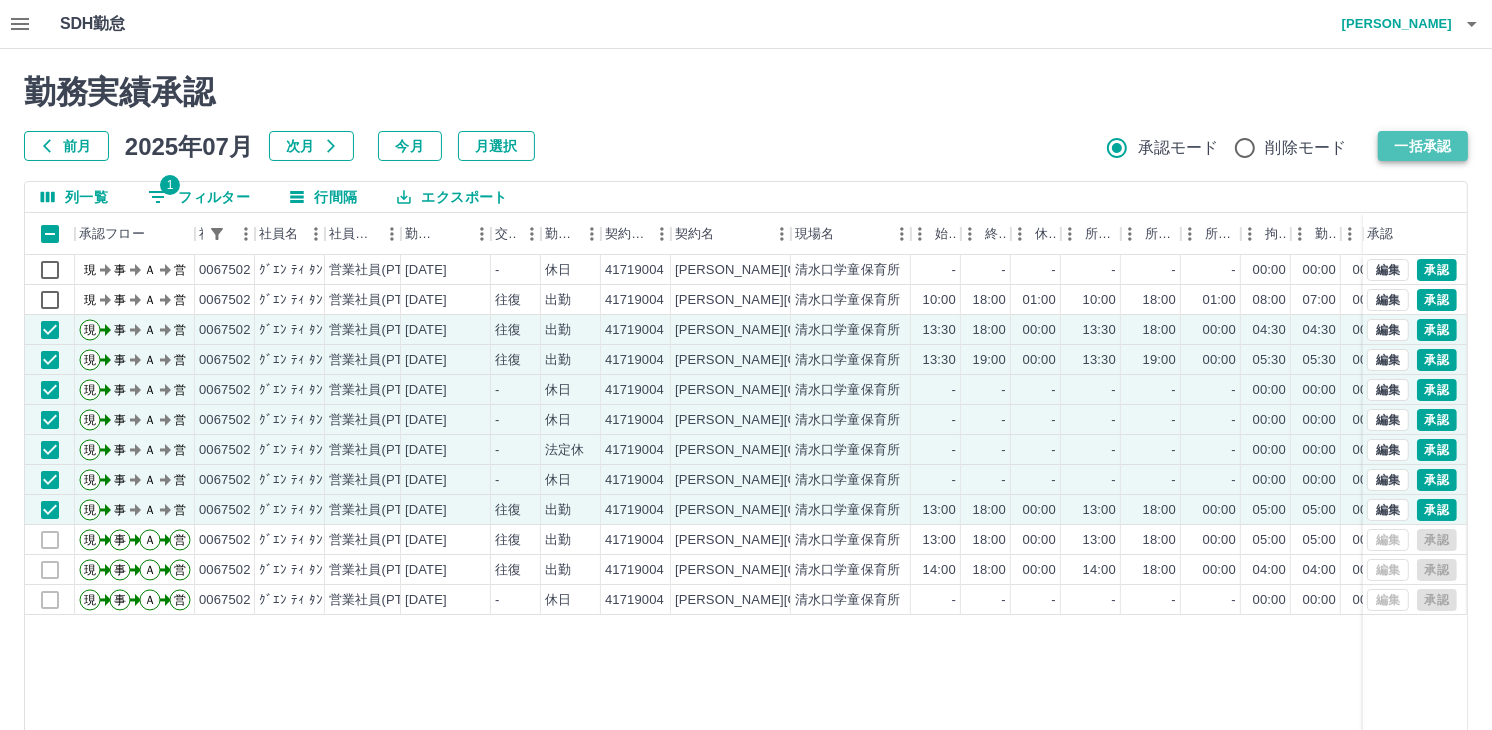 click on "一括承認" at bounding box center (1423, 146) 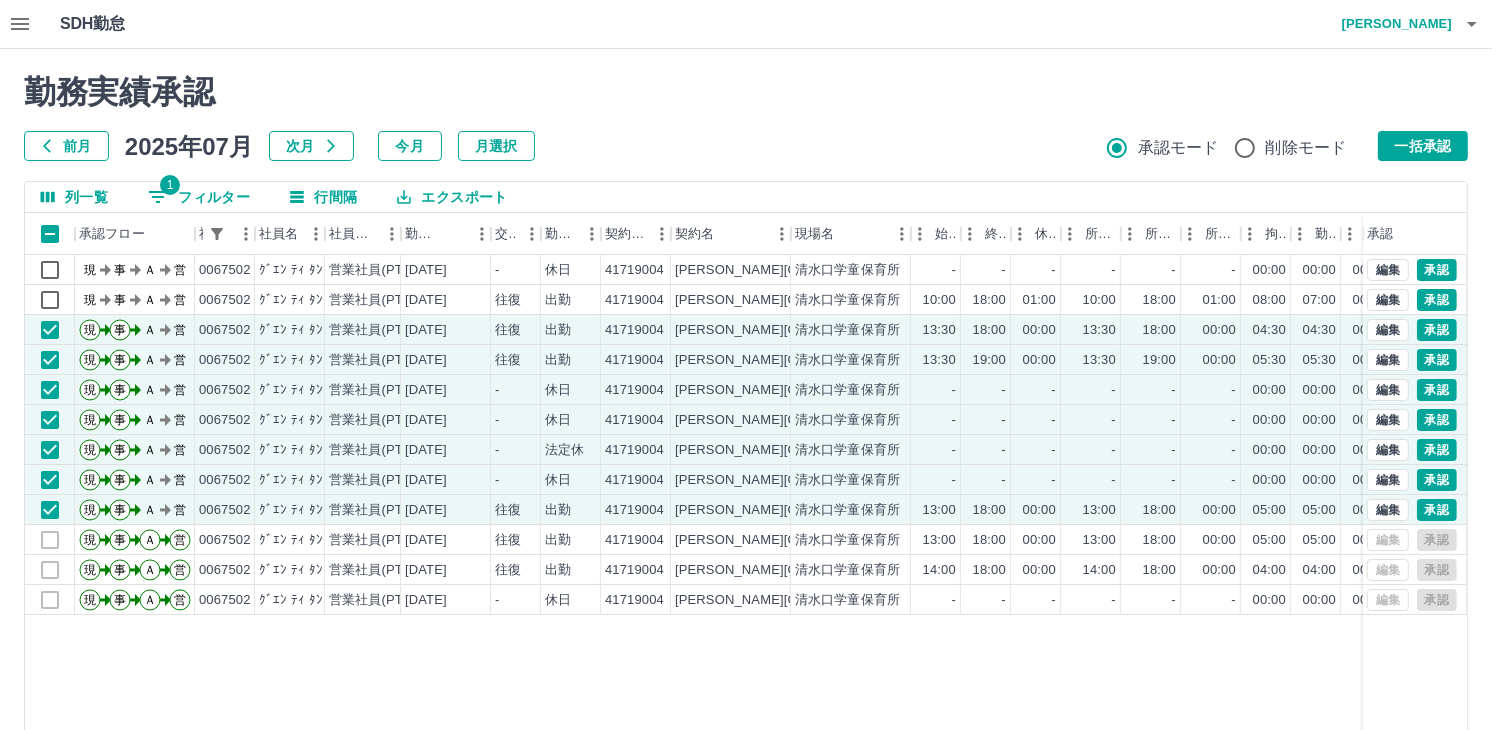 click at bounding box center (746, 365) 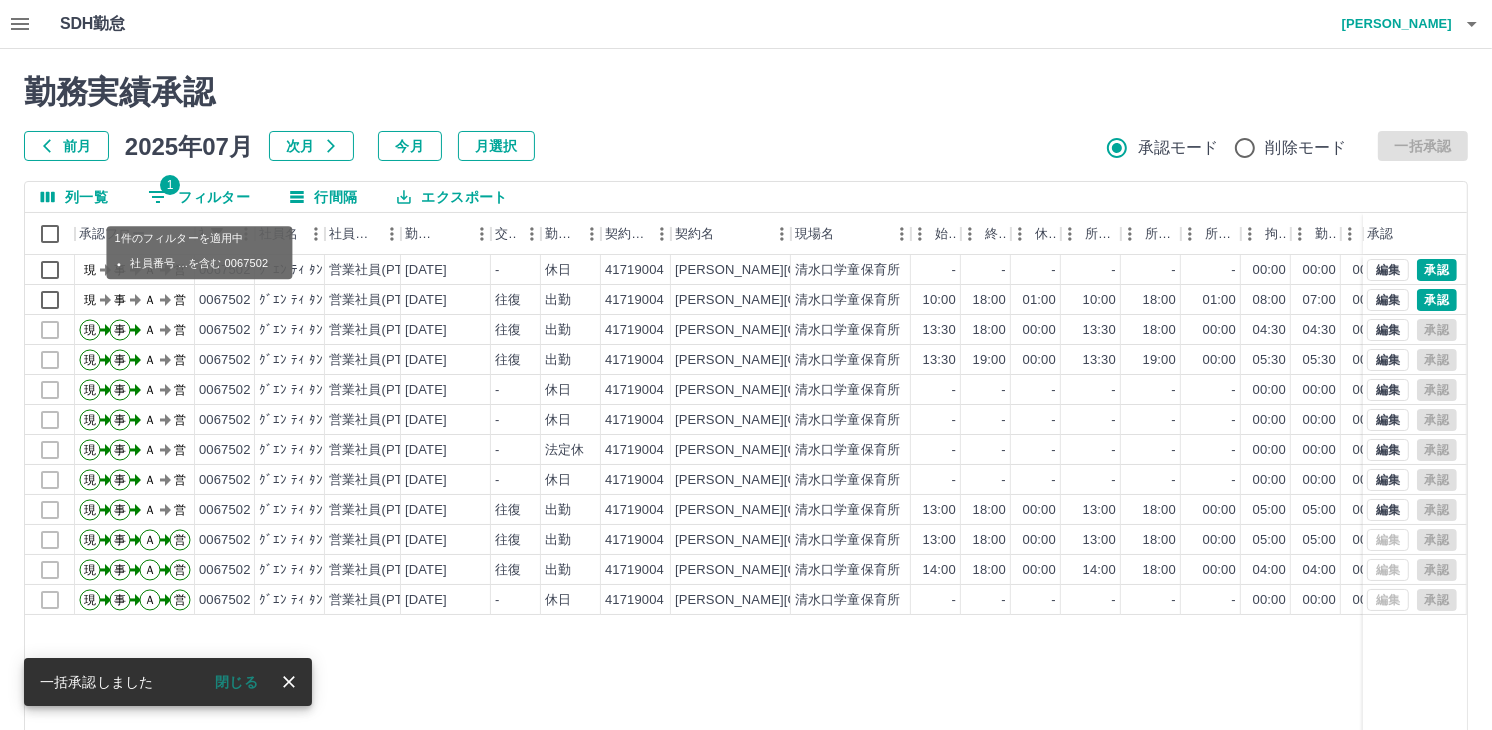 click on "1 フィルター" at bounding box center (199, 197) 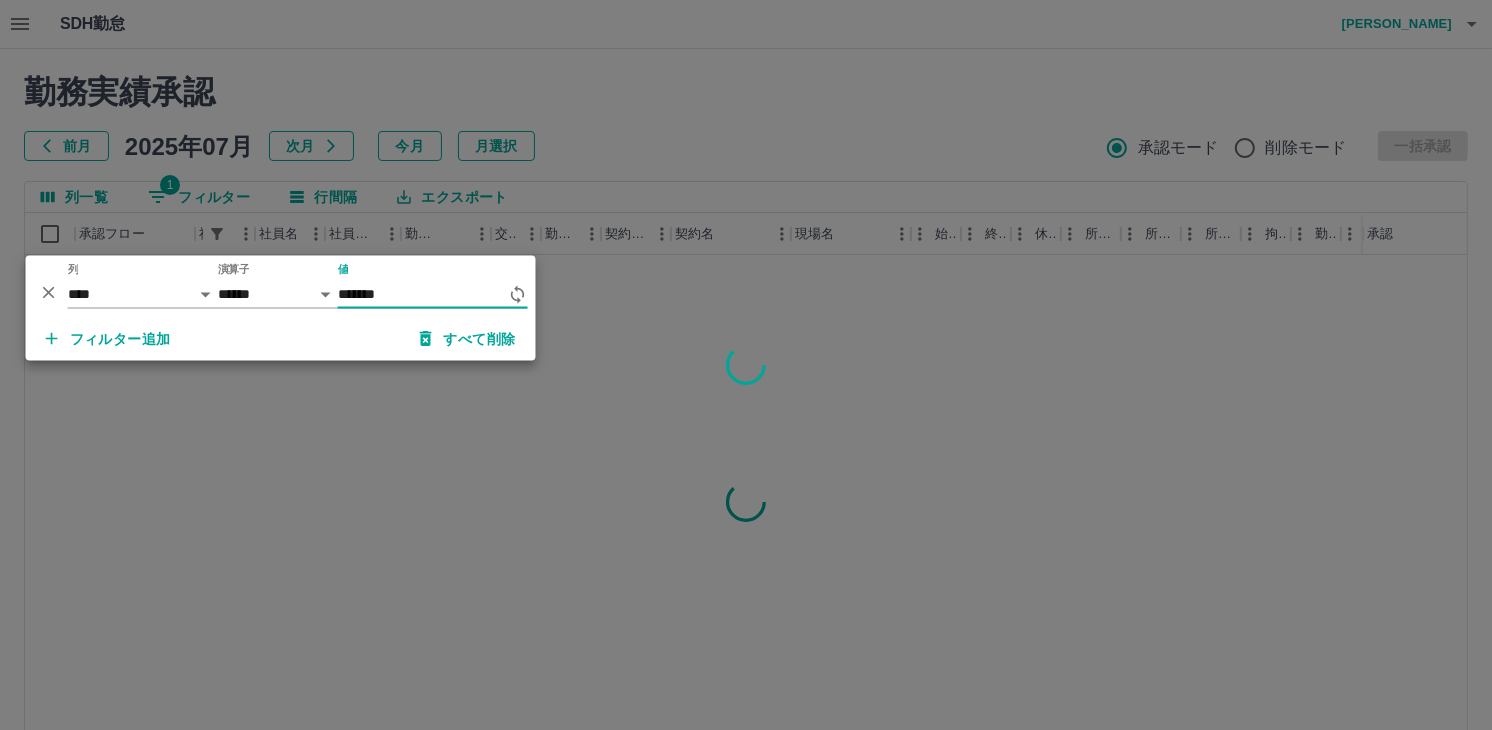 type on "*******" 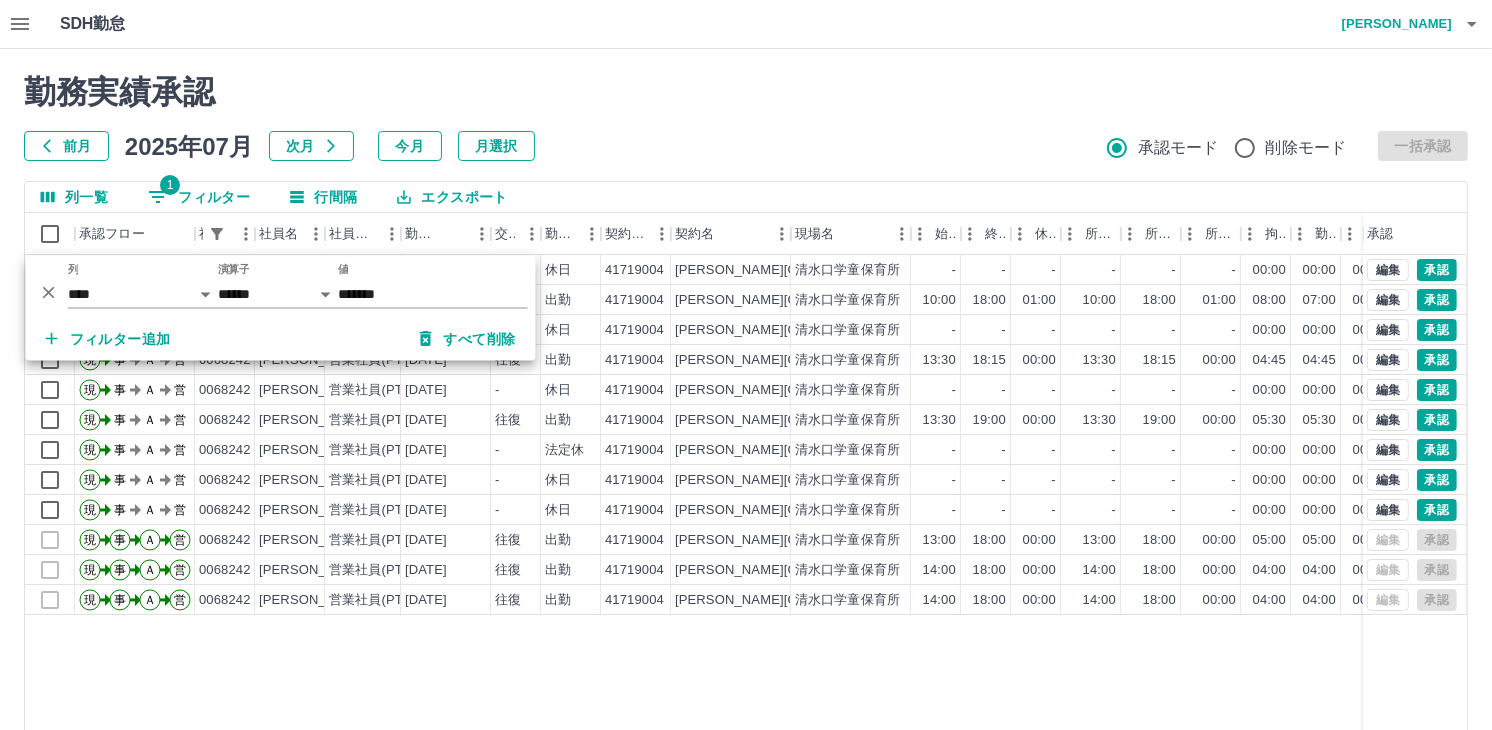 click on "前月 [DATE] 次月 今月 月選択 承認モード 削除モード 一括承認" at bounding box center [746, 146] 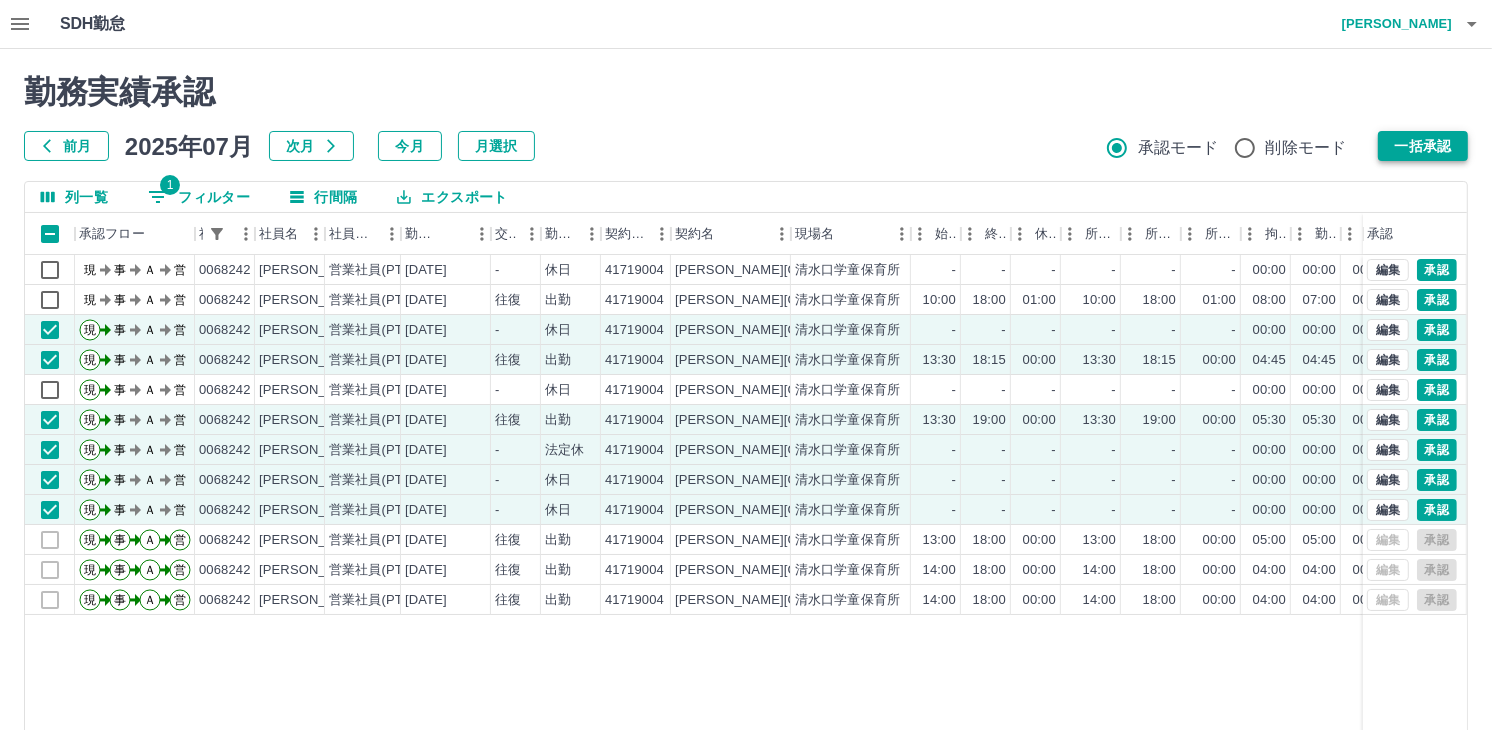 click on "一括承認" at bounding box center (1423, 146) 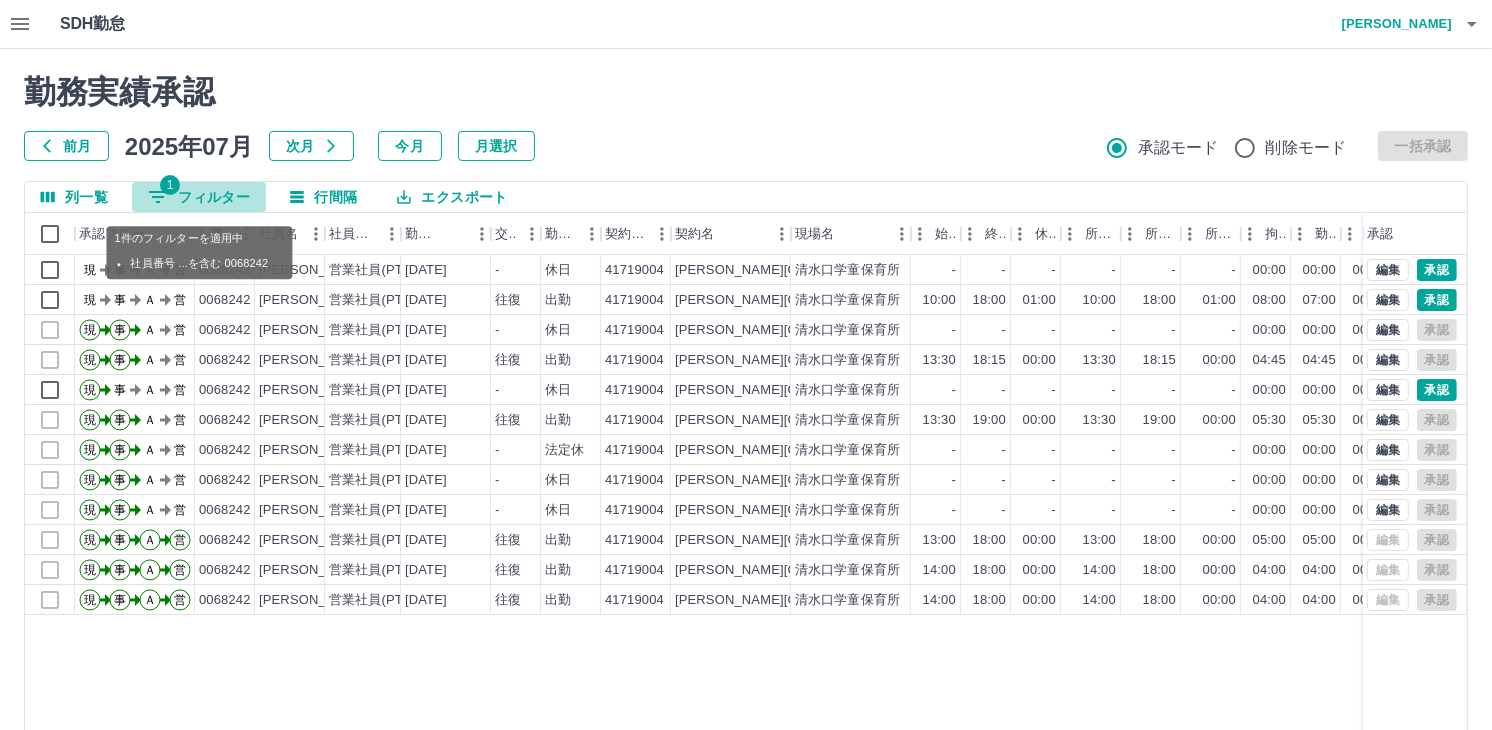 click on "1 フィルター" at bounding box center (199, 197) 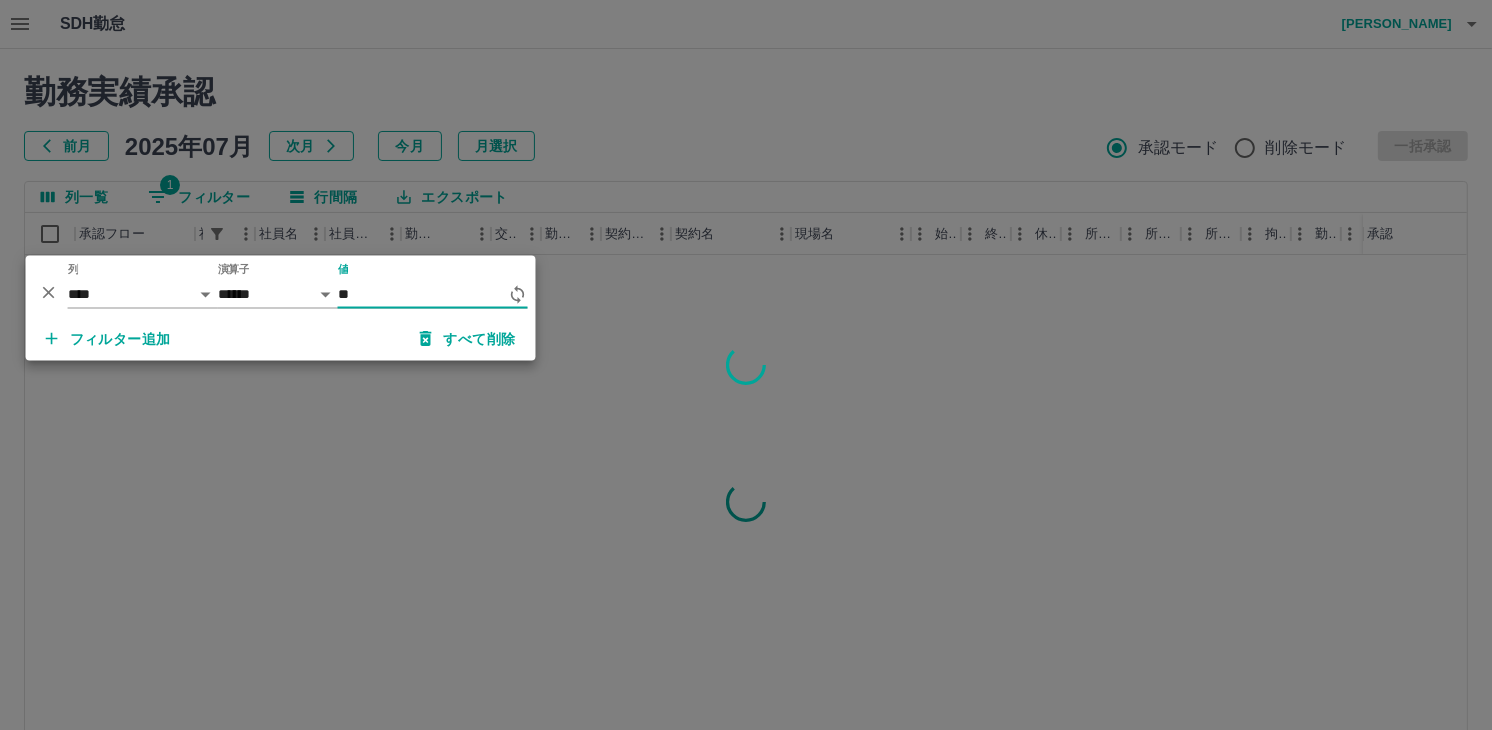 type on "*" 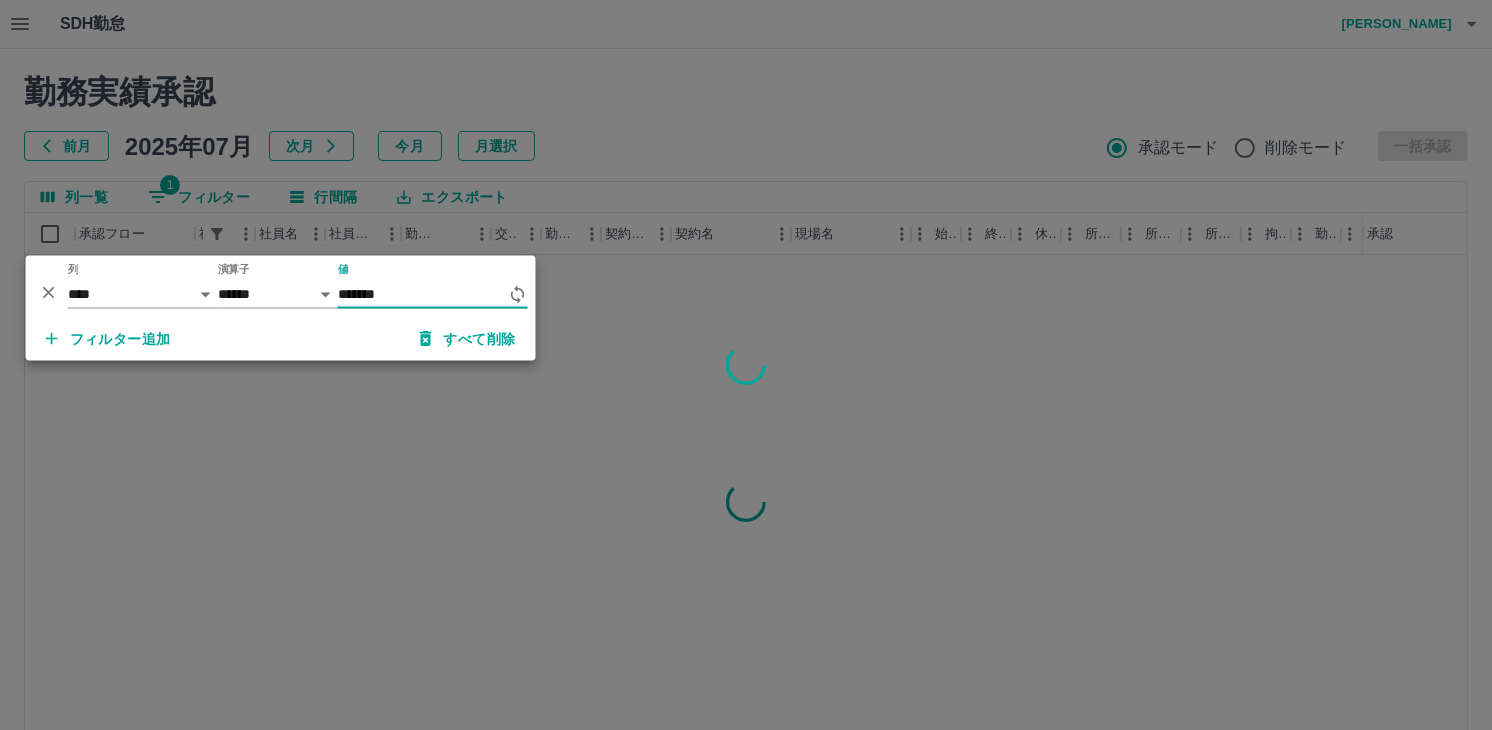 type on "*******" 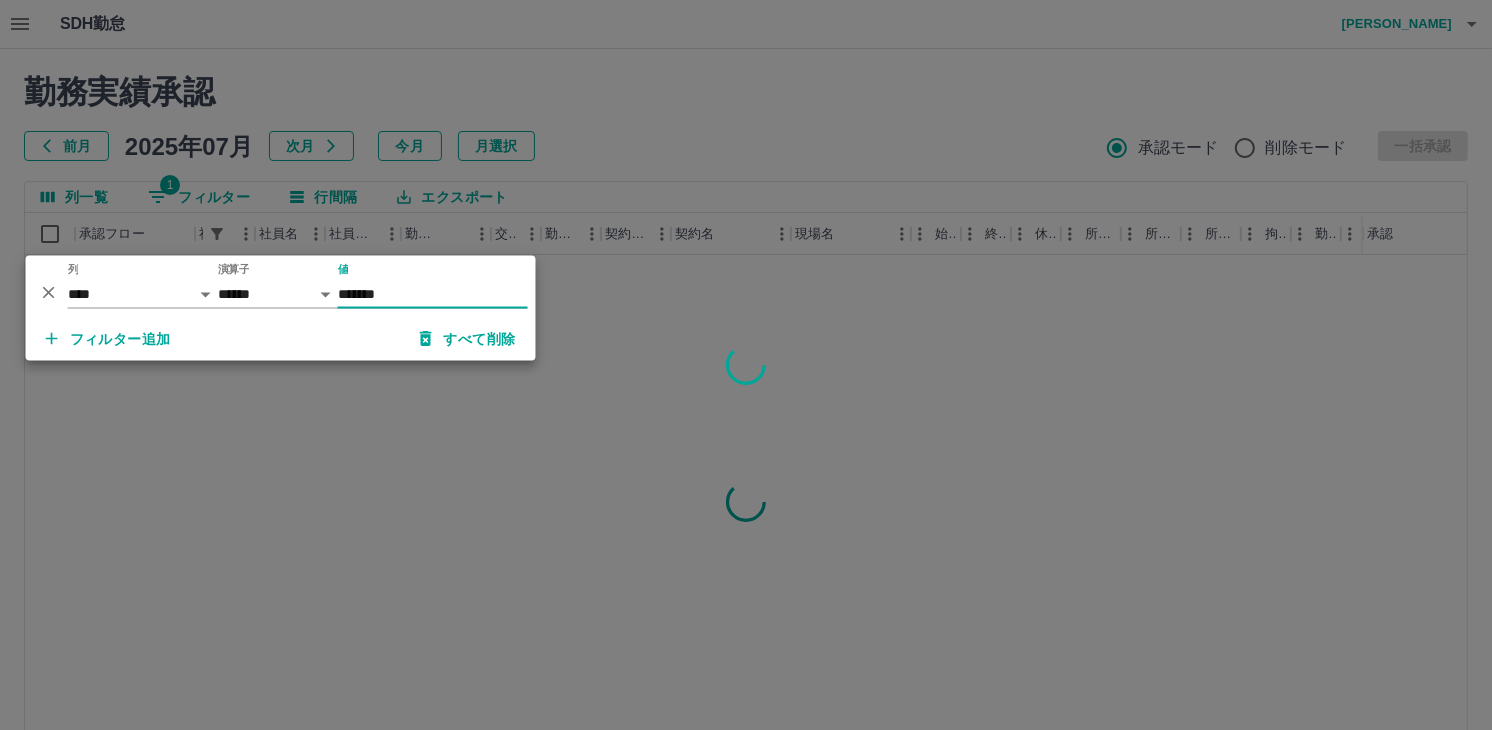 click at bounding box center [746, 365] 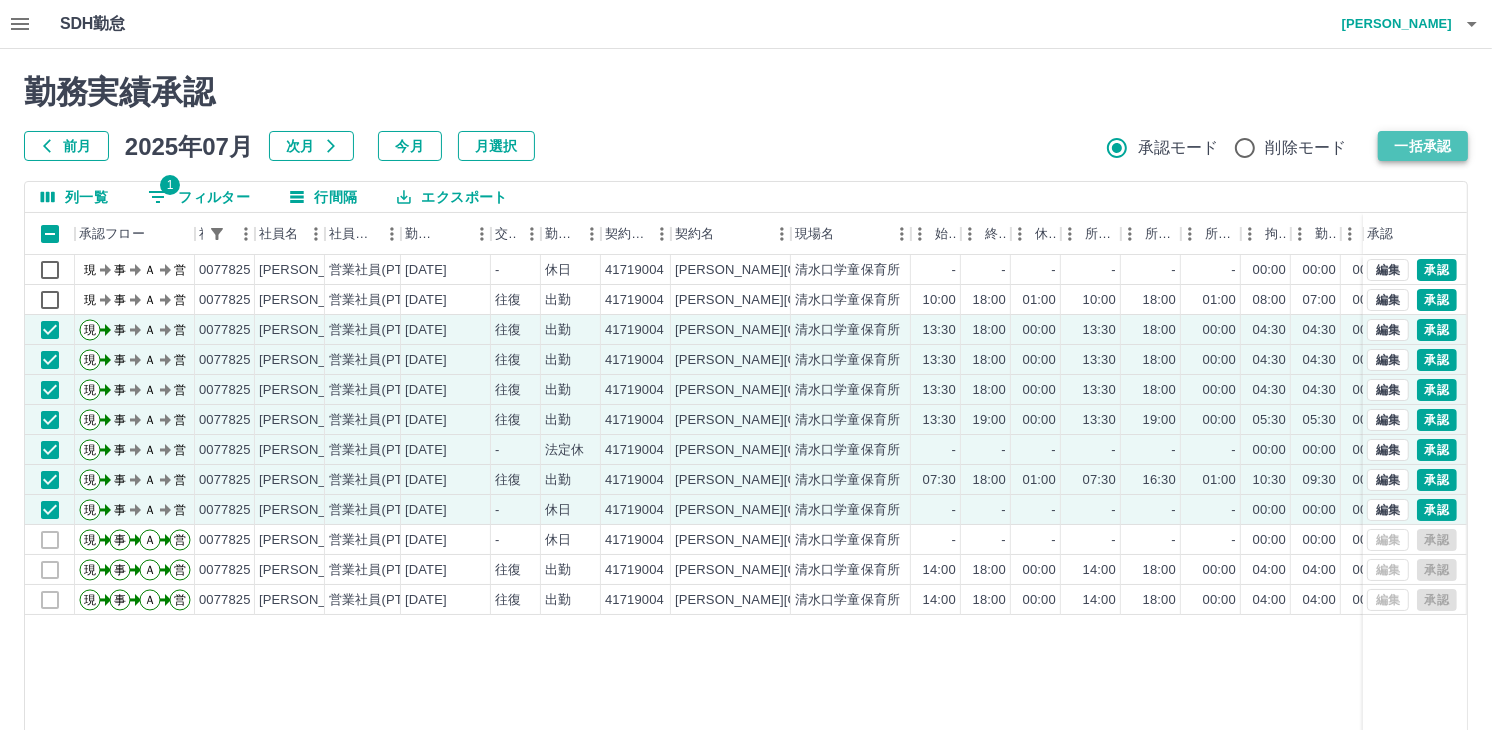 click on "一括承認" at bounding box center [1423, 146] 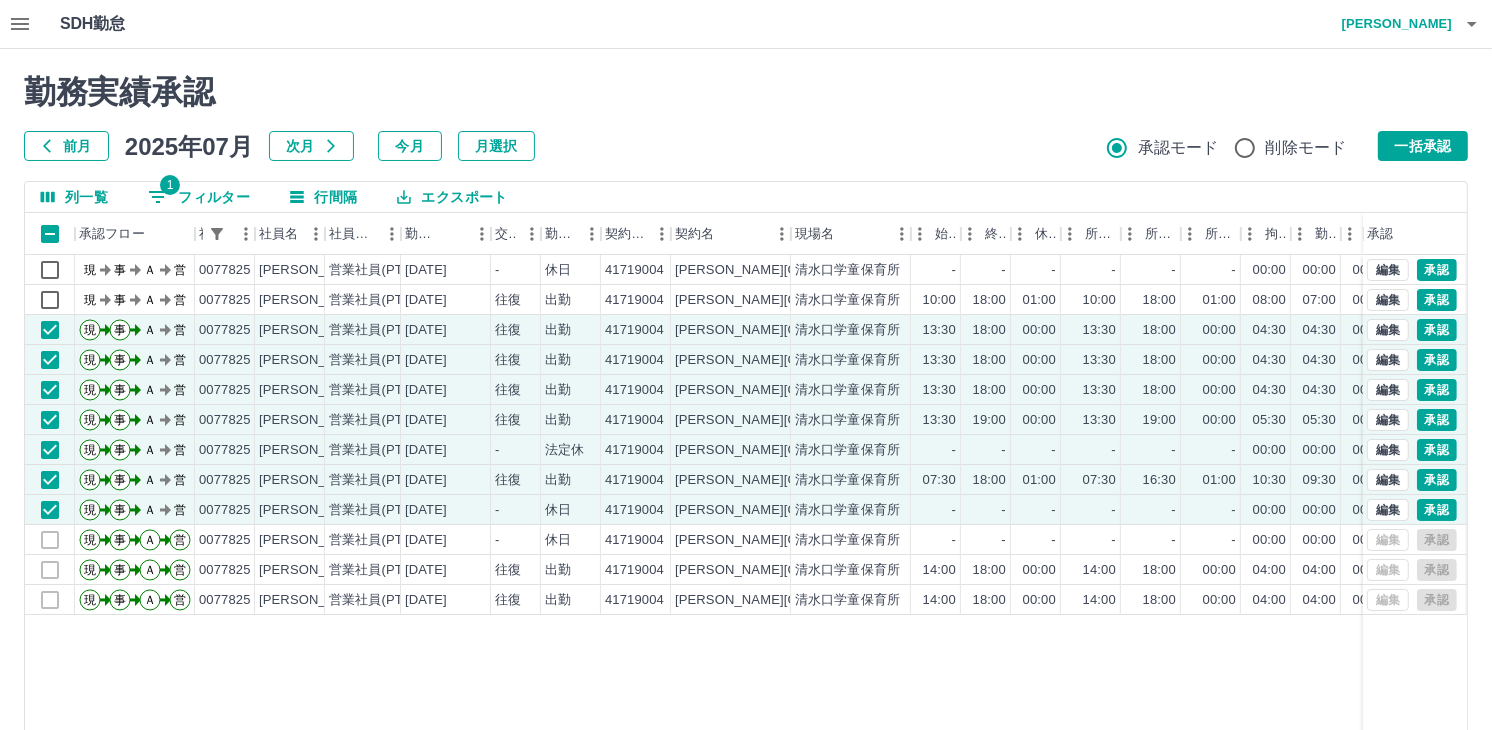 click on "1 フィルター" at bounding box center (199, 197) 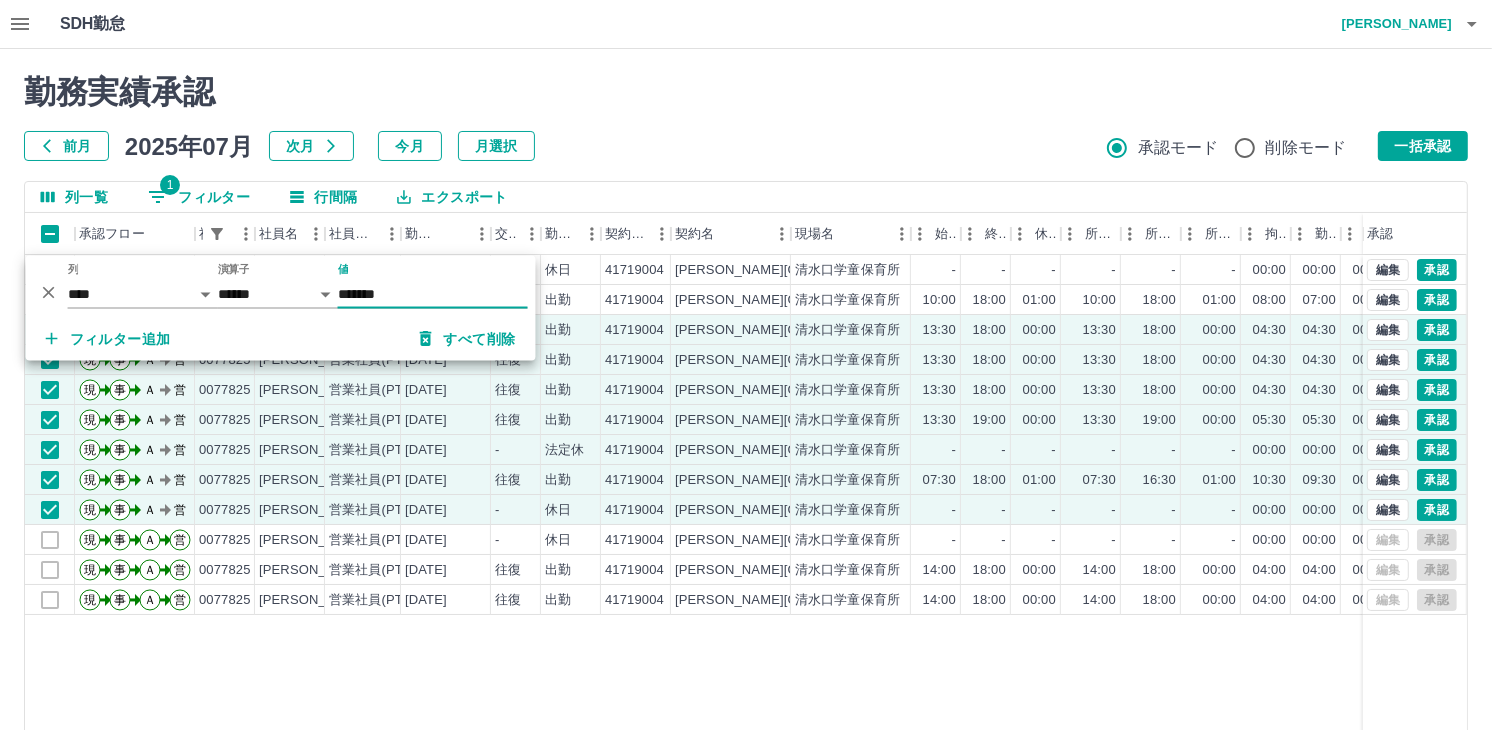 click on "1 フィルター" at bounding box center (199, 197) 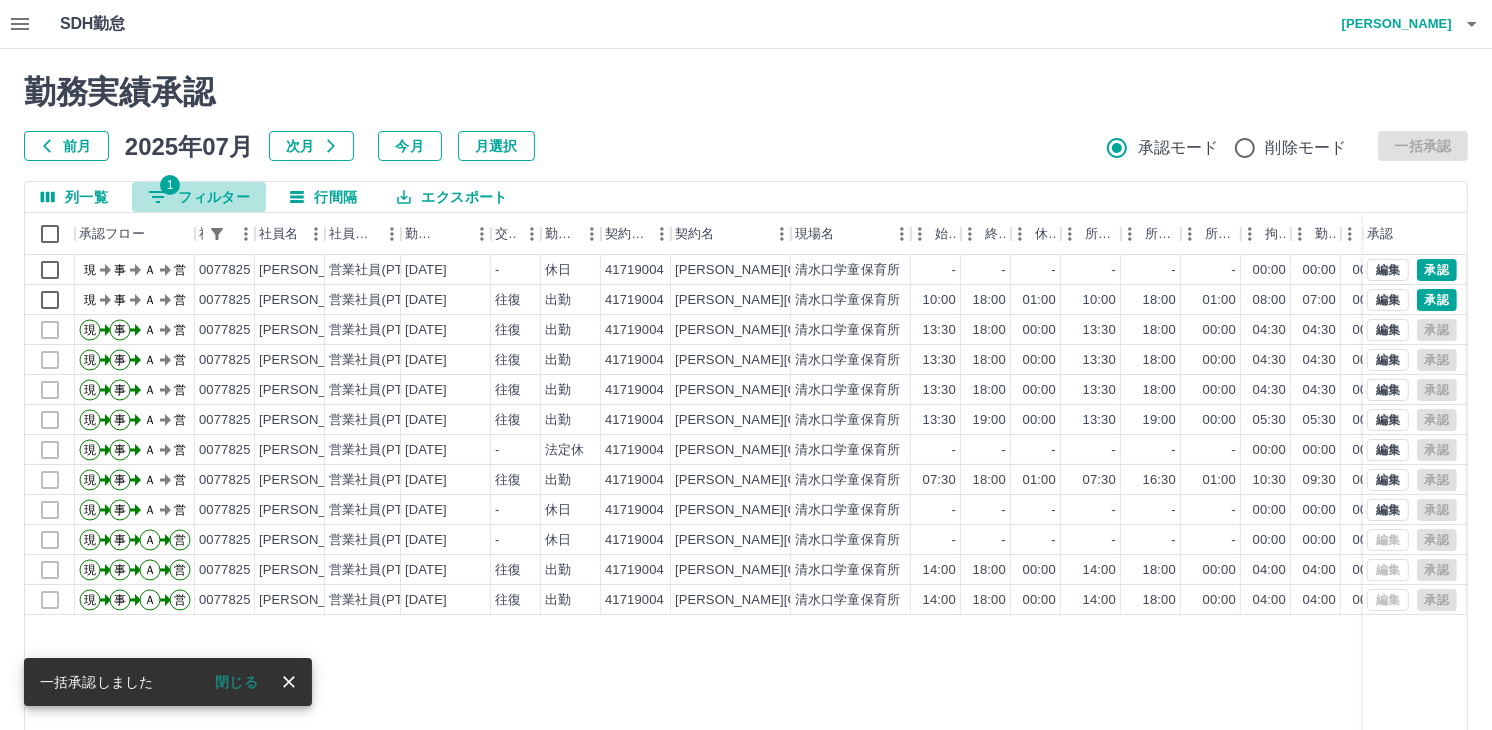 drag, startPoint x: 223, startPoint y: 192, endPoint x: 341, endPoint y: 197, distance: 118.10589 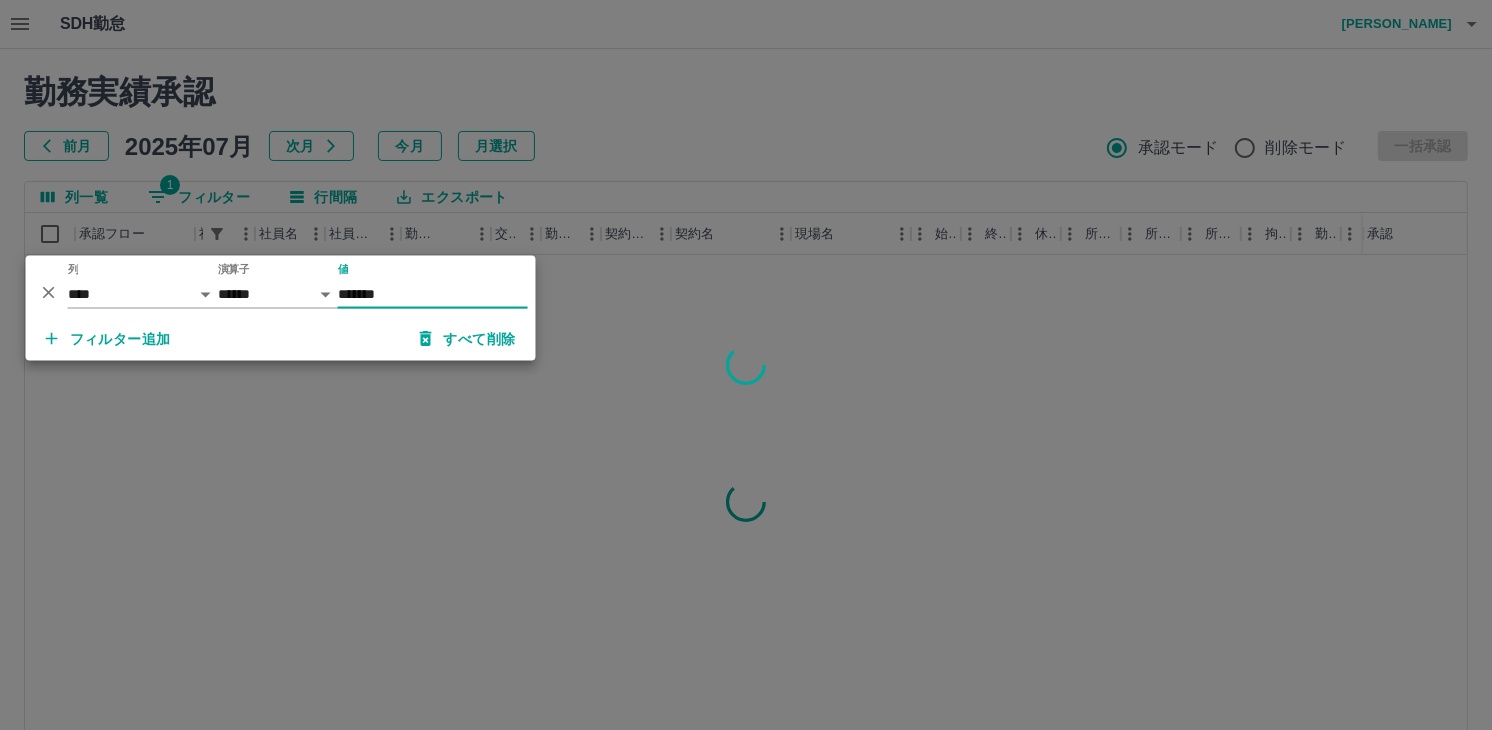 type on "*******" 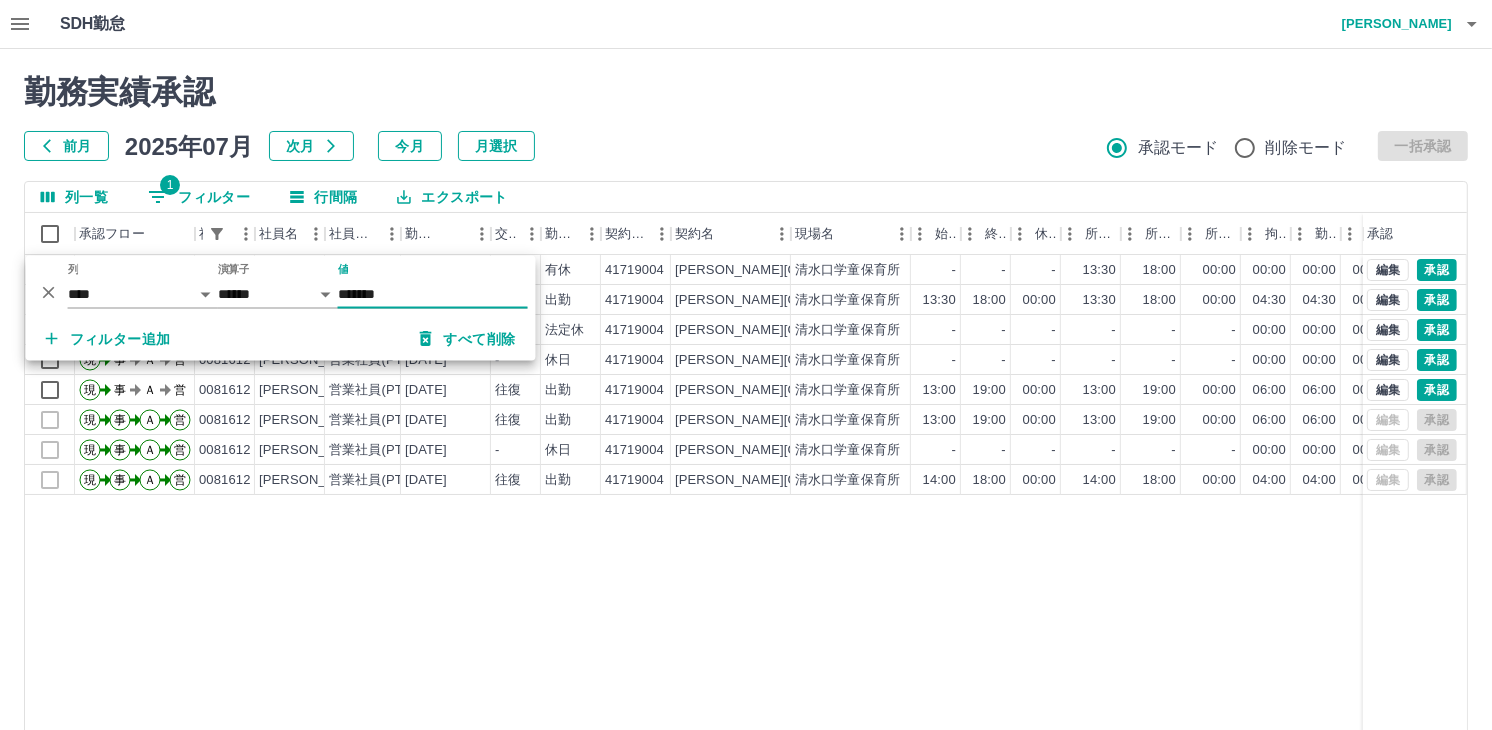click on "勤務実績承認 前月 2025年07月 次月 今月 月選択 承認モード 削除モード 一括承認" at bounding box center (746, 117) 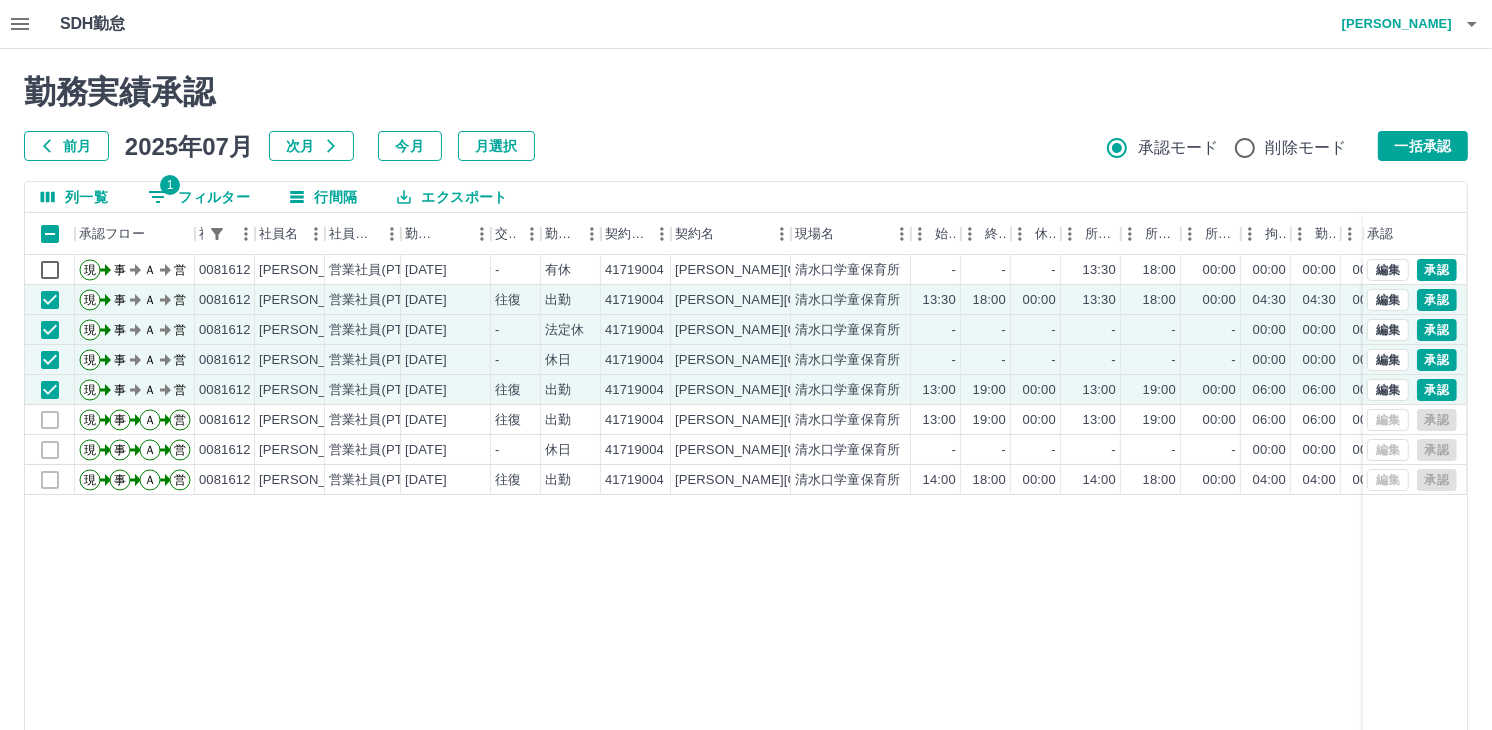 click on "勤務実績承認 前月 [DATE] 次月 今月 月選択 承認モード 削除モード 一括承認 列一覧 1 フィルター 行間隔 エクスポート 承認フロー 社員番号 社員名 社員区分 勤務日 交通費 勤務区分 契約コード 契約名 現場名 始業 終業 休憩 所定開始 所定終業 所定休憩 拘束 勤務 遅刻等 コメント ステータス 承認 現 事 Ａ 営 0081612 [PERSON_NAME] 営業社員(PT契約) [DATE]  -  有休 41719004 [PERSON_NAME][GEOGRAPHIC_DATA] [PERSON_NAME]学童保育所 - - - 13:30 18:00 00:00 00:00 00:00 00:00 事務担当者承認待 現 事 Ａ 営 0081612 [PERSON_NAME] 営業社員(PT契約) [DATE] 往復 出勤 41719004 [PERSON_NAME][GEOGRAPHIC_DATA] [PERSON_NAME]学童保育所 13:30 18:00 00:00 13:30 18:00 00:00 04:30 04:30 00:00 事務担当者承認待 現 事 Ａ 営 0081612 [PERSON_NAME] 営業社員(PT契約) [DATE]  -  法定休 41719004 [PERSON_NAME][GEOGRAPHIC_DATA] [PERSON_NAME]学童保育所 - - - - - - 00:00 00:00 00:00 事務担当者承認待 現 事 Ａ 営" at bounding box center [746, 447] 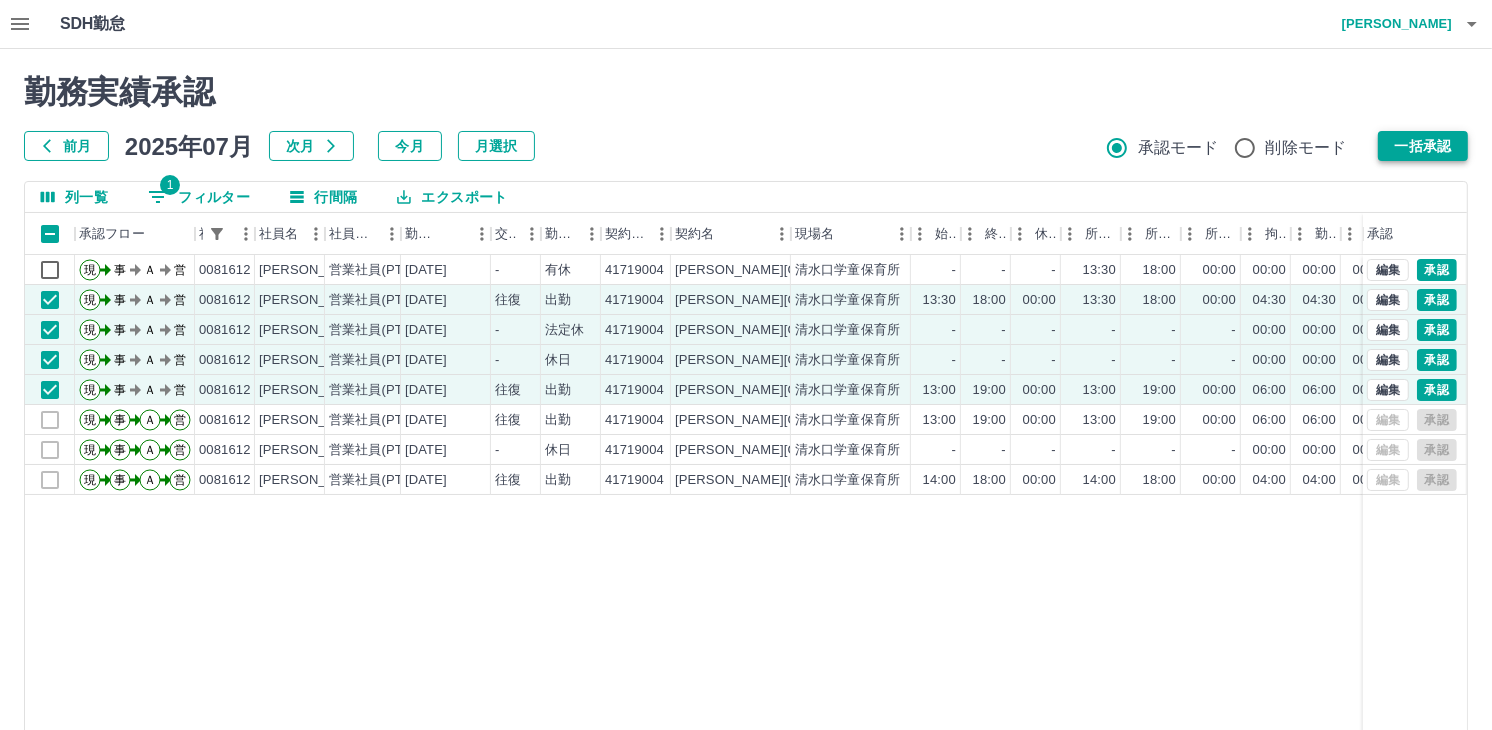 click on "一括承認" at bounding box center [1423, 146] 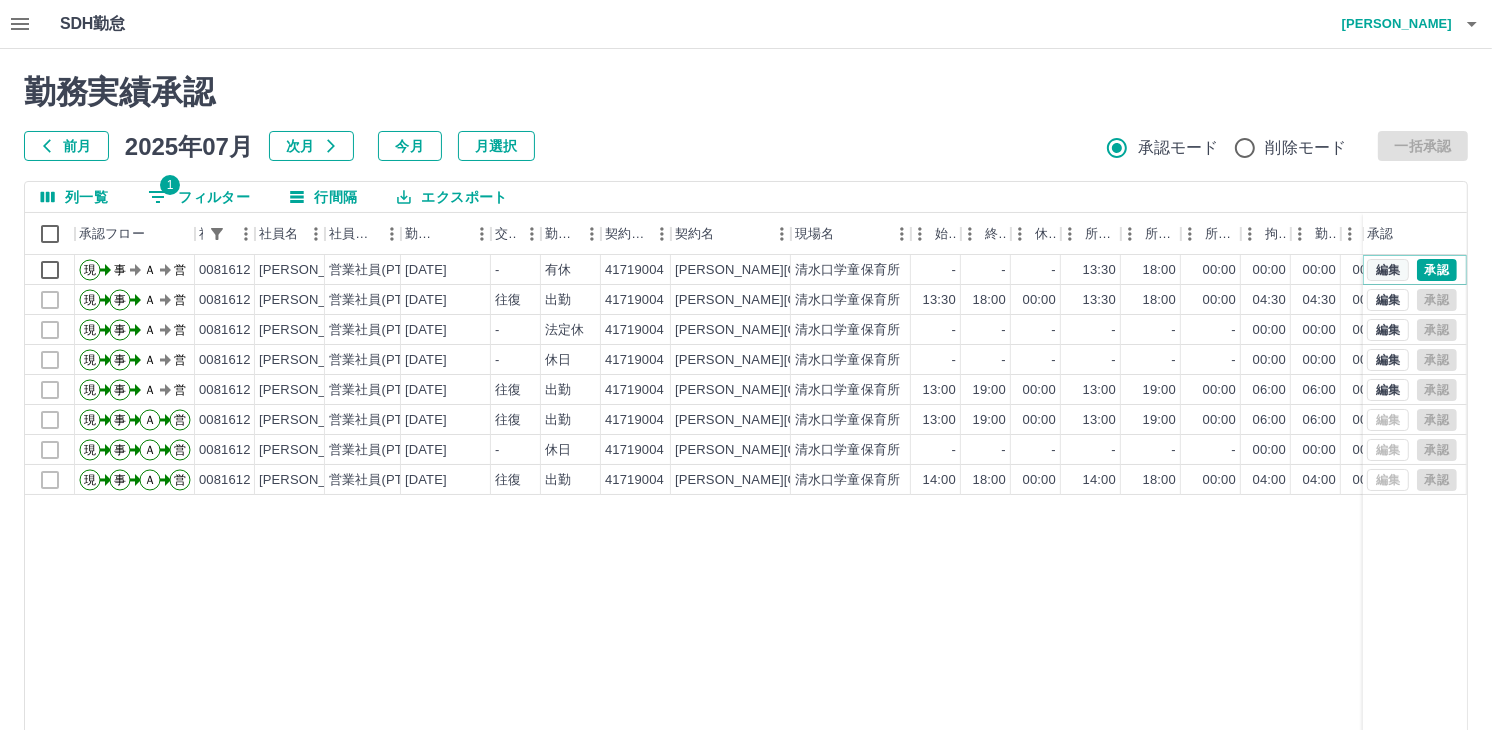 click on "編集" at bounding box center (1388, 270) 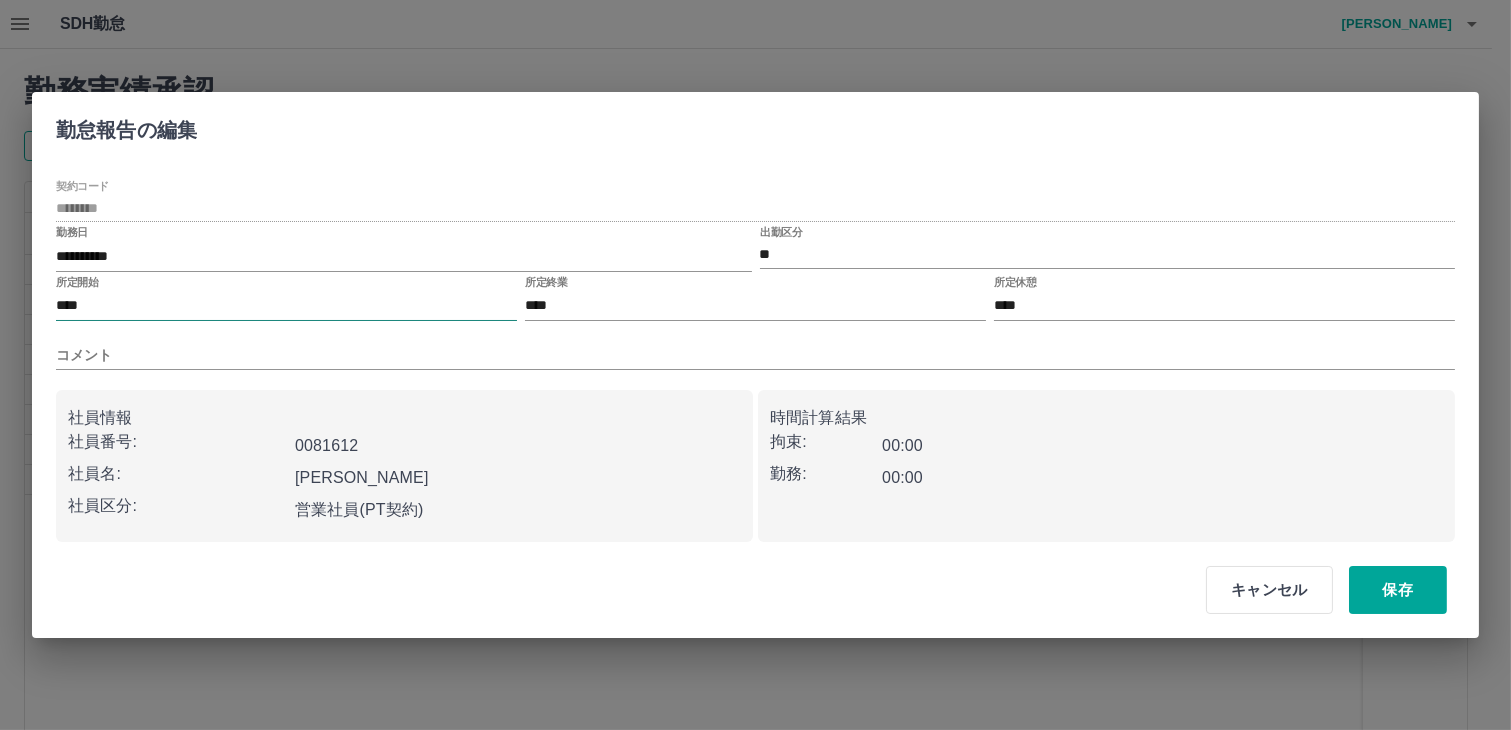 click on "****" at bounding box center [286, 306] 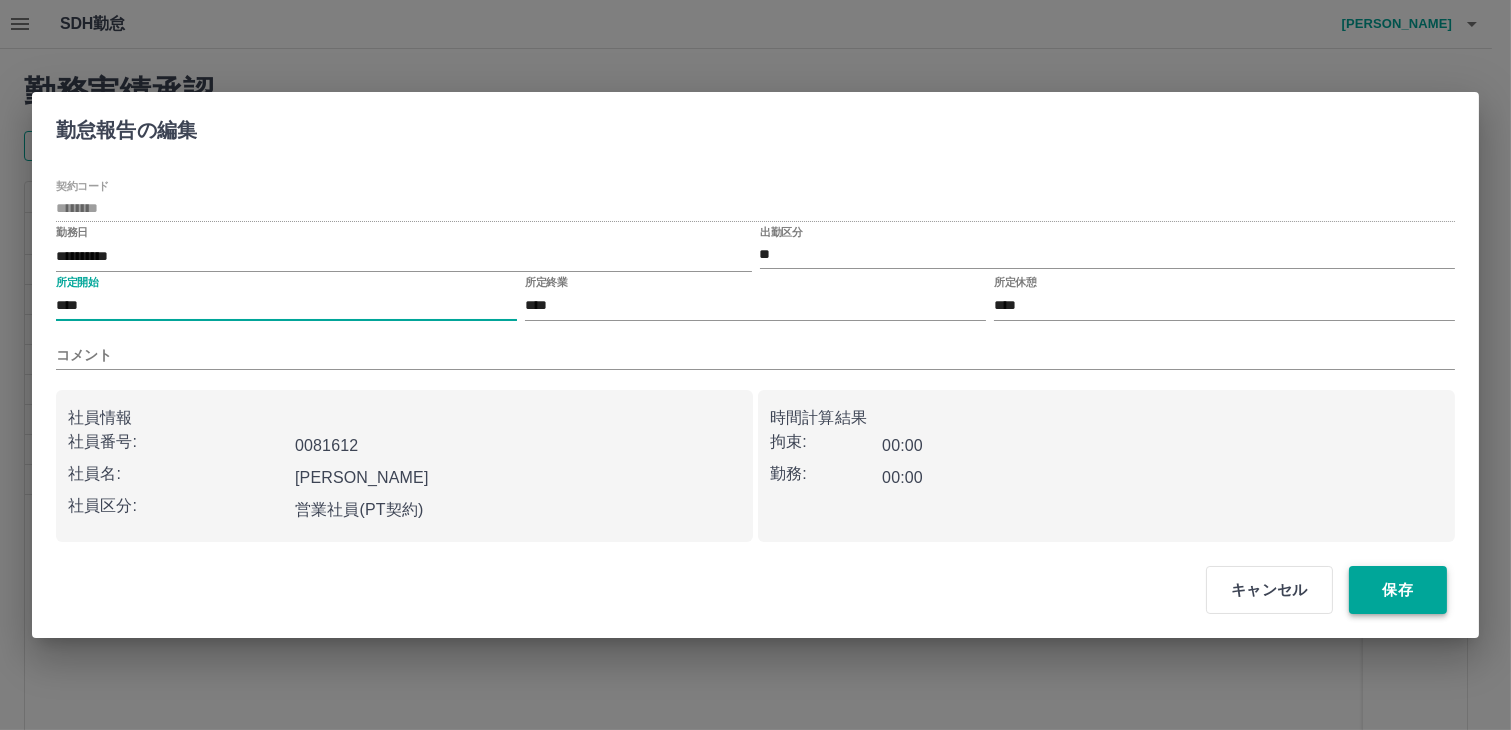 type on "****" 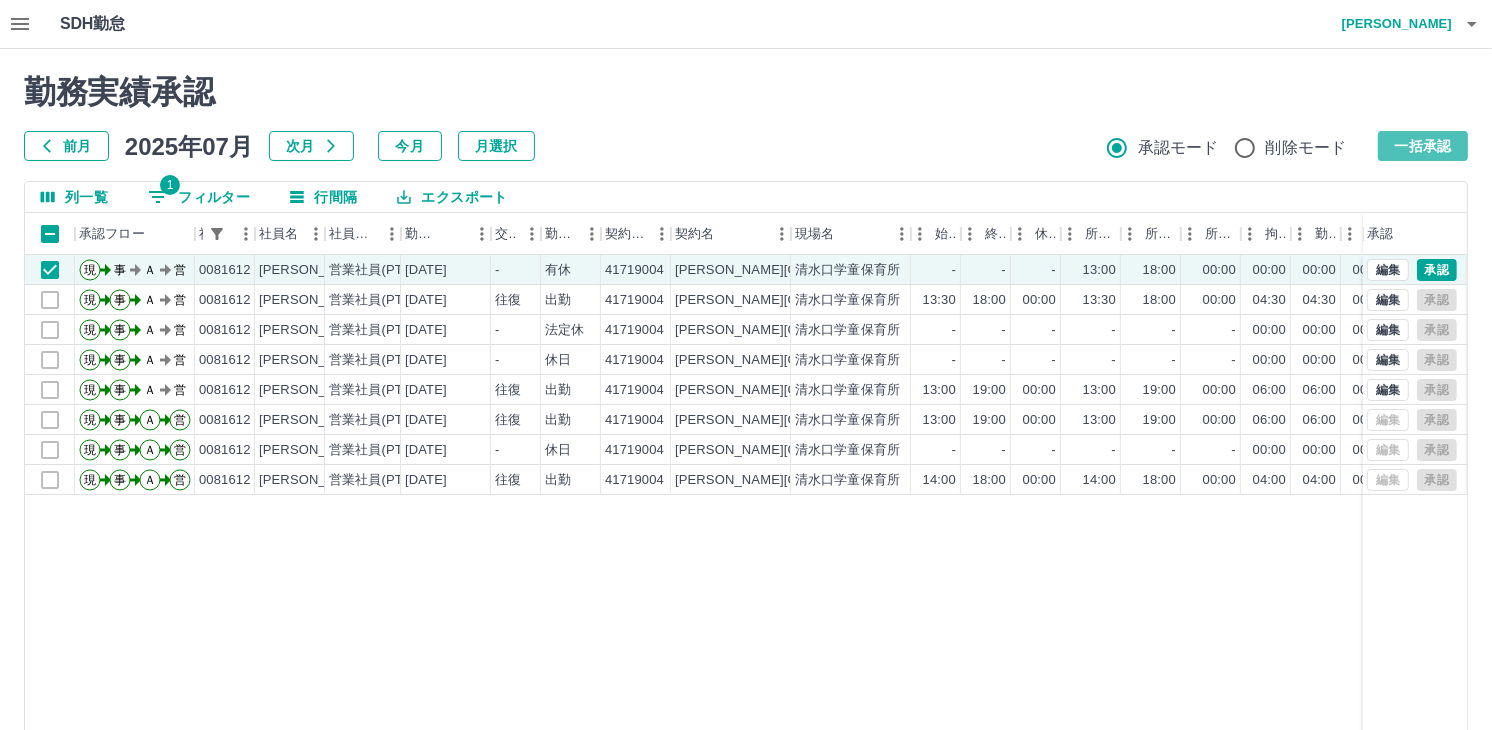 click on "一括承認" at bounding box center (1423, 146) 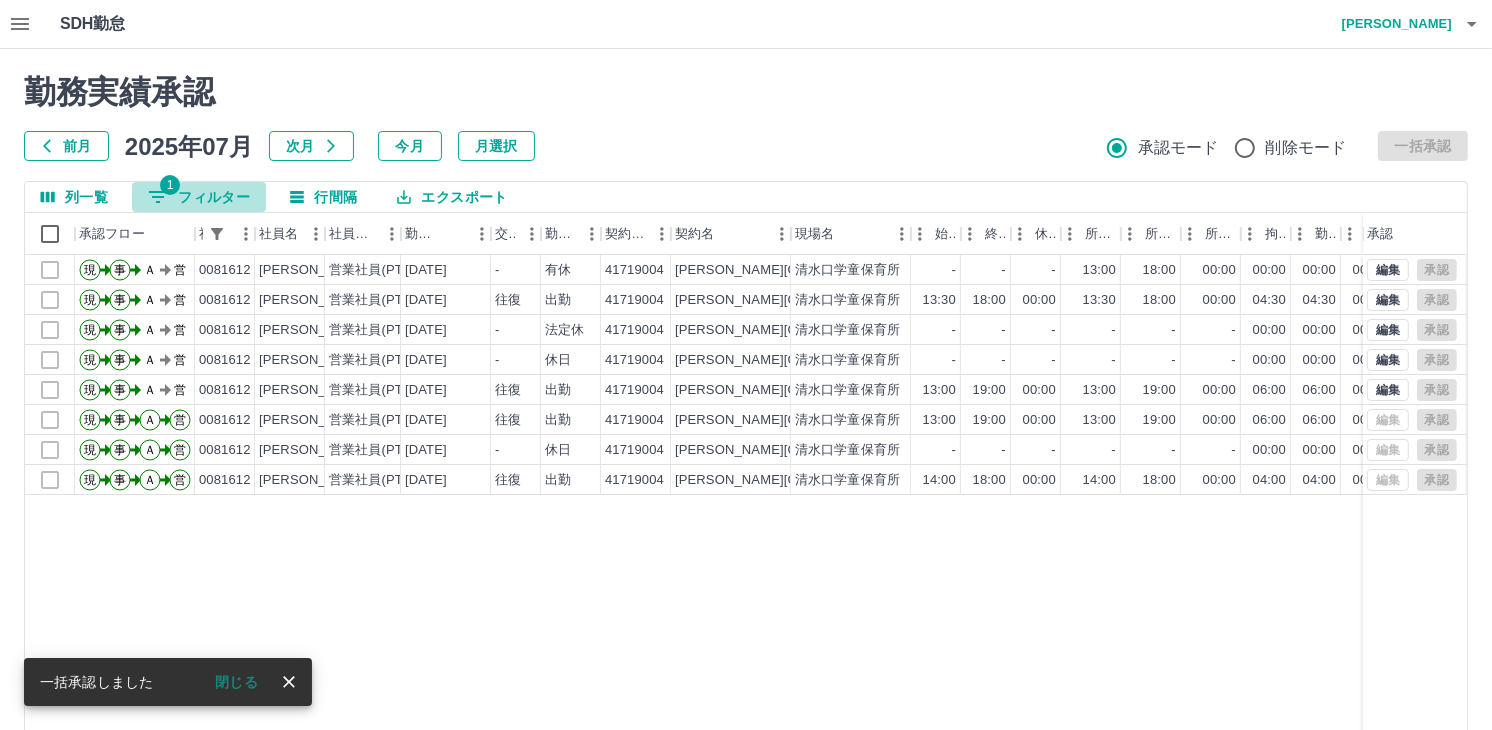 drag, startPoint x: 243, startPoint y: 184, endPoint x: 246, endPoint y: 194, distance: 10.440307 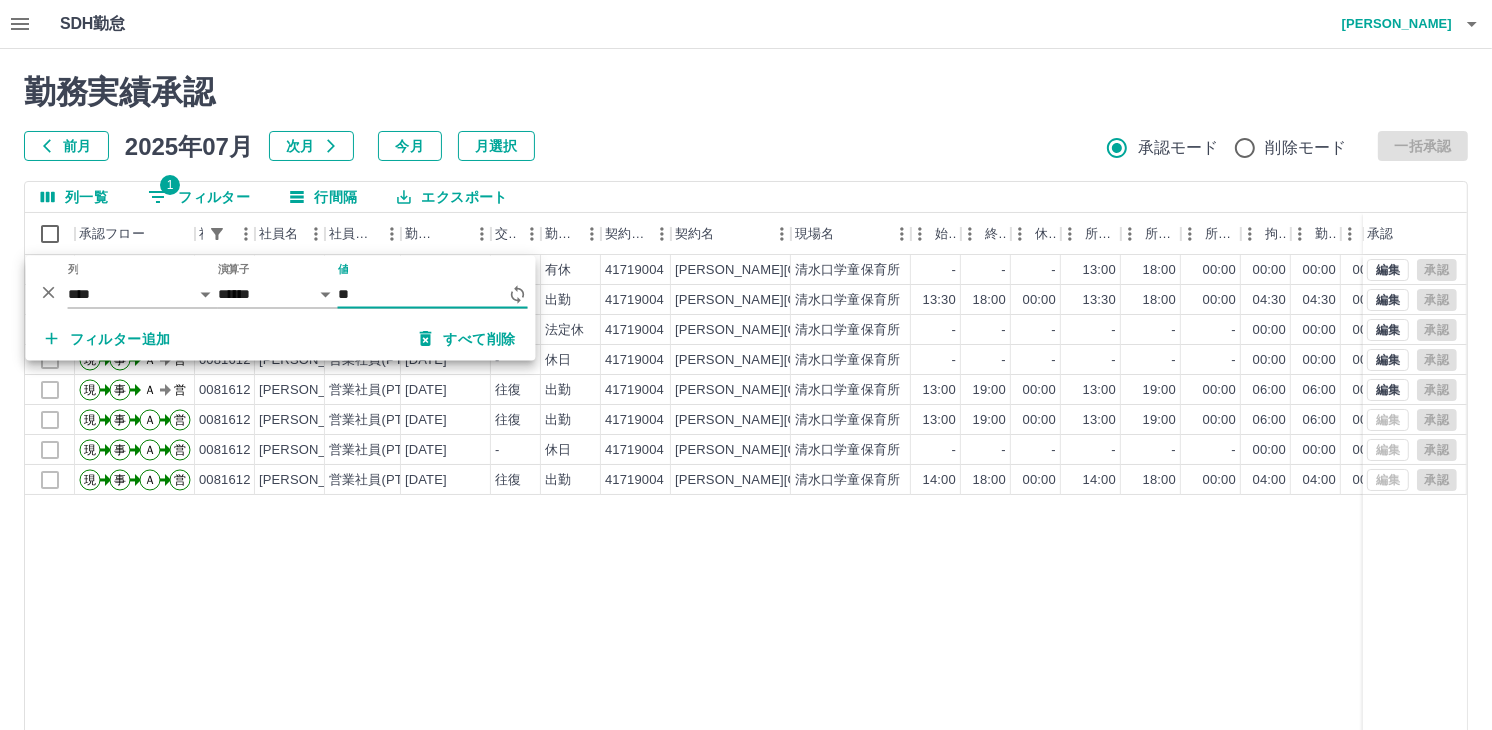 type on "*" 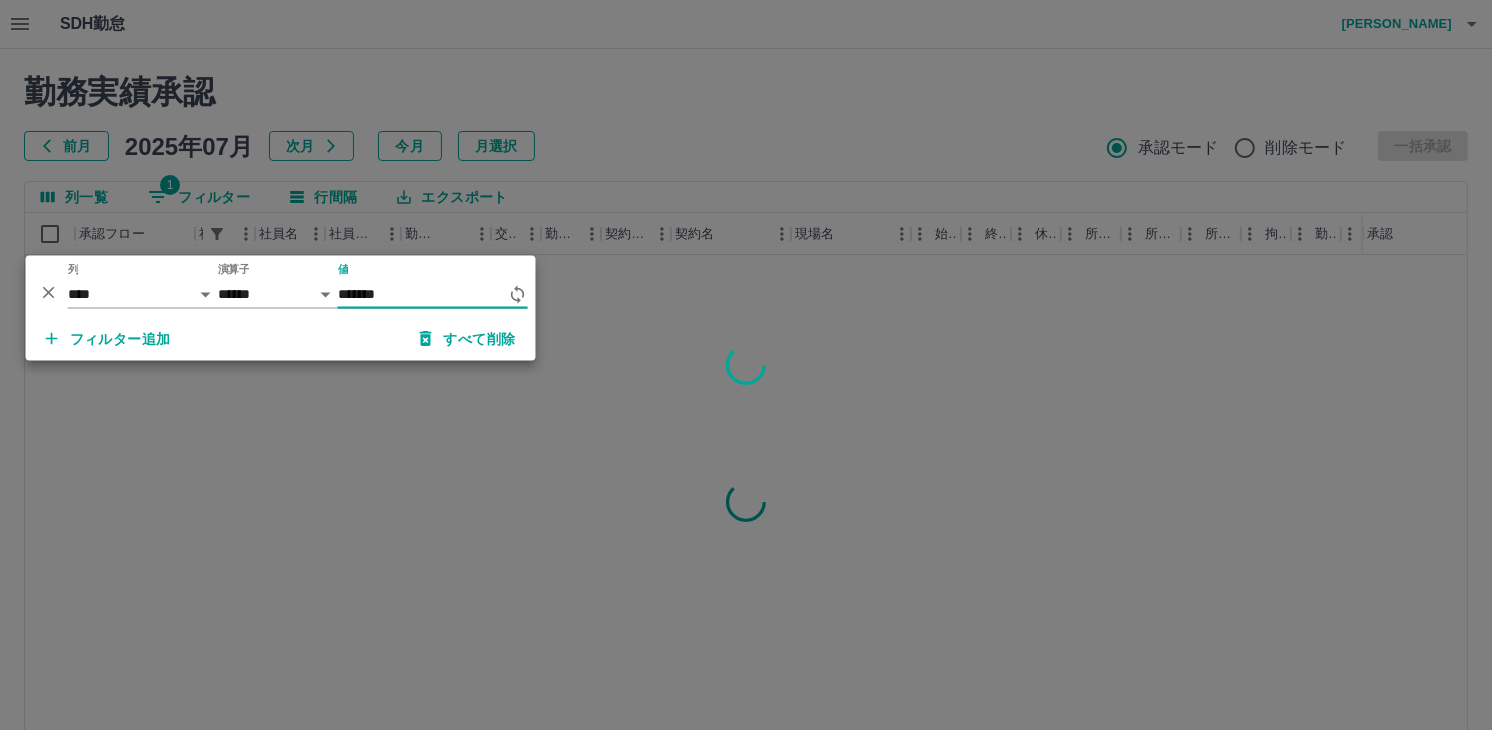 type on "*******" 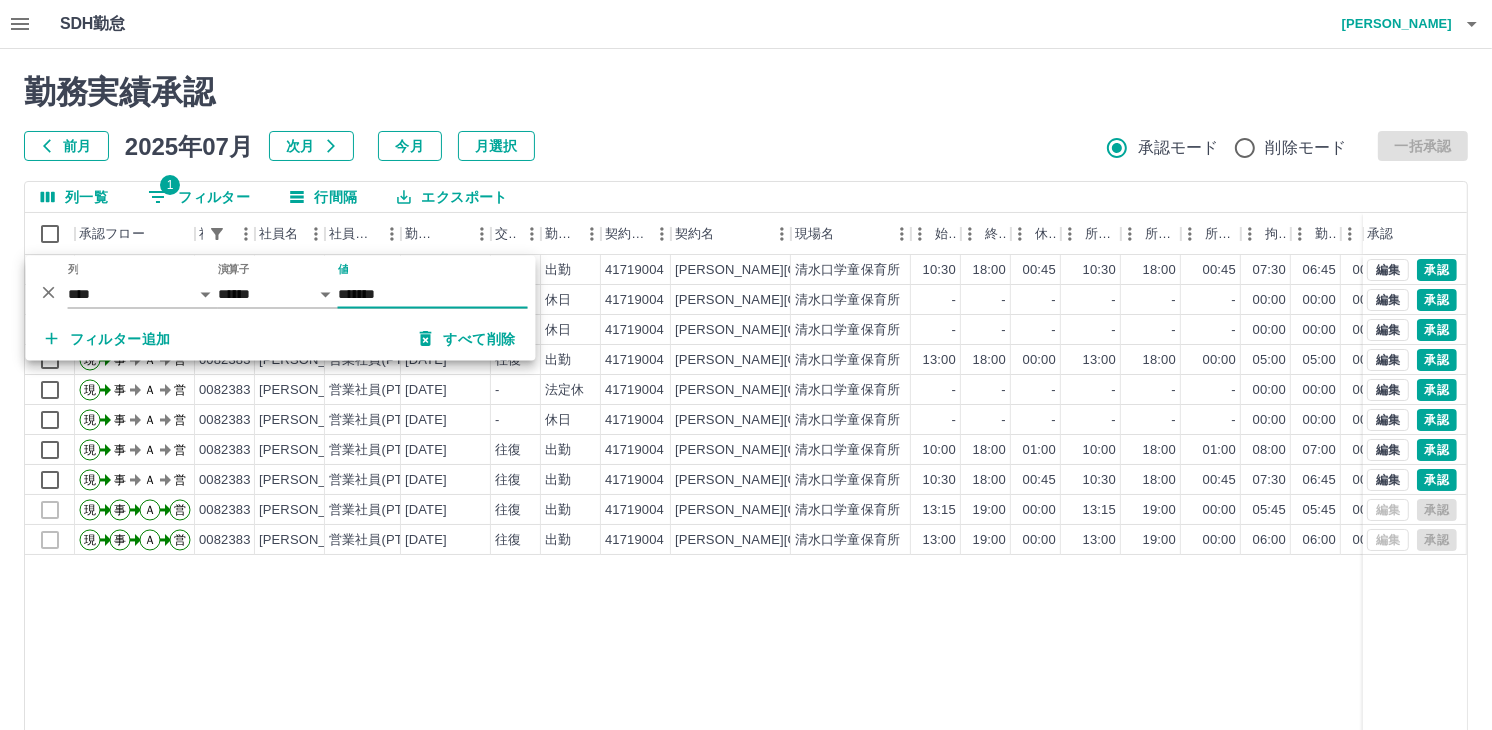 click on "勤務実績承認 前月 2025年07月 次月 今月 月選択 承認モード 削除モード 一括承認" at bounding box center (746, 117) 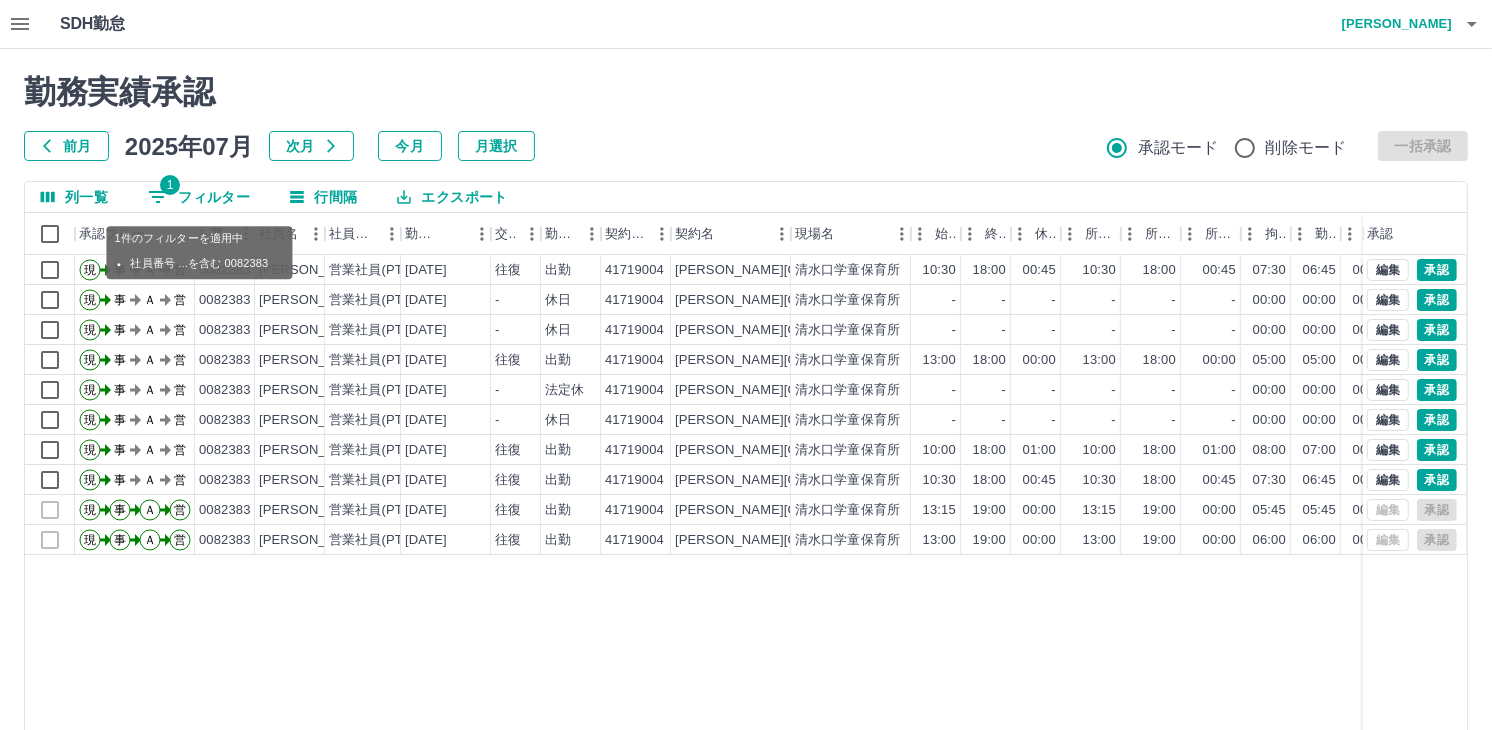 click on "1 フィルター" at bounding box center (199, 197) 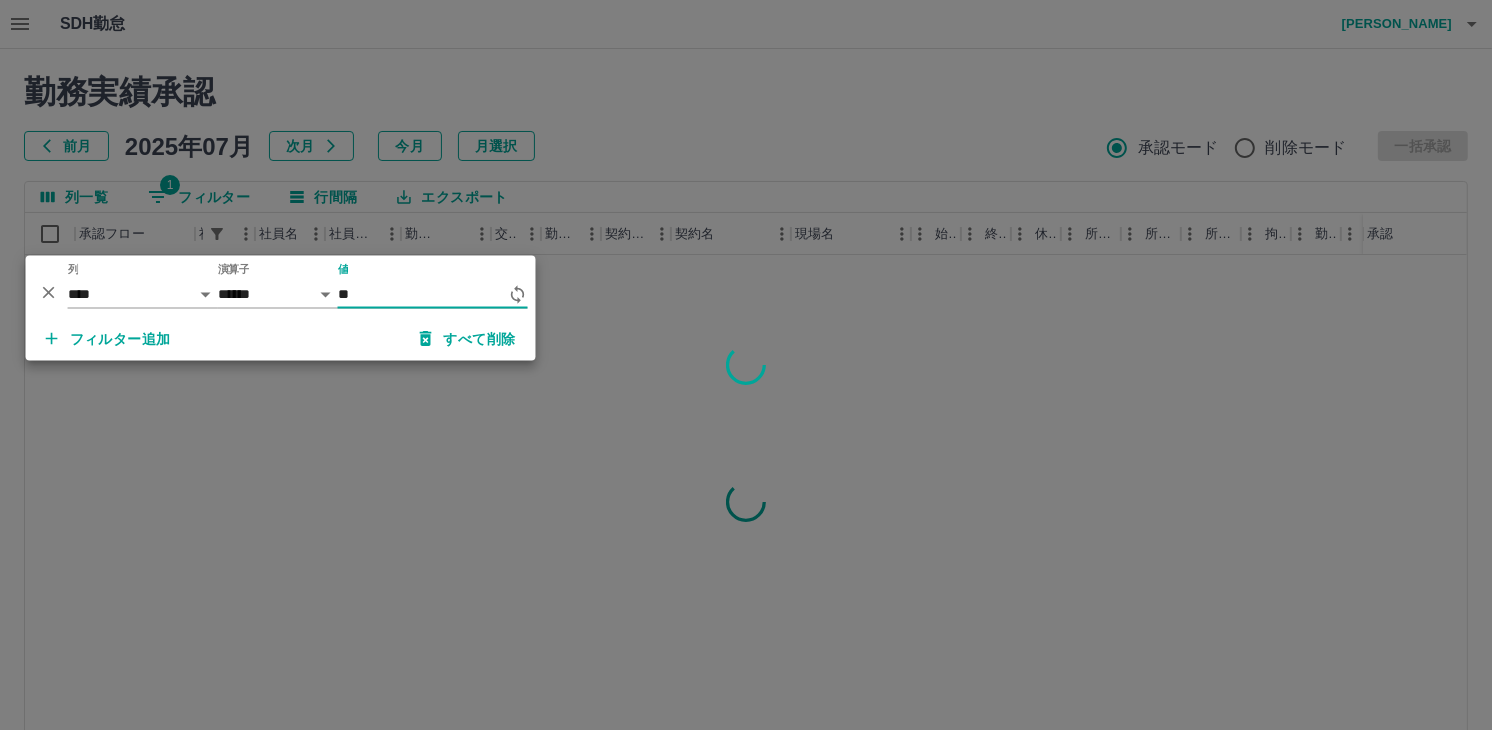 type on "*" 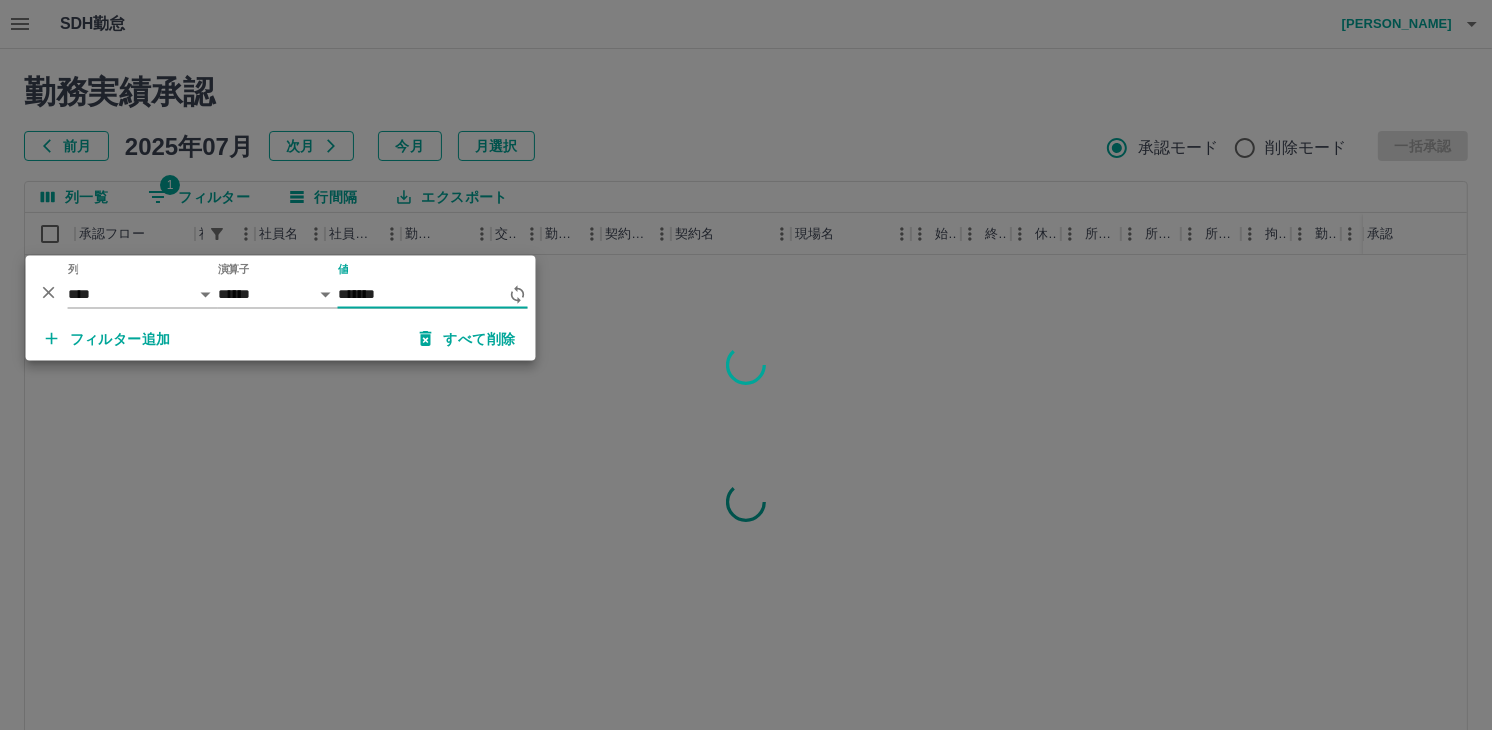 type on "*******" 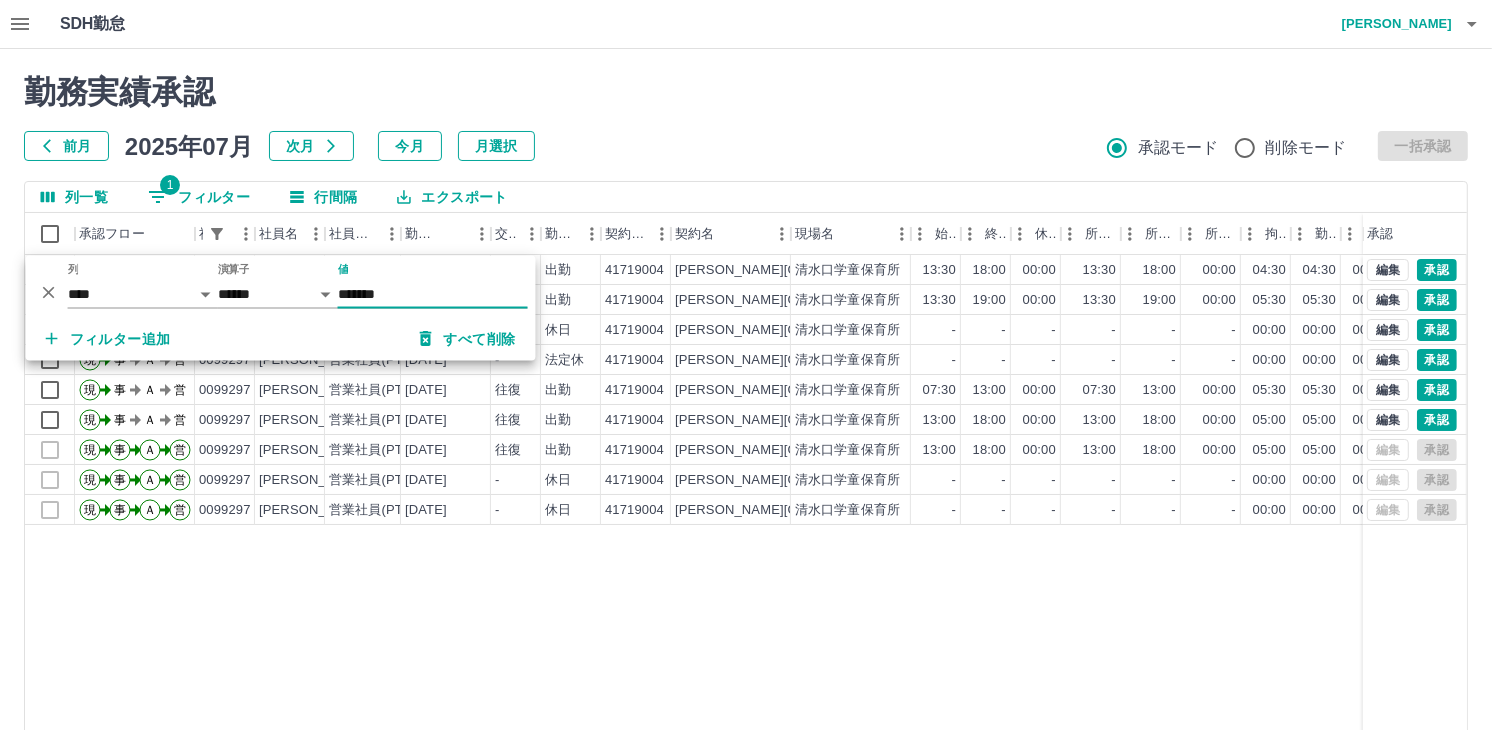 click on "勤務実績承認" at bounding box center [746, 92] 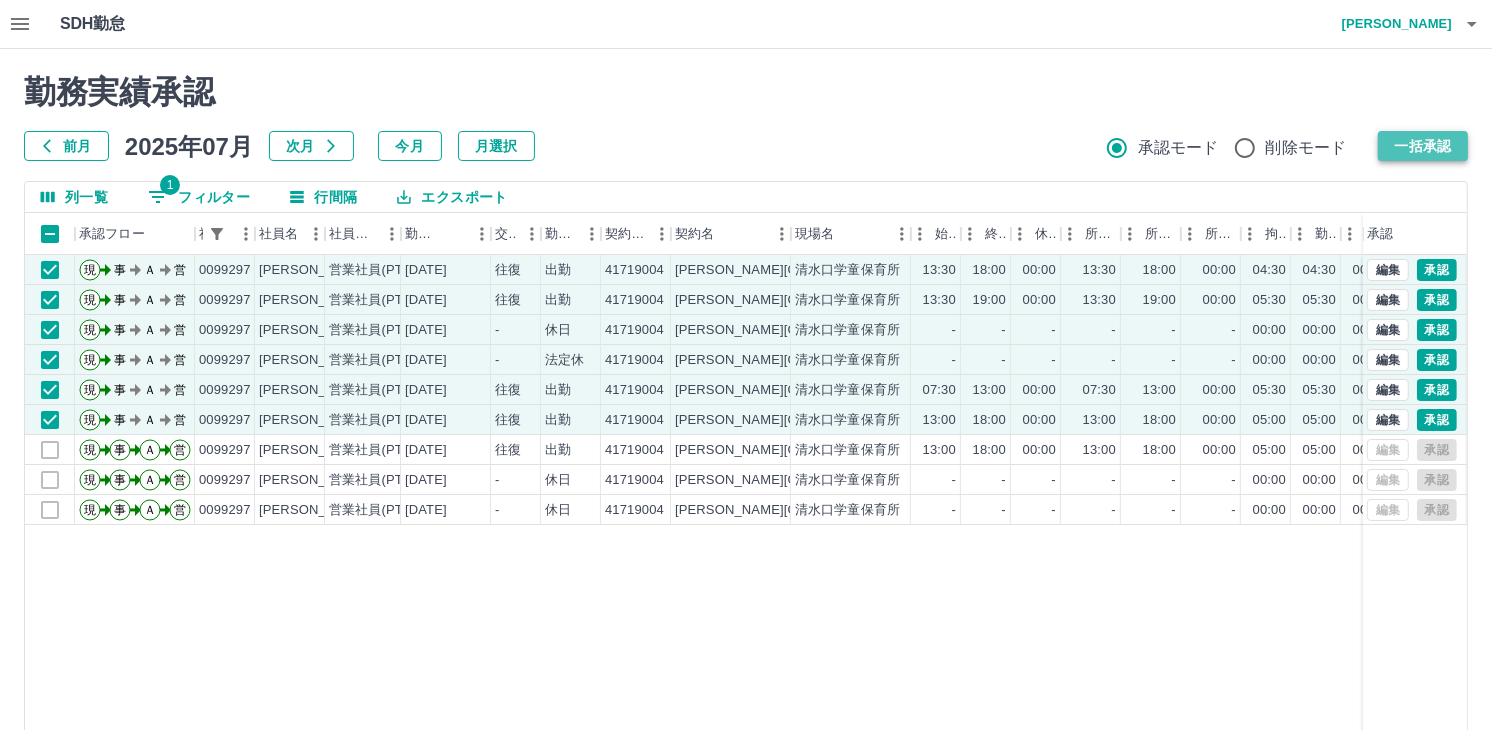 click on "一括承認" at bounding box center (1423, 146) 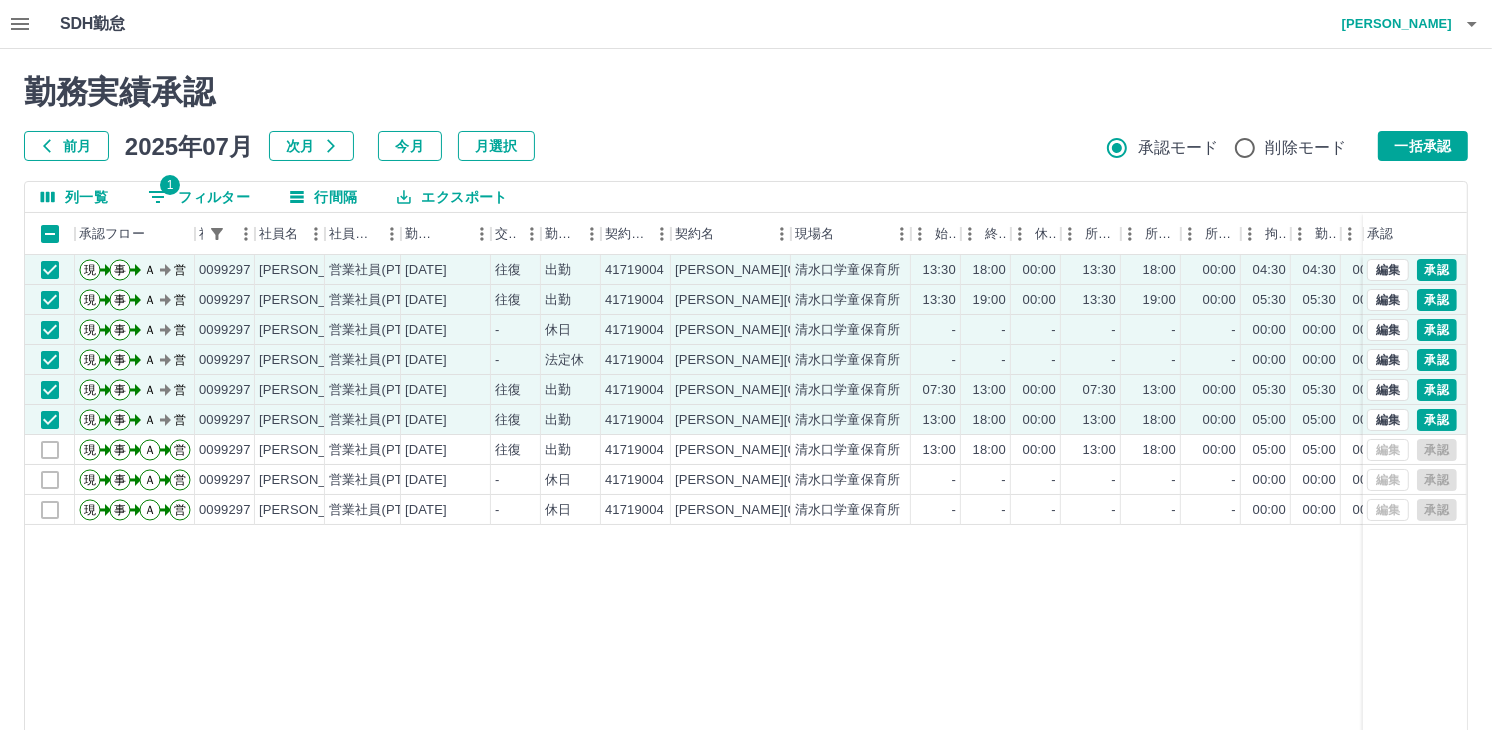 click on "1 フィルター" at bounding box center [199, 197] 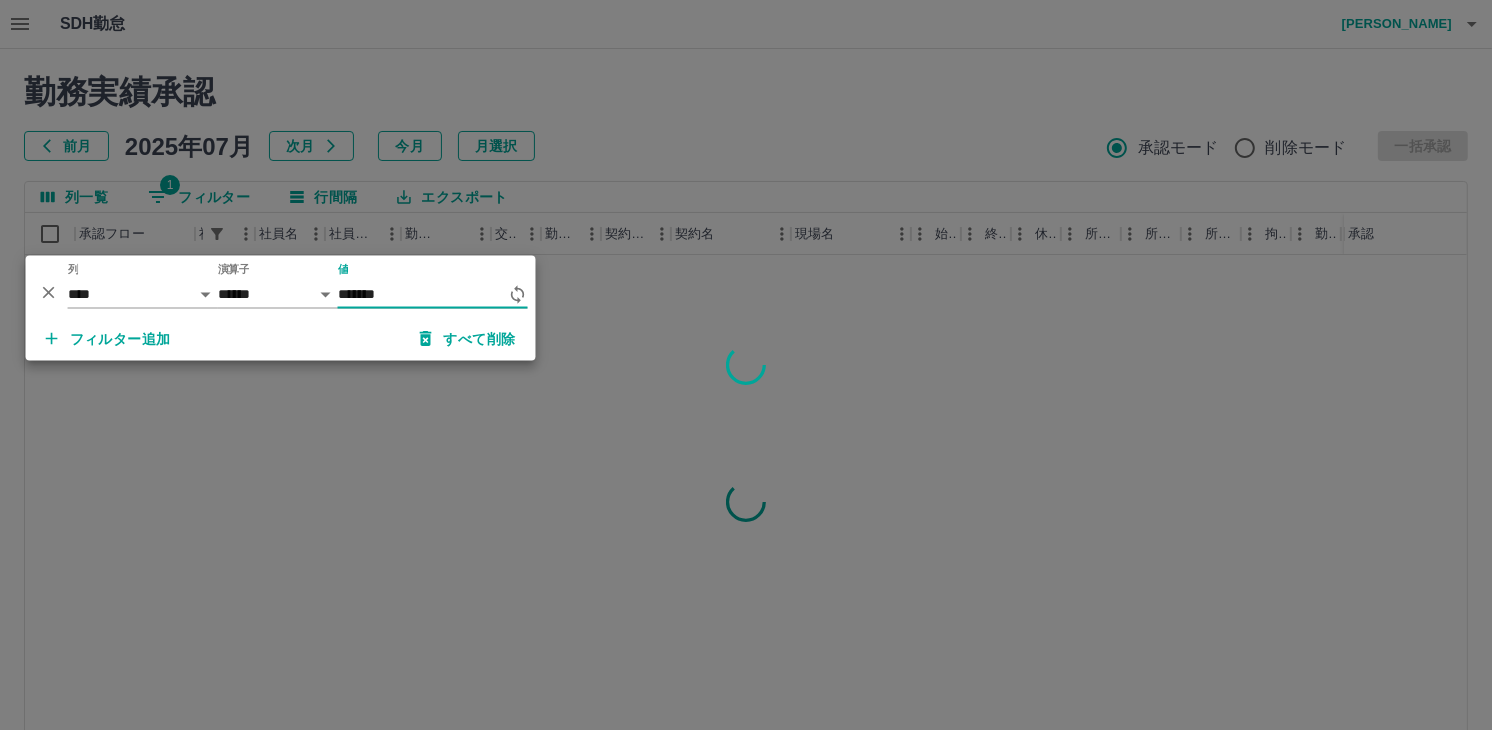 type on "*******" 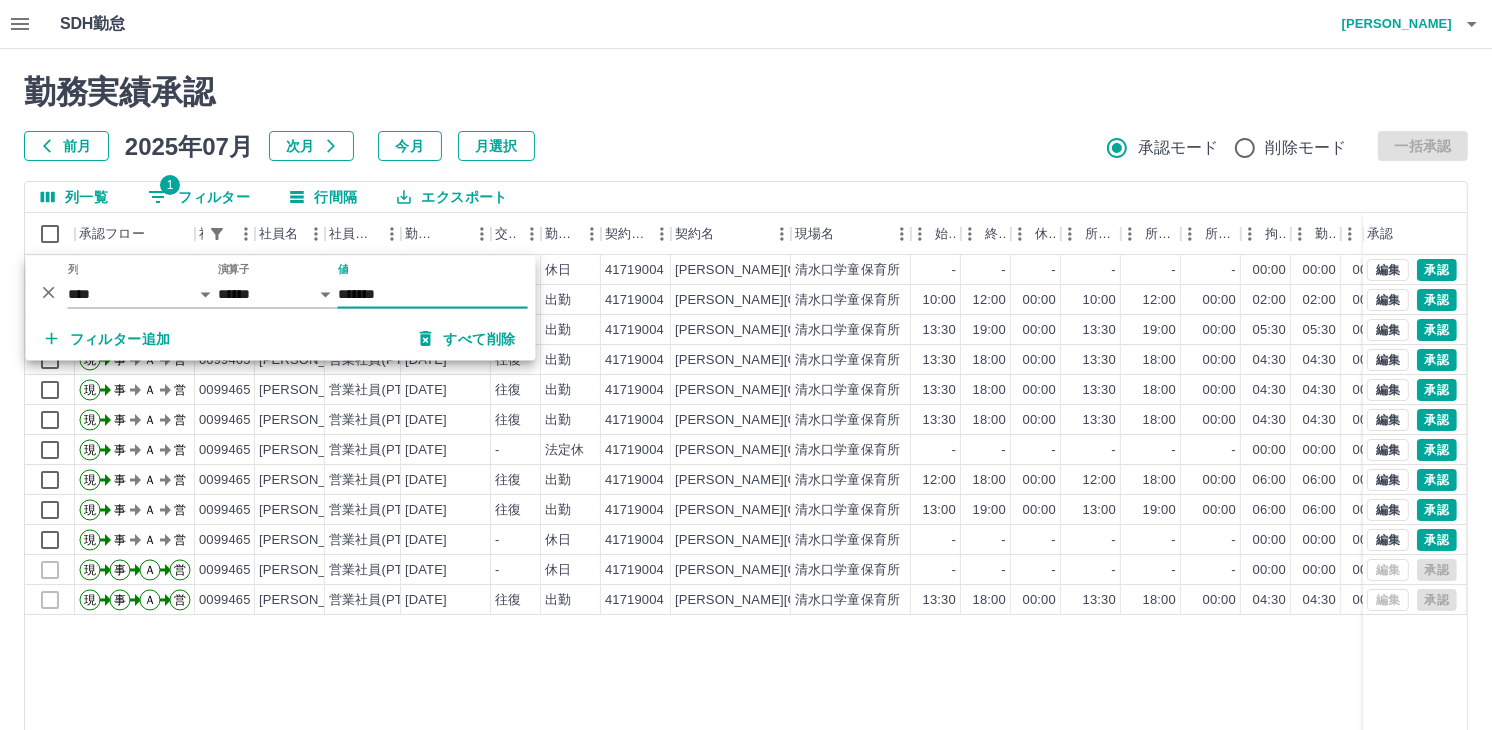 click on "勤務実績承認 前月 2025年07月 次月 今月 月選択 承認モード 削除モード 一括承認" at bounding box center (746, 117) 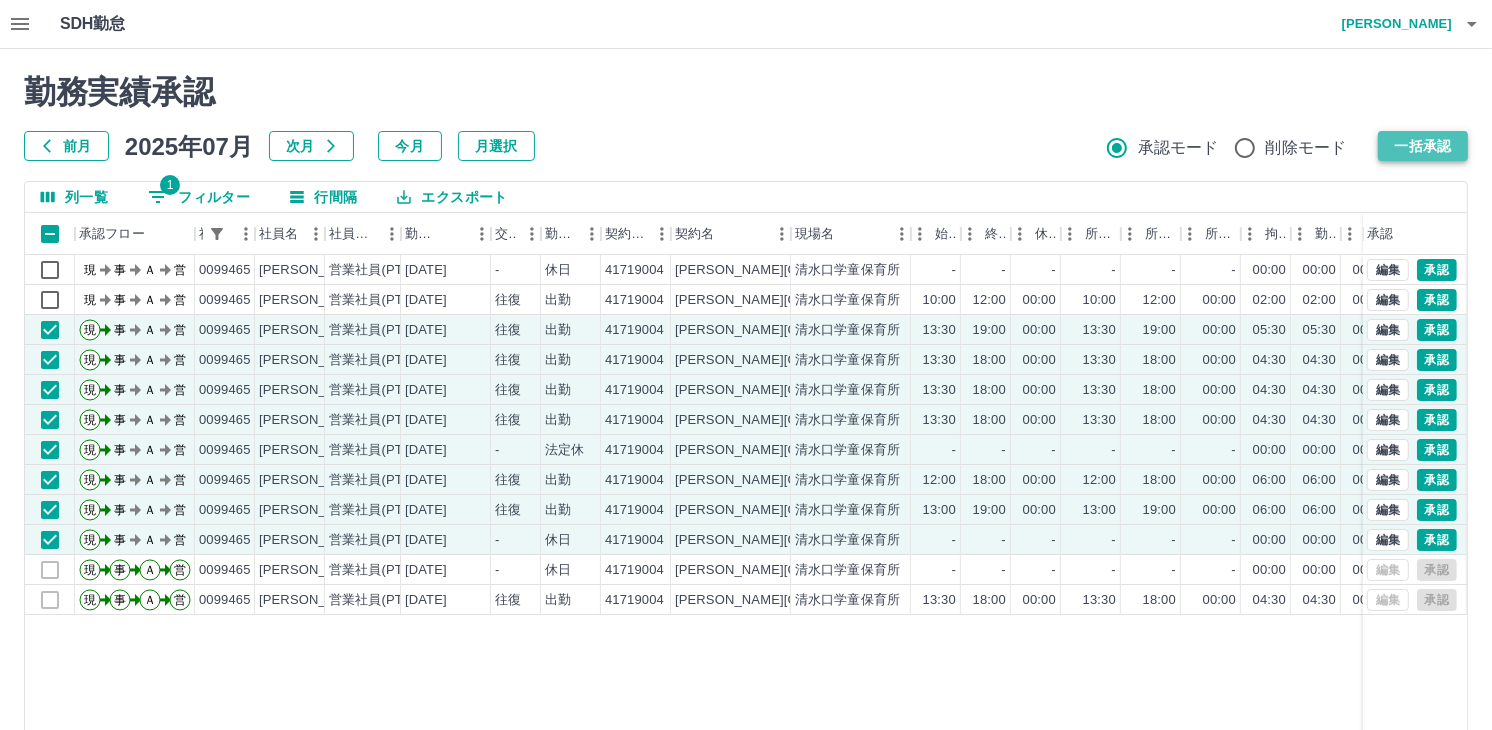 click on "一括承認" at bounding box center [1423, 146] 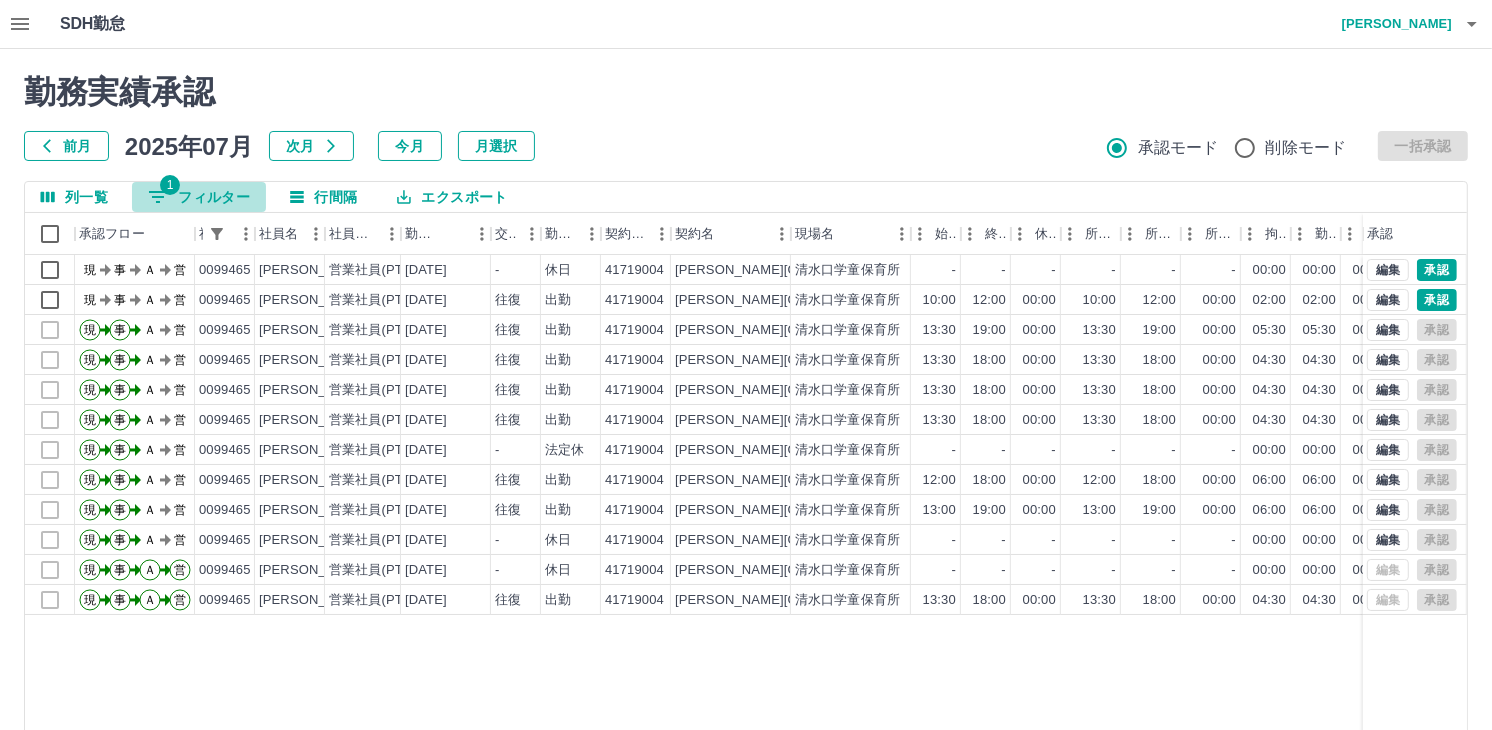 click on "1 フィルター" at bounding box center [199, 197] 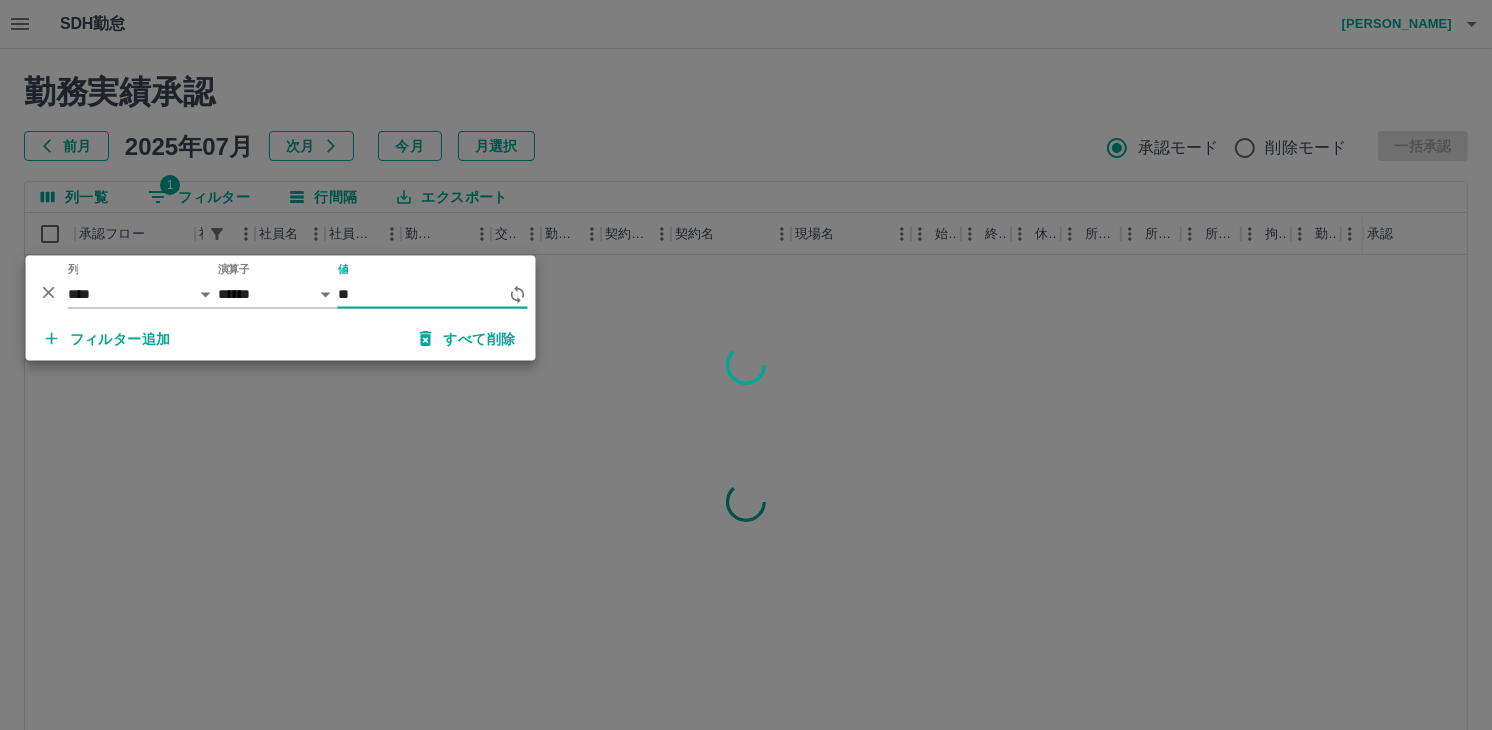 type on "*" 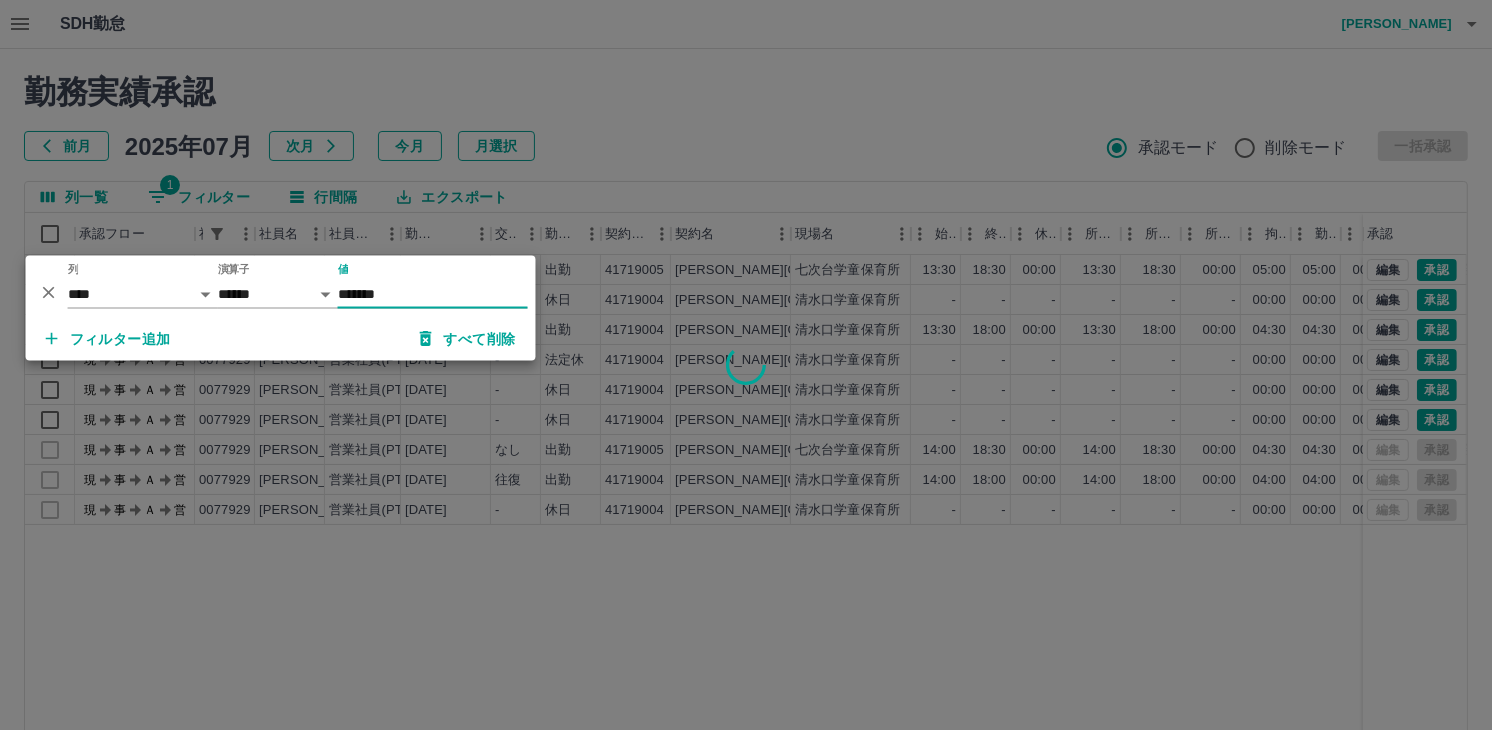 type on "*******" 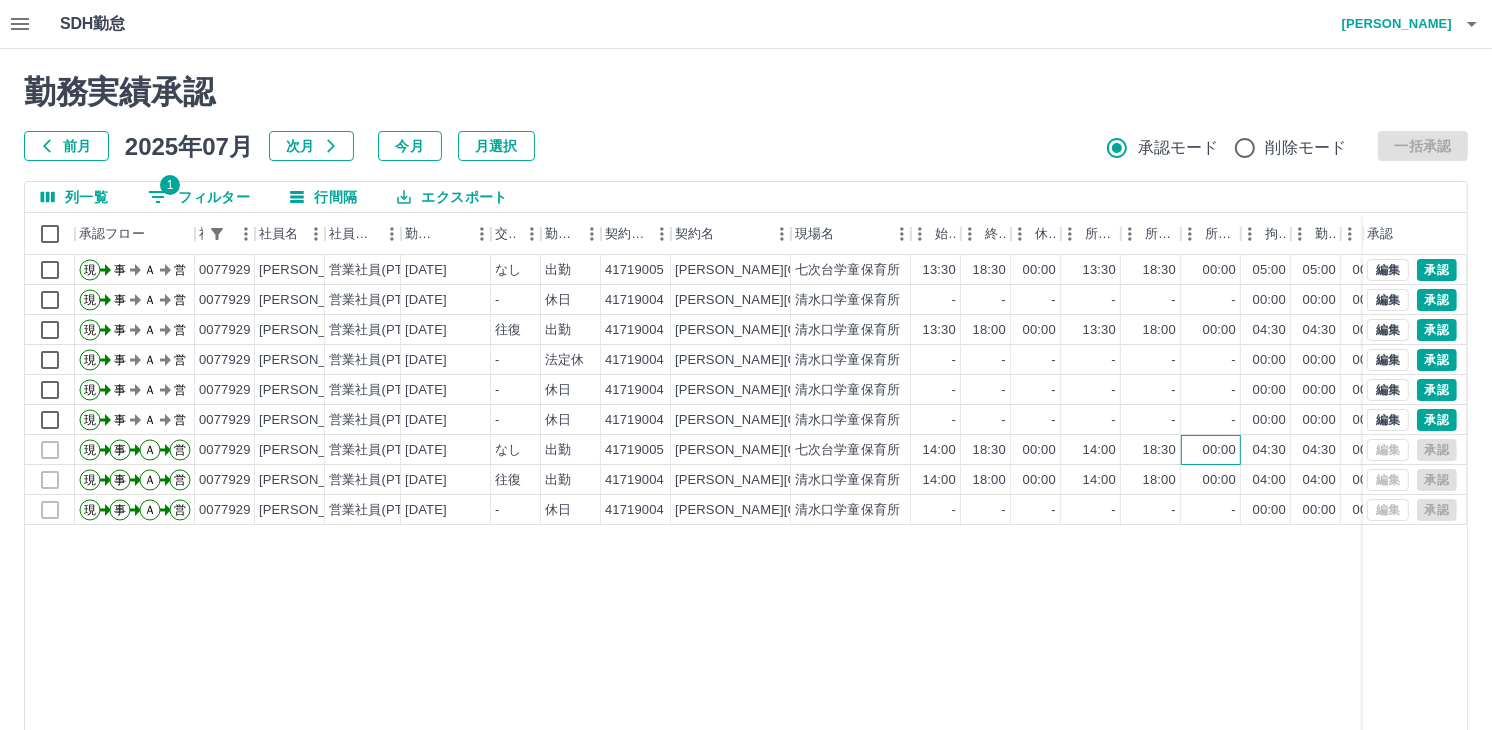 click on "00:00" at bounding box center [1211, 450] 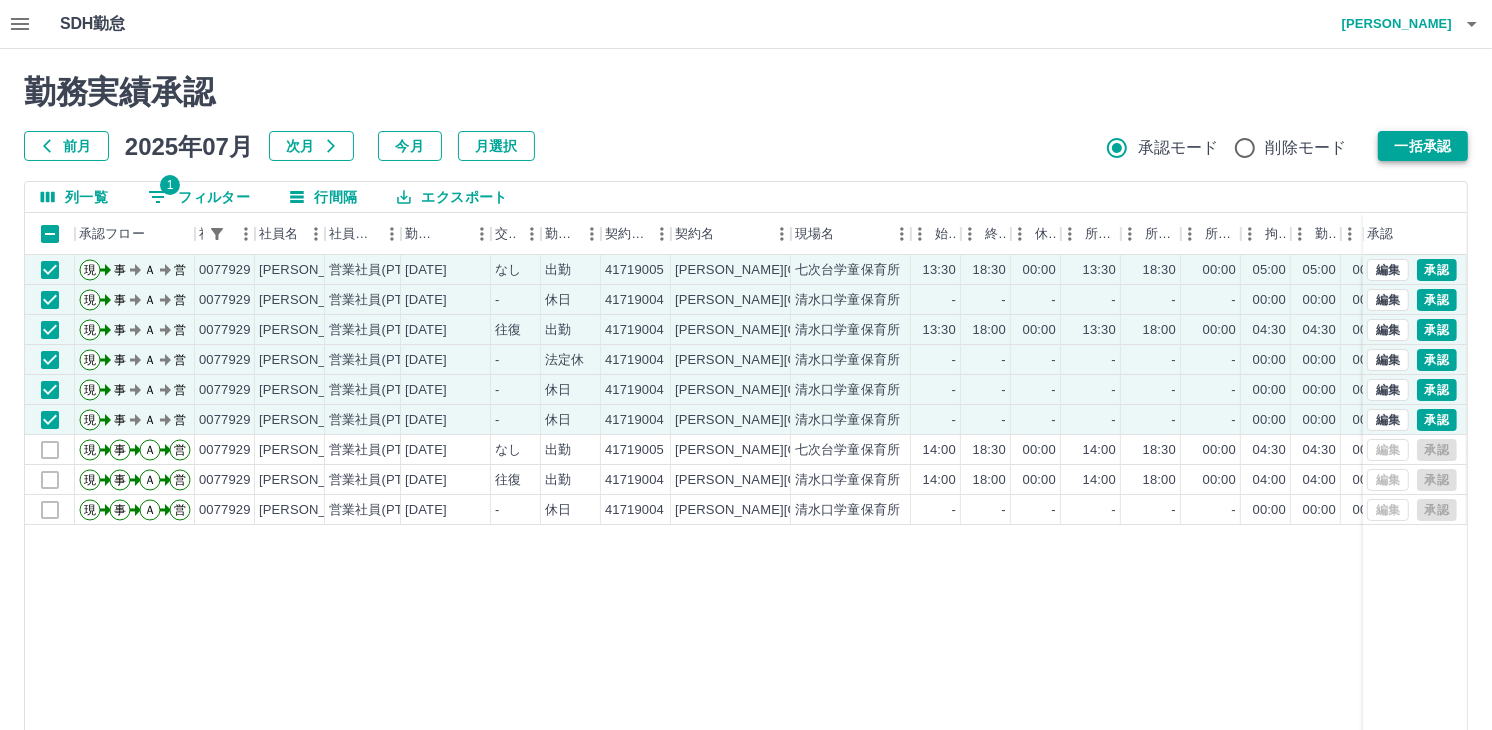 click on "一括承認" at bounding box center [1423, 146] 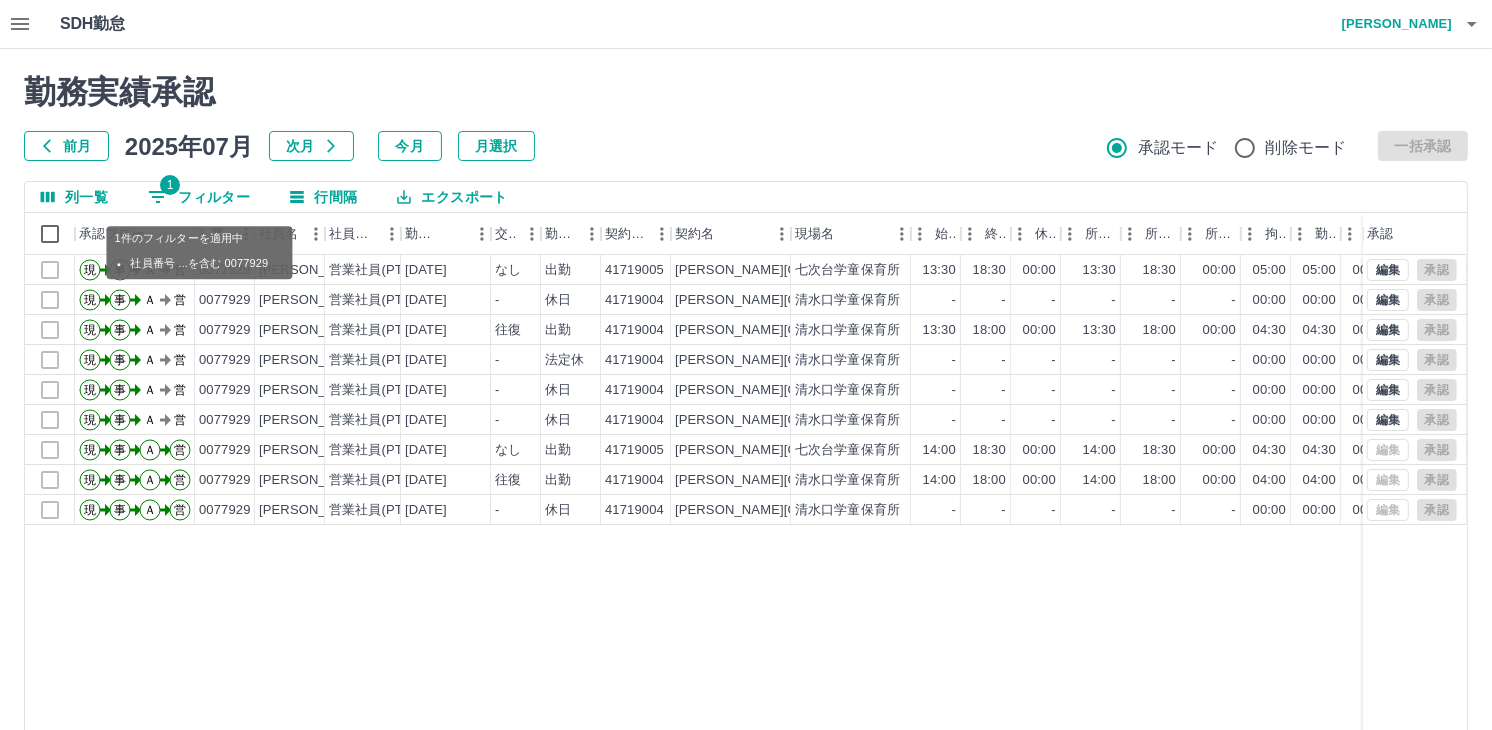 click on "1 フィルター" at bounding box center (199, 197) 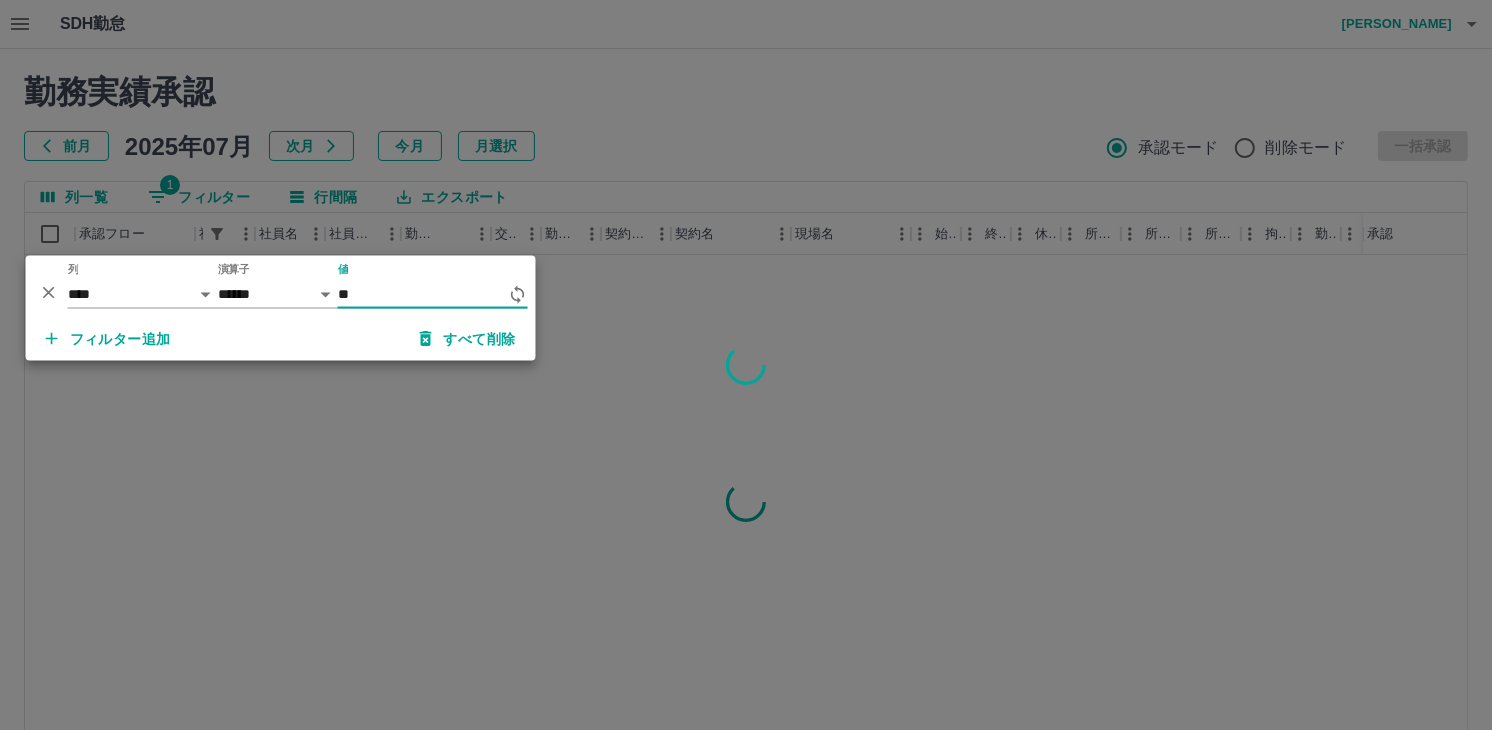 type on "*" 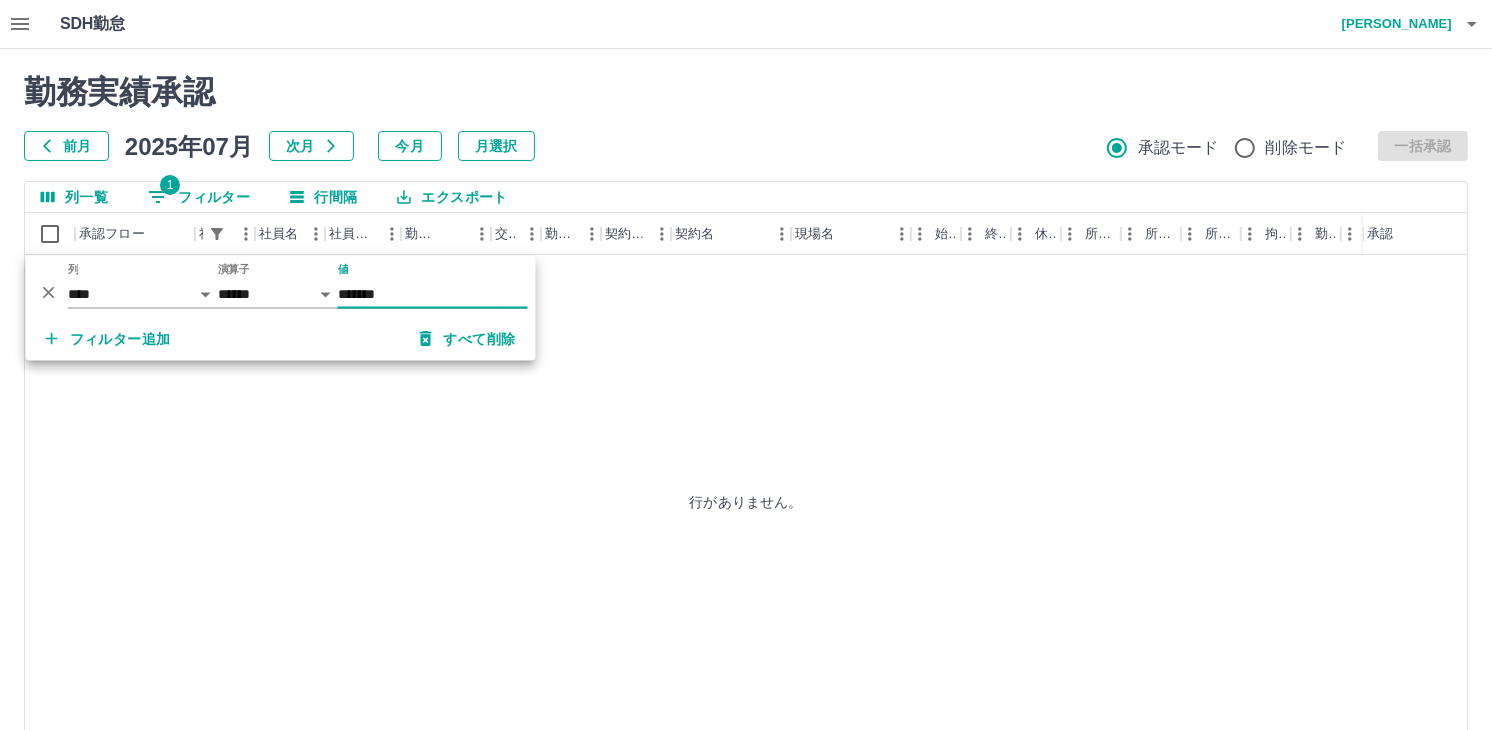 click on "*******" at bounding box center [433, 294] 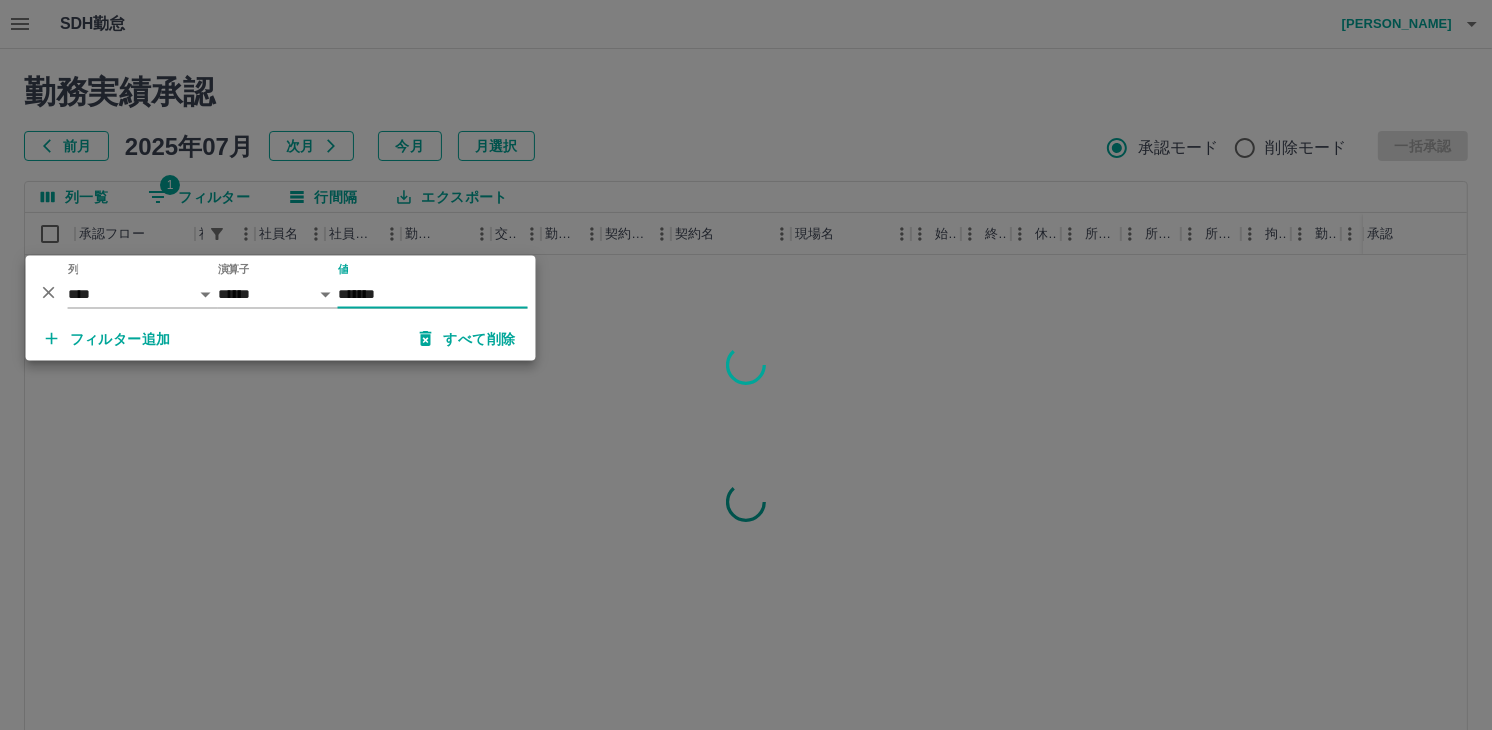 type on "*******" 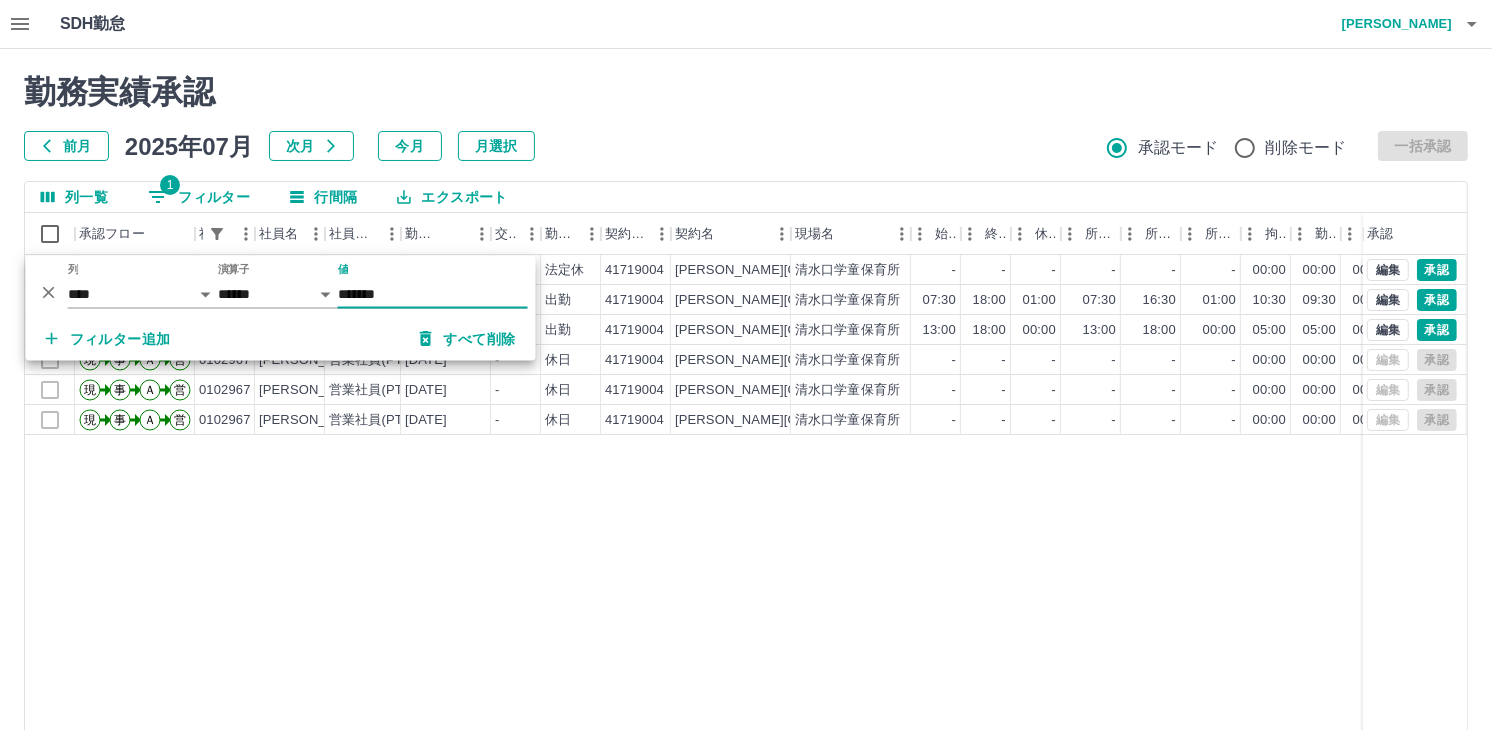 click on "現 事 Ａ 営 0102967 [PERSON_NAME] 営業社員(PT契約) [DATE]  -  法定休 41719004 [PERSON_NAME][GEOGRAPHIC_DATA] [PERSON_NAME]学童保育所 - - - - - - 00:00 00:00 00:00 事務担当者承認待 現 事 Ａ 営 0102967 [PERSON_NAME] 営業社員(PT契約) [DATE] 往復 出勤 41719004 [PERSON_NAME][GEOGRAPHIC_DATA] [PERSON_NAME]学童保育所 07:30 18:00 01:00 07:30 16:30 01:00 10:30 09:30 00:00 事務担当者承認待 現 事 Ａ 営 0102967 [PERSON_NAME] 営業社員(PT契約) [DATE] 往復 出勤 41719004 [PERSON_NAME][GEOGRAPHIC_DATA] [PERSON_NAME]学童保育所 13:00 18:00 00:00 13:00 18:00 00:00 05:00 05:00 00:00 事務担当者承認待 現 事 Ａ 営 0102967 [PERSON_NAME] 営業社員(PT契約) [DATE]  -  休日 41719004 [PERSON_NAME][GEOGRAPHIC_DATA] [PERSON_NAME]学童保育所 - - - - - - 00:00 00:00 00:00 全承認済 現 事 Ａ 営 0102967 [PERSON_NAME] 営業社員(PT契約) [DATE]  -  休日 41719004 [PERSON_NAME][GEOGRAPHIC_DATA] [PERSON_NAME]学童保育所 - - - - - - 00:00 00:00 00:00 全承認済 現 事 Ａ 営 0102967 [PERSON_NAME] 営業社員(PT契約)  -  - -" at bounding box center [898, 511] 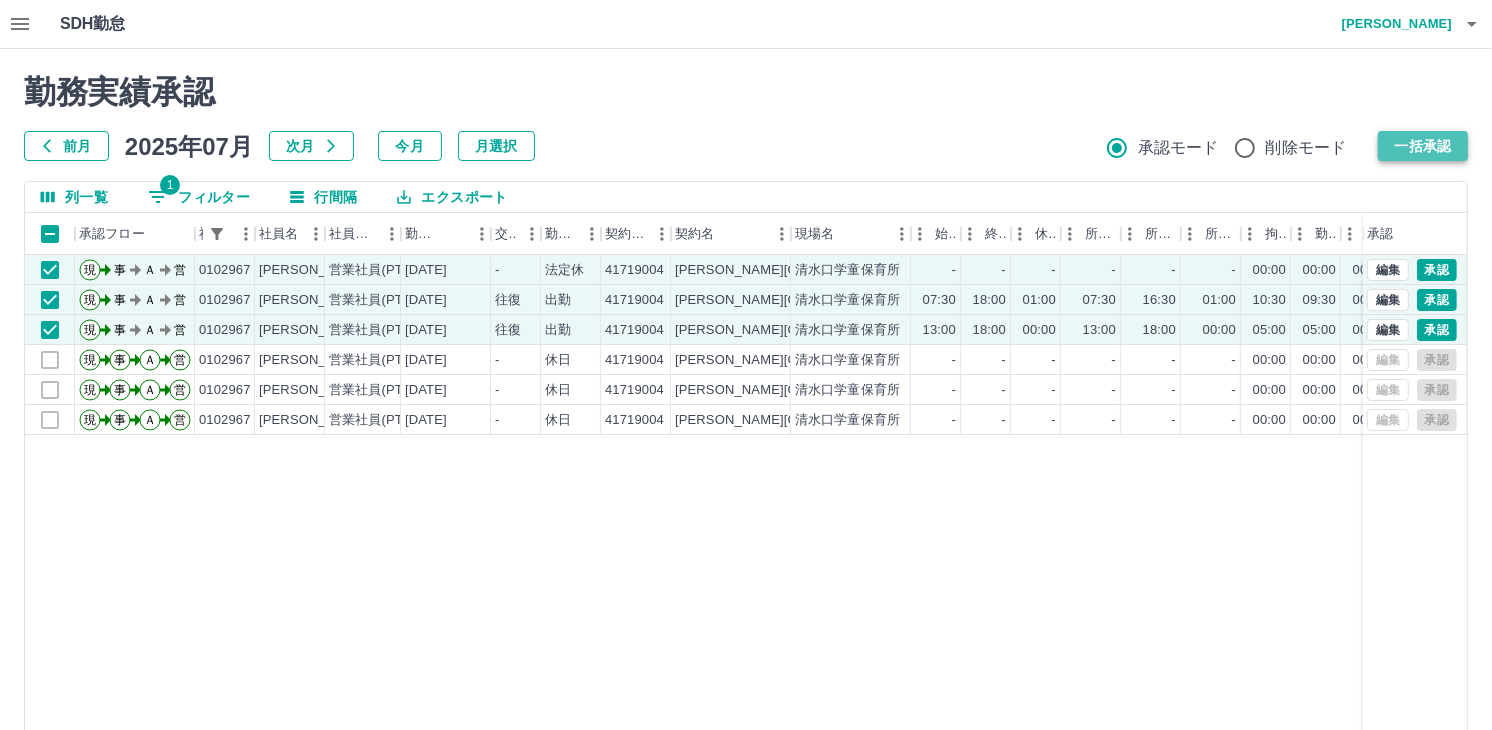 click on "一括承認" at bounding box center [1423, 146] 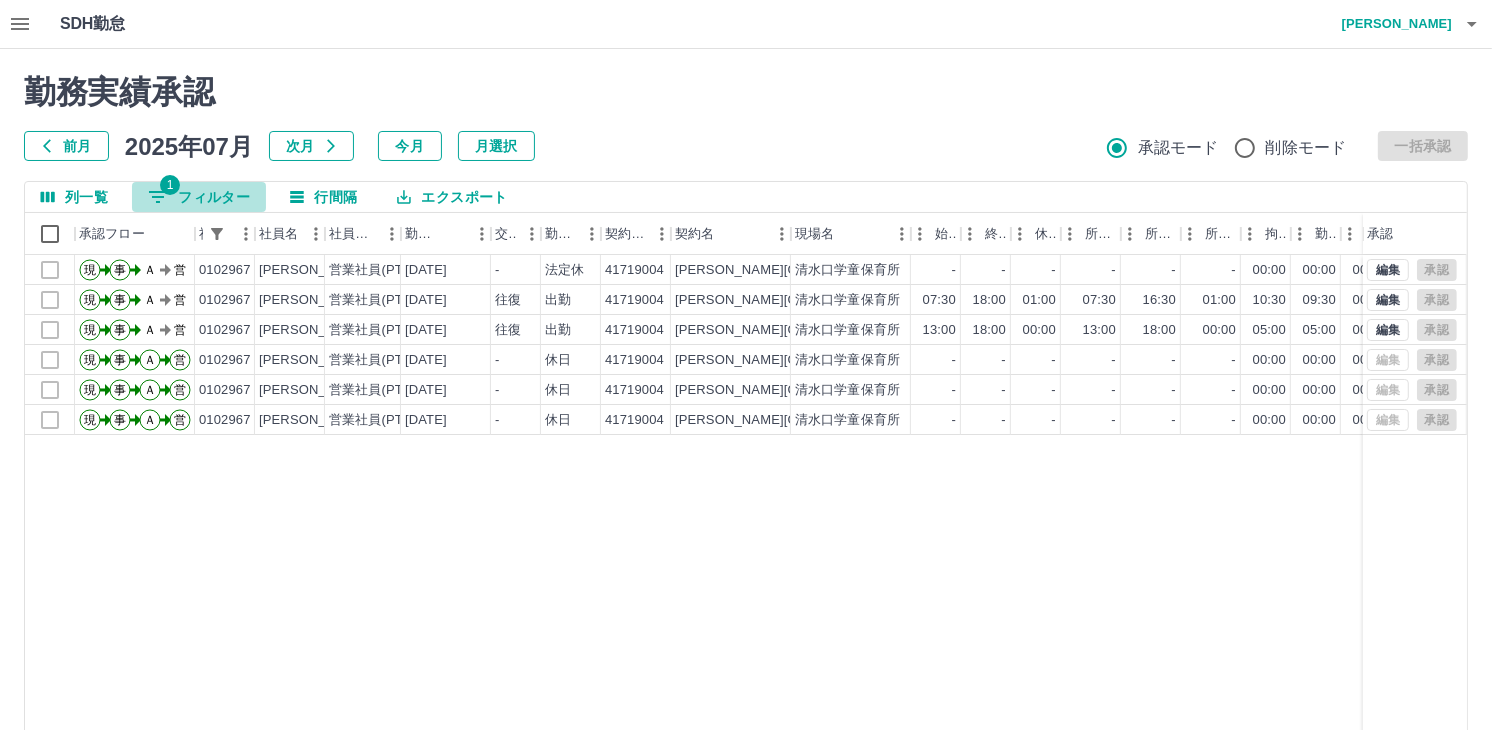 click on "1 フィルター" at bounding box center (199, 197) 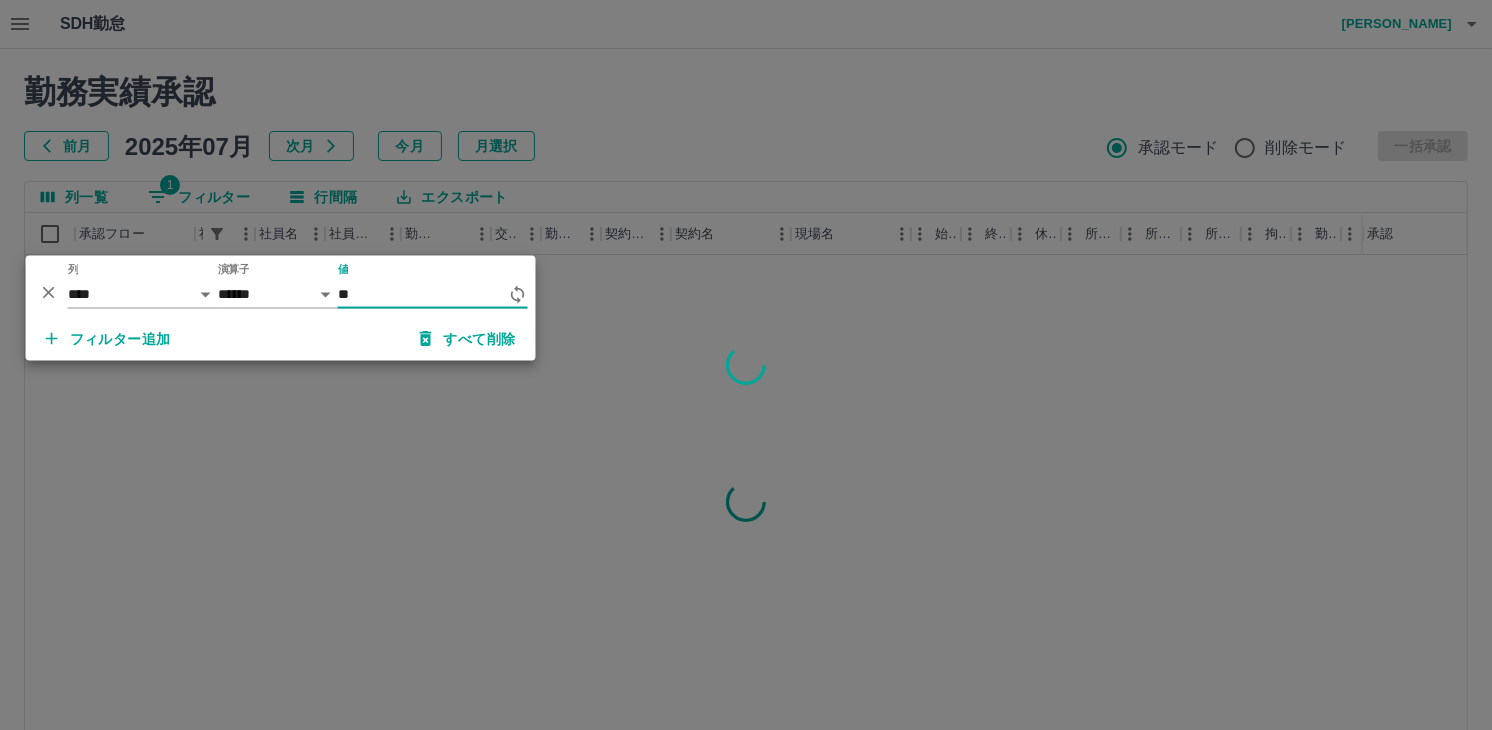 type on "*" 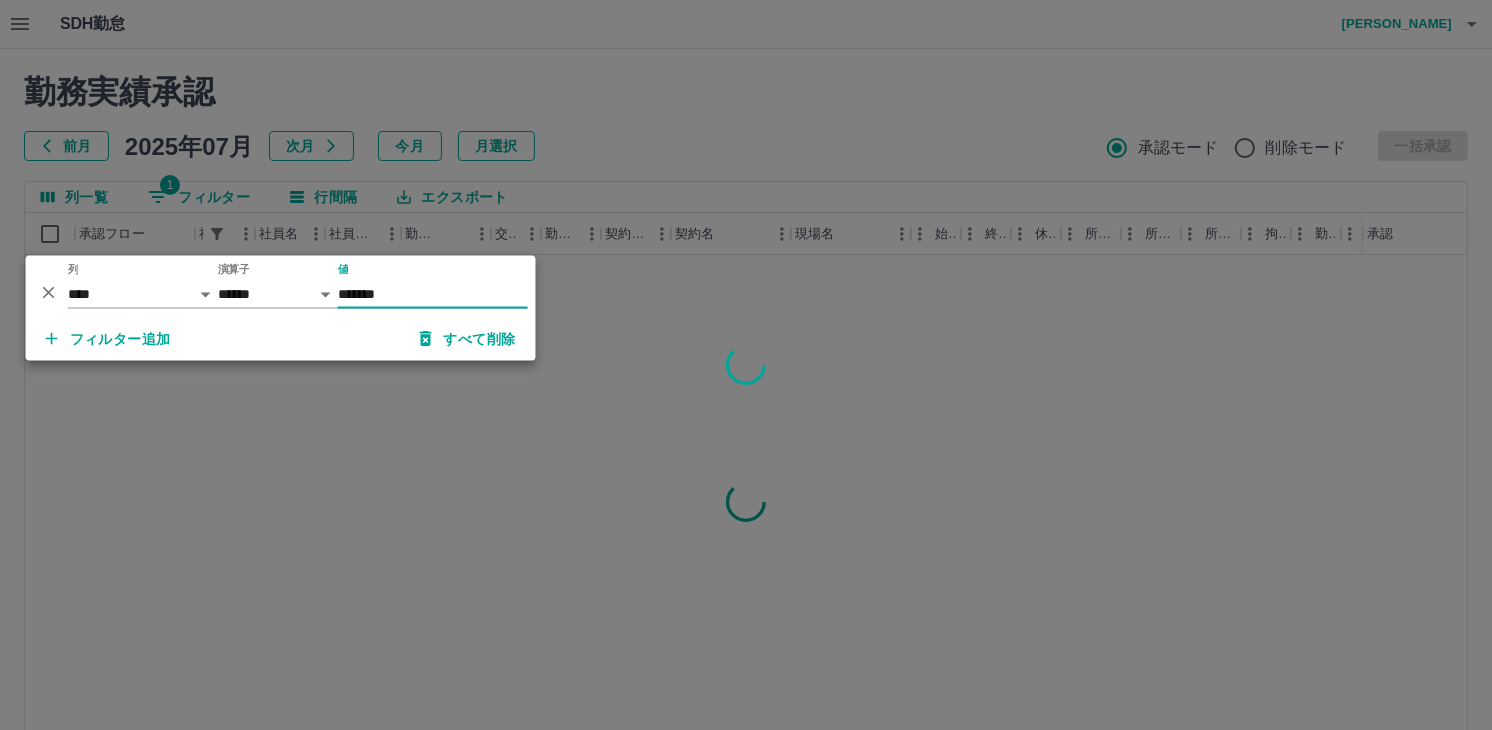 type on "*******" 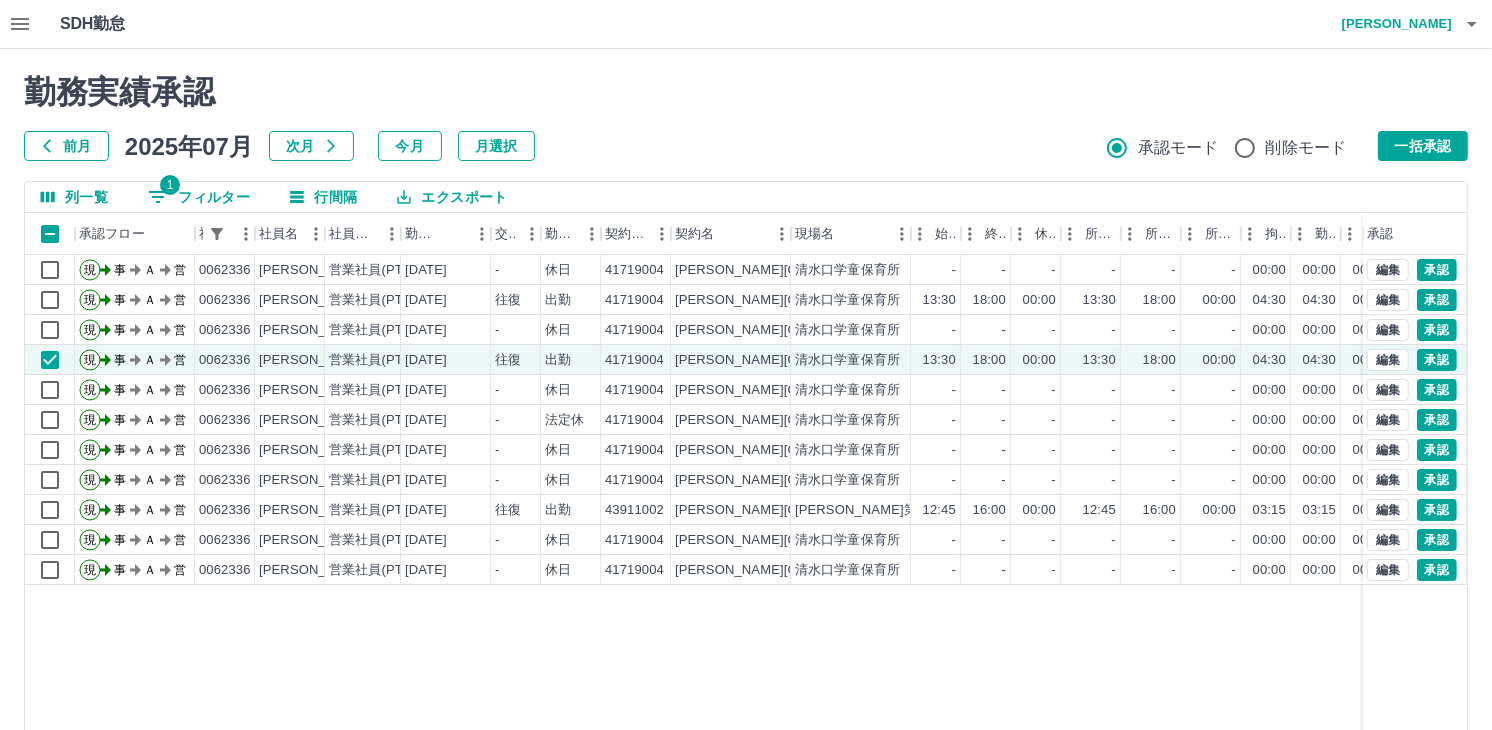 click on "勤務実績承認" at bounding box center (746, 92) 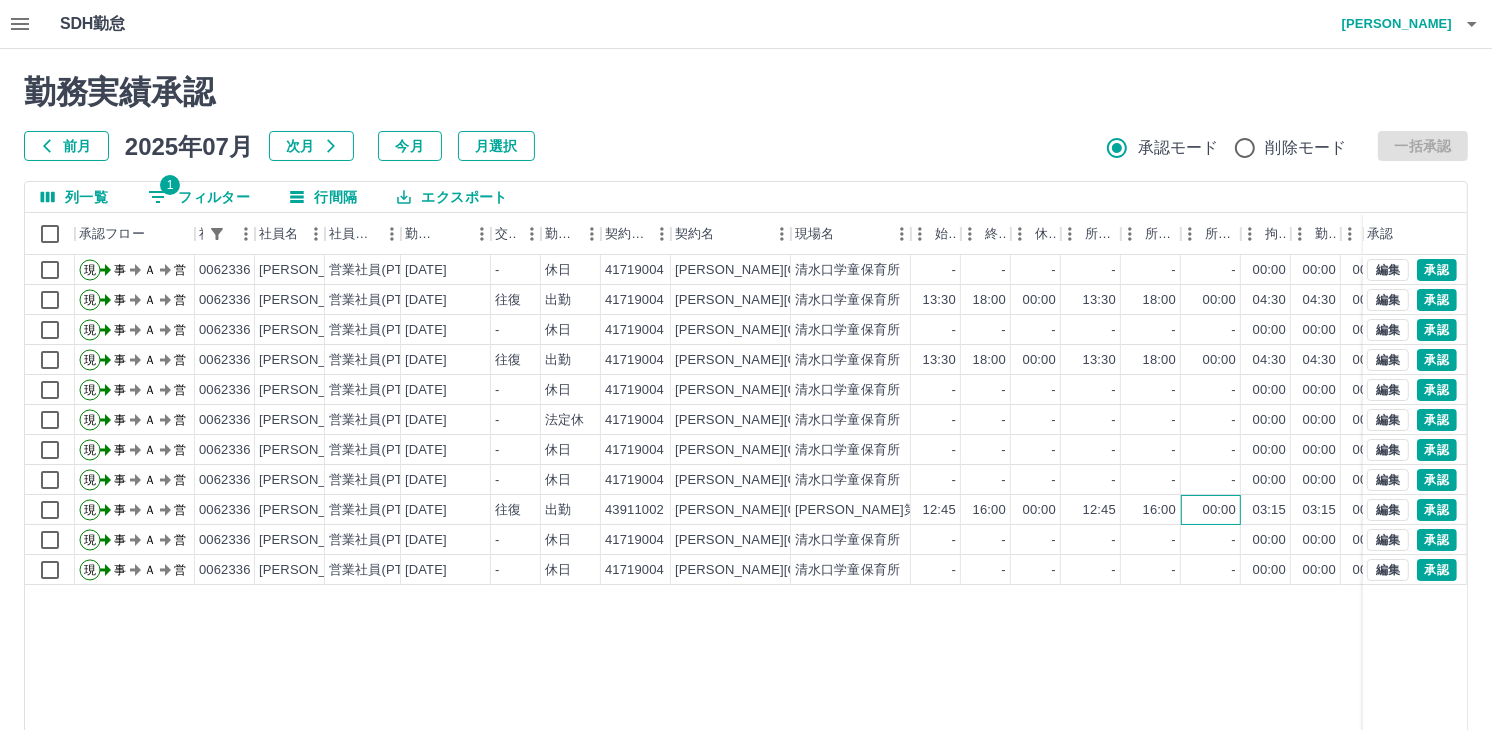 click on "00:00" at bounding box center (1219, 510) 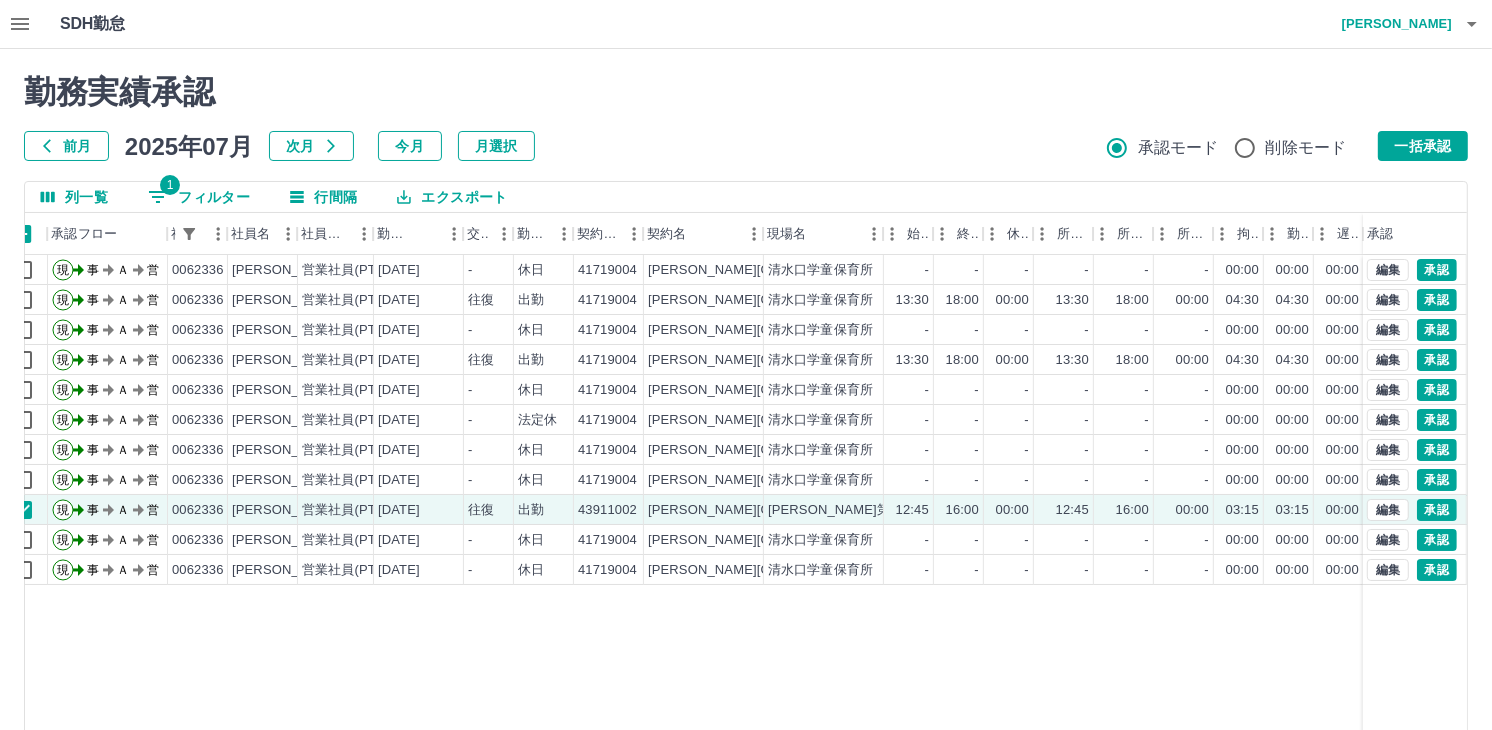 scroll, scrollTop: 0, scrollLeft: 183, axis: horizontal 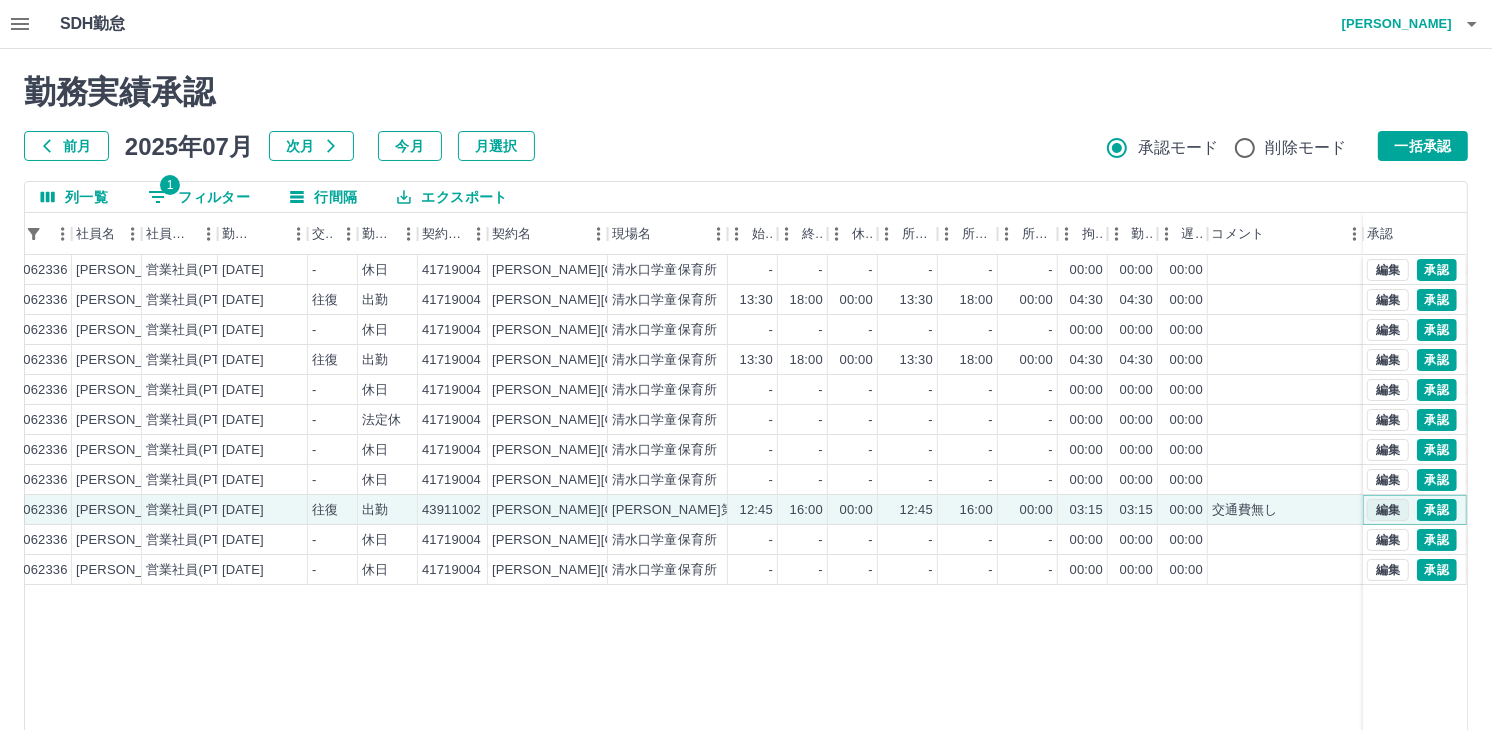 click on "編集" at bounding box center (1388, 510) 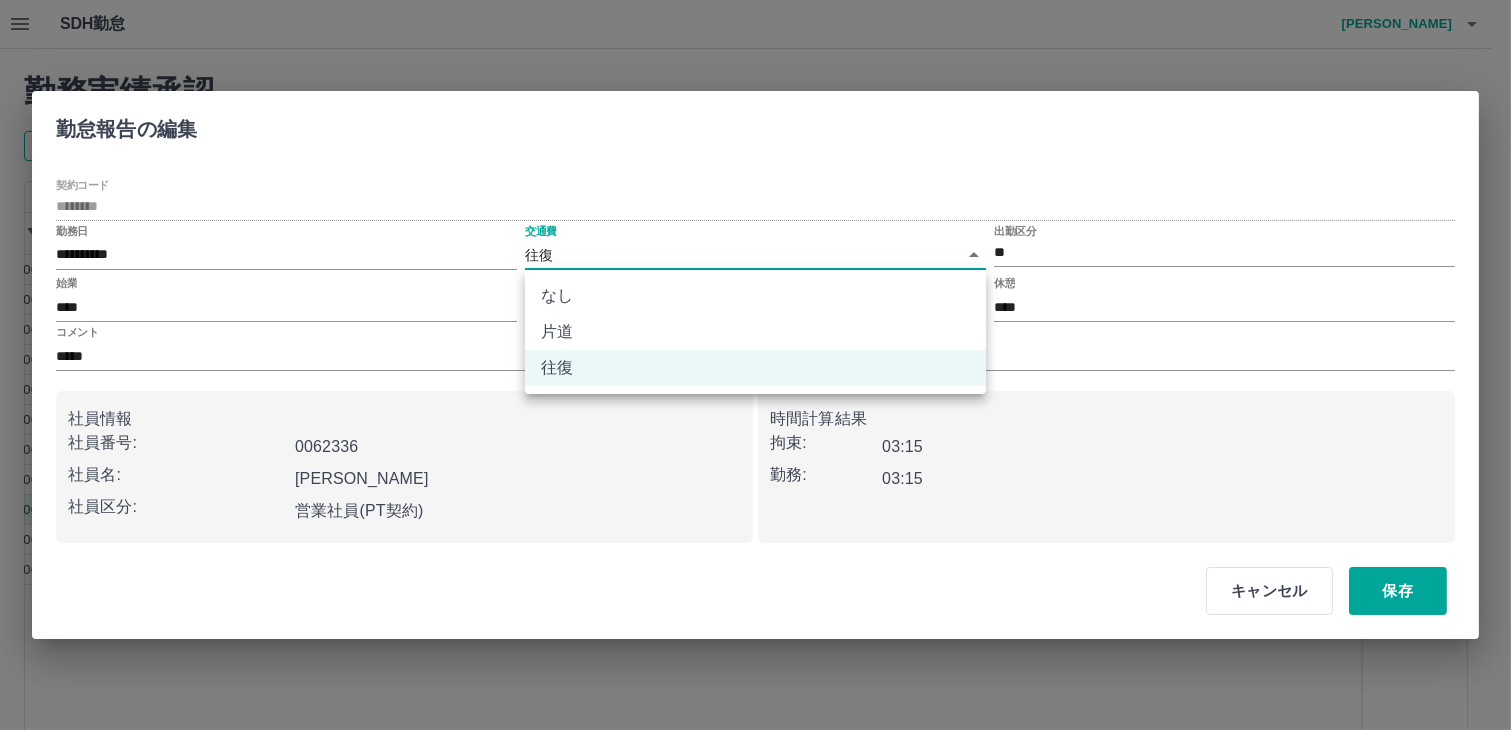click on "SDH勤怠 [PERSON_NAME] 勤務実績承認 前月 [DATE] 次月 今月 月選択 承認モード 削除モード 一括承認 列一覧 1 フィルター 行間隔 エクスポート 承認フロー 社員番号 社員名 社員区分 勤務日 交通費 勤務区分 契約コード 契約名 現場名 始業 終業 休憩 所定開始 所定終業 所定休憩 拘束 勤務 遅刻等 コメント ステータス 承認 現 事 Ａ 営 0062336 [PERSON_NAME] 営業社員(PT契約) [DATE]  -  休日 41719004 [PERSON_NAME][GEOGRAPHIC_DATA] [PERSON_NAME]学童保育所 - - - - - - 00:00 00:00 00:00 事務担当者承認待 現 事 Ａ 営 0062336 [PERSON_NAME] 営業社員(PT契約) [DATE] 往復 出勤 41719004 [PERSON_NAME][GEOGRAPHIC_DATA] [PERSON_NAME]学童保育所 13:30 18:00 00:00 13:30 18:00 00:00 04:30 04:30 00:00 事務担当者承認待 現 事 Ａ 営 0062336 [PERSON_NAME] 営業社員(PT契約) [DATE]  -  休日 41719004 [PERSON_NAME][GEOGRAPHIC_DATA] [PERSON_NAME]学童保育所 - - - - - - 00:00 00:00 00:00 事務担当者承認待 現 事 Ａ -" at bounding box center (755, 422) 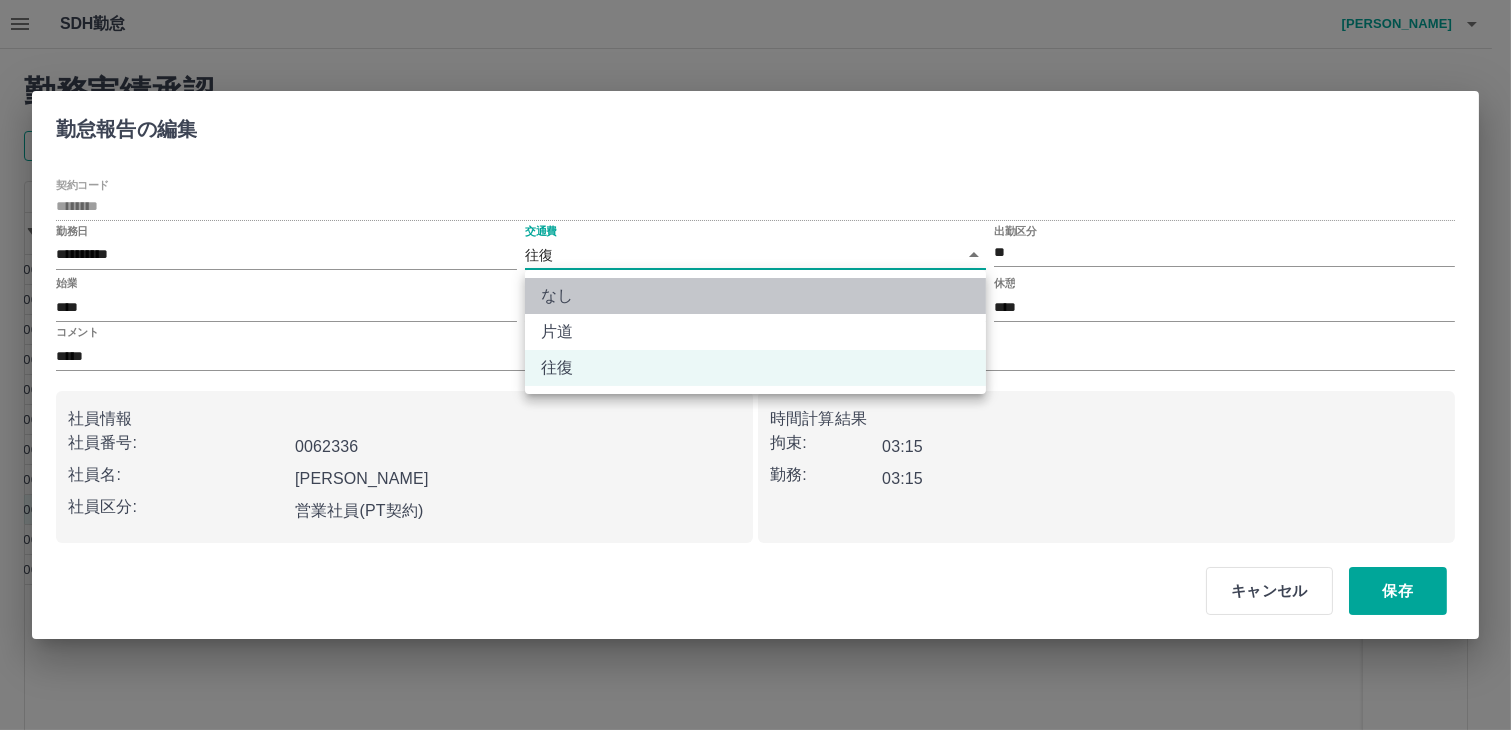 click on "なし" at bounding box center [755, 296] 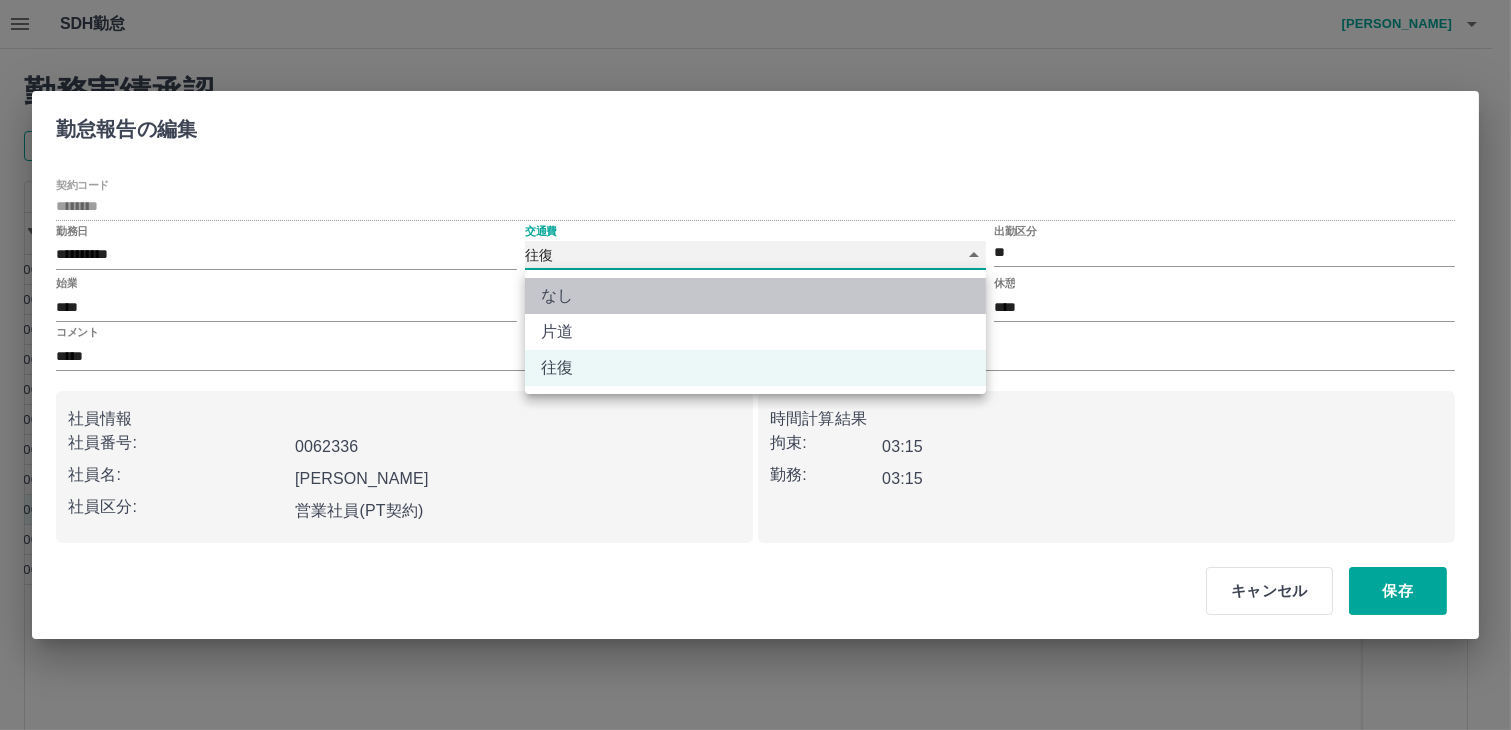 type on "****" 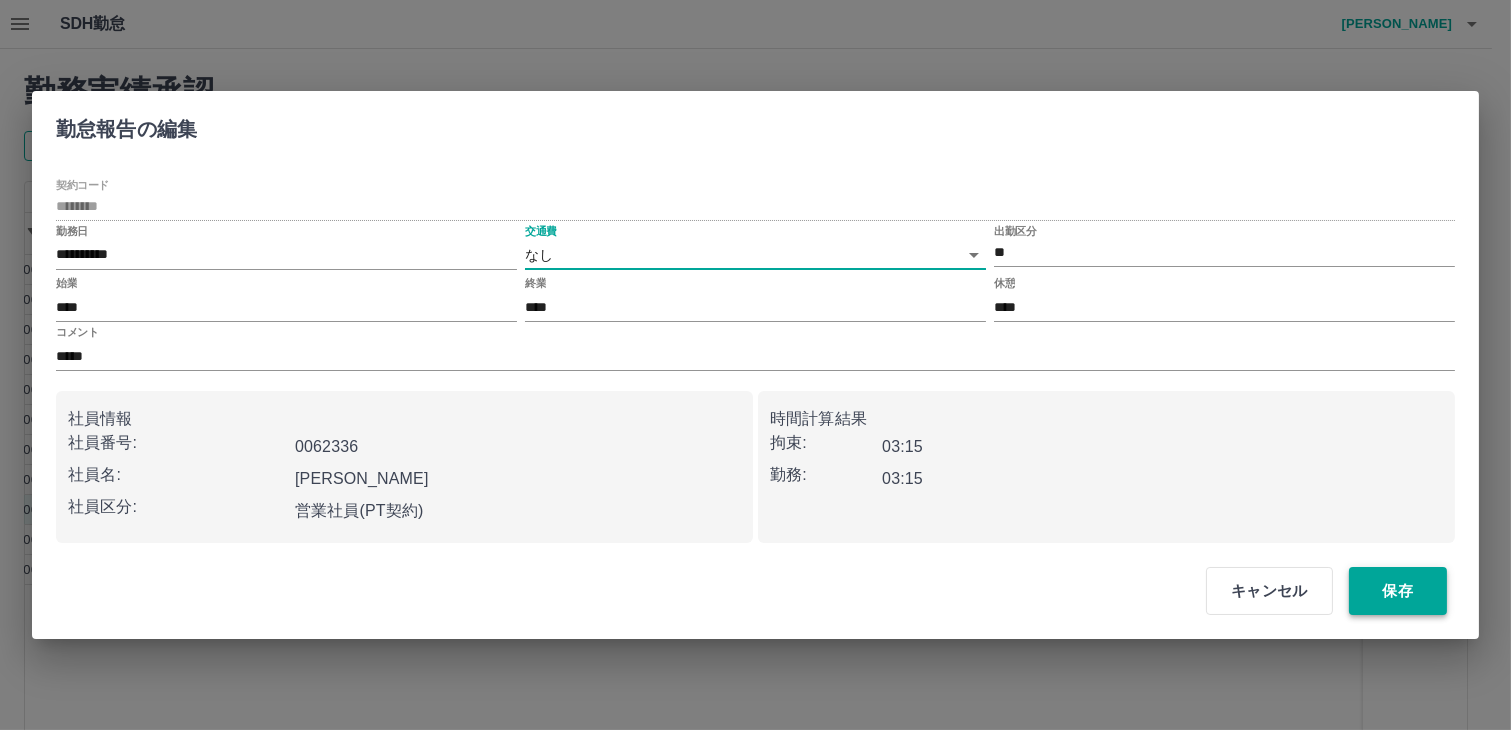 click on "保存" at bounding box center (1398, 591) 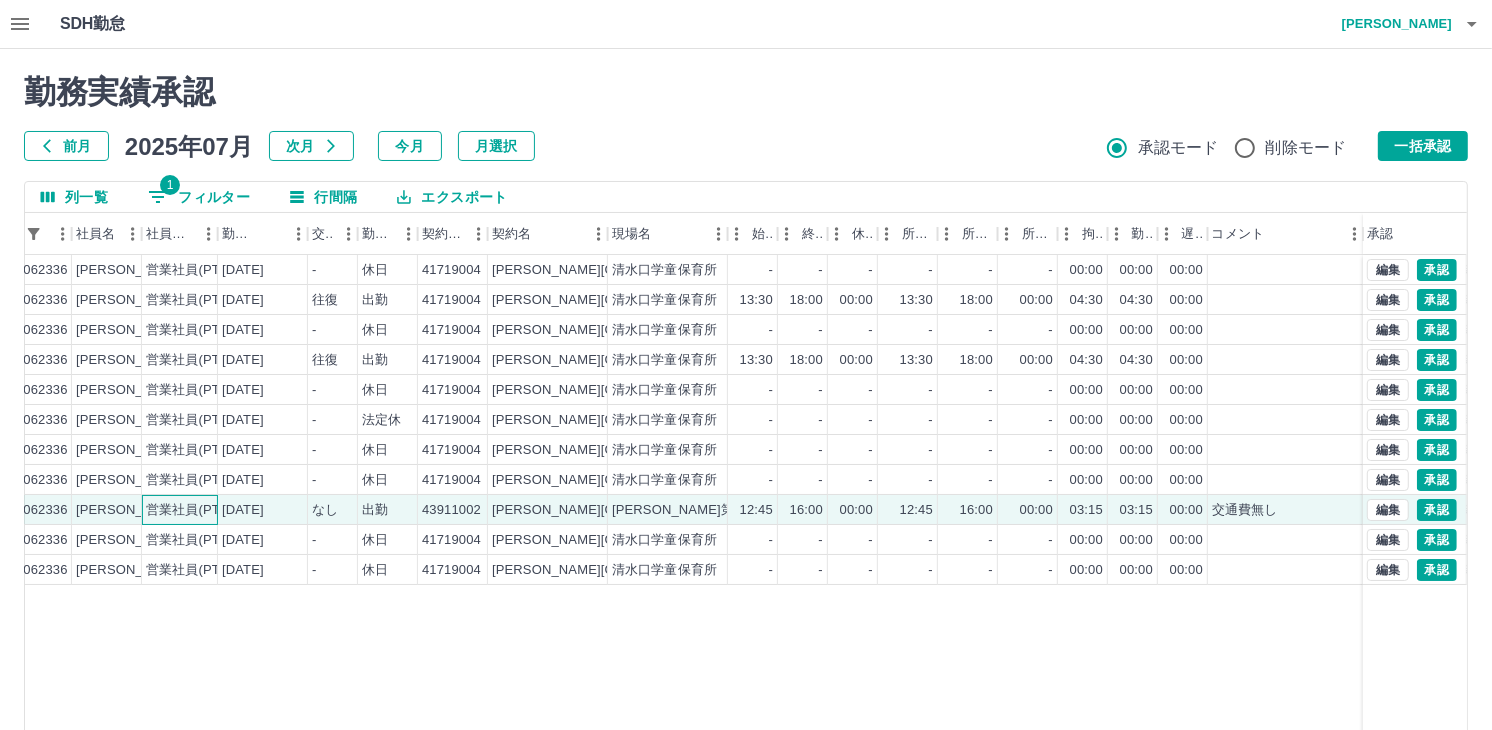 click on "営業社員(PT契約)" at bounding box center (198, 510) 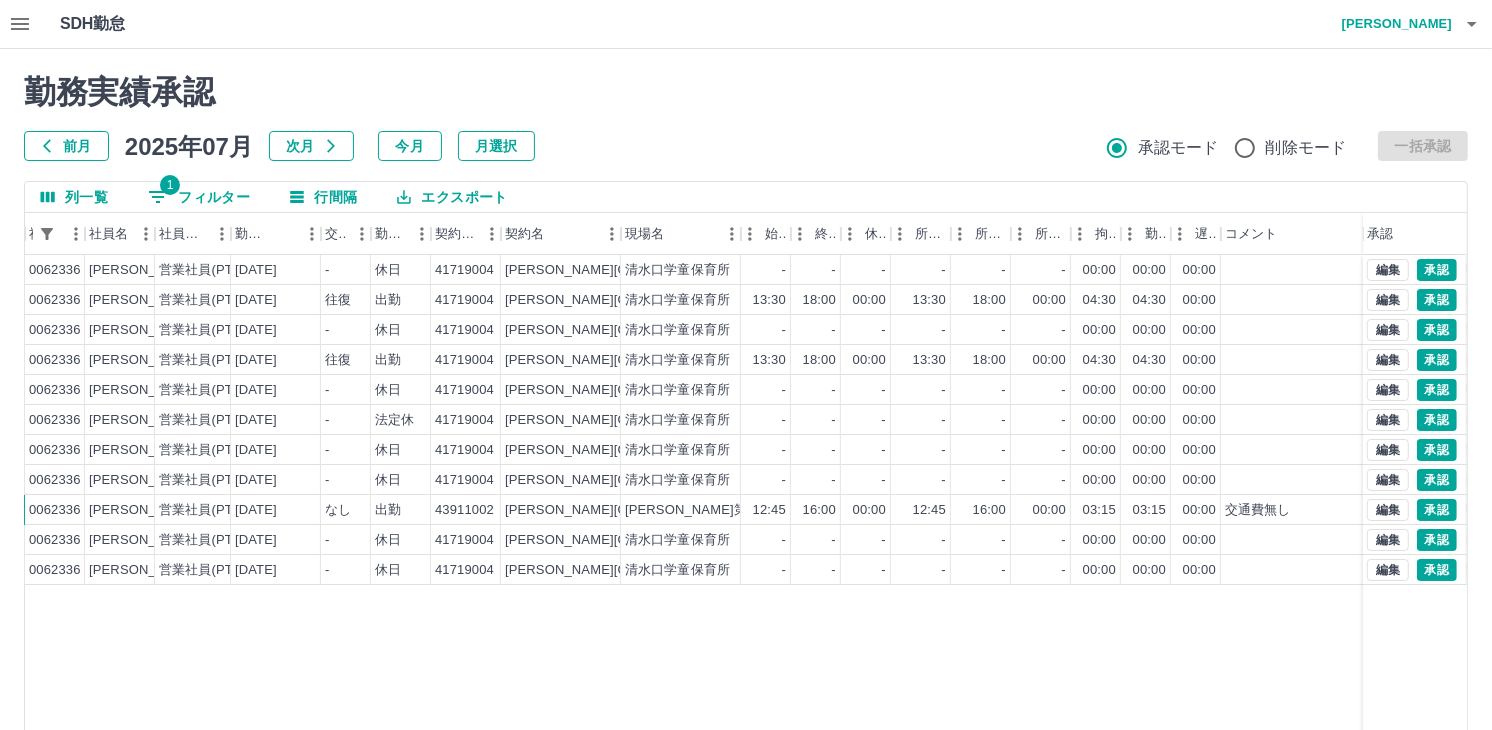scroll, scrollTop: 0, scrollLeft: 50, axis: horizontal 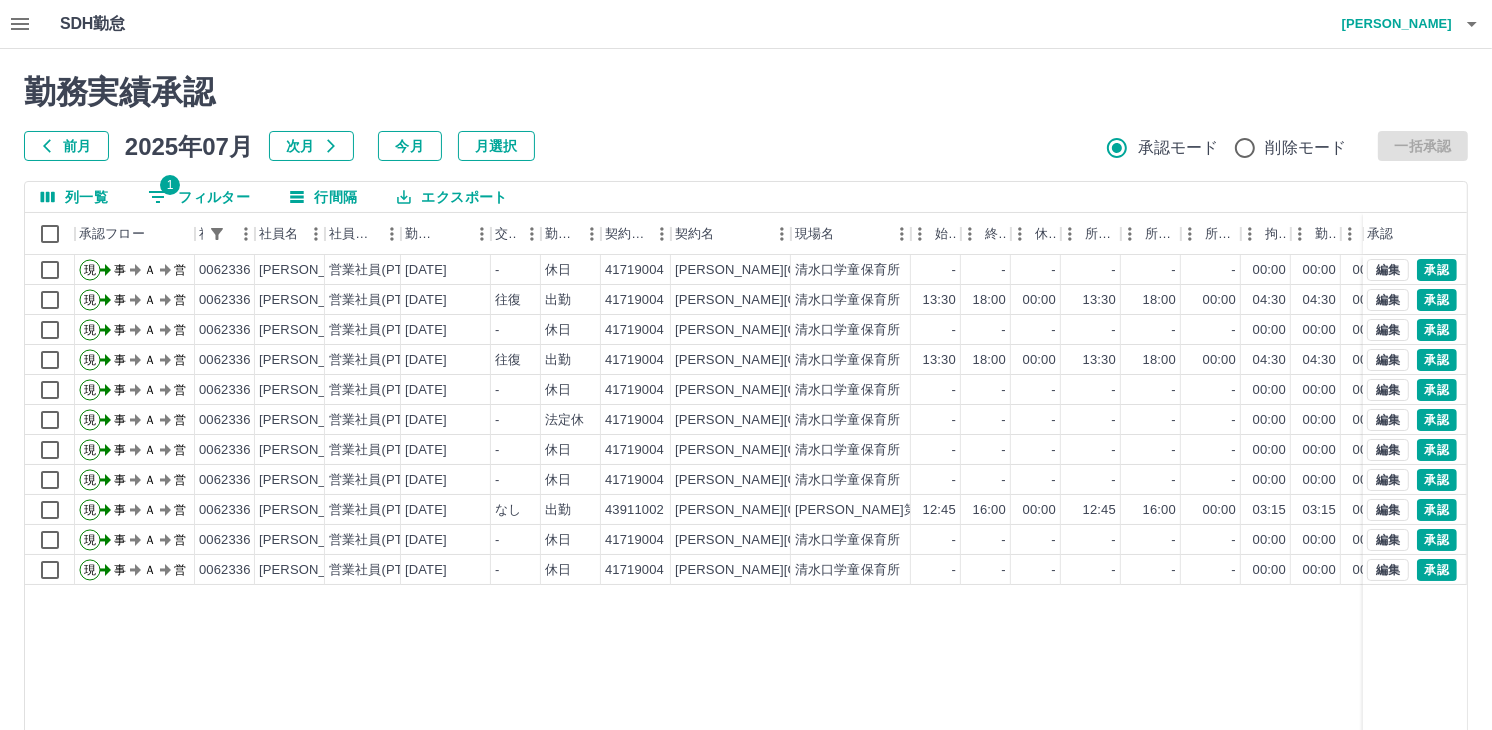 click on "現 事 Ａ 営 0062336 [PERSON_NAME] 営業社員(PT契約) [DATE]  -  休日 41719004 [PERSON_NAME][GEOGRAPHIC_DATA] [PERSON_NAME]学童保育所 - - - - - - 00:00 00:00 00:00 事務担当者承認待 現 事 Ａ 営 0062336 [PERSON_NAME] 営業社員(PT契約) [DATE] 往復 出勤 41719004 [PERSON_NAME][GEOGRAPHIC_DATA] [PERSON_NAME]学童保育所 13:30 18:00 00:00 13:30 18:00 00:00 04:30 04:30 00:00 事務担当者承認待 現 事 Ａ 営 0062336 [PERSON_NAME] 営業社員(PT契約) [DATE]  -  休日 41719004 [PERSON_NAME][GEOGRAPHIC_DATA] [PERSON_NAME]学童保育所 - - - - - - 00:00 00:00 00:00 事務担当者承認待 現 事 Ａ 営 0062336 [PERSON_NAME] 営業社員(PT契約) [DATE] 往復 出勤 41719004 [PERSON_NAME][GEOGRAPHIC_DATA] [PERSON_NAME][GEOGRAPHIC_DATA]保育所 13:30 18:00 00:00 13:30 18:00 00:00 04:30 04:30 00:00 事務担当者承認待 現 事 Ａ 営 0062336 [PERSON_NAME] 営業社員(PT契約) [DATE]  -  休日 41719004 [PERSON_NAME][GEOGRAPHIC_DATA] [PERSON_NAME]学童保育所 - - - - - - 00:00 00:00 00:00 事務担当者承認待 現 事 Ａ 営 0062336 [PERSON_NAME] [DATE]" at bounding box center (898, 511) 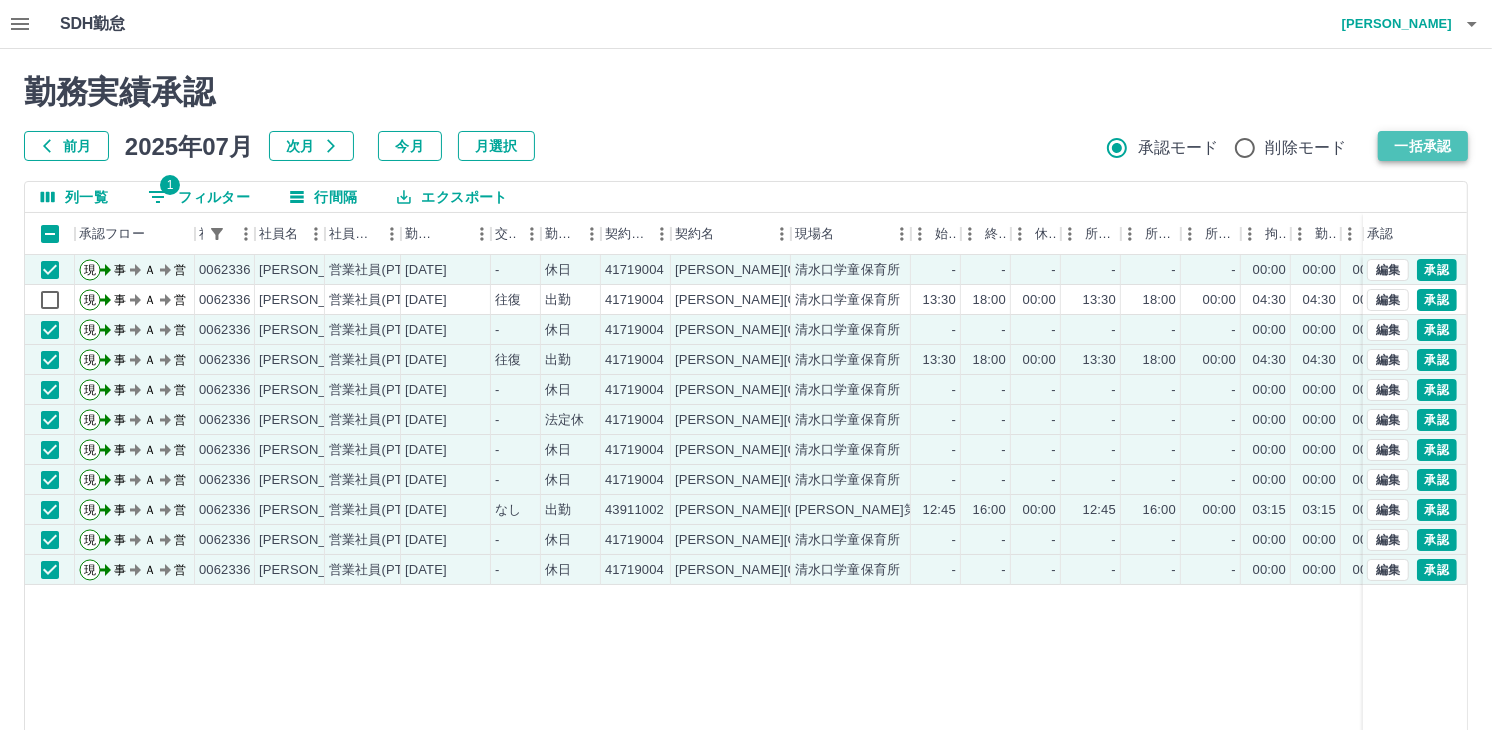 click on "一括承認" at bounding box center [1423, 146] 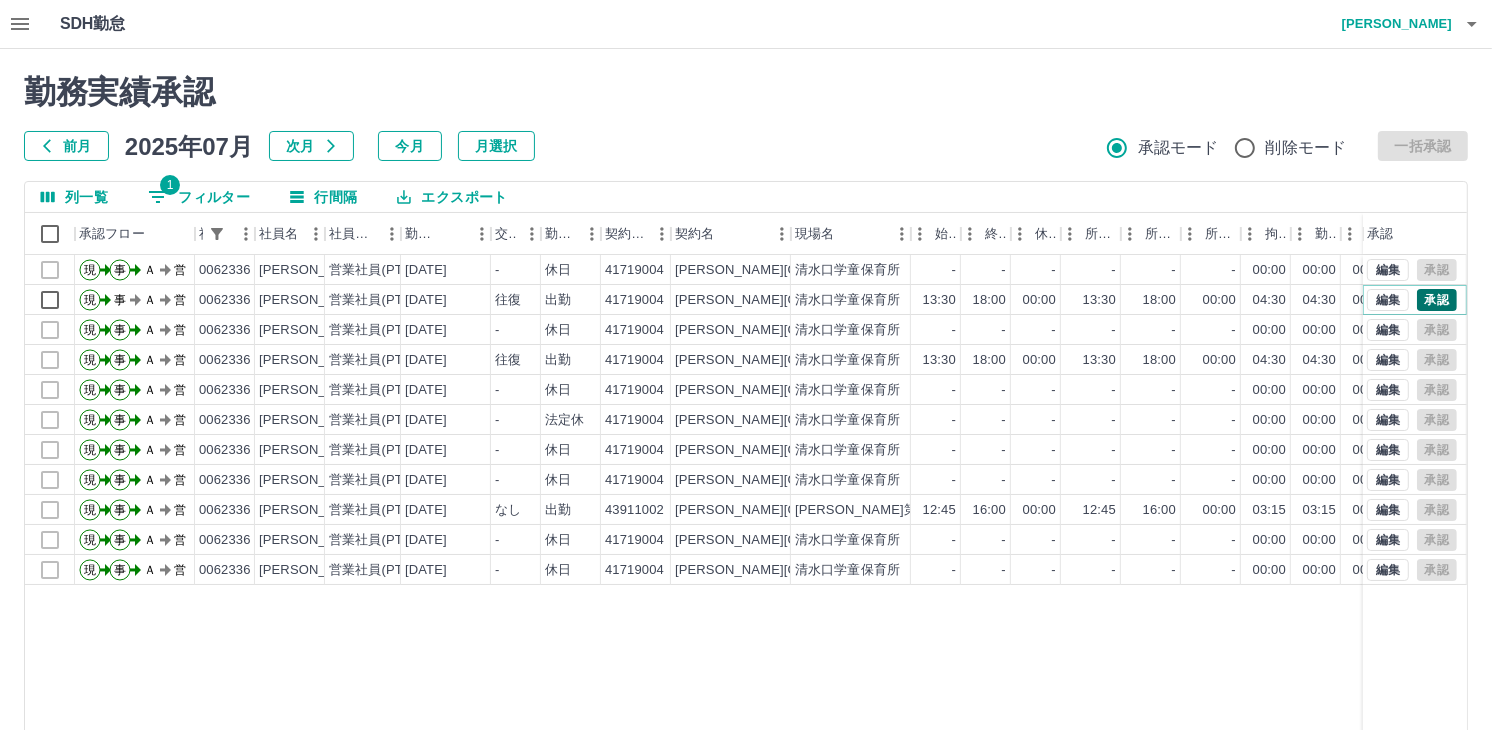 click on "承認" at bounding box center (1437, 300) 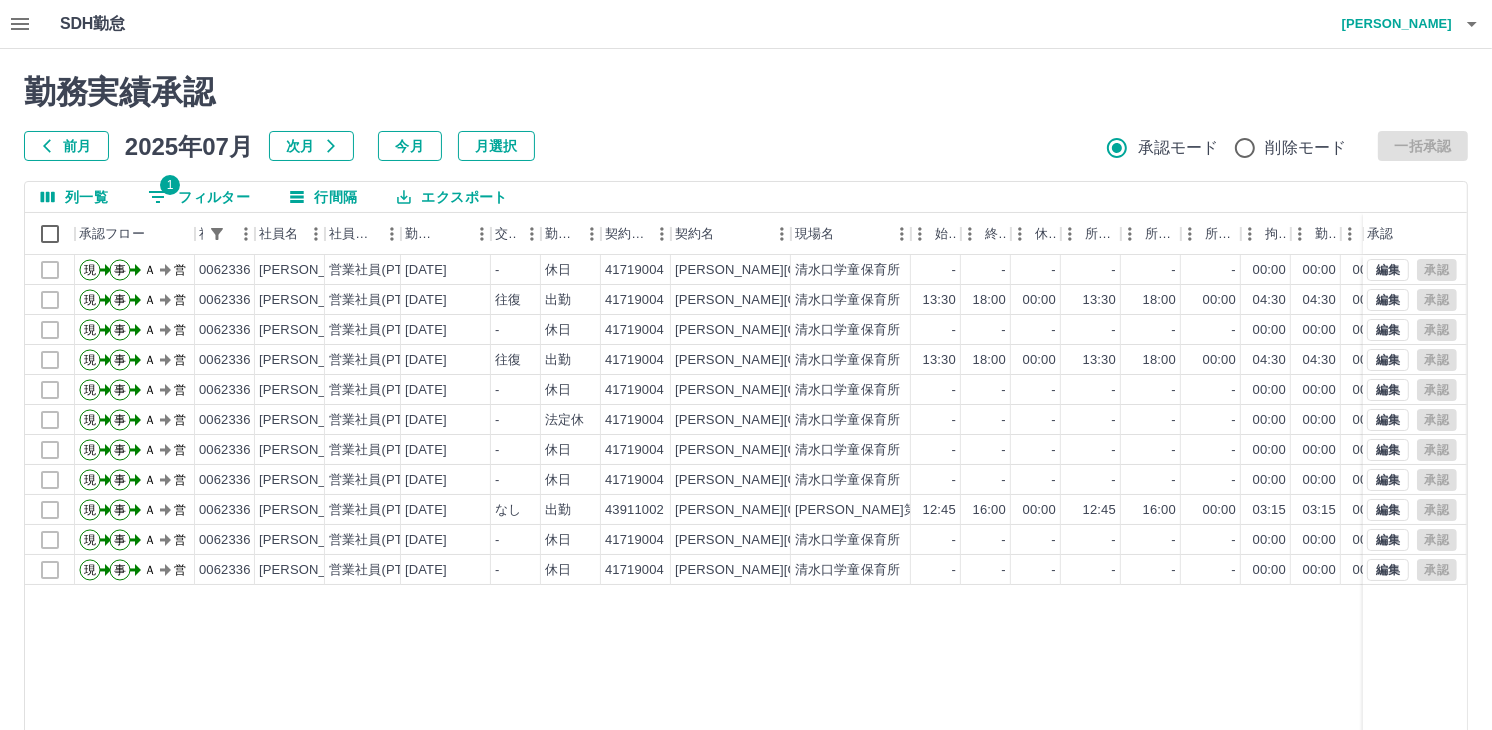 click on "1 フィルター" at bounding box center [199, 197] 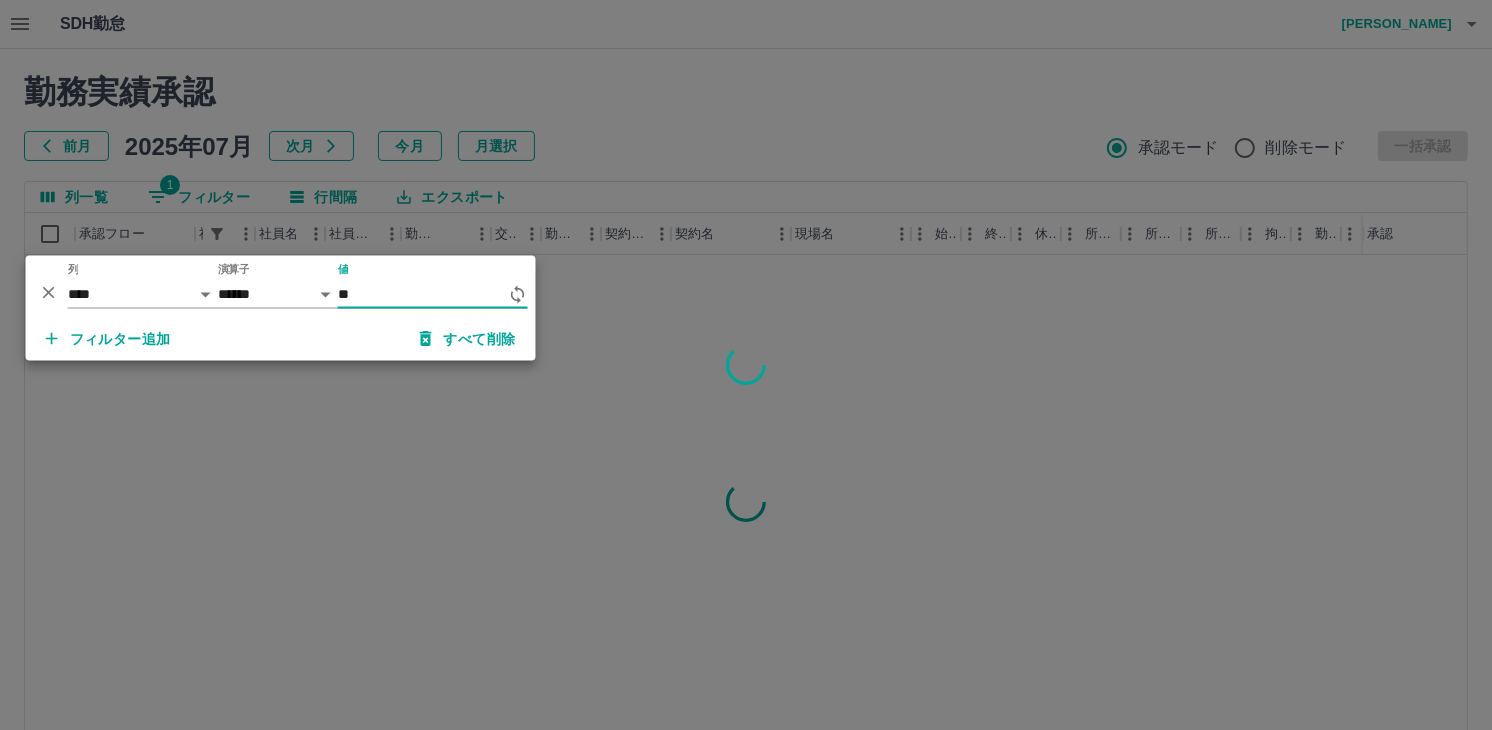 type on "*" 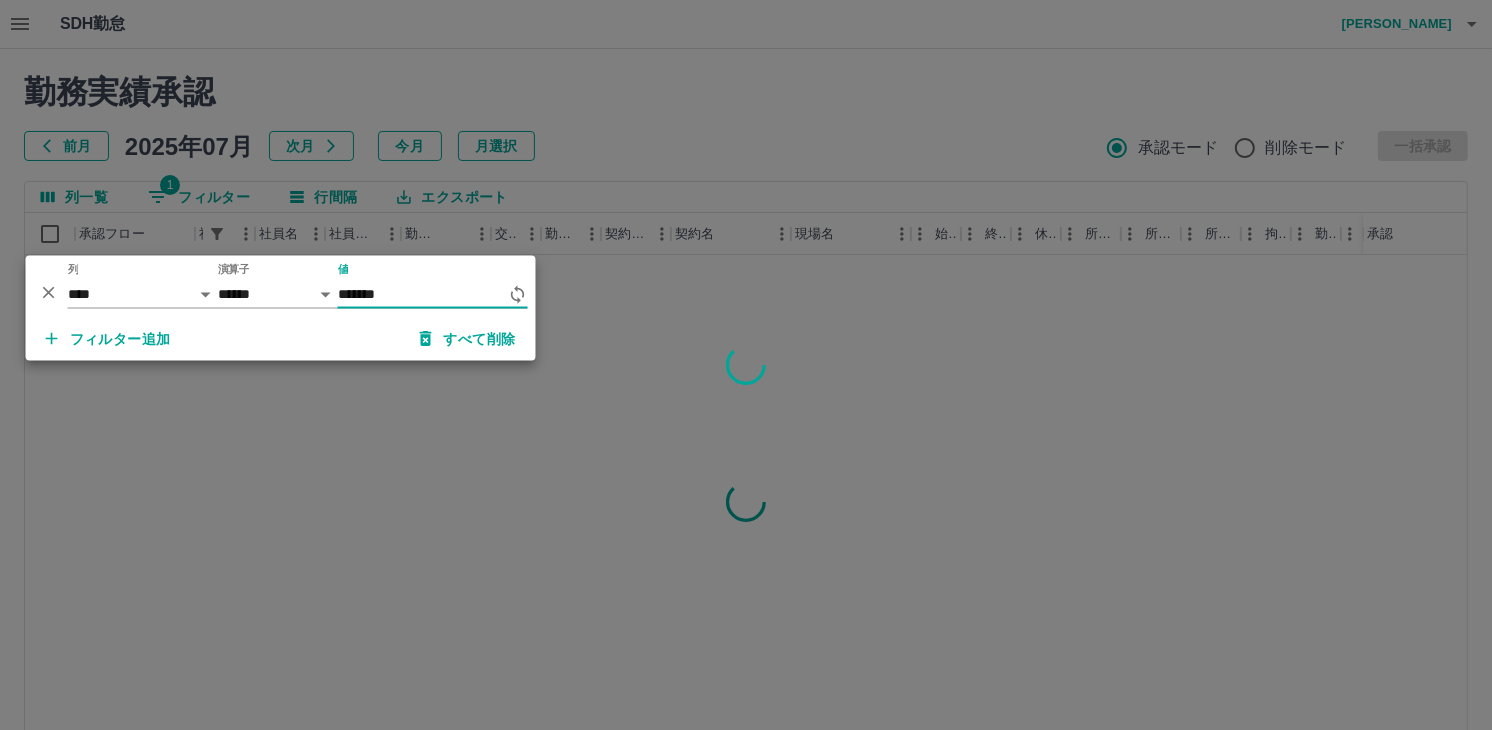 type on "*******" 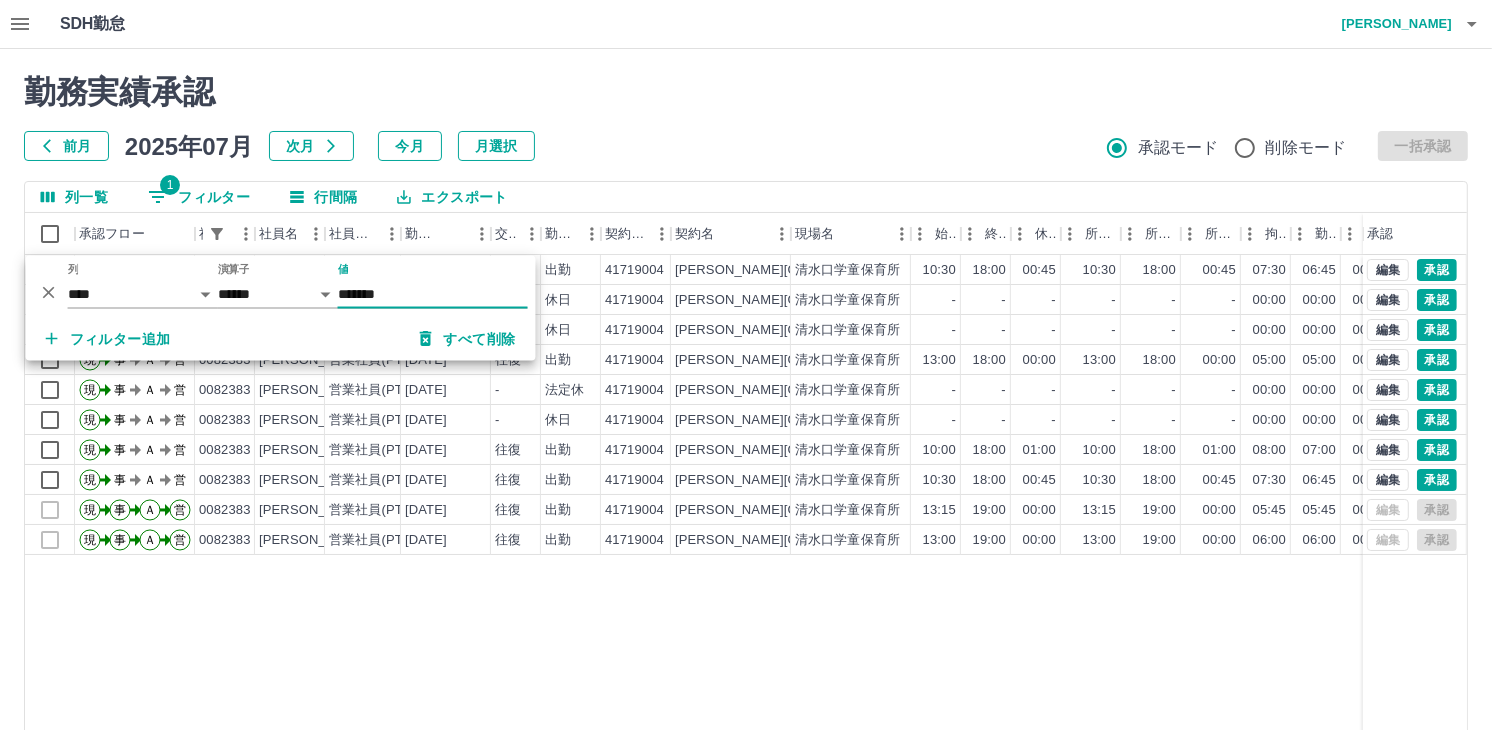 click on "勤務実績承認 前月 2025年07月 次月 今月 月選択 承認モード 削除モード 一括承認" at bounding box center [746, 117] 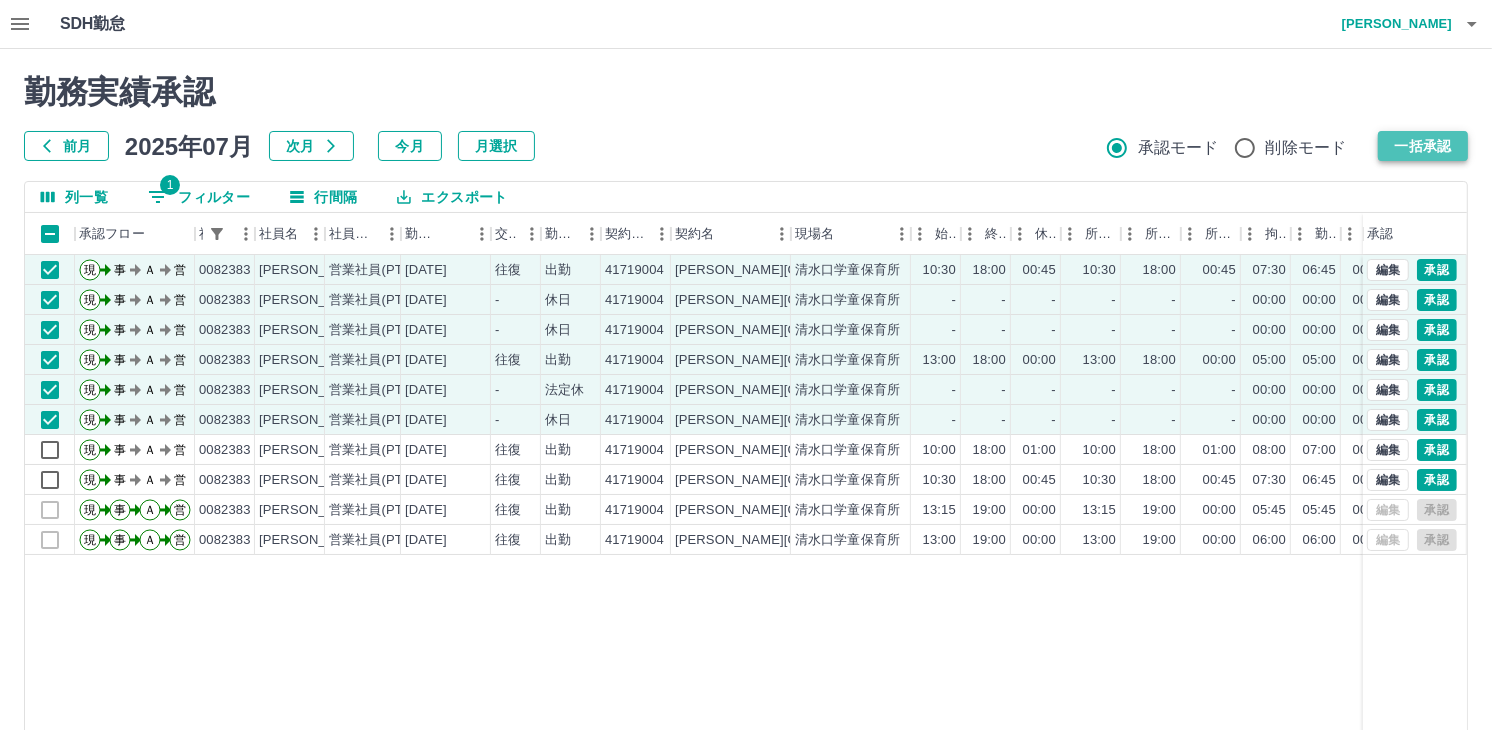 click on "一括承認" at bounding box center (1423, 146) 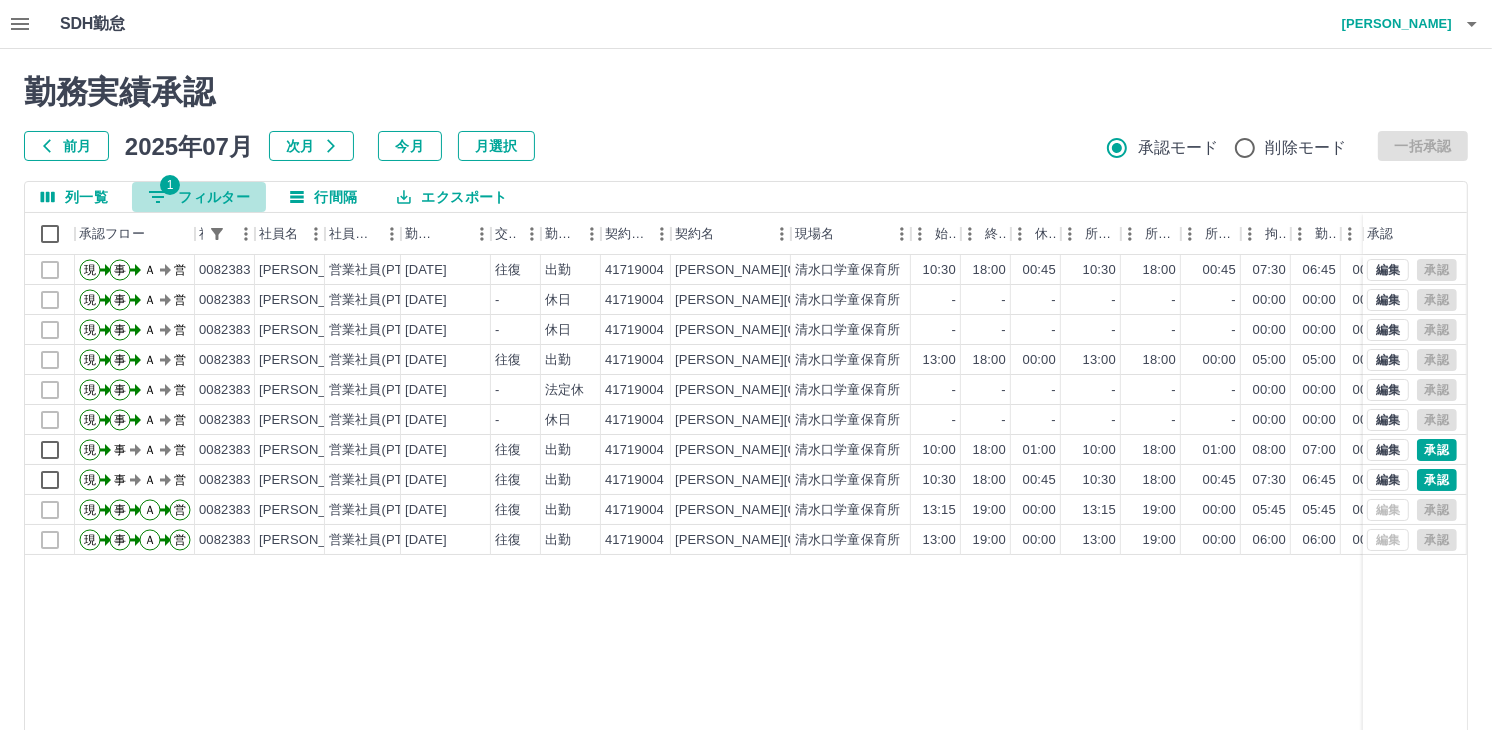 click on "1 フィルター" at bounding box center (199, 197) 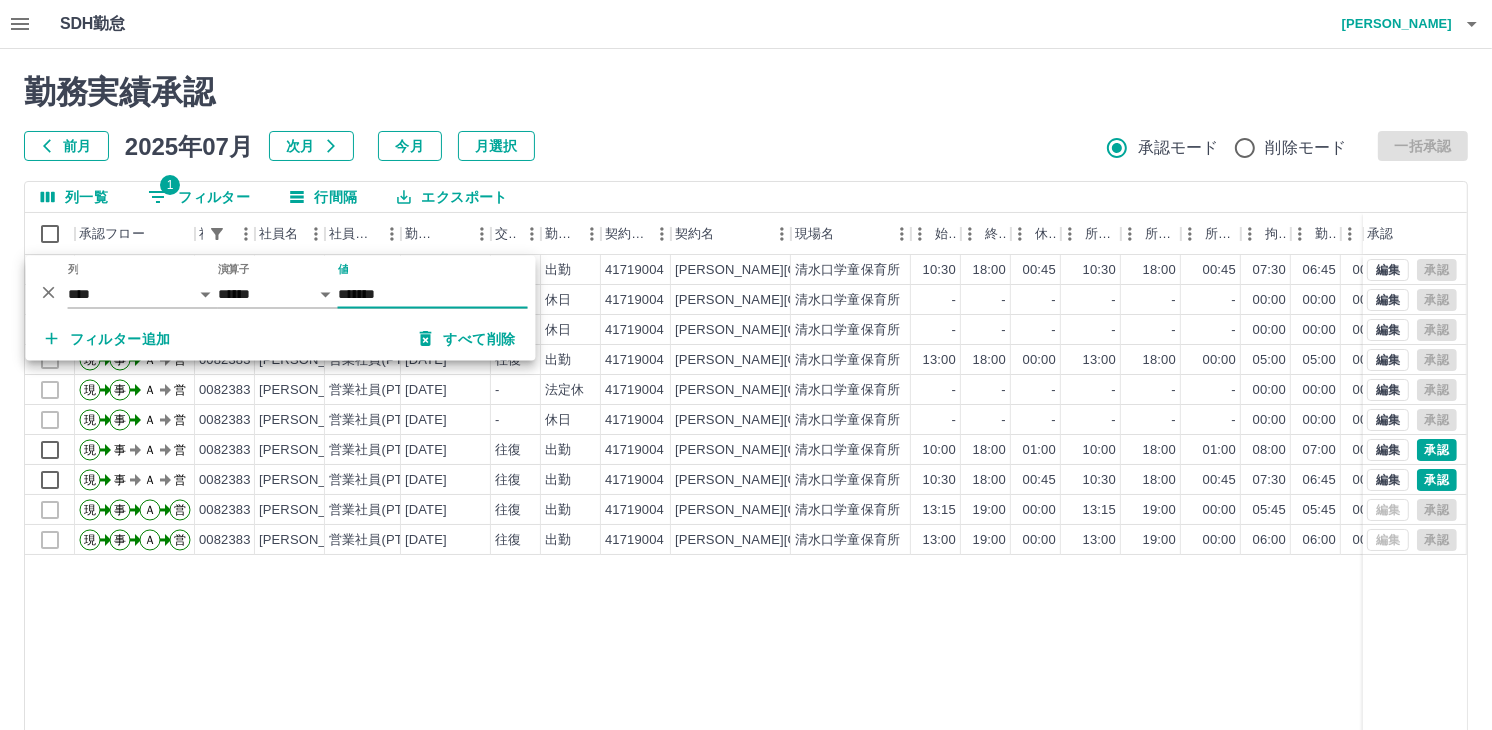 click on "勤務実績承認 前月 2025年07月 次月 今月 月選択 承認モード 削除モード 一括承認" at bounding box center (746, 117) 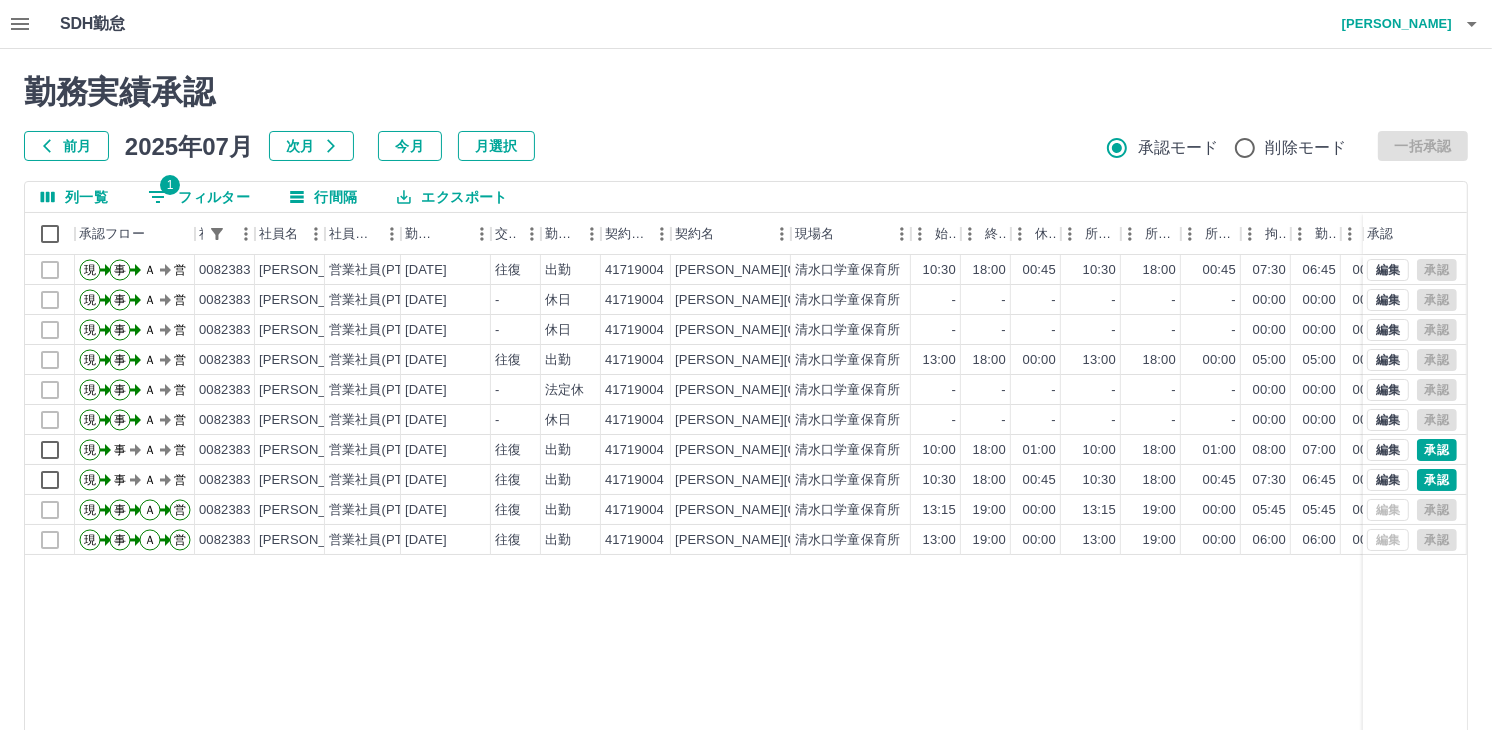 click on "1 フィルター" at bounding box center (199, 197) 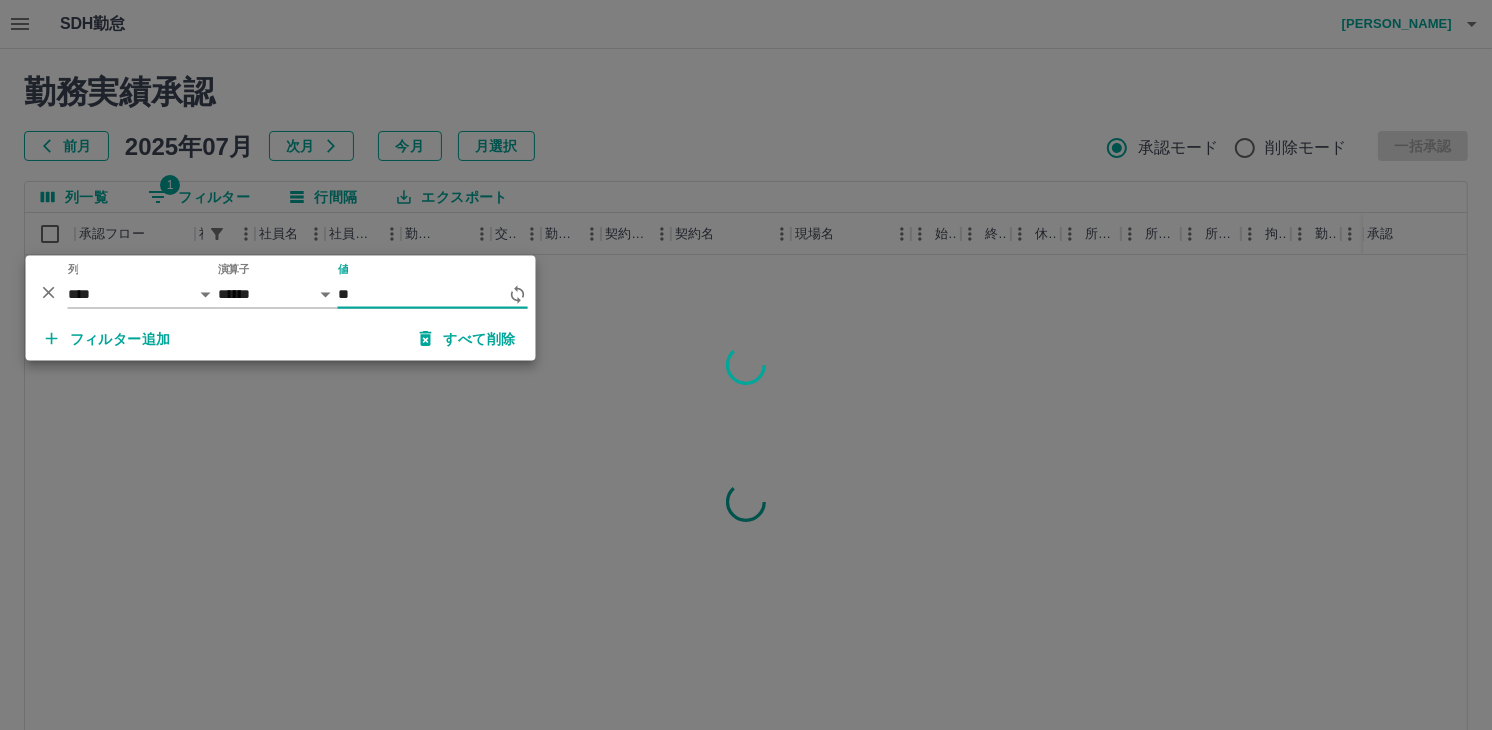 type on "*" 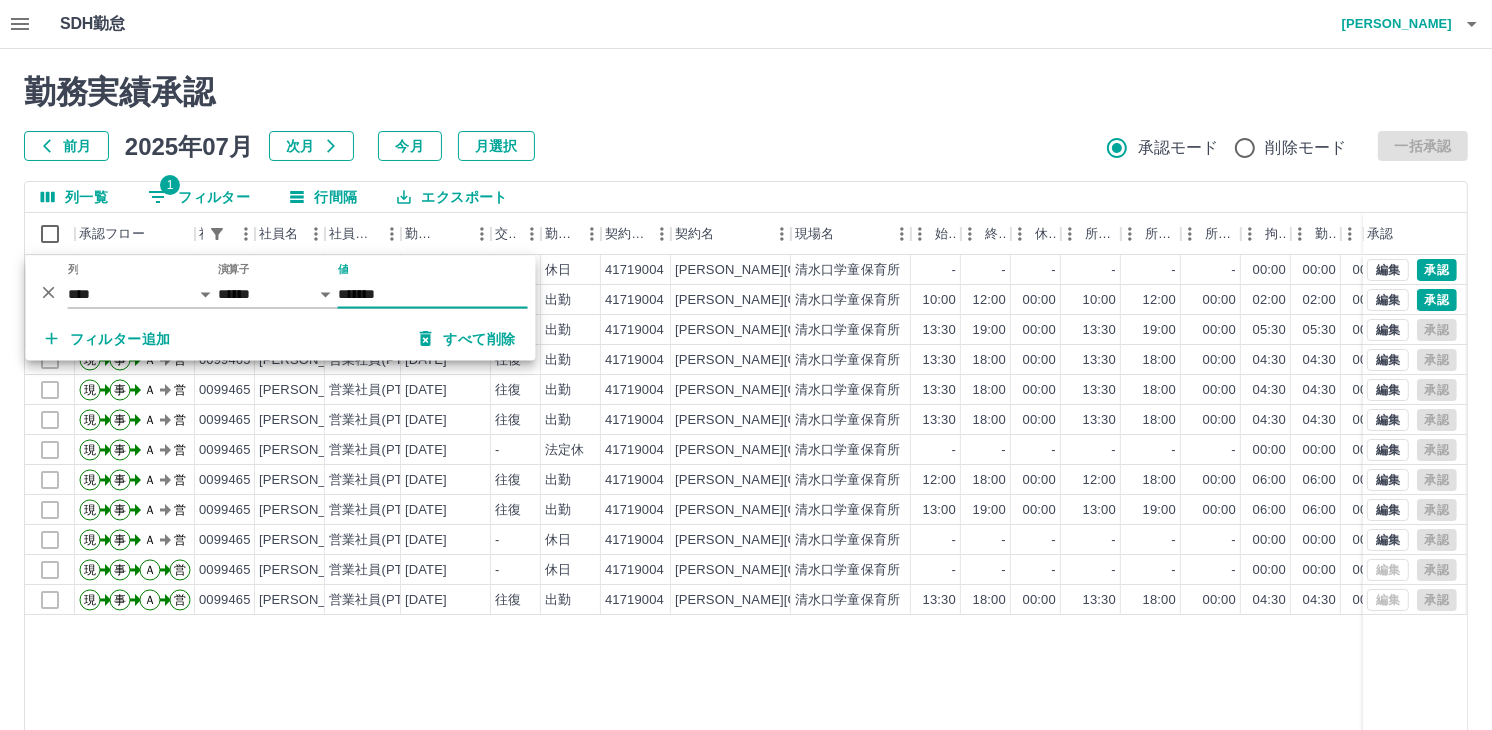 type on "*******" 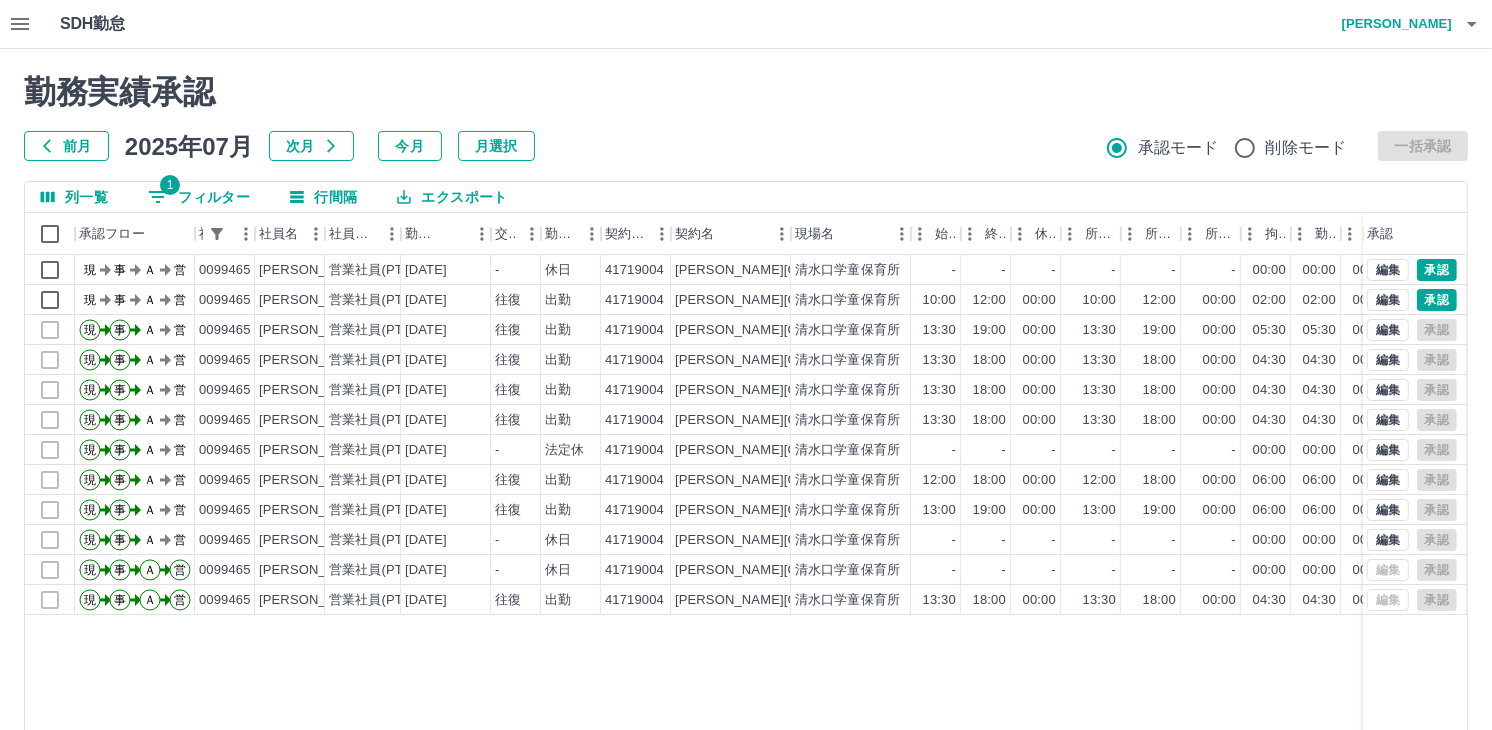 click on "1 フィルター" at bounding box center [199, 197] 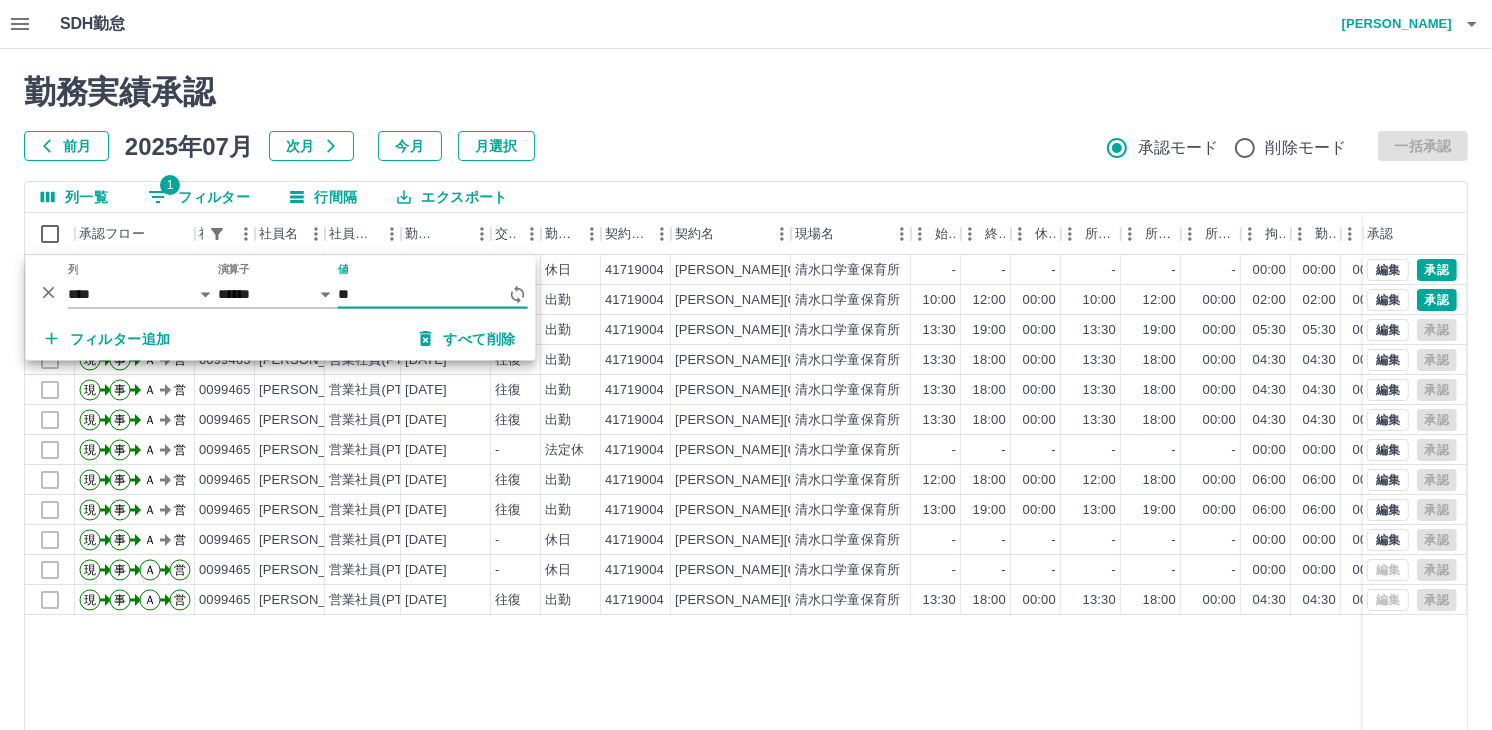 type on "*" 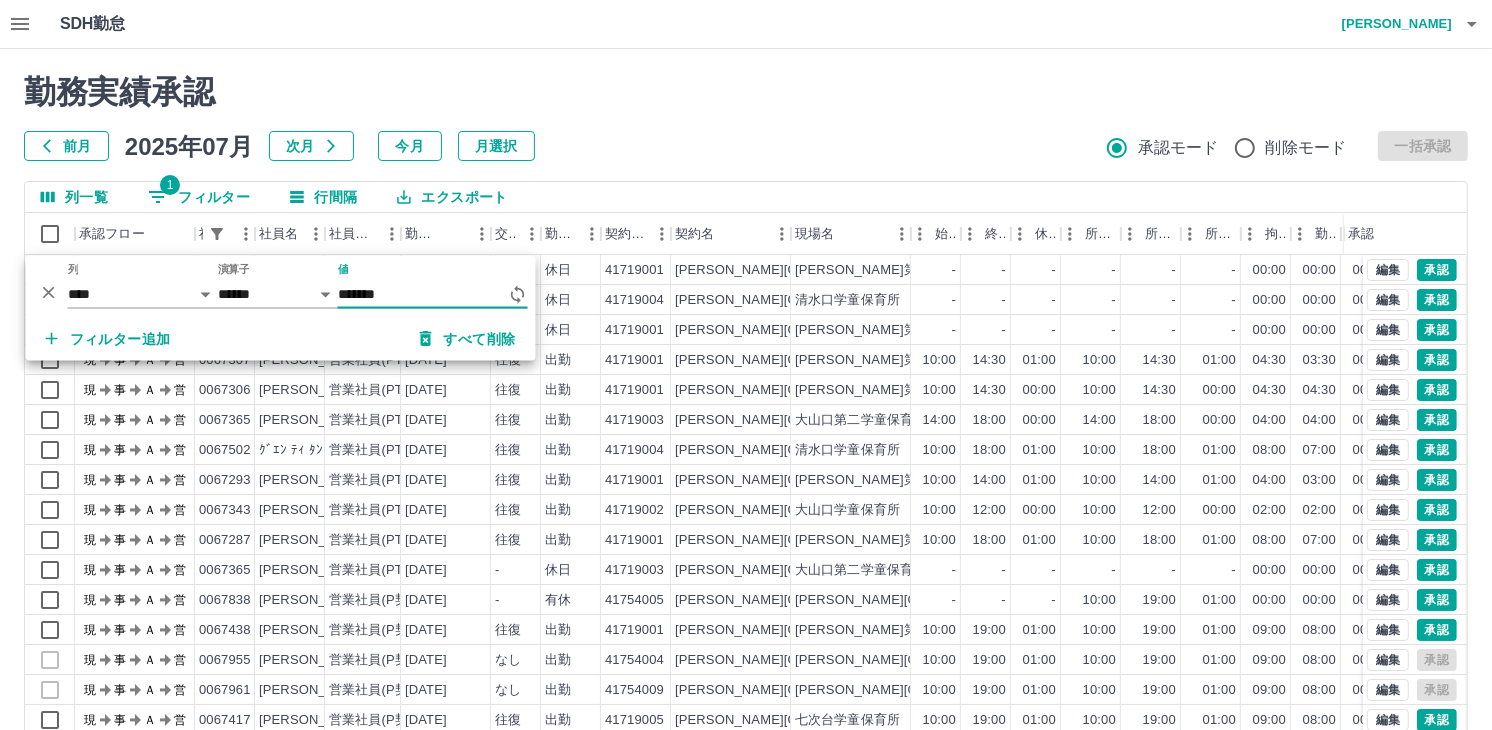 type on "*******" 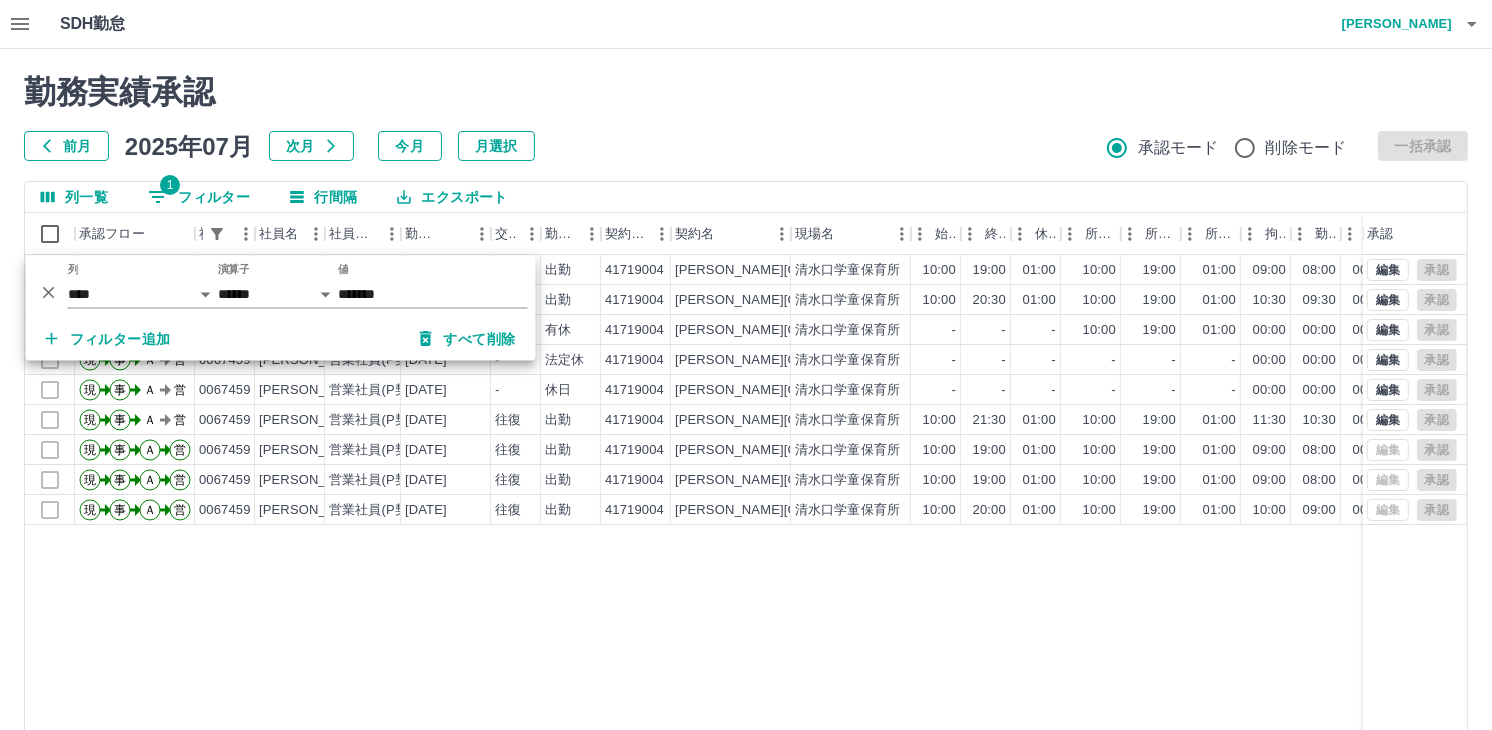 click on "勤務実績承認 前月 2025年07月 次月 今月 月選択 承認モード 削除モード 一括承認" at bounding box center (746, 117) 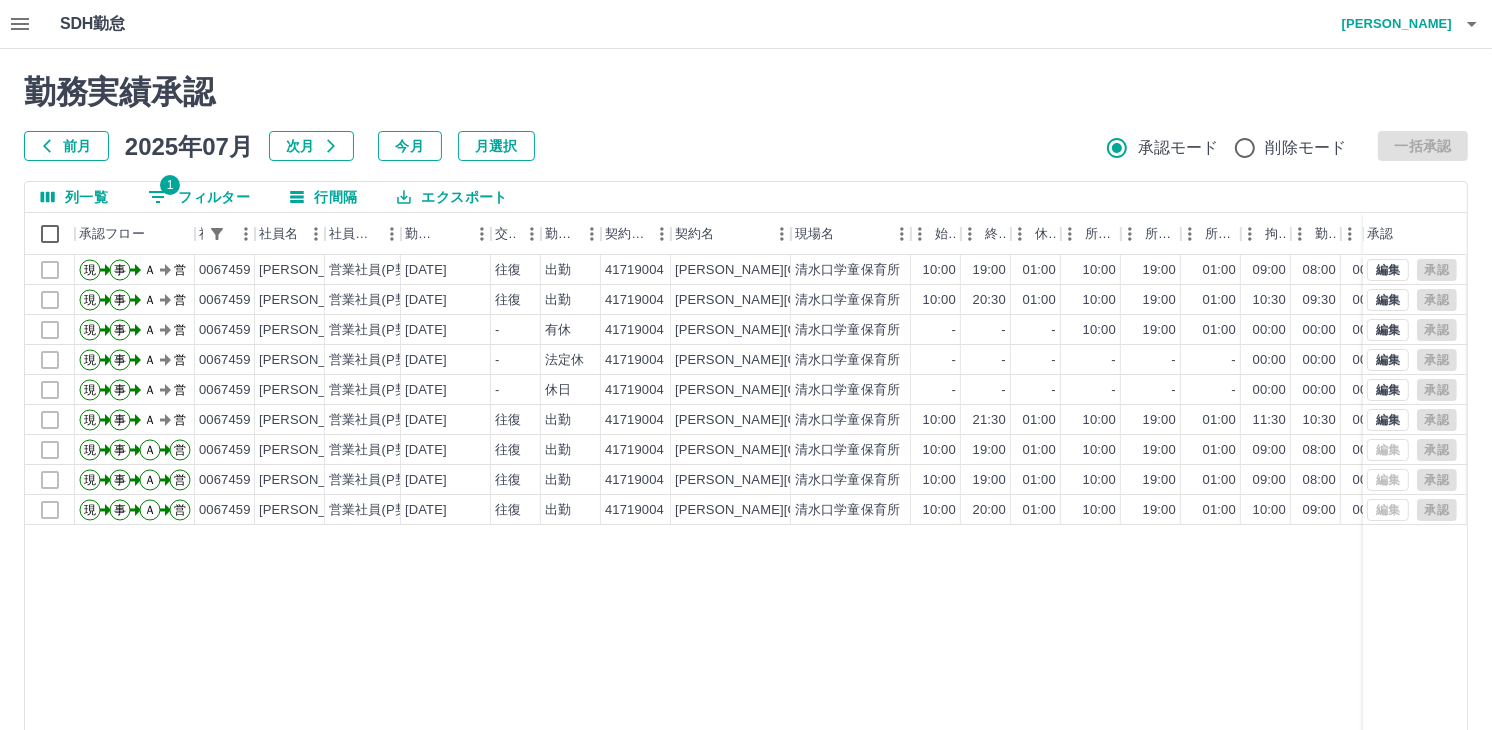 click on "勤務実績承認 前月 [DATE] 次月 今月 月選択 承認モード 削除モード 一括承認 列一覧 1 フィルター 行間隔 エクスポート 承認フロー 社員番号 社員名 社員区分 勤務日 交通費 勤務区分 契約コード 契約名 現場名 始業 終業 休憩 所定開始 所定終業 所定休憩 拘束 勤務 遅刻等 コメント ステータス 承認 現 事 Ａ 営 0067459 [PERSON_NAME] 営業社員(P契約) [DATE] 往復 出勤 41719004 [PERSON_NAME][GEOGRAPHIC_DATA] [PERSON_NAME][GEOGRAPHIC_DATA]保育所 10:00 19:00 01:00 10:00 19:00 01:00 09:00 08:00 00:00 AM承認待 現 事 Ａ 営 0067459 [PERSON_NAME] 営業社員(P契約) [DATE] 往復 出勤 41719004 [PERSON_NAME][GEOGRAPHIC_DATA] [PERSON_NAME][GEOGRAPHIC_DATA]保育所 10:00 20:30 01:00 10:00 19:00 01:00 10:30 09:30 00:00 AM承認待 現 事 Ａ 営 0067459 [PERSON_NAME] 営業社員(P契約) [DATE]  -  有休 41719004 [PERSON_NAME][GEOGRAPHIC_DATA] [PERSON_NAME]学童保育所 - - - 10:00 19:00 01:00 00:00 00:00 00:00 AM承認待 現 事 Ａ 営 0067459  -  - - -" at bounding box center [746, 447] 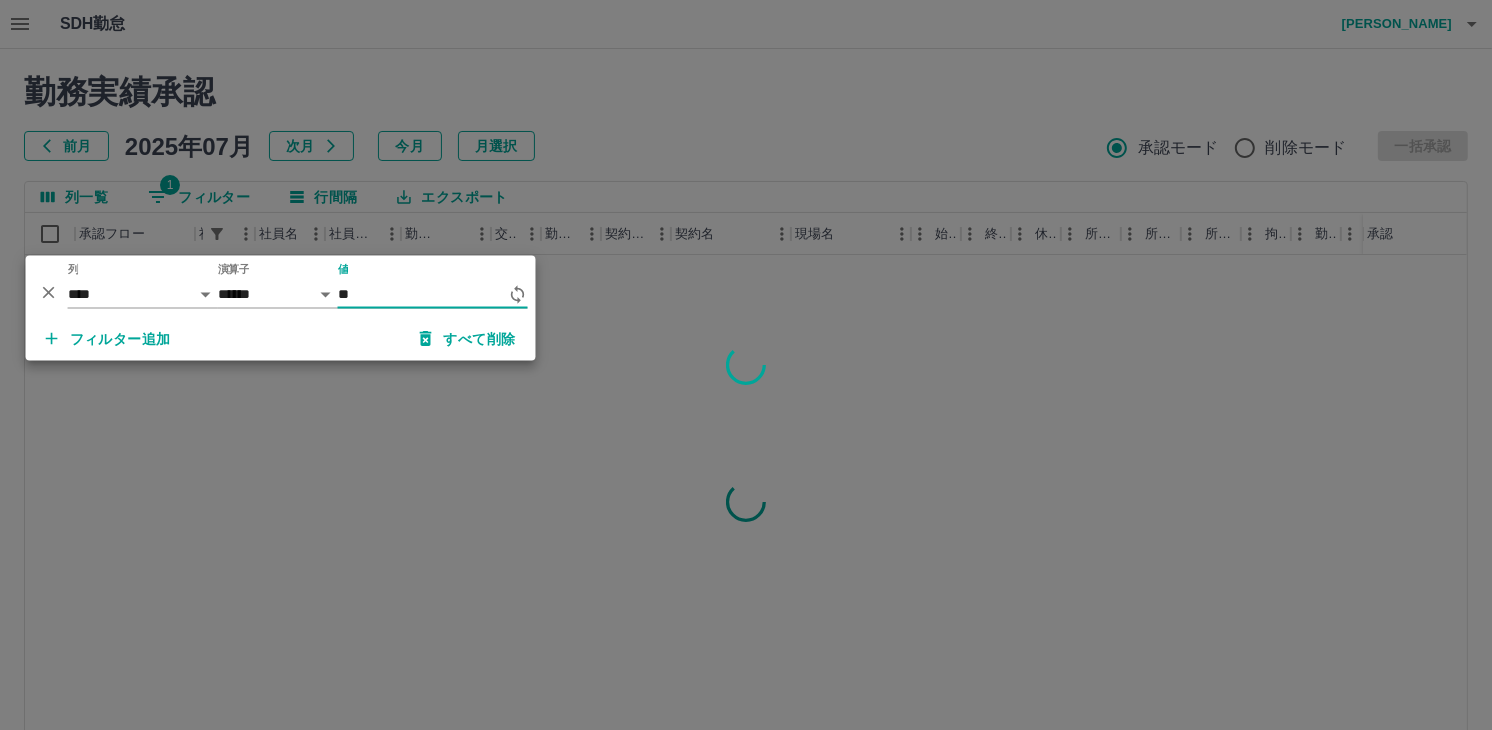 type on "*" 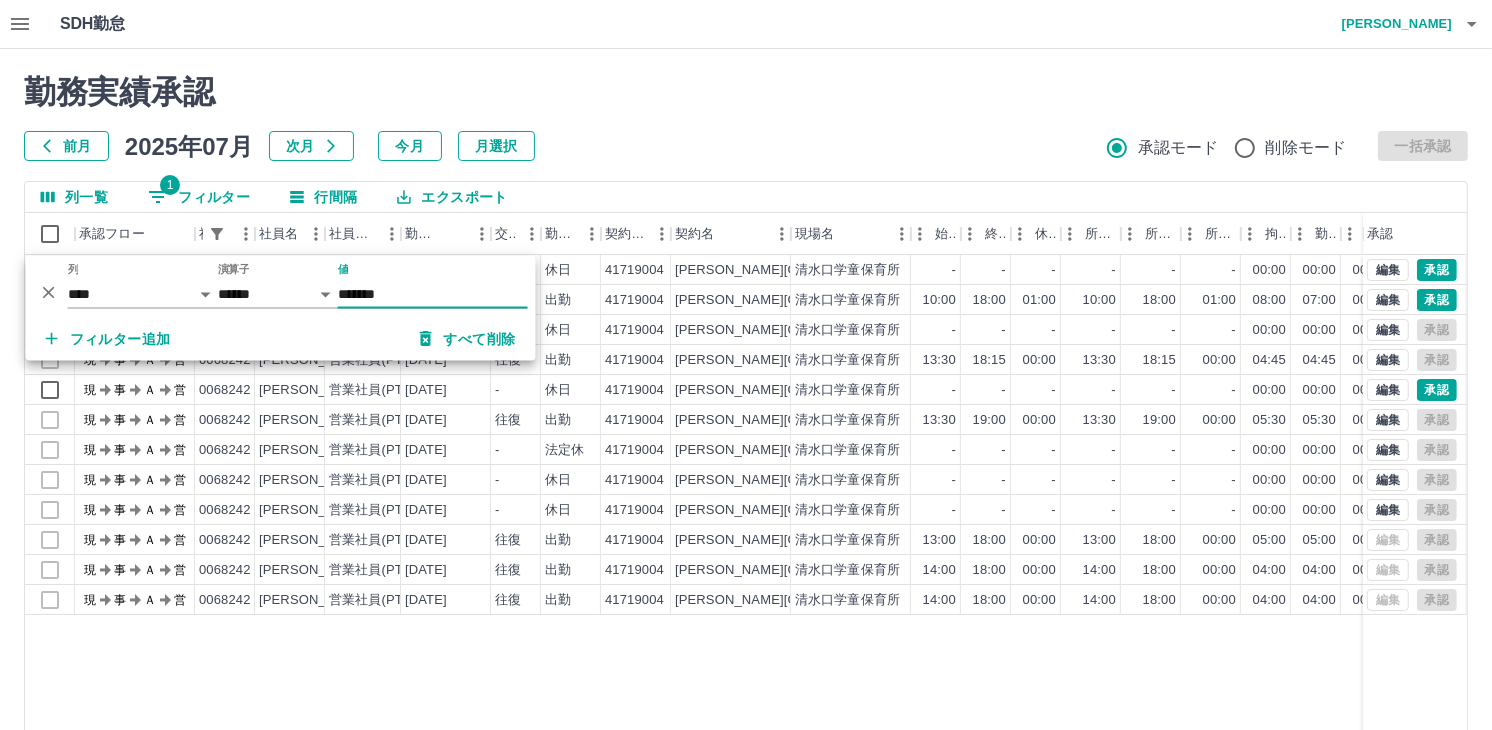type on "*******" 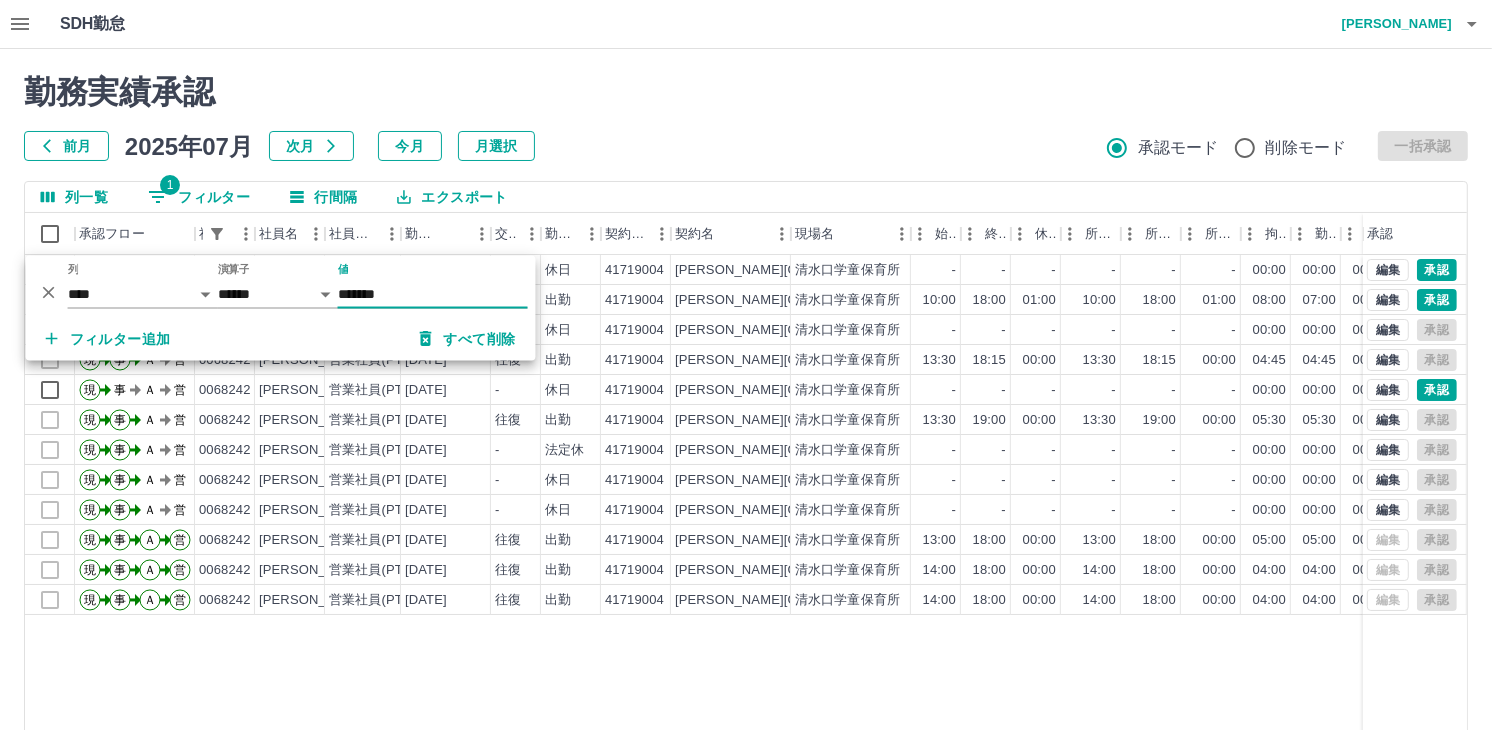 click on "勤務実績承認" at bounding box center (746, 92) 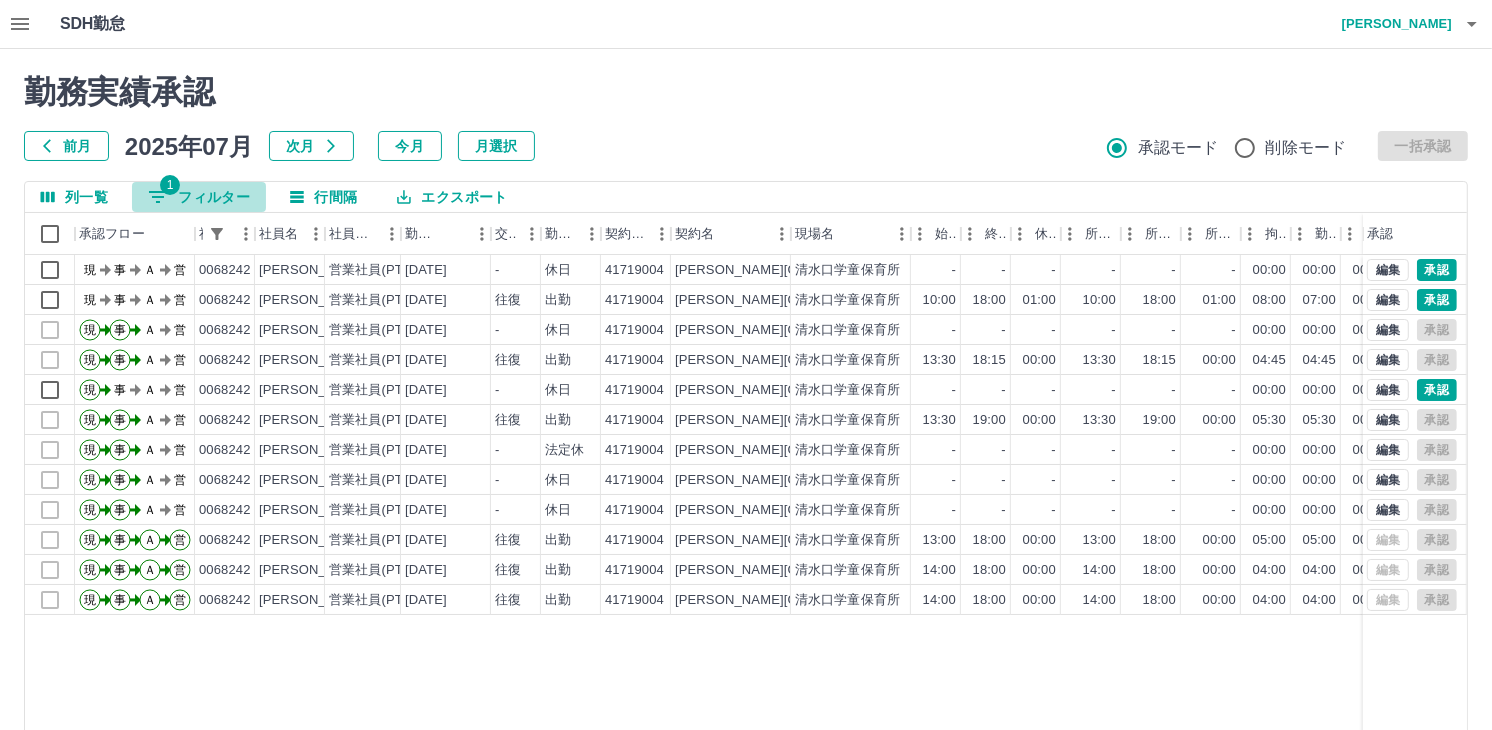 click on "1 フィルター" at bounding box center [199, 197] 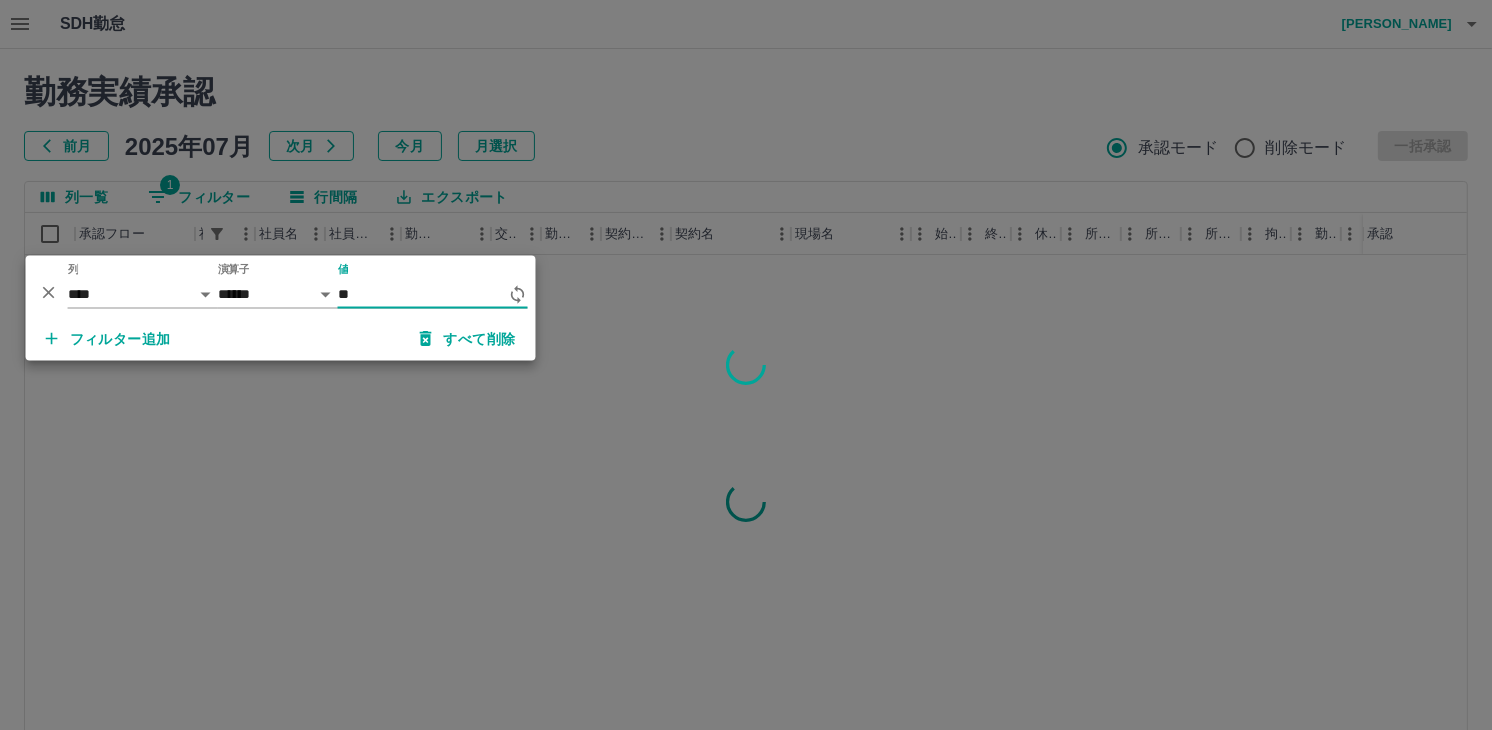type on "*" 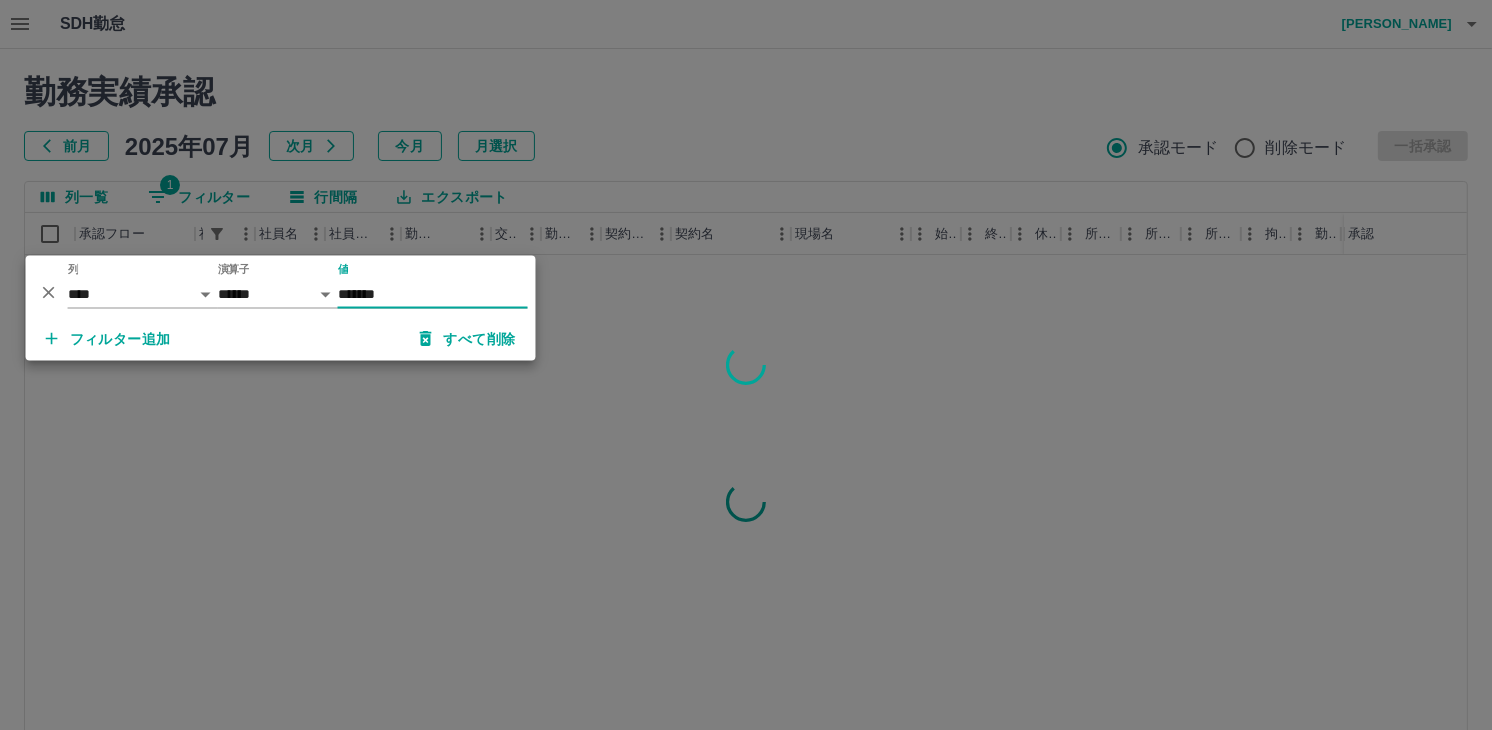 type on "*******" 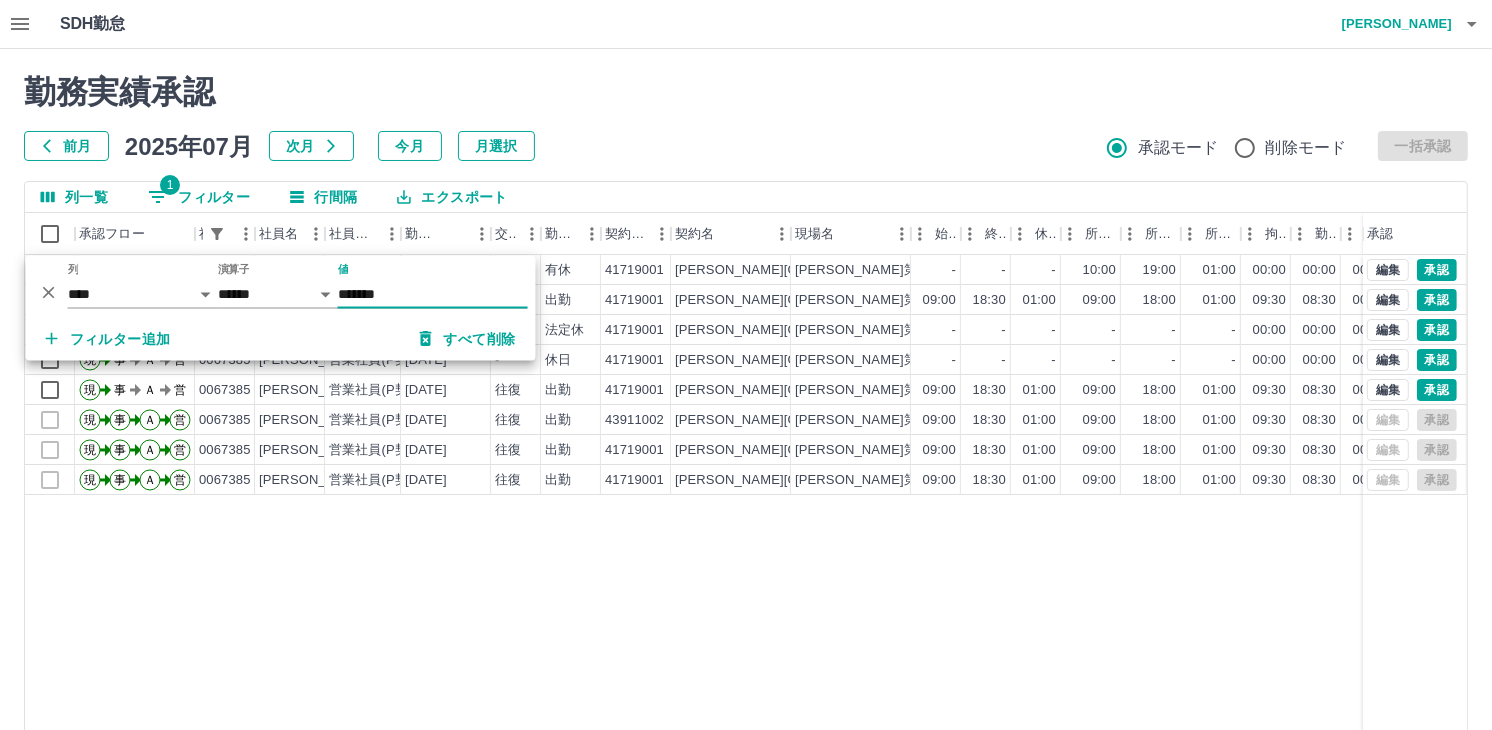 click on "勤務実績承認" at bounding box center [746, 92] 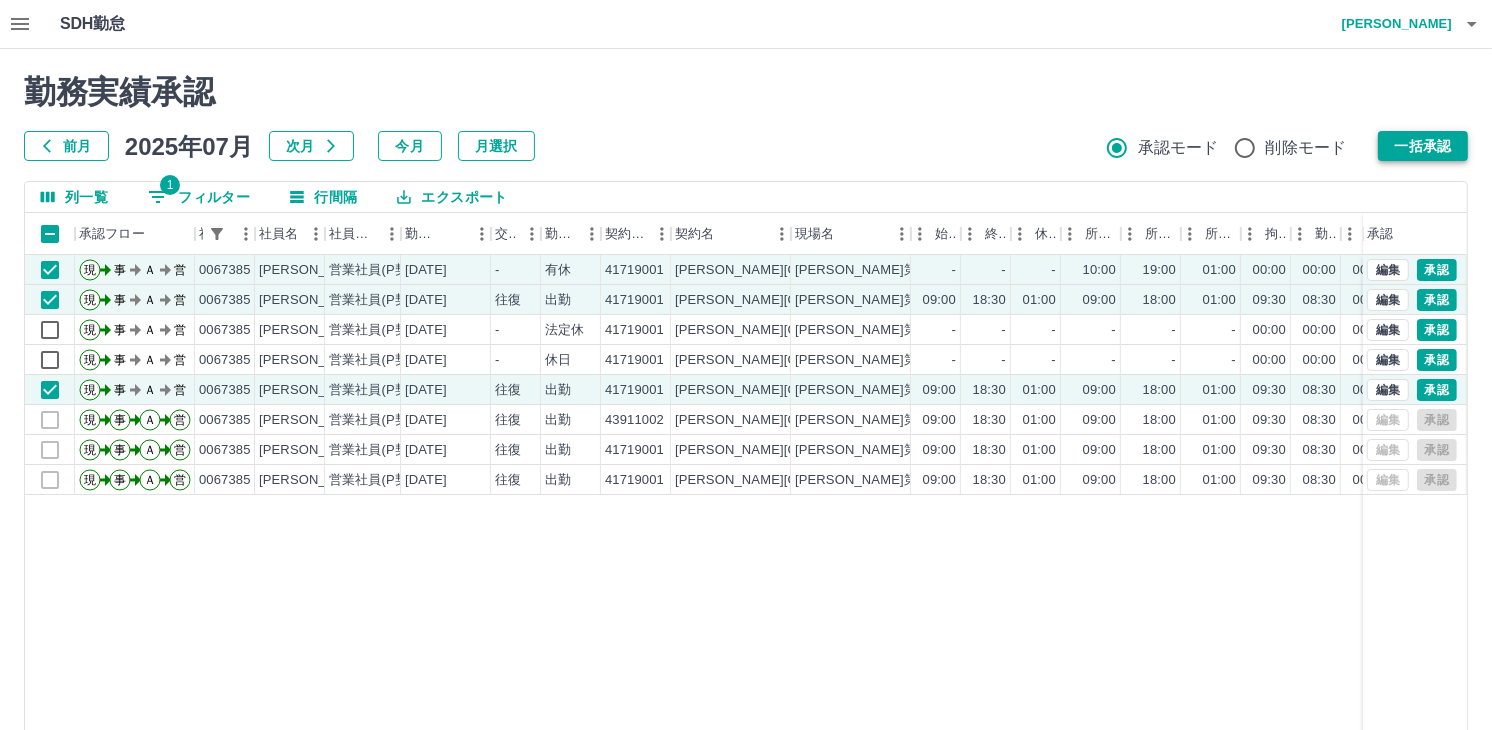 click on "一括承認" at bounding box center (1423, 146) 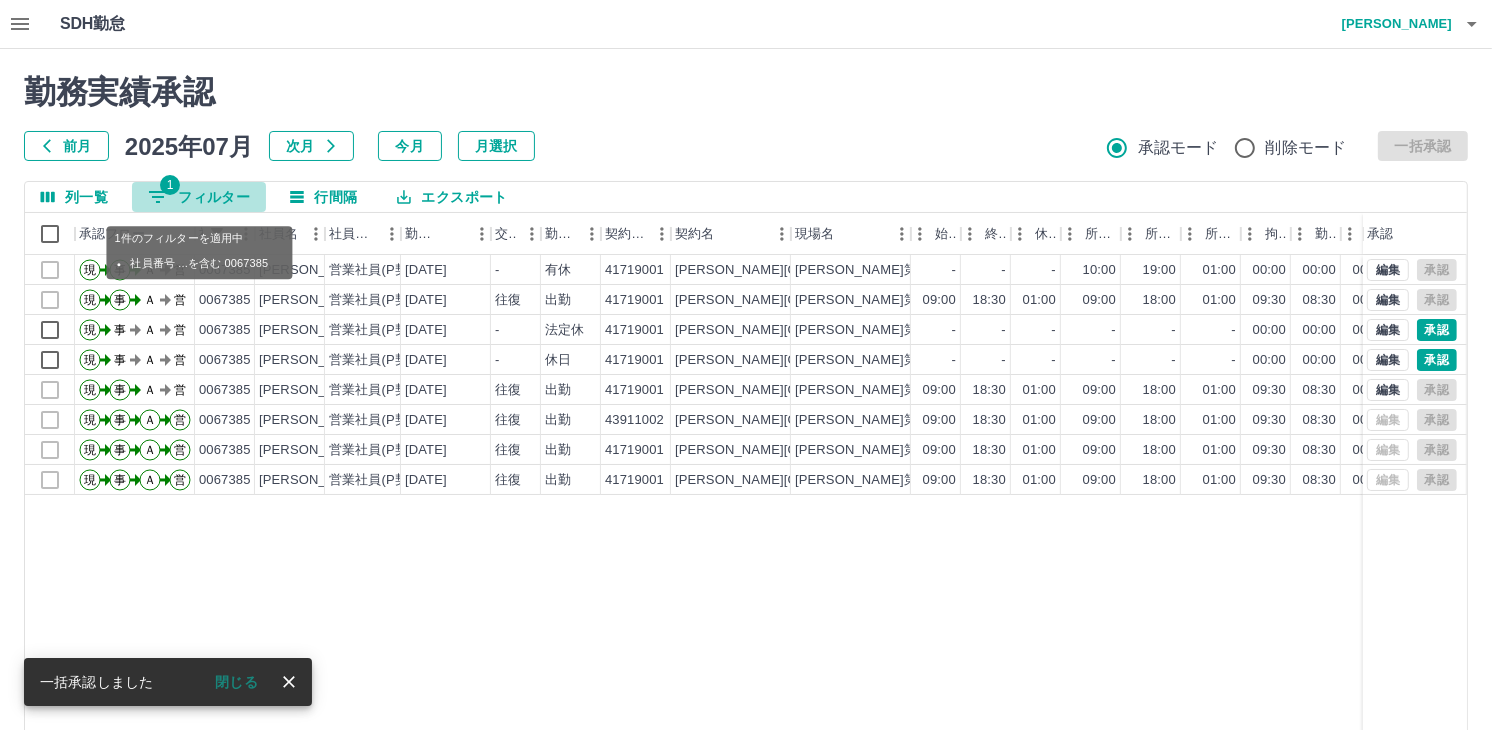 click on "1 フィルター" at bounding box center (199, 197) 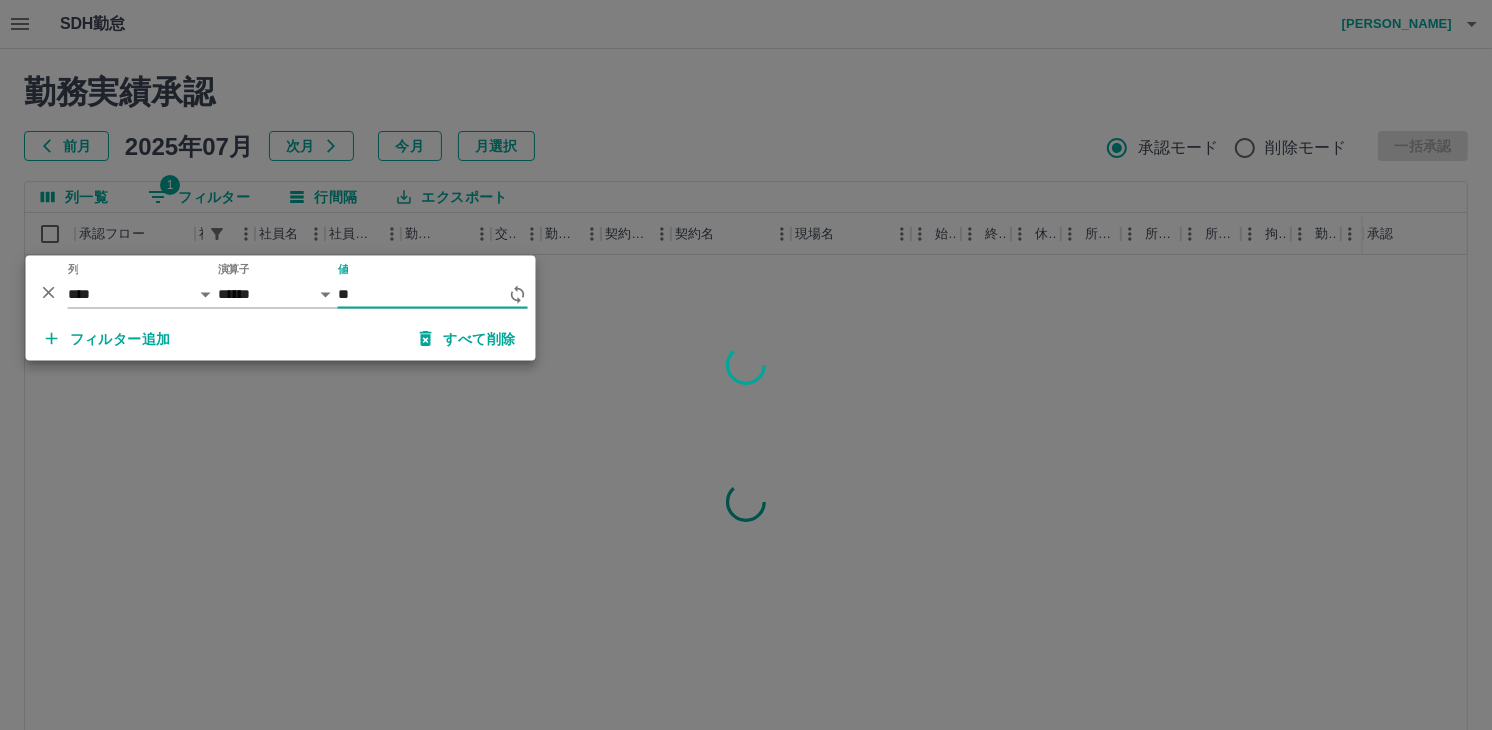 type on "*" 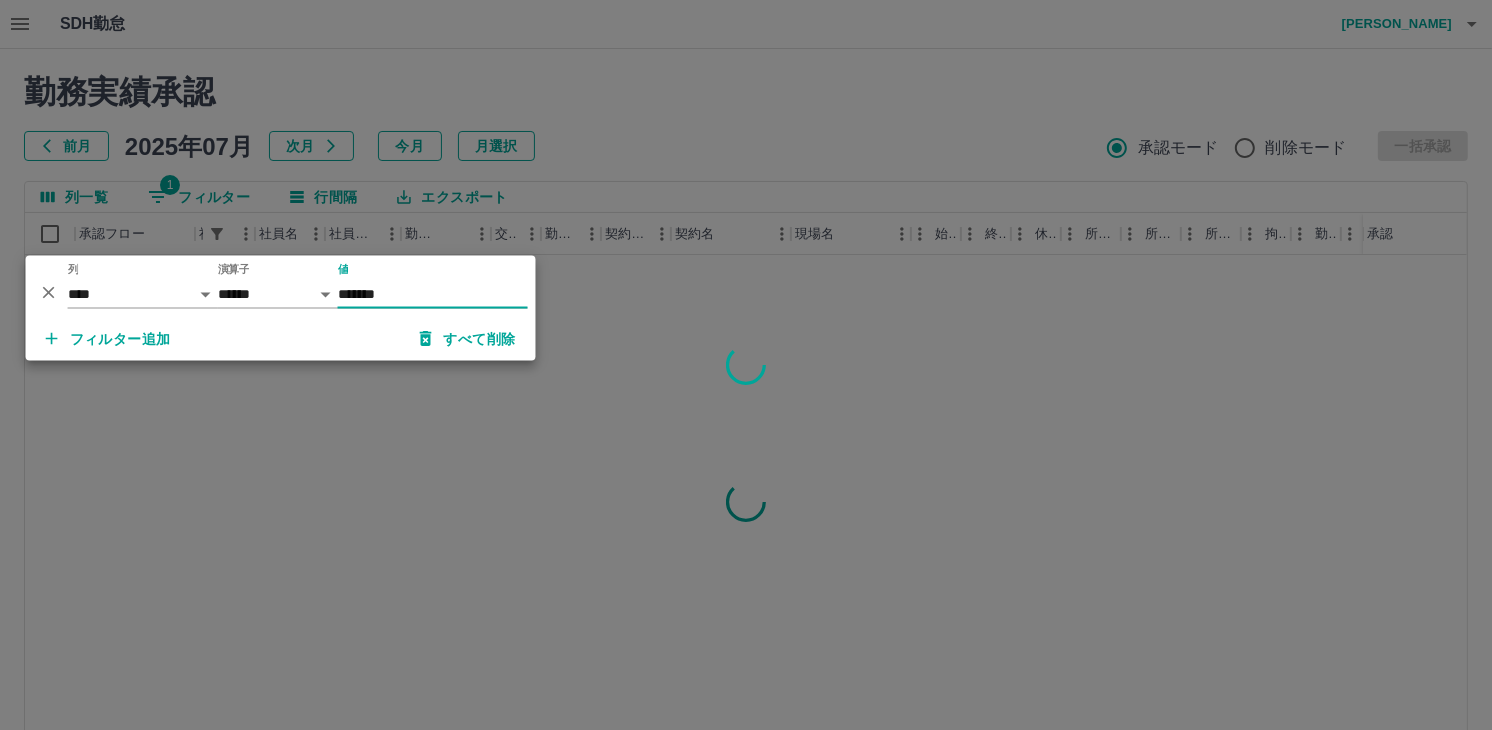 type on "*******" 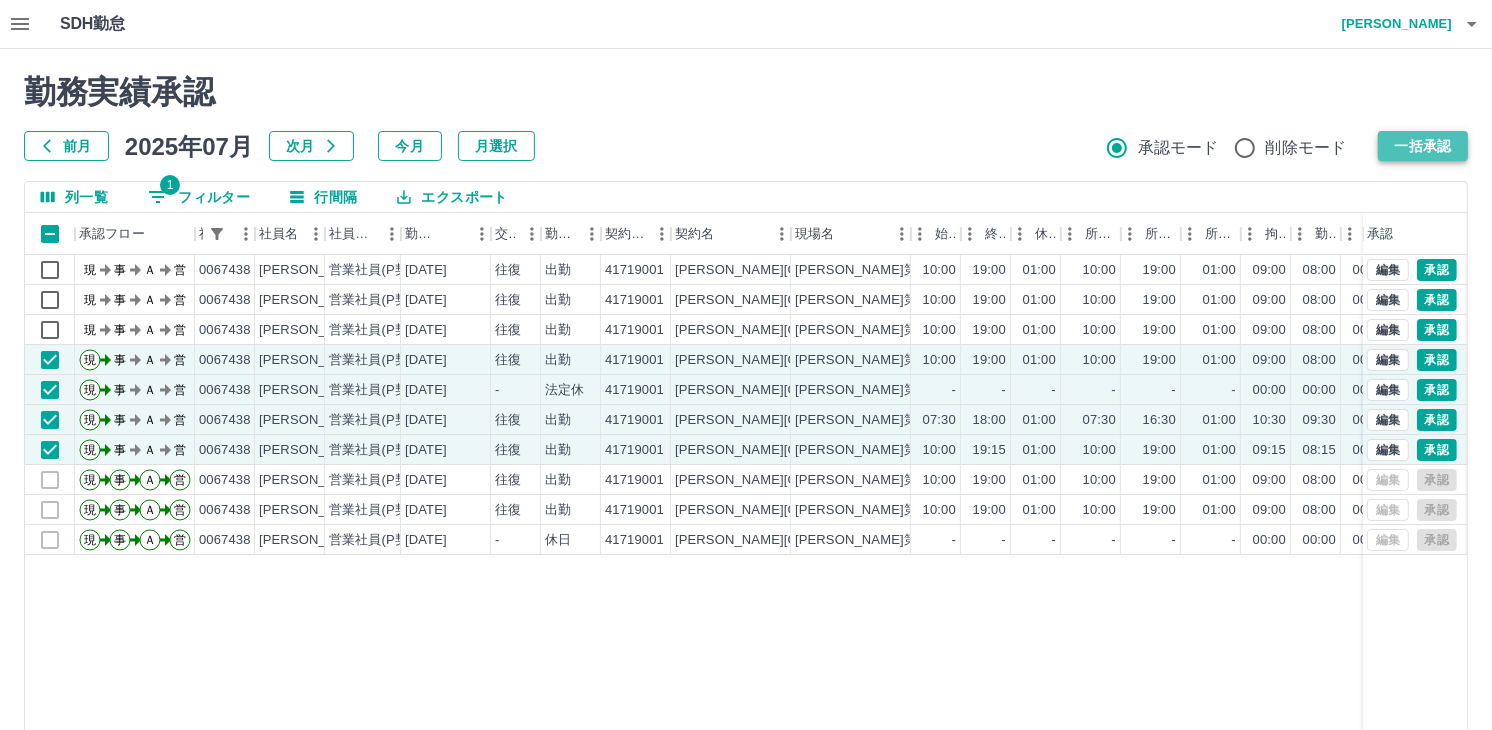 click on "一括承認" at bounding box center (1423, 146) 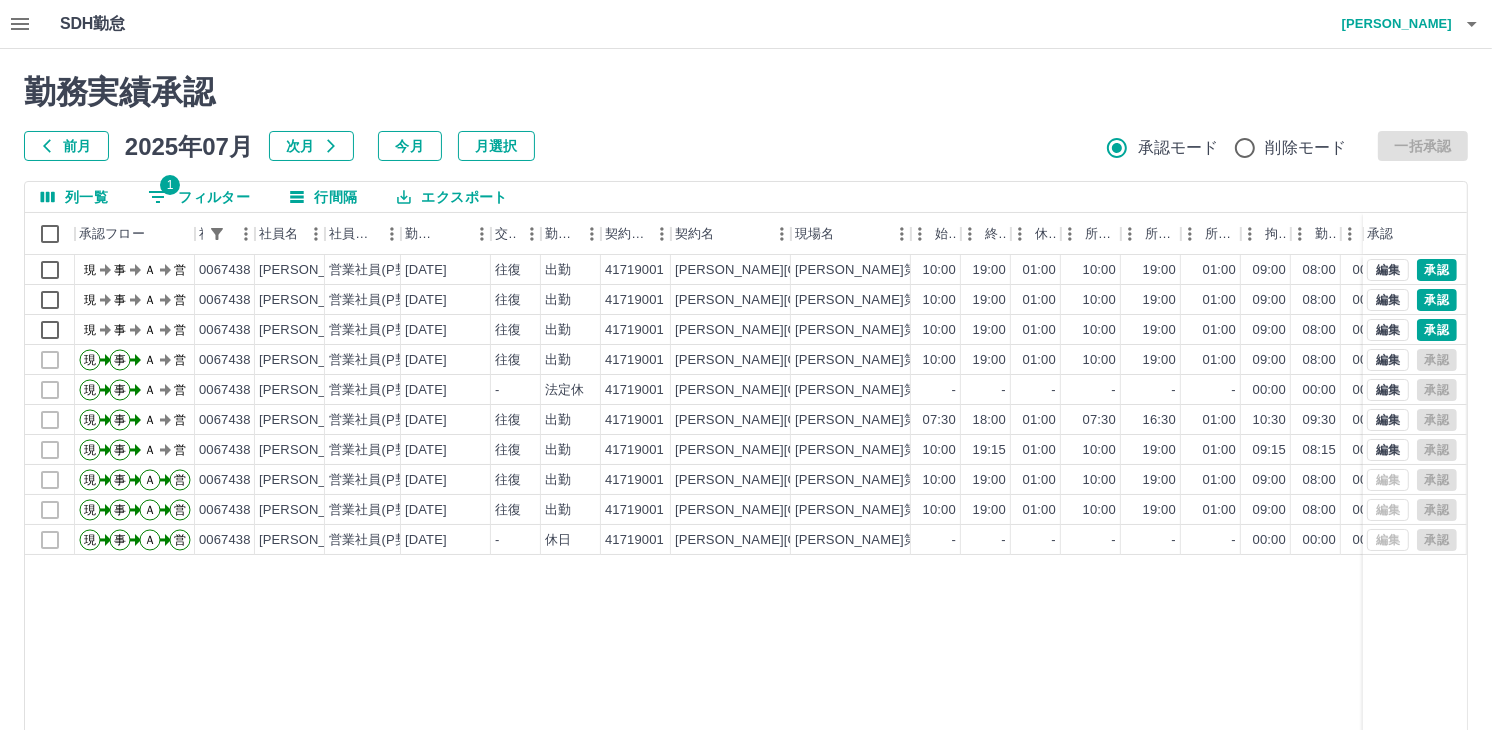 click on "1 フィルター" at bounding box center [199, 197] 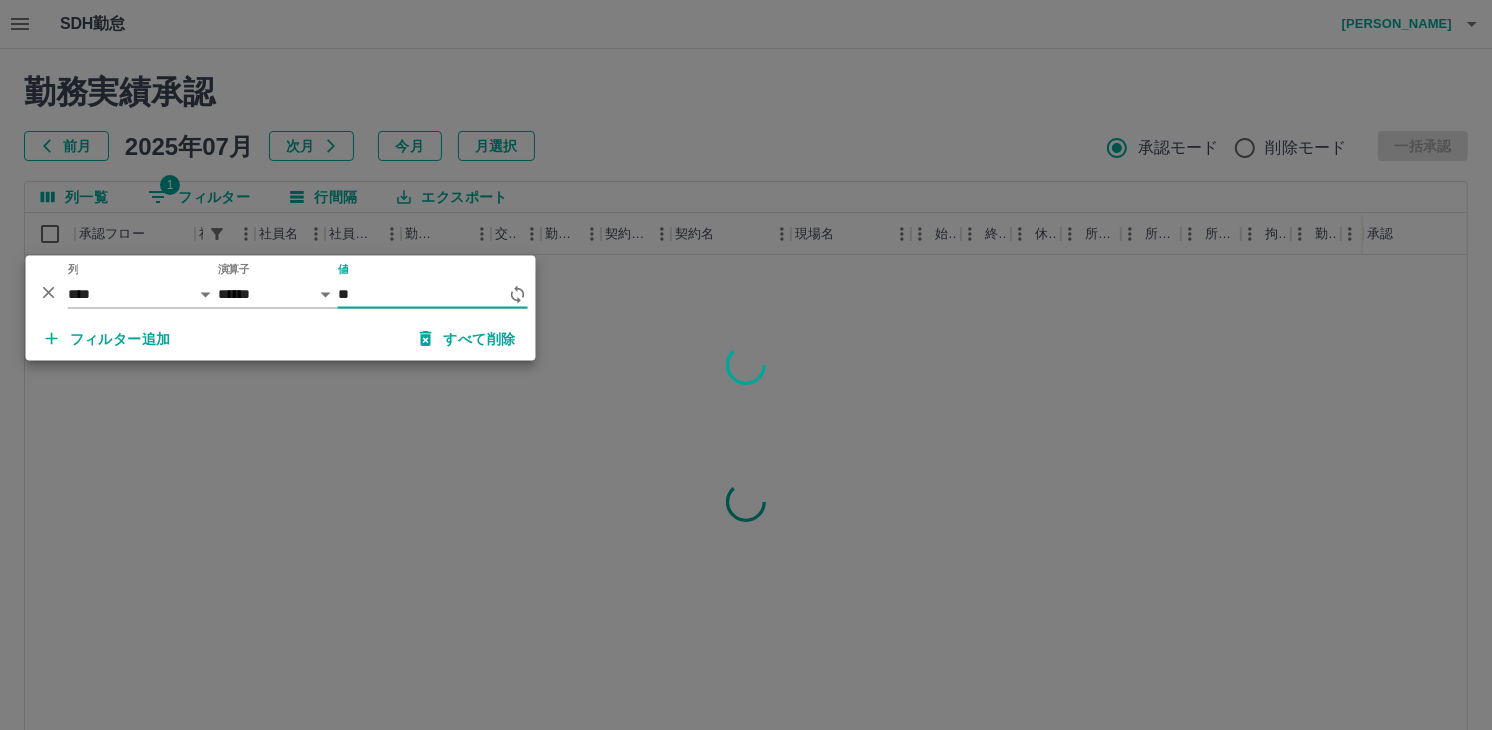 type on "*" 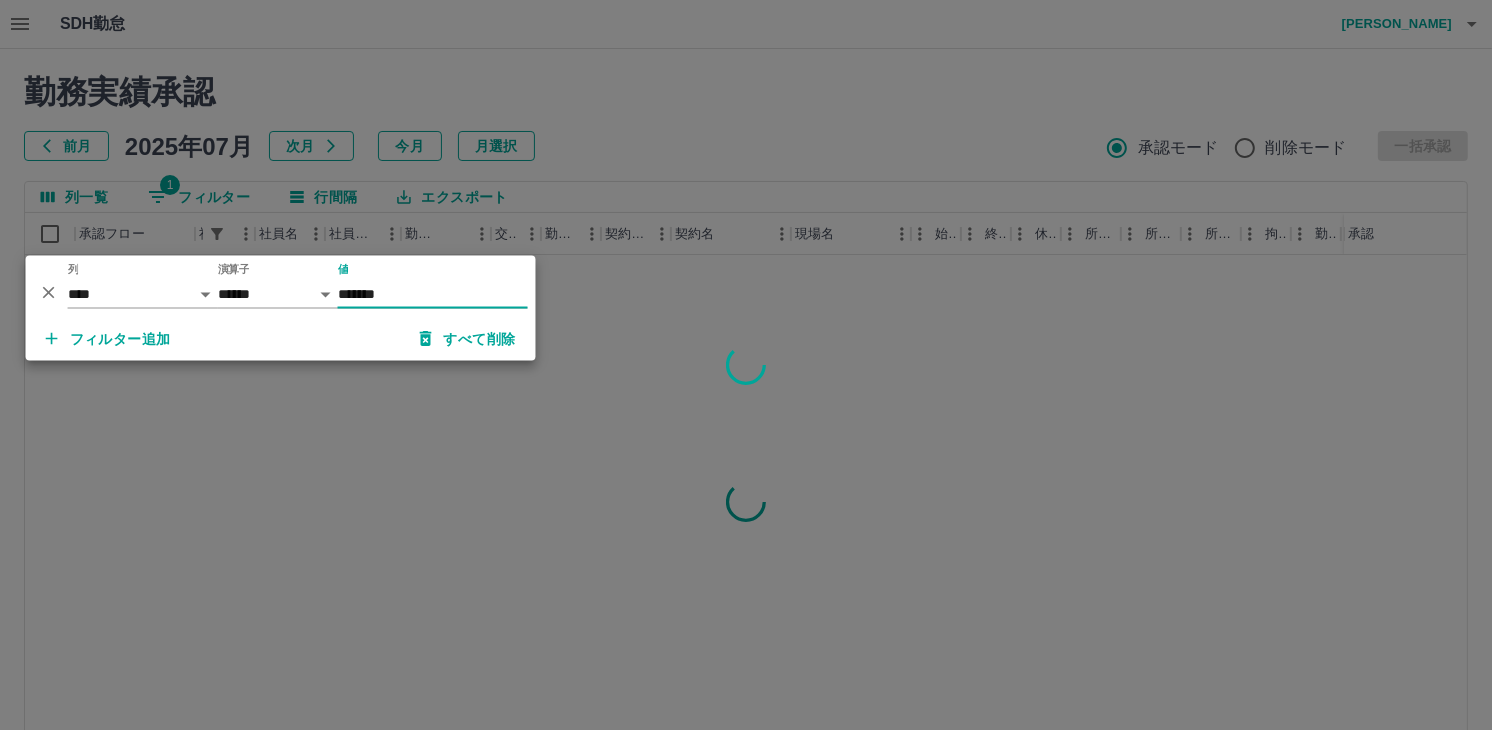 type on "*******" 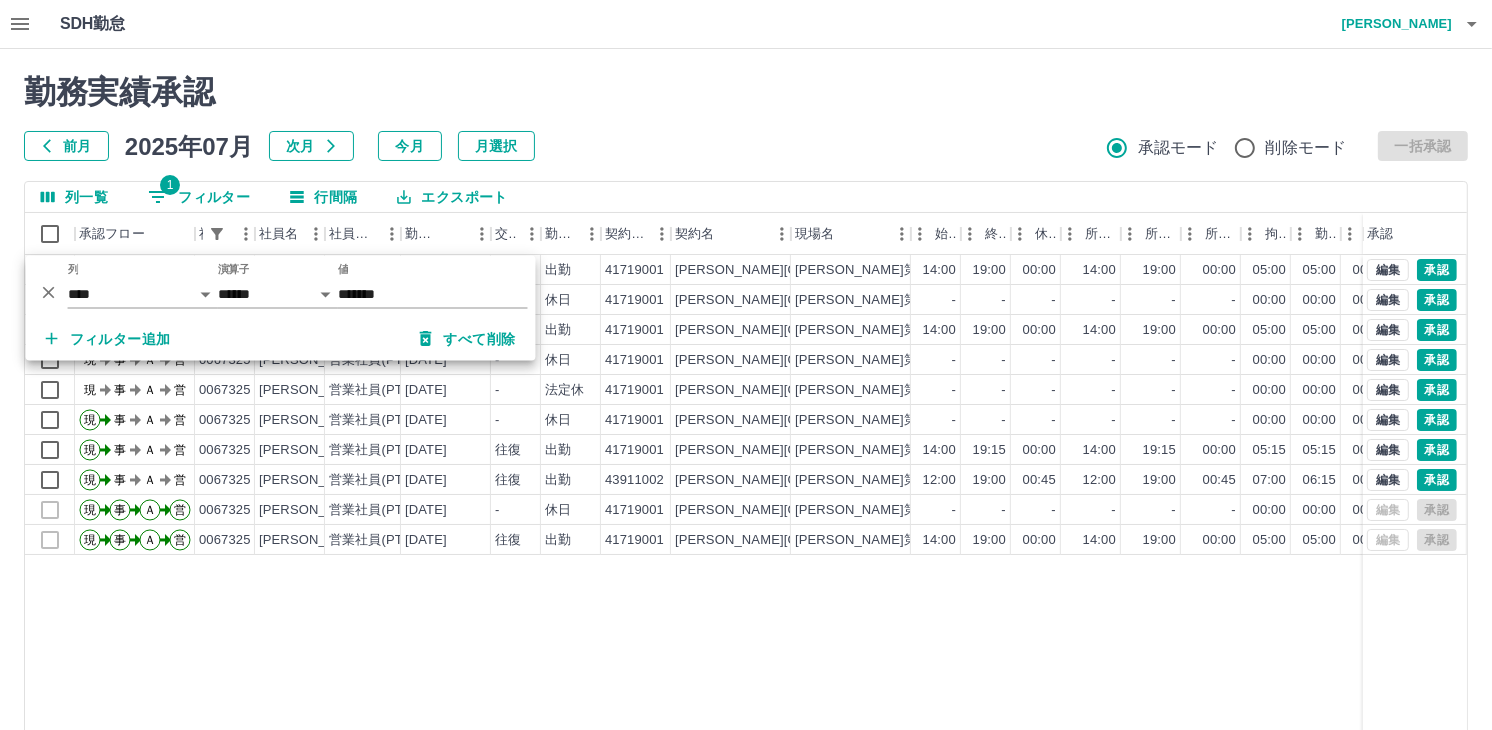 click on "勤務実績承認 前月 2025年07月 次月 今月 月選択 承認モード 削除モード 一括承認" at bounding box center [746, 117] 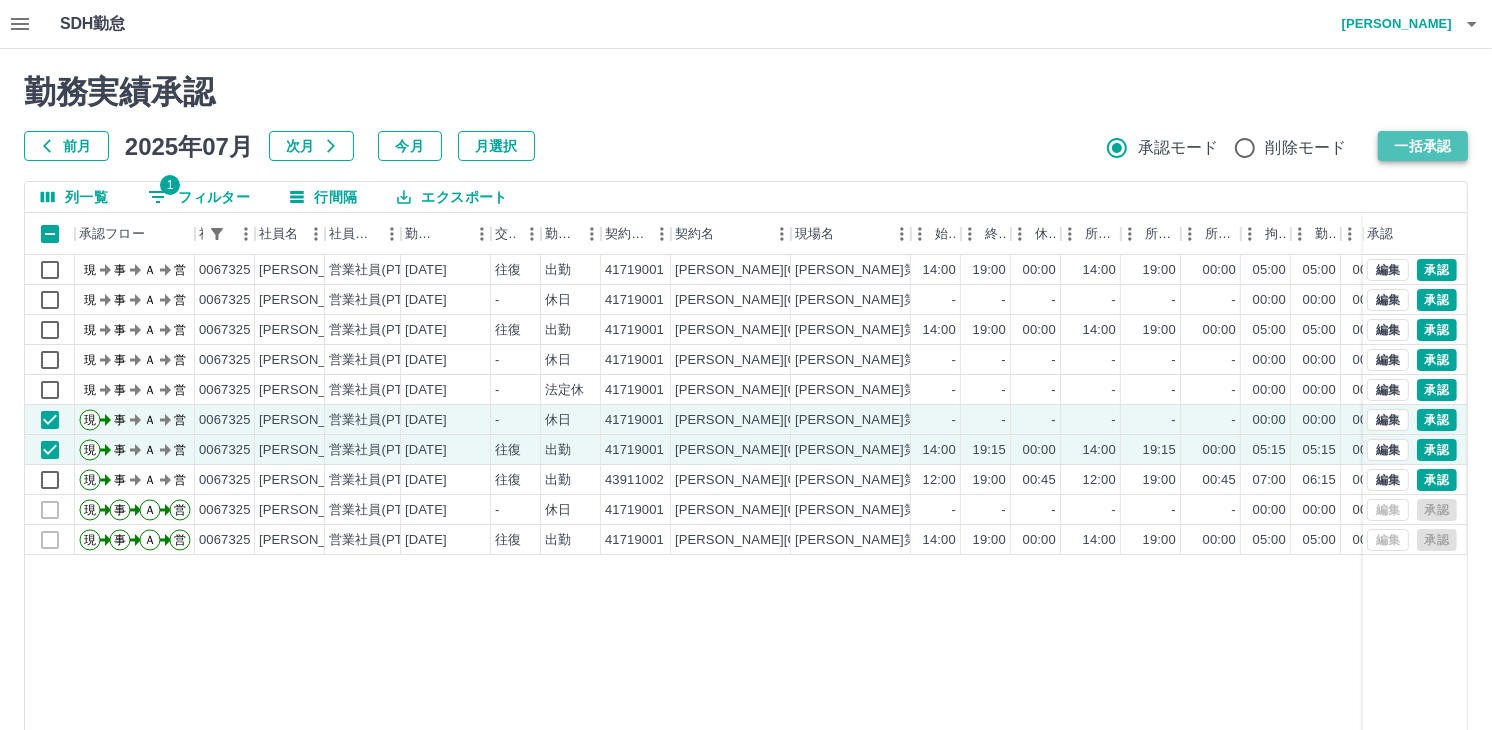 click on "一括承認" at bounding box center (1423, 146) 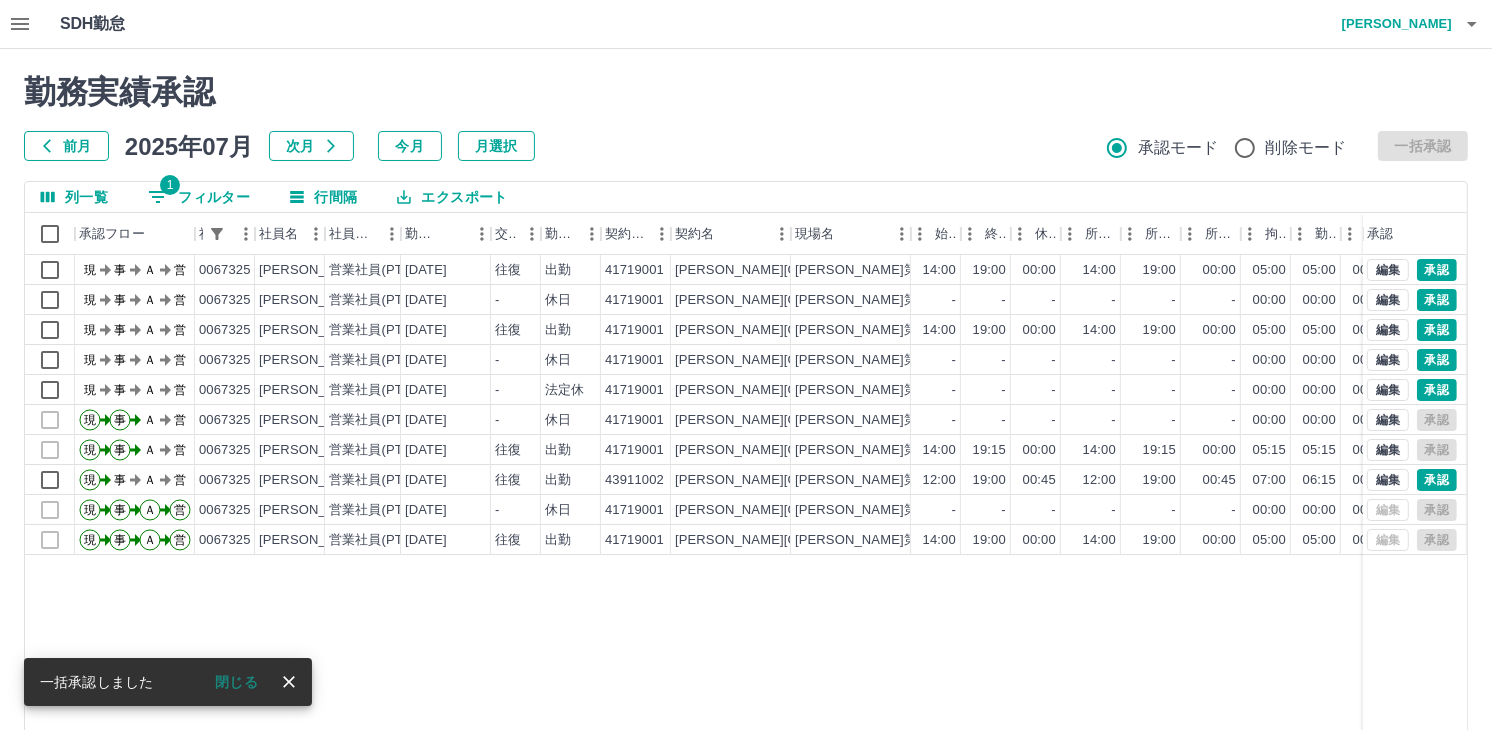 click on "1 フィルター" at bounding box center (199, 197) 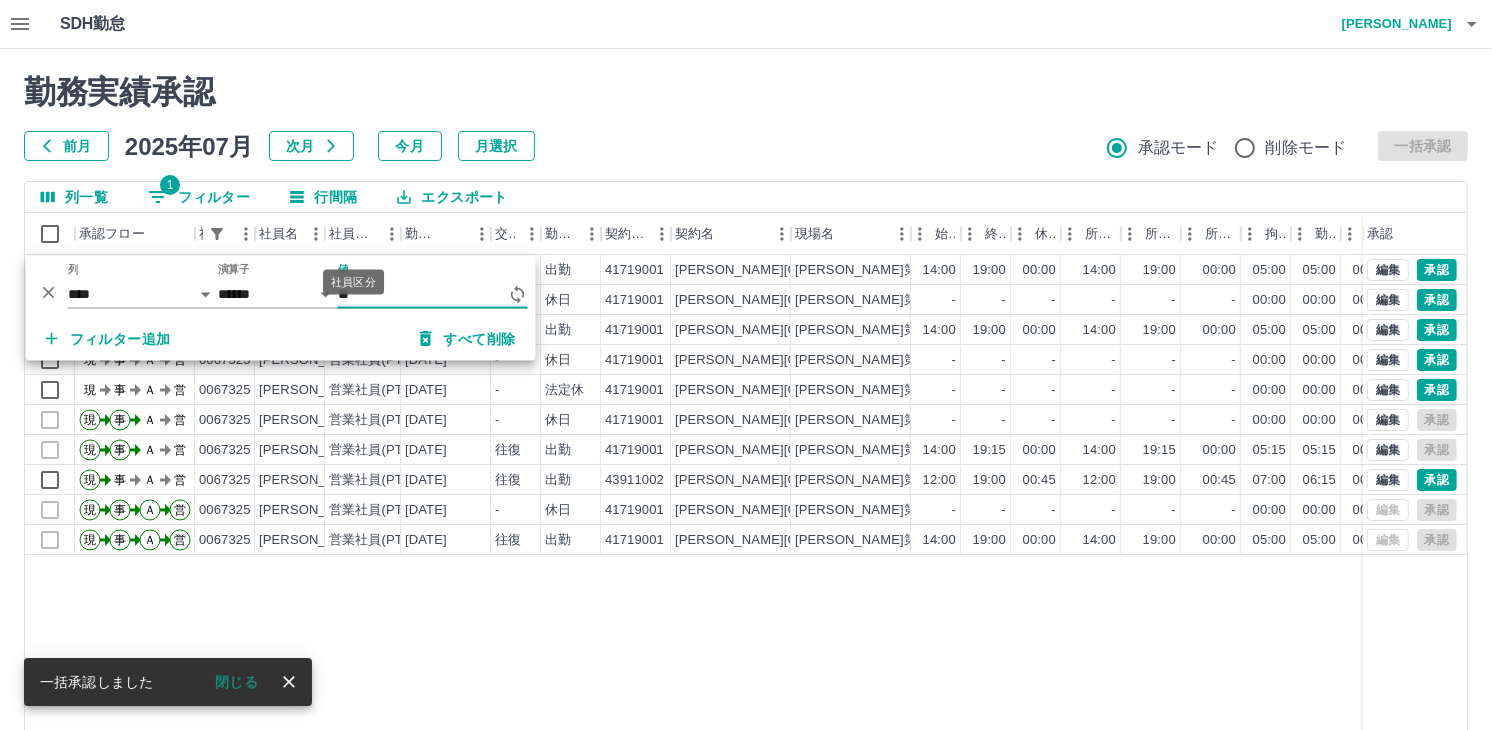 type on "*" 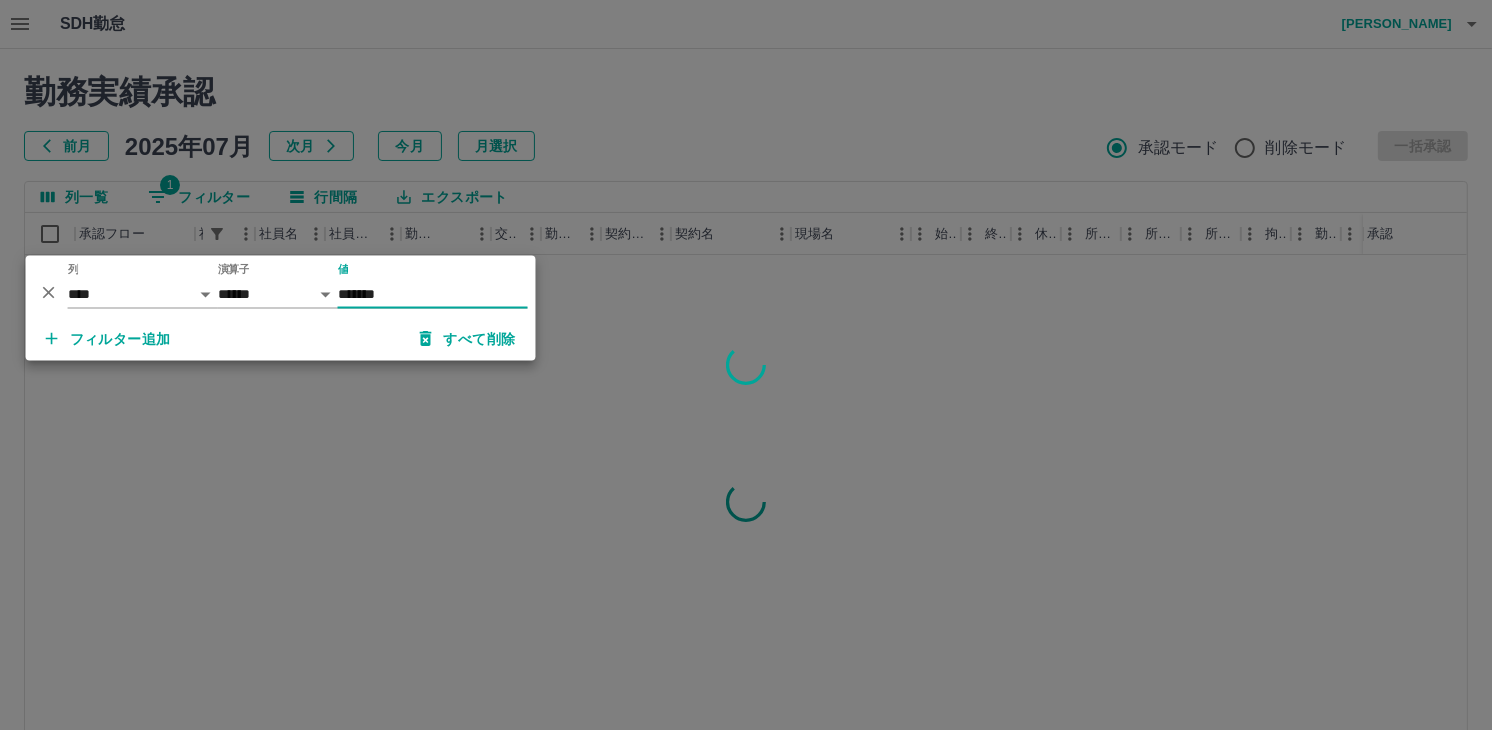 type on "*******" 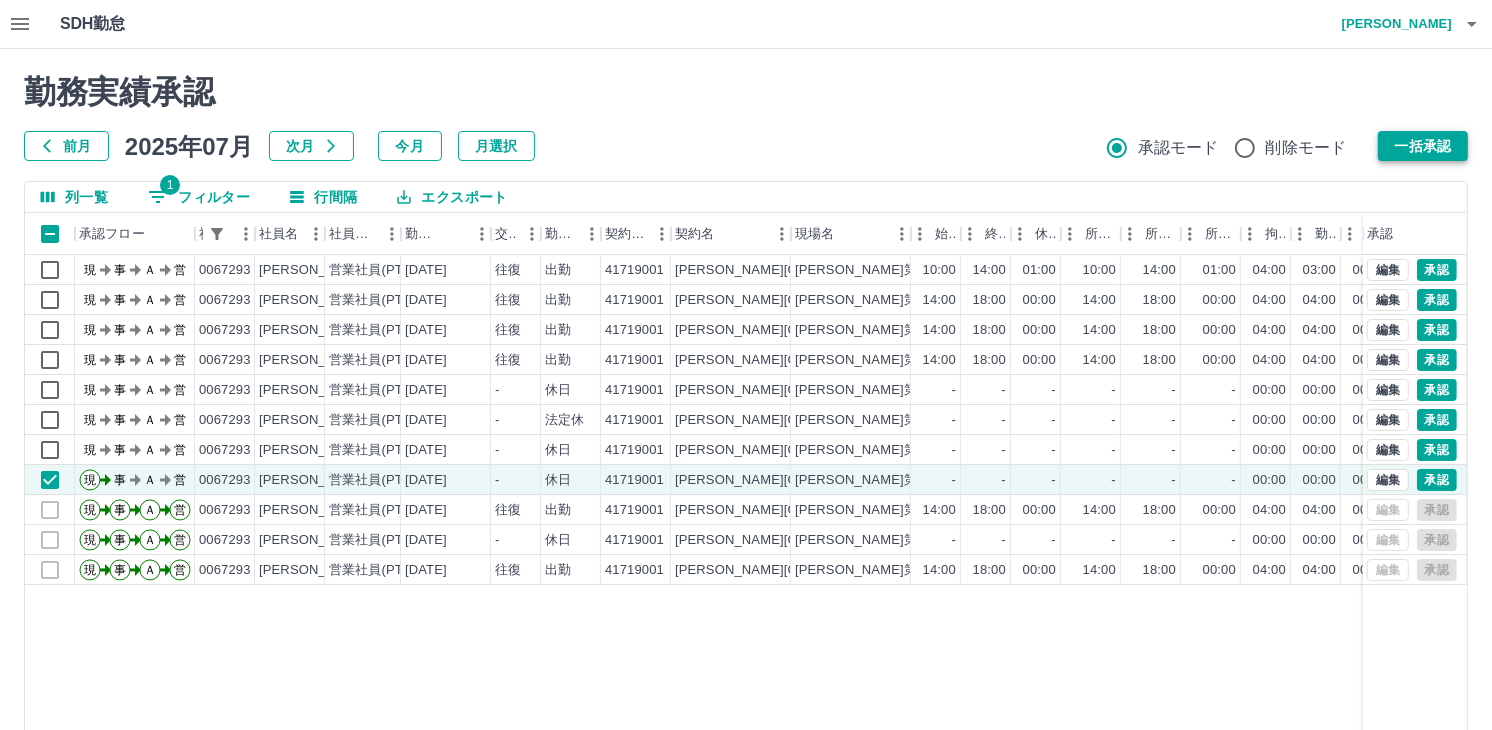 click on "一括承認" at bounding box center [1423, 146] 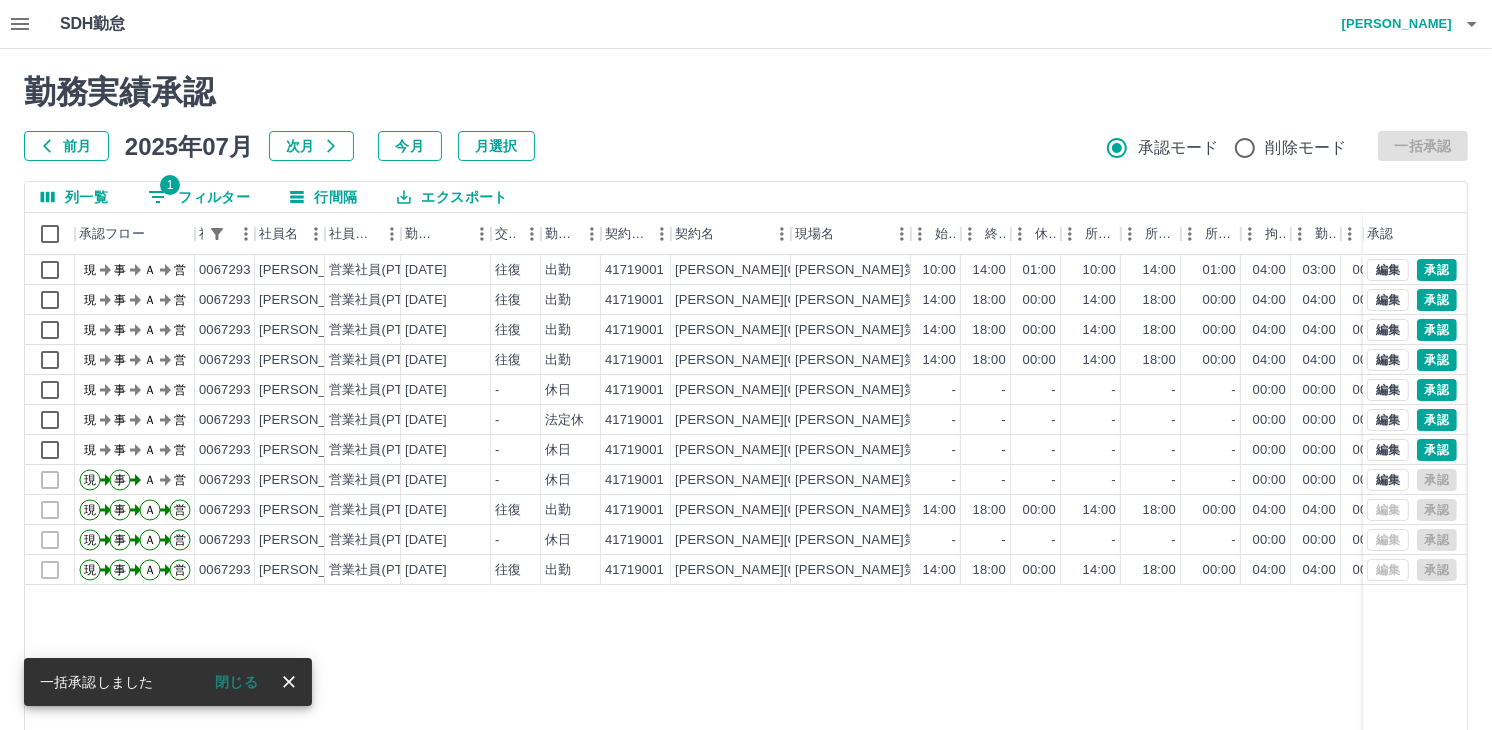 click on "1 フィルター" at bounding box center (199, 197) 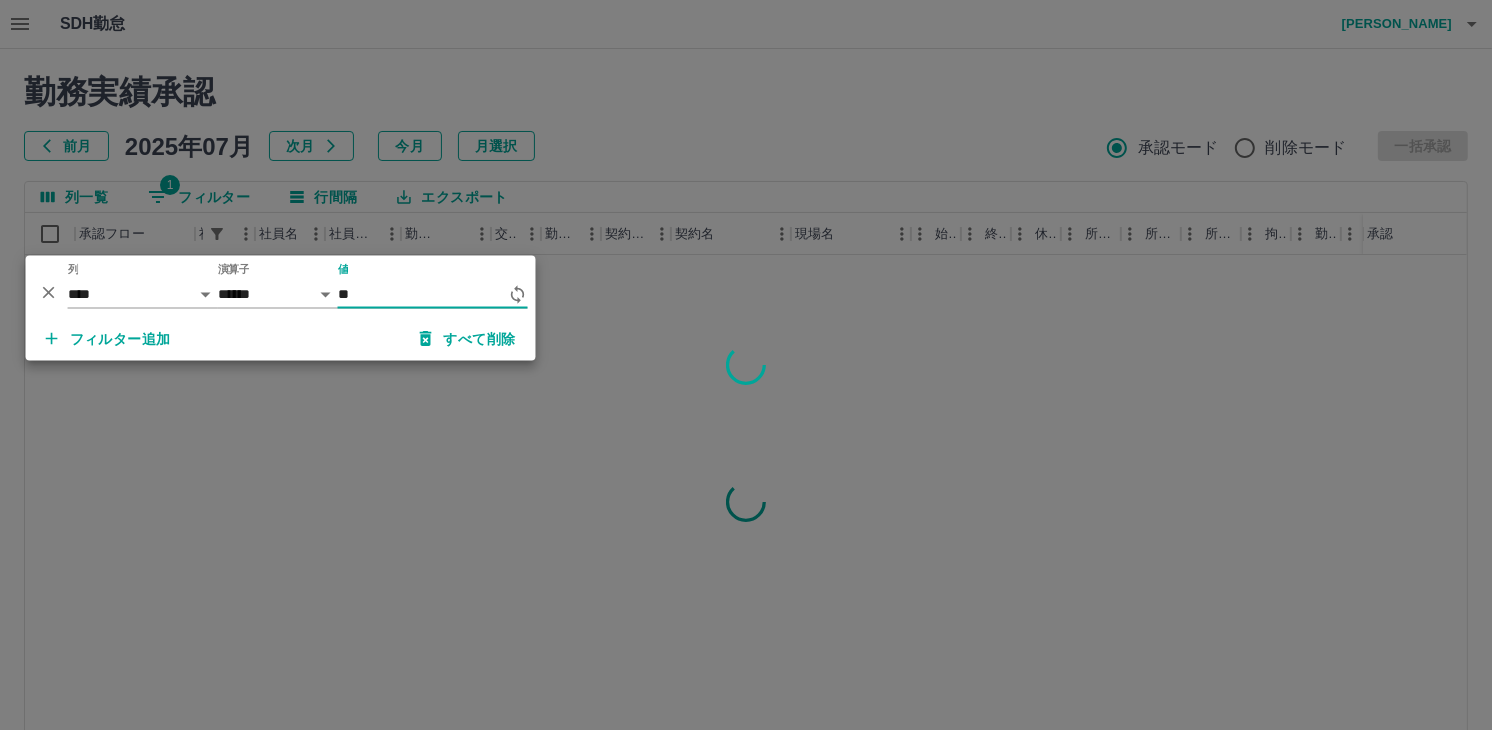 type on "*" 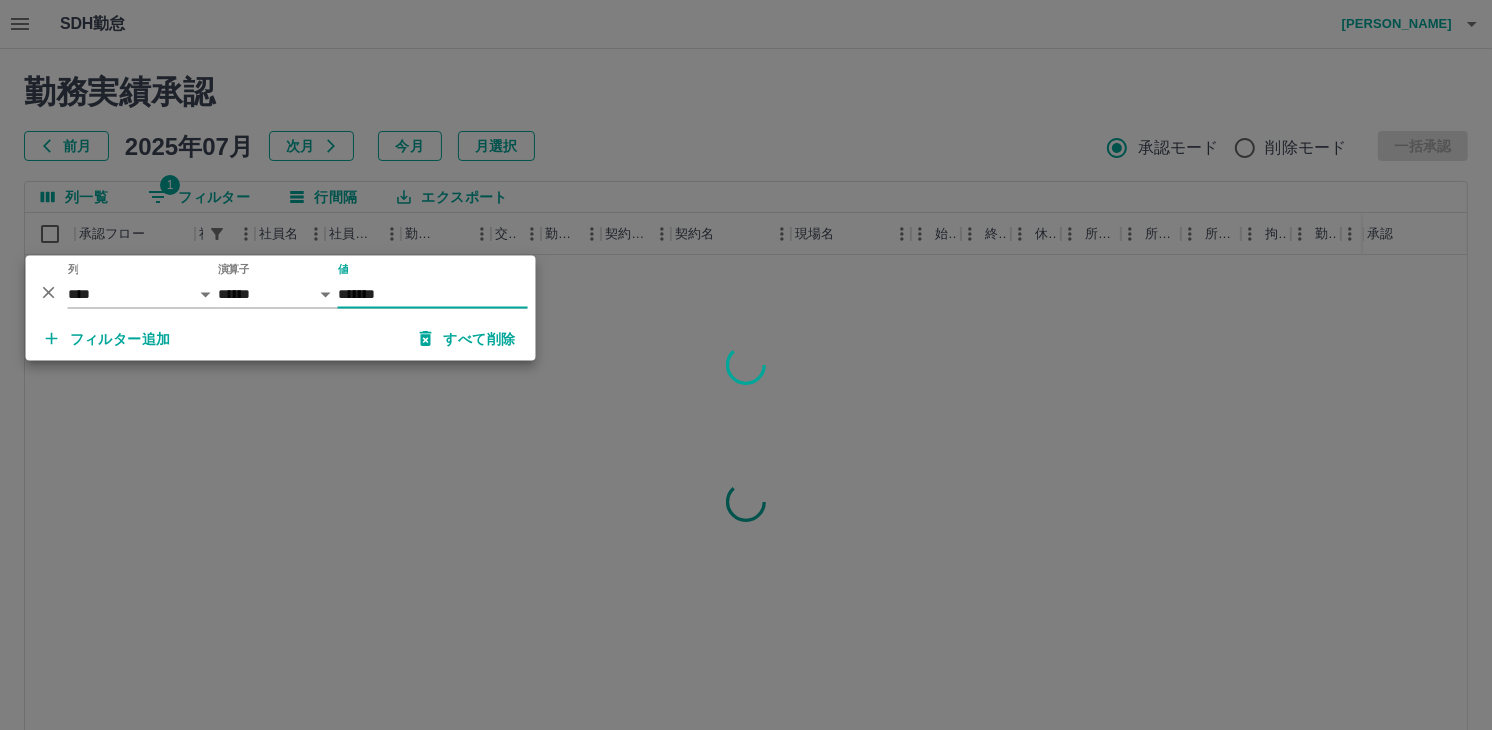 type on "*******" 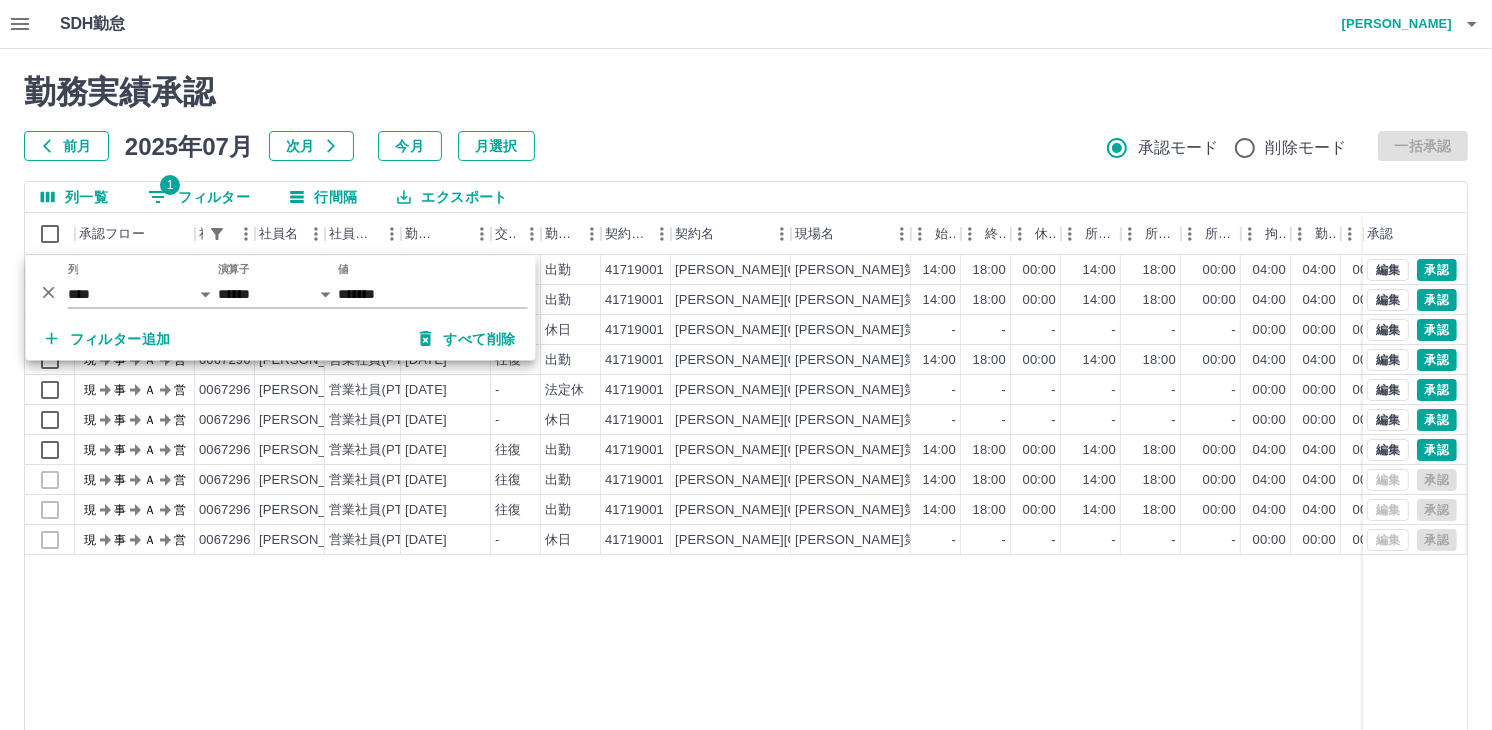 click on "勤務実績承認 前月 [DATE] 次月 今月 月選択 承認モード 削除モード 一括承認 列一覧 1 フィルター 行間隔 エクスポート 承認フロー 社員番号 社員名 社員区分 勤務日 交通費 勤務区分 契約コード 契約名 現場名 始業 終業 休憩 所定開始 所定終業 所定休憩 拘束 勤務 遅刻等 コメント ステータス 承認 現 事 Ａ 営 0067296 [PERSON_NAME] 営業社員(PT契約) [DATE] 往復 出勤 41719001 [PERSON_NAME][GEOGRAPHIC_DATA] [PERSON_NAME][GEOGRAPHIC_DATA] 14:00 18:00 00:00 14:00 18:00 00:00 04:00 04:00 00:00 現場責任者承認待 現 事 Ａ 営 0067296 [PERSON_NAME] 営業社員(PT契約) [DATE] 往復 出勤 41719001 [PERSON_NAME][GEOGRAPHIC_DATA] [PERSON_NAME][GEOGRAPHIC_DATA]保育所 14:00 18:00 00:00 14:00 18:00 00:00 04:00 04:00 00:00 現場責任者承認待 現 事 Ａ 営 0067296 [PERSON_NAME] 営業社員(PT契約) [DATE]  -  休日 41719001 [PERSON_NAME][GEOGRAPHIC_DATA] [PERSON_NAME]第一学童保育所 - - - - - - 00:00 00:00 00:00 事務担当者承認待 現" at bounding box center [746, 447] 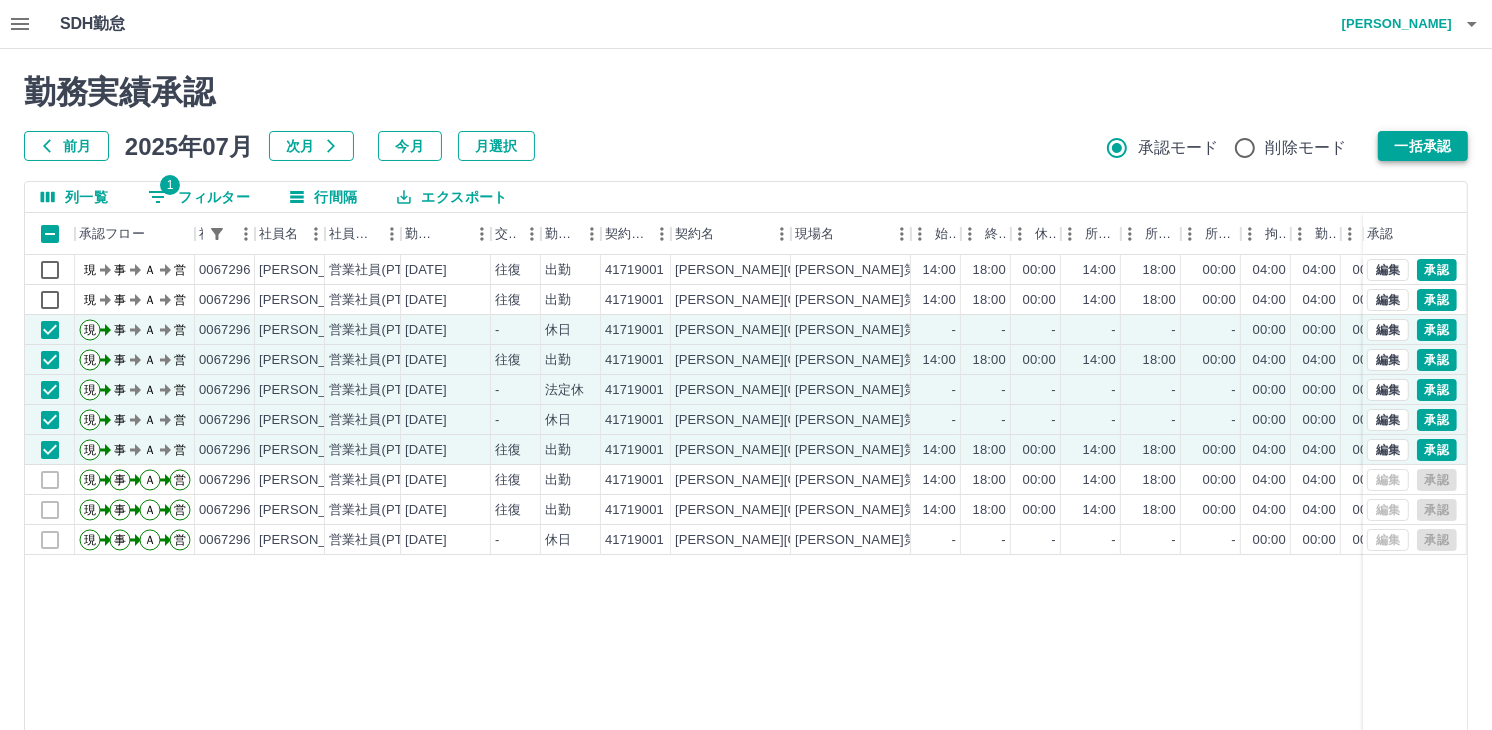 click on "一括承認" at bounding box center [1423, 146] 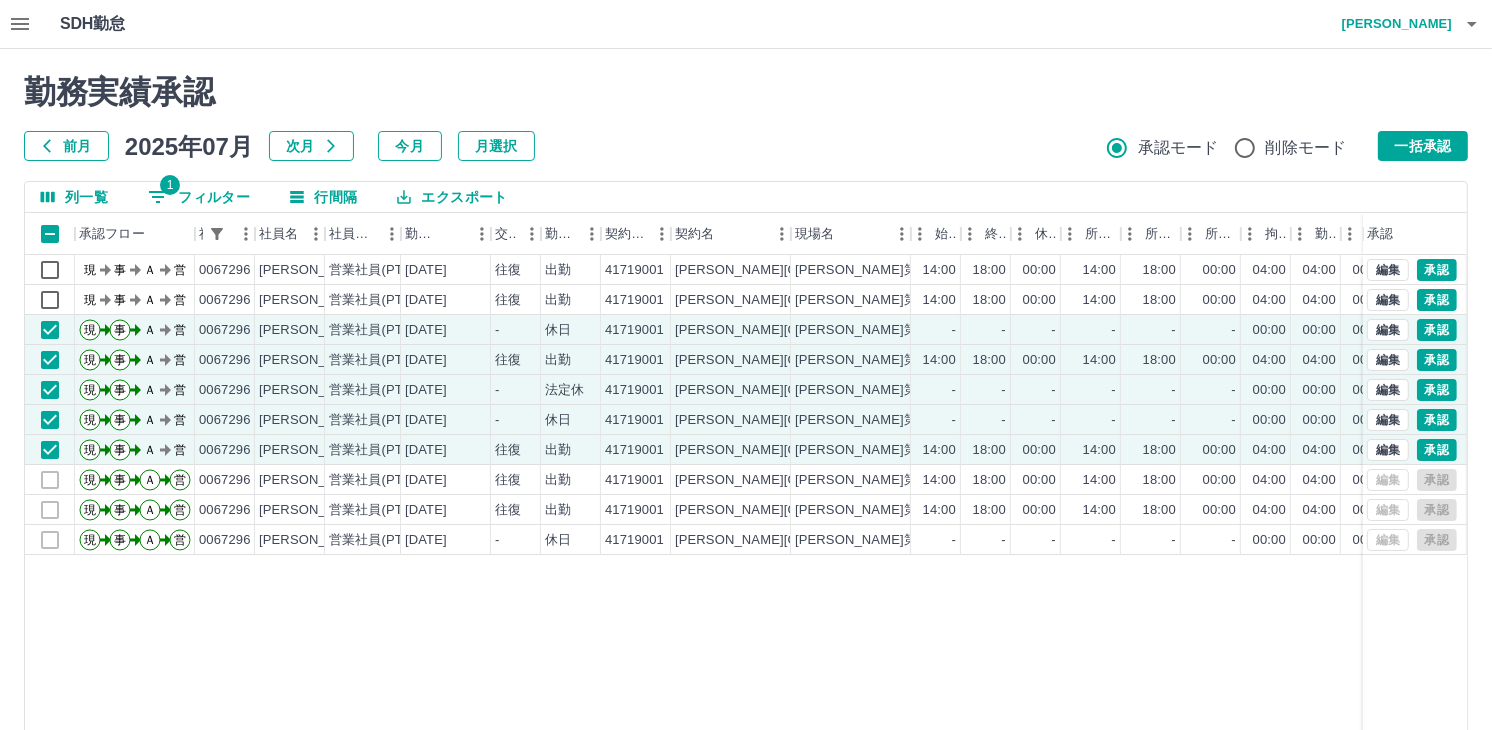 click on "1 フィルター" at bounding box center [199, 197] 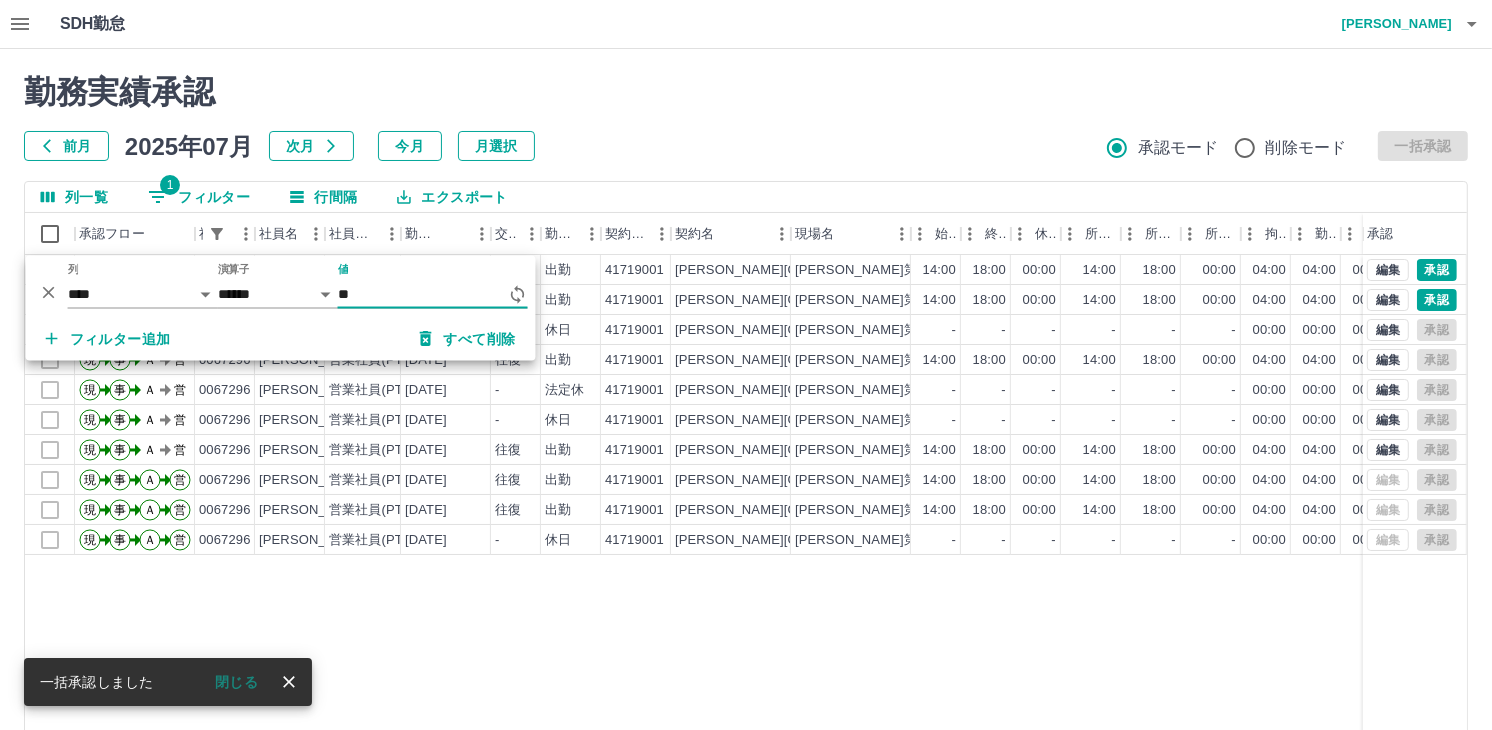 type on "*" 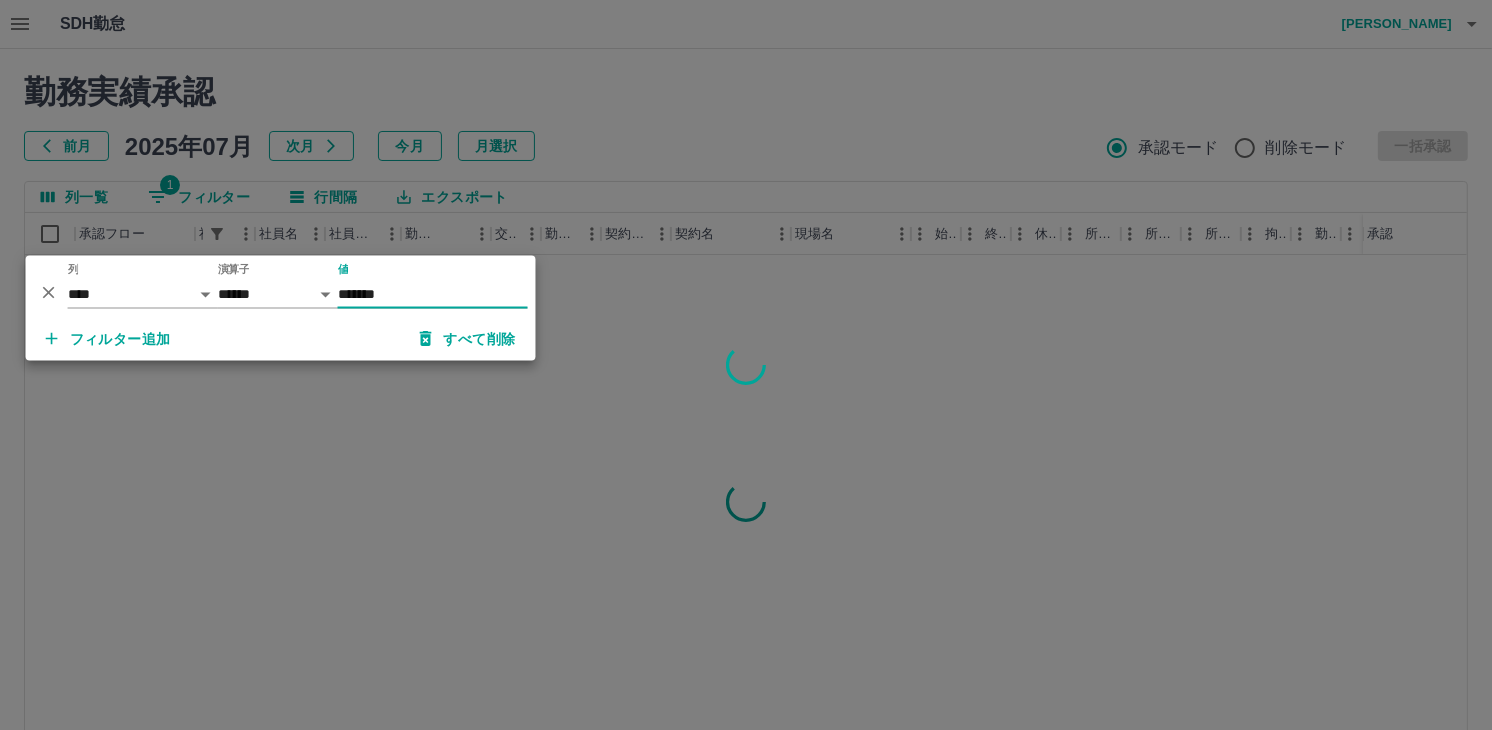 type on "*******" 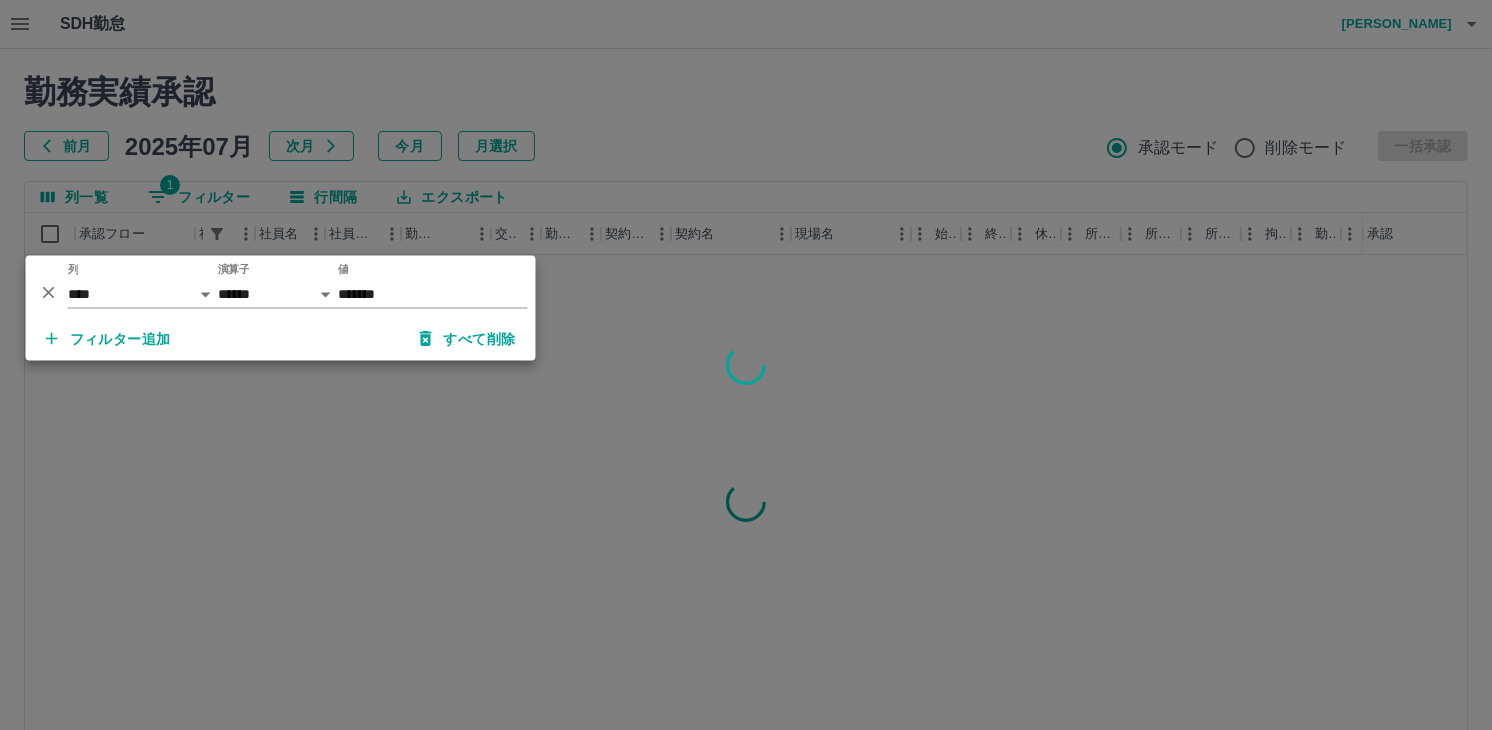 click at bounding box center (746, 365) 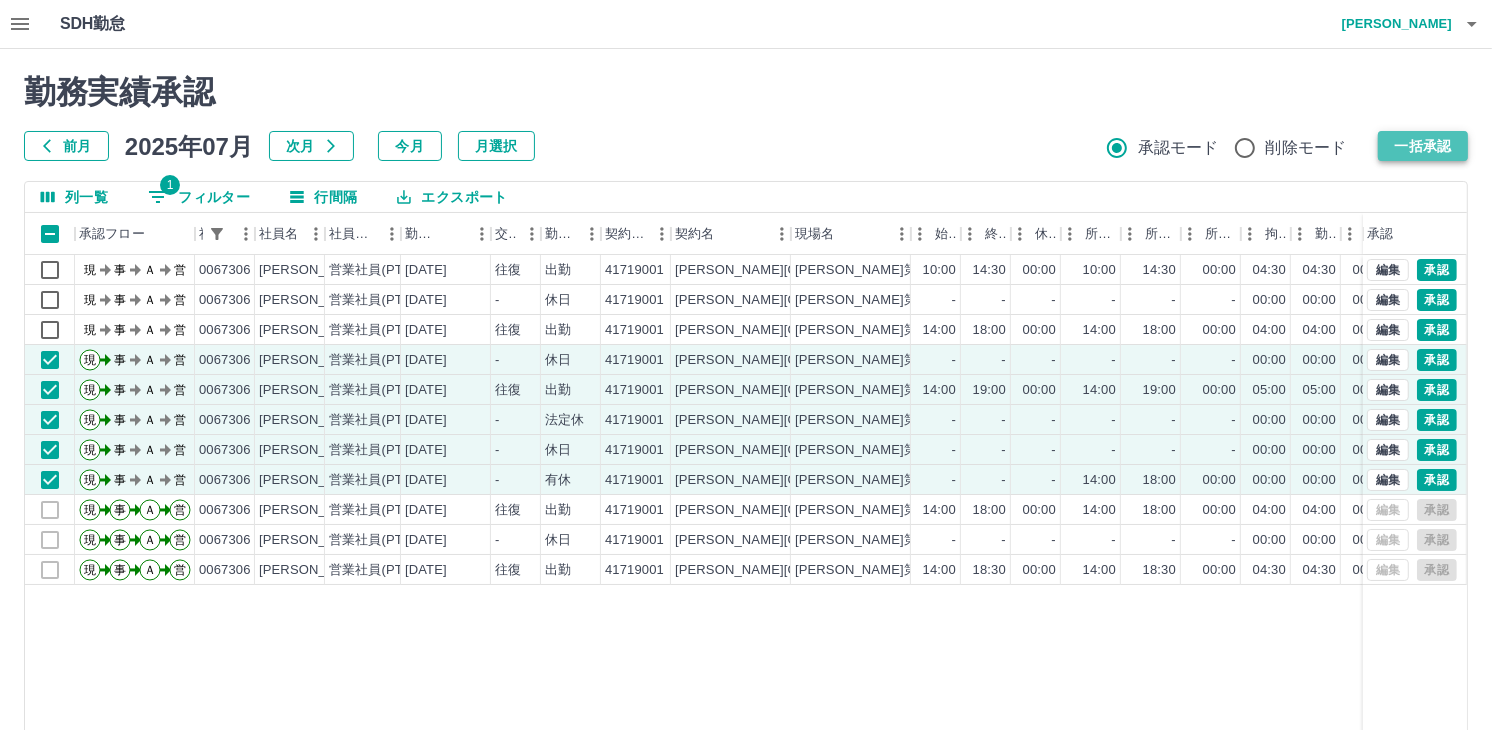 click on "一括承認" at bounding box center [1423, 146] 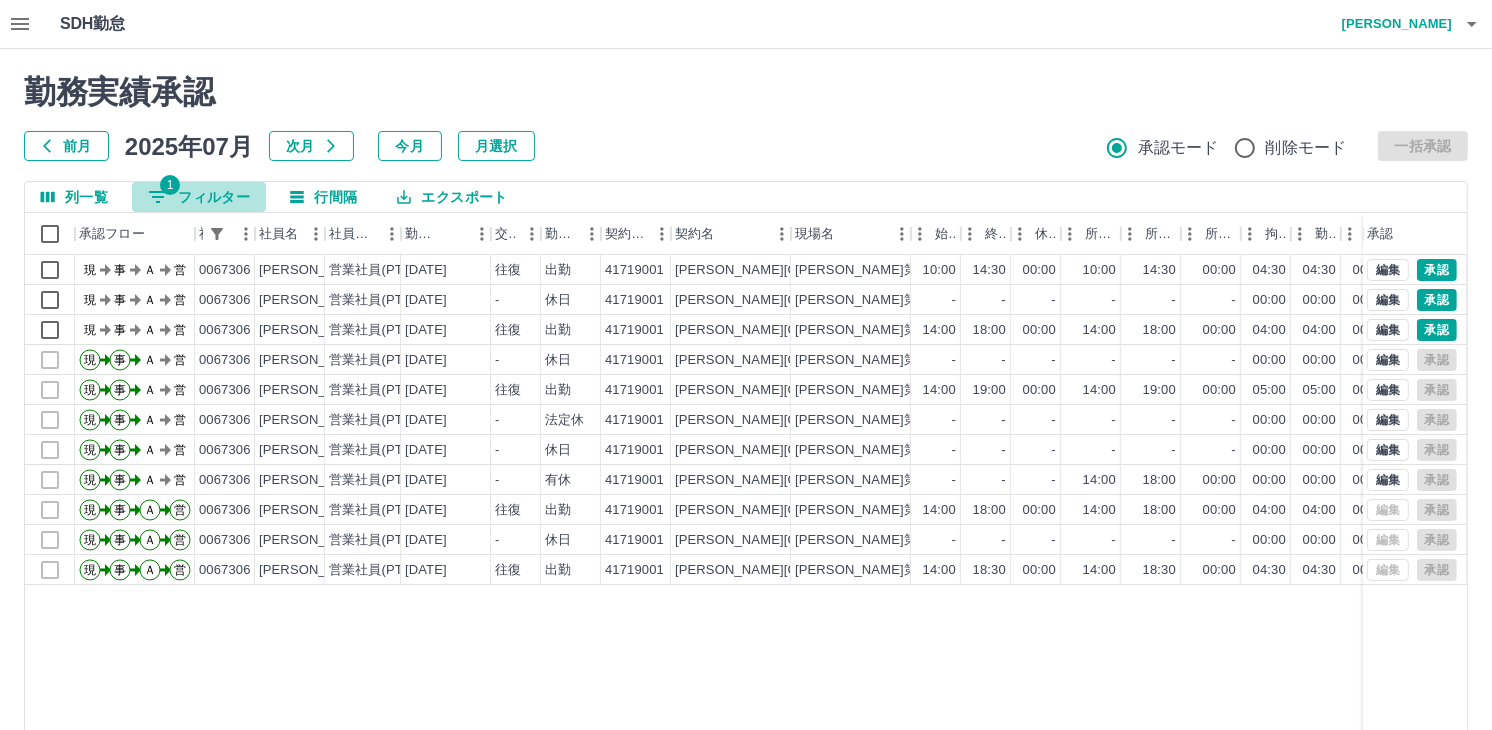 click on "1 フィルター" at bounding box center (199, 197) 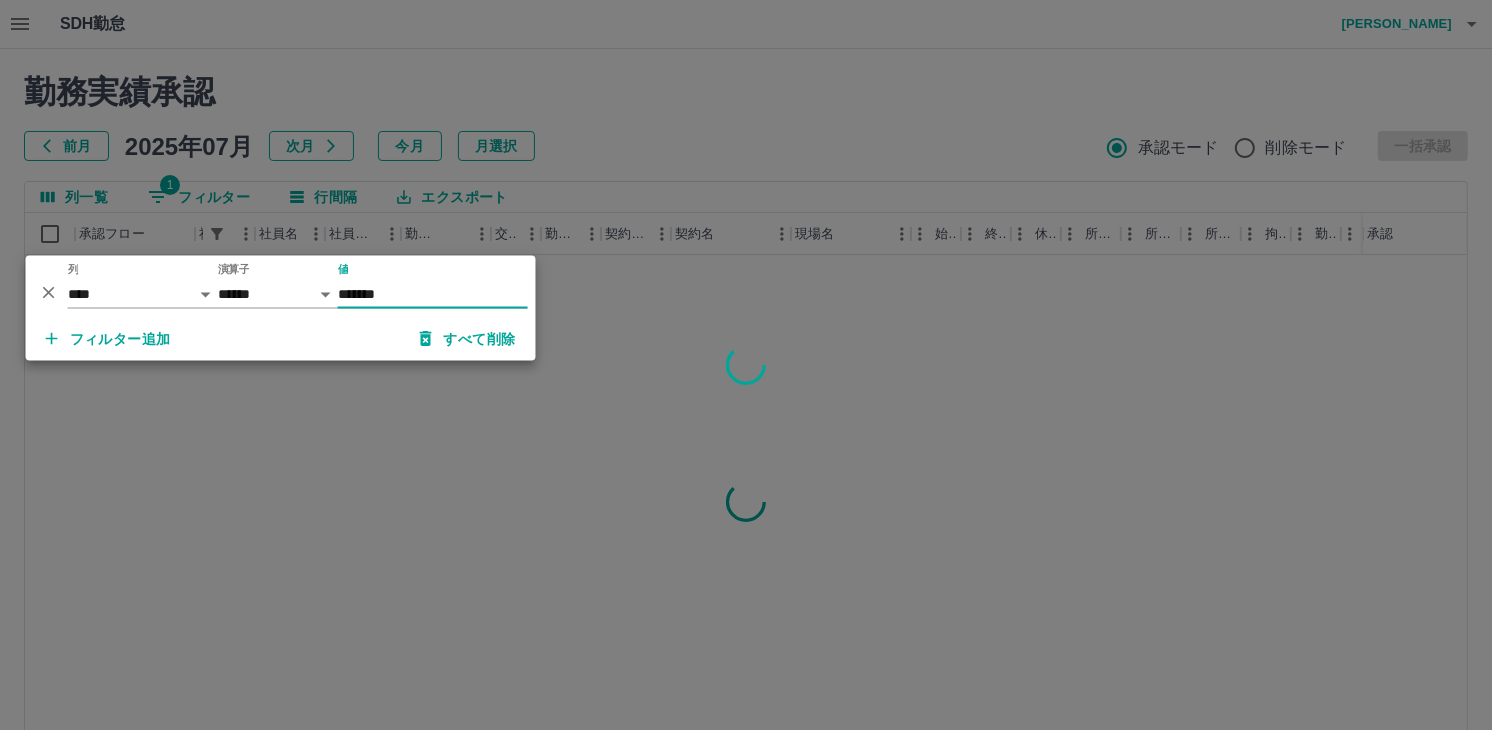 type on "*******" 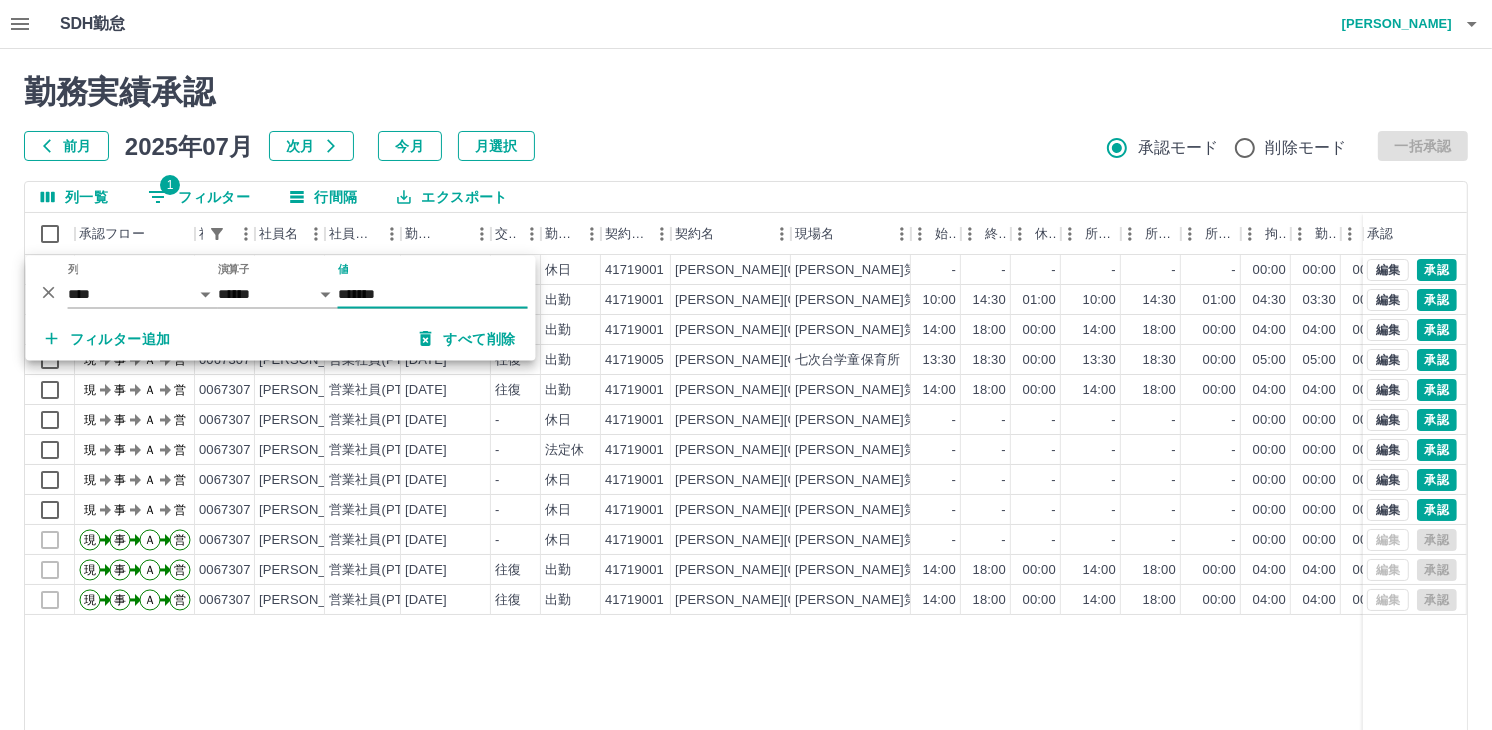 click on "勤務実績承認 前月 2025年07月 次月 今月 月選択 承認モード 削除モード 一括承認" at bounding box center [746, 117] 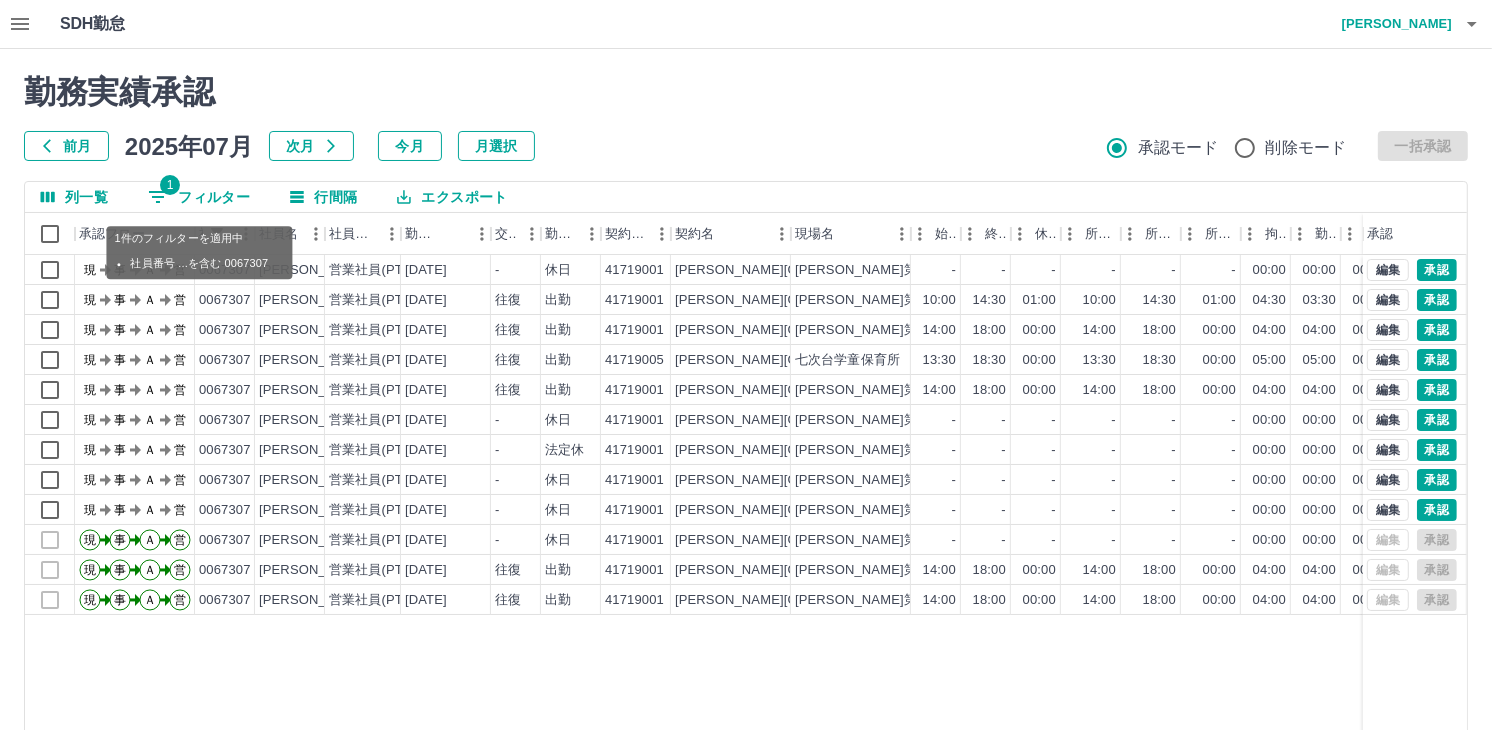 click on "1 フィルター" at bounding box center [199, 197] 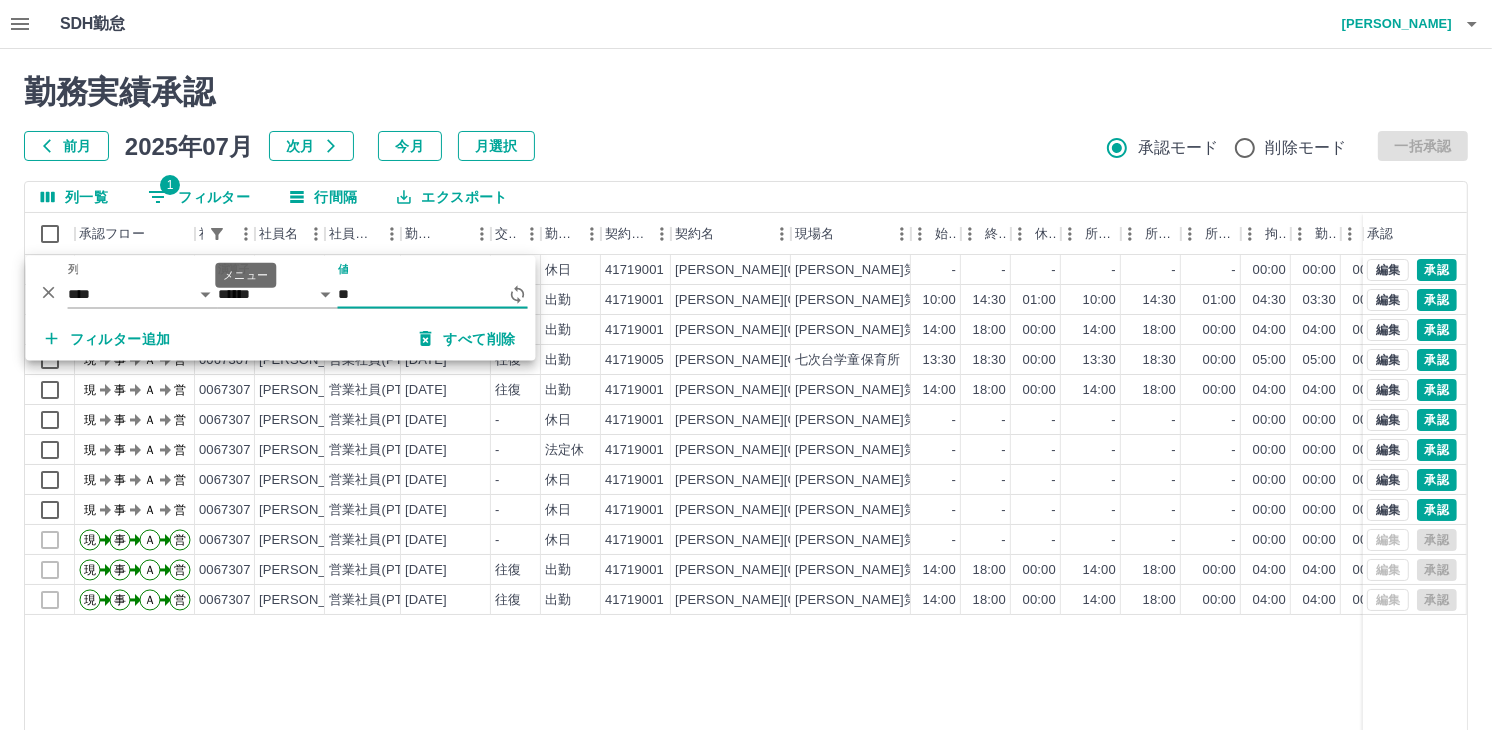 type on "*" 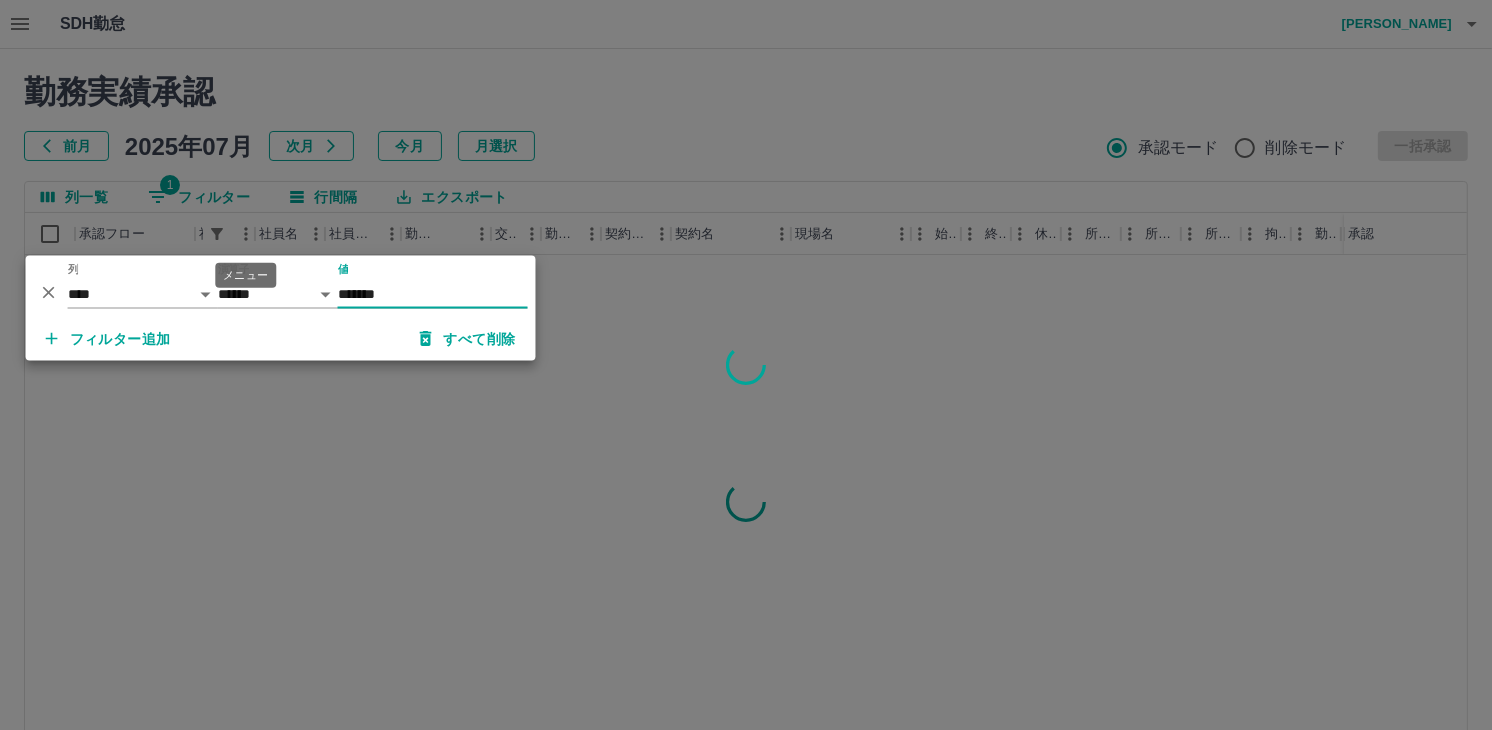type on "*******" 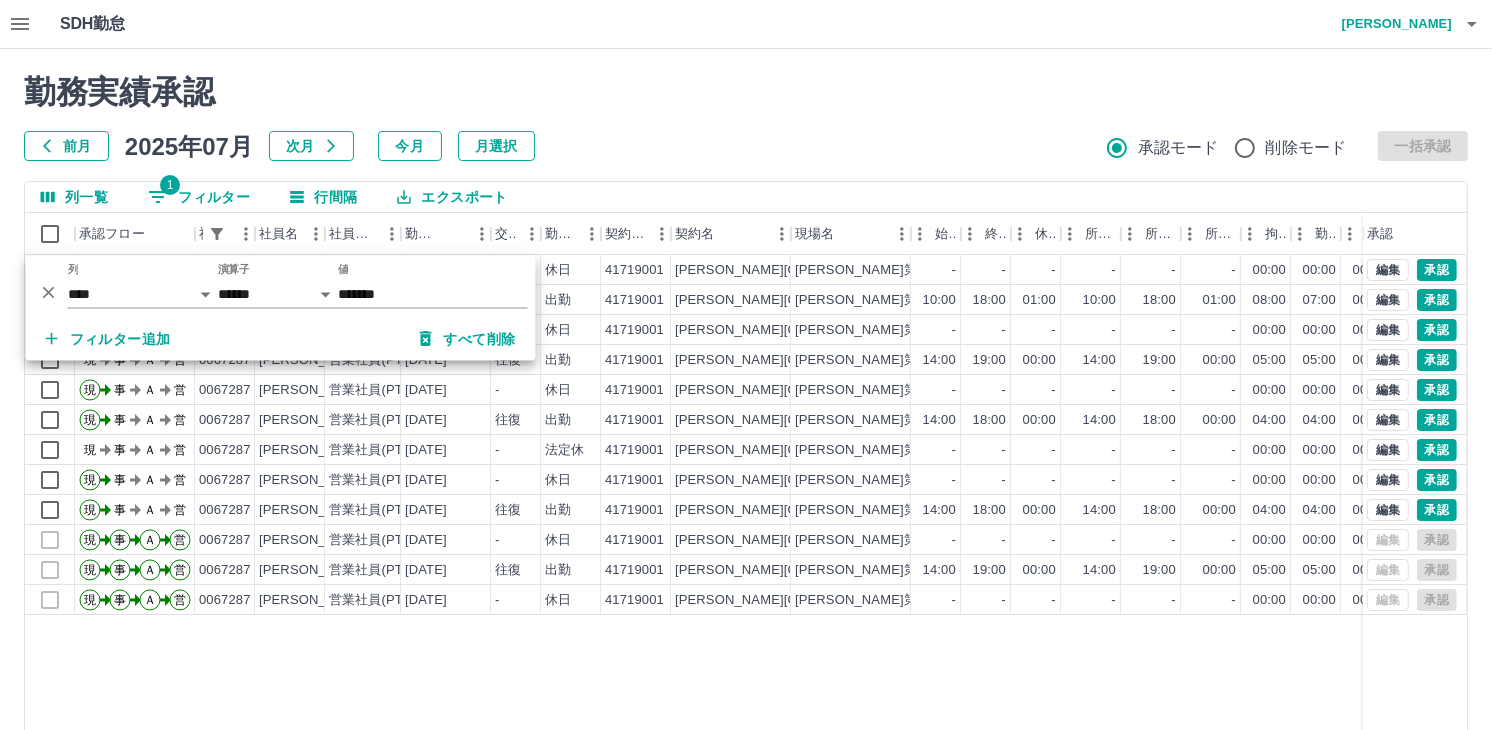 click on "勤務実績承認" at bounding box center (746, 92) 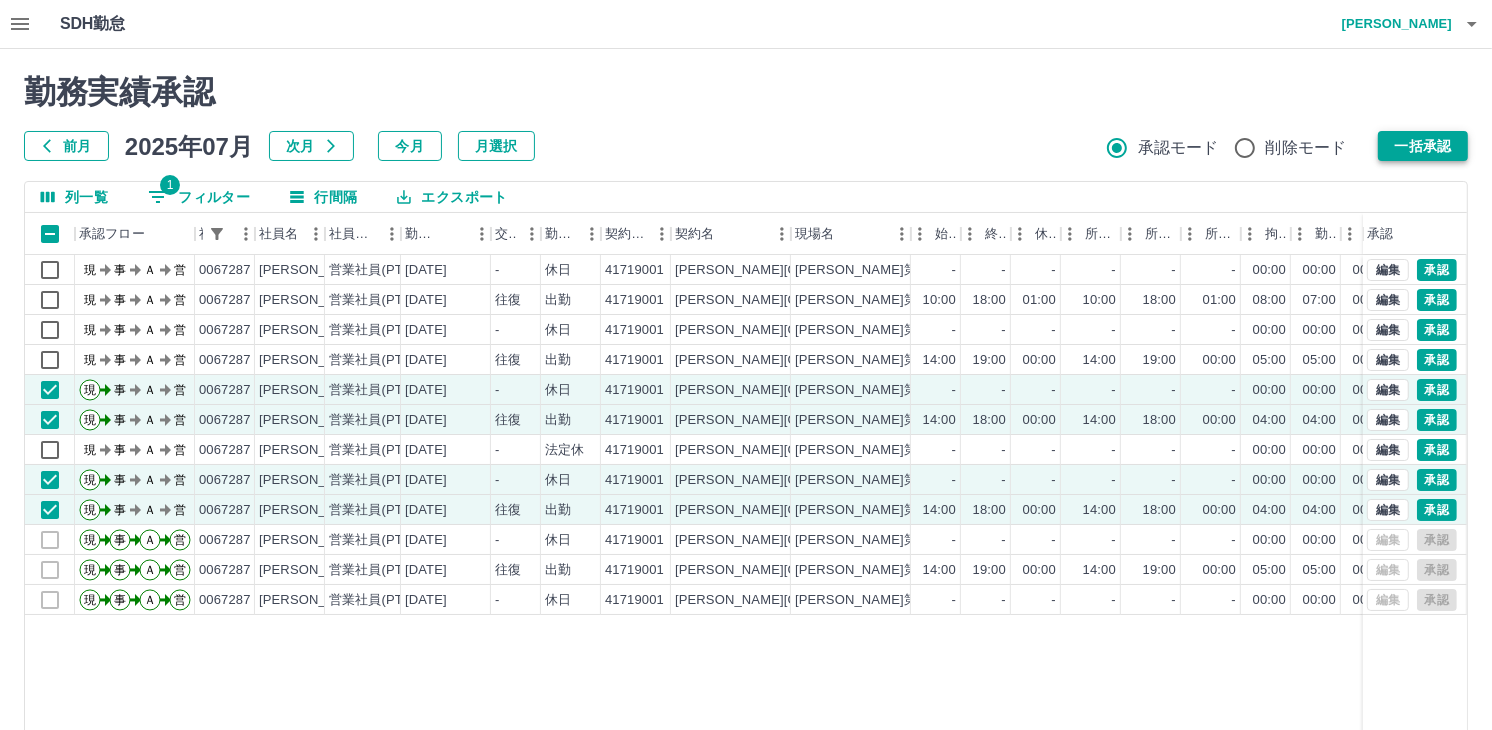 click on "一括承認" at bounding box center [1423, 146] 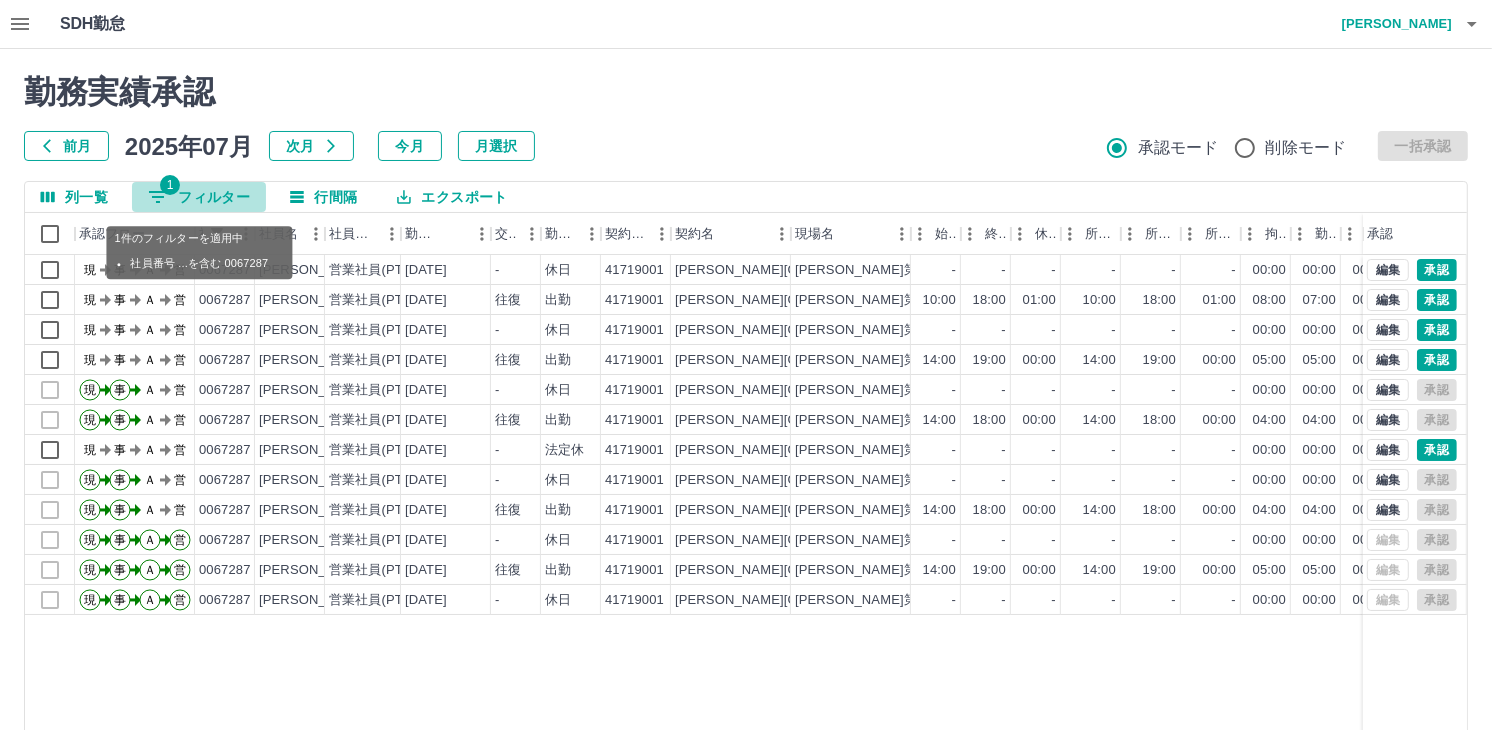 click on "1 フィルター" at bounding box center [199, 197] 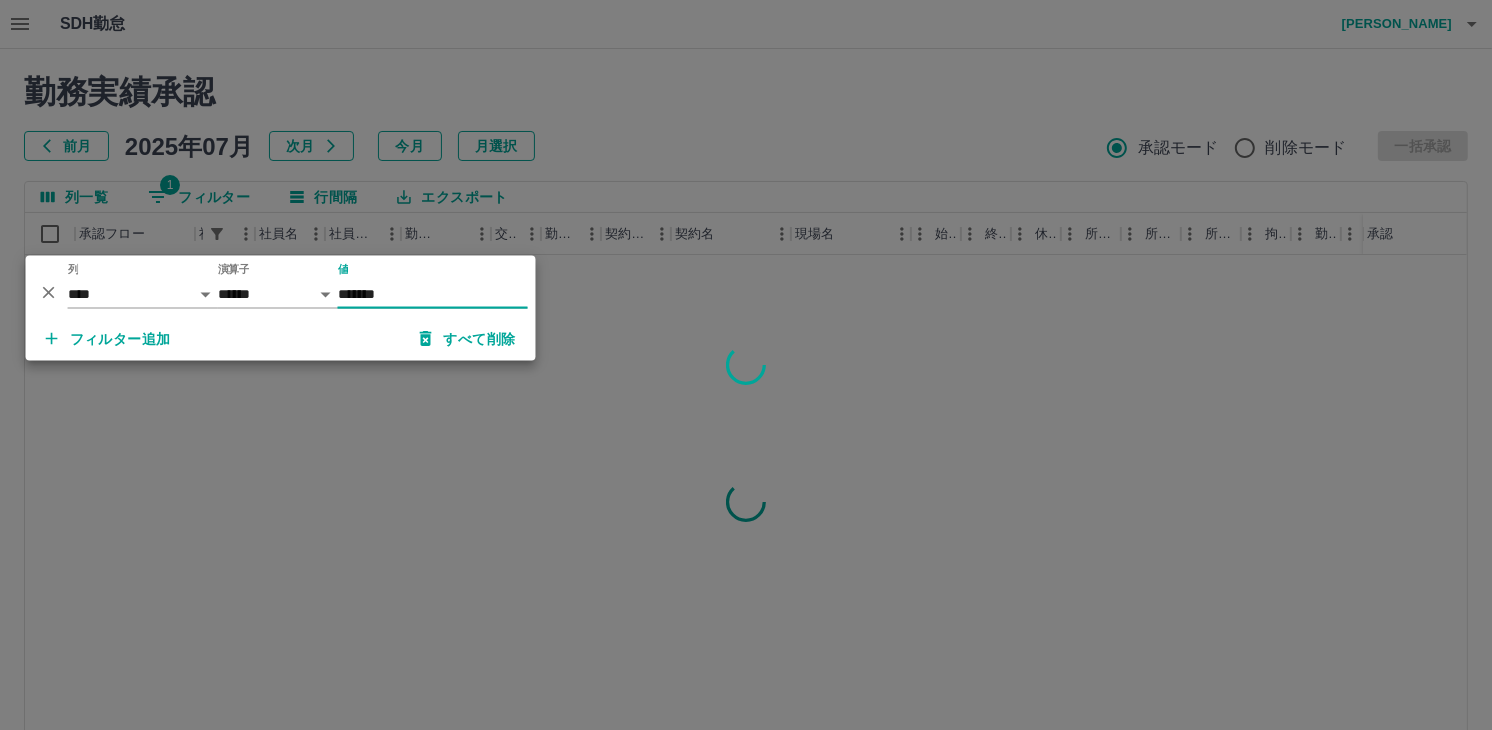type on "*******" 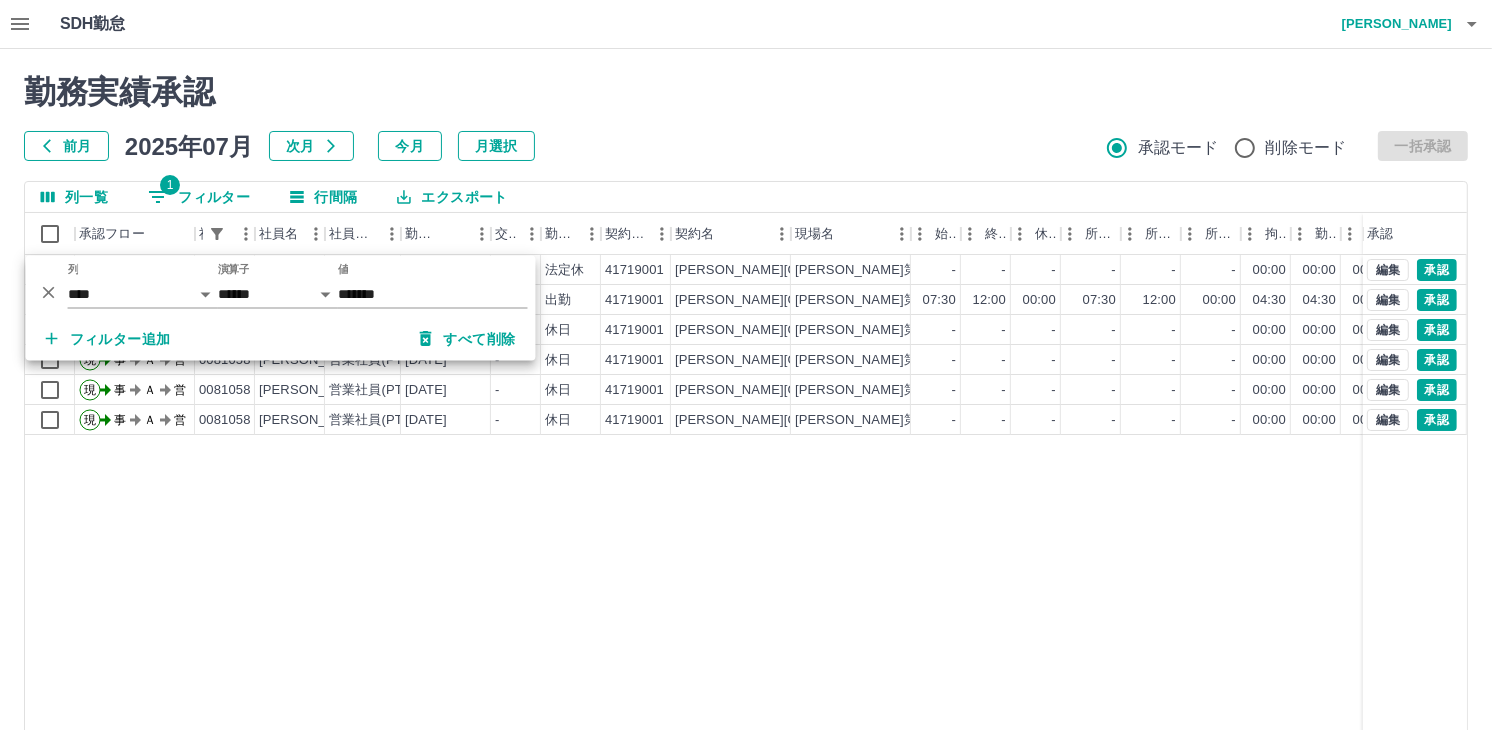 click on "勤務実績承認" at bounding box center (746, 92) 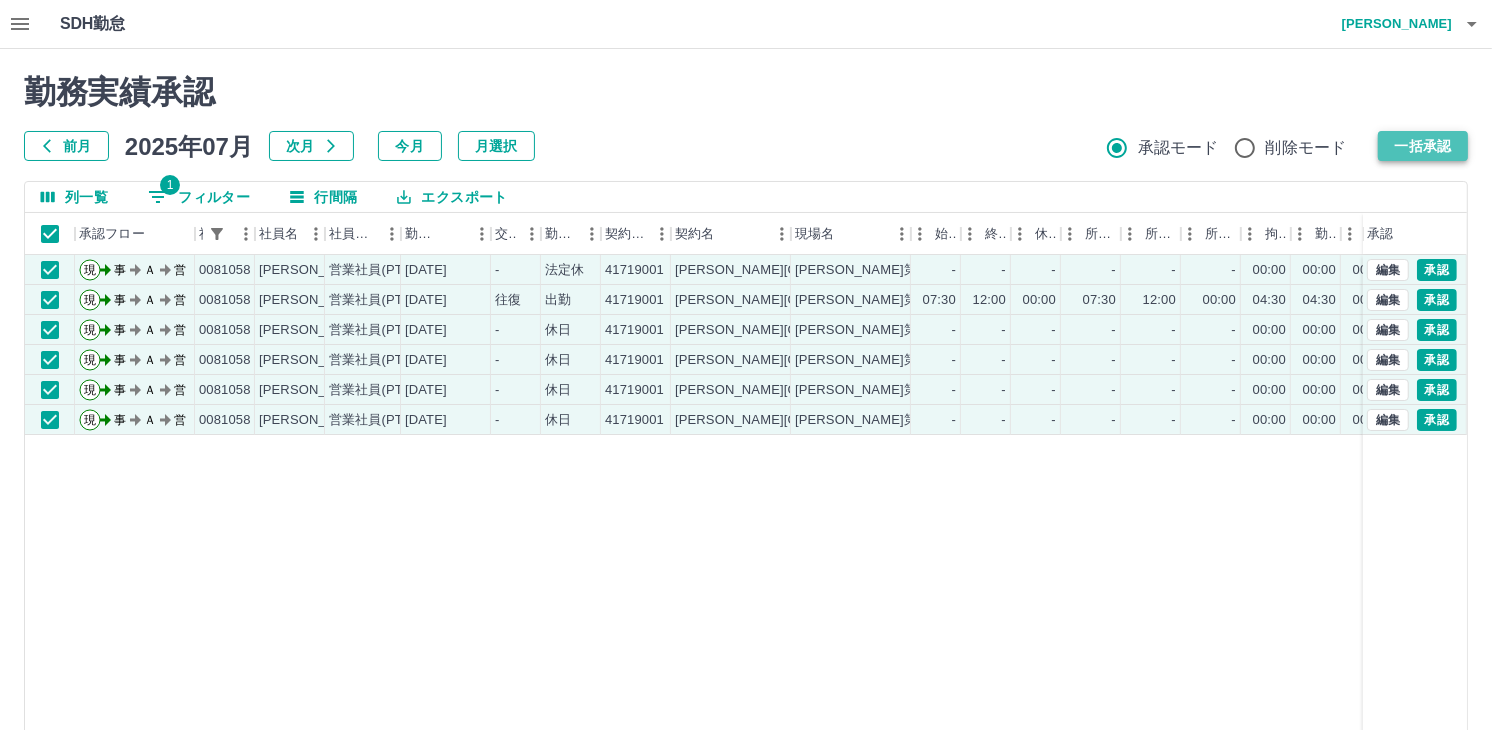 click on "一括承認" at bounding box center (1423, 146) 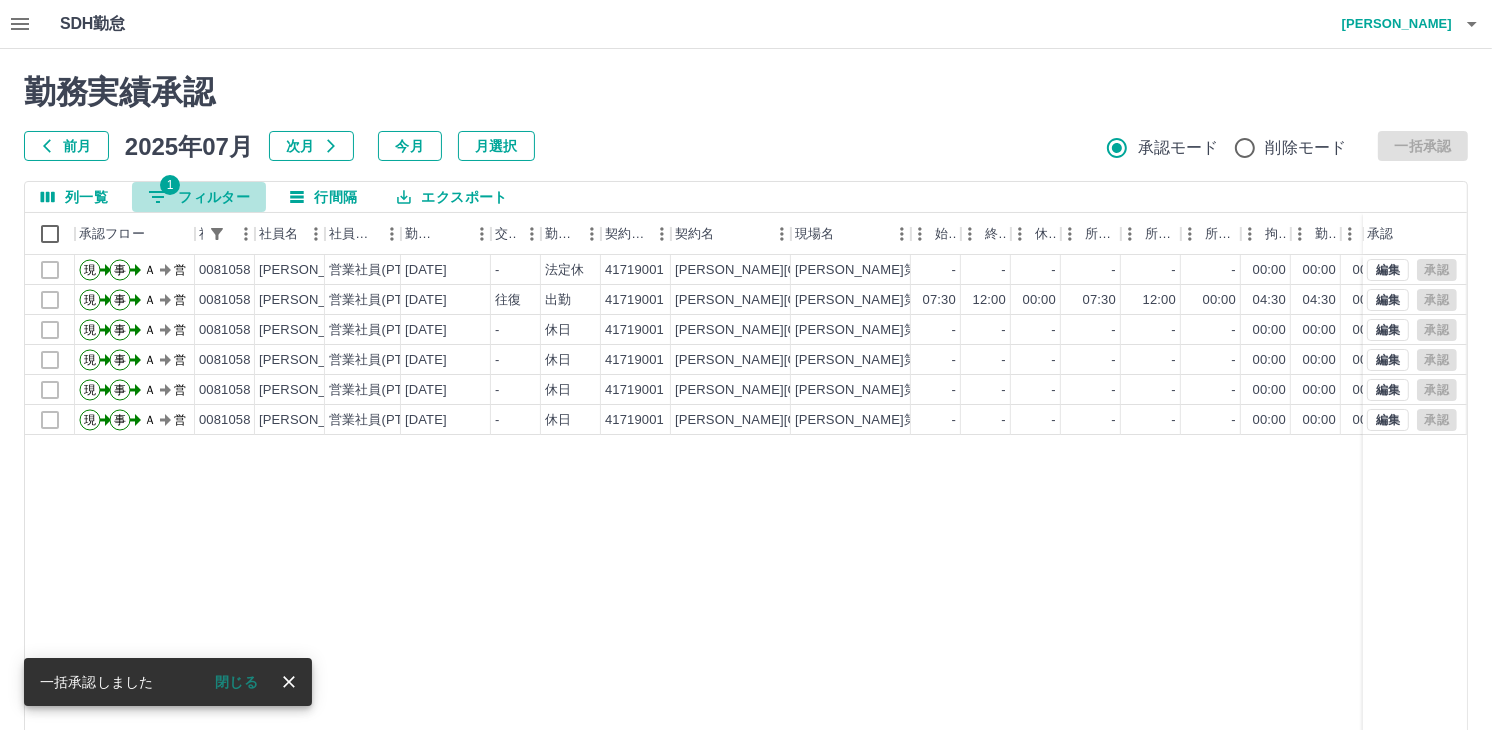click on "1 フィルター" at bounding box center (199, 197) 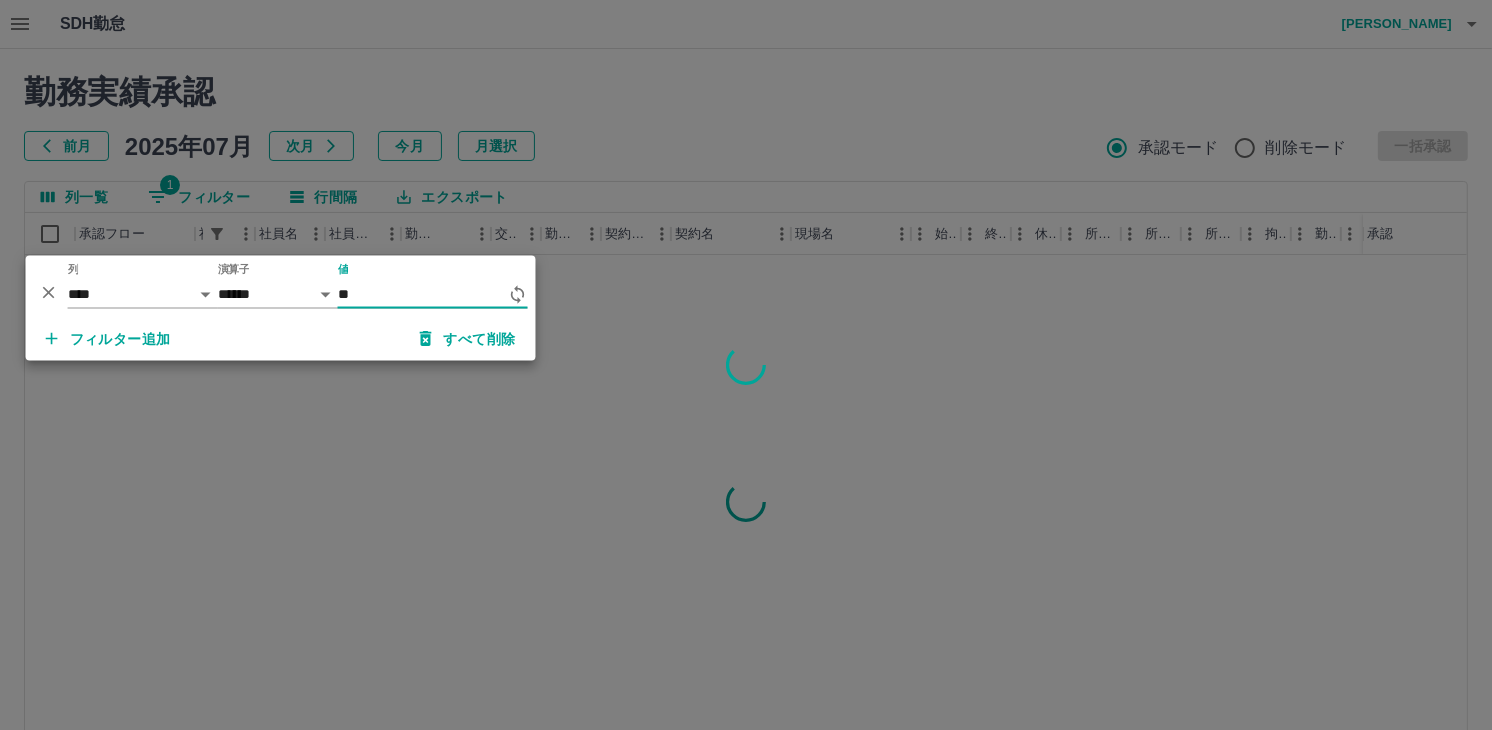 type on "*" 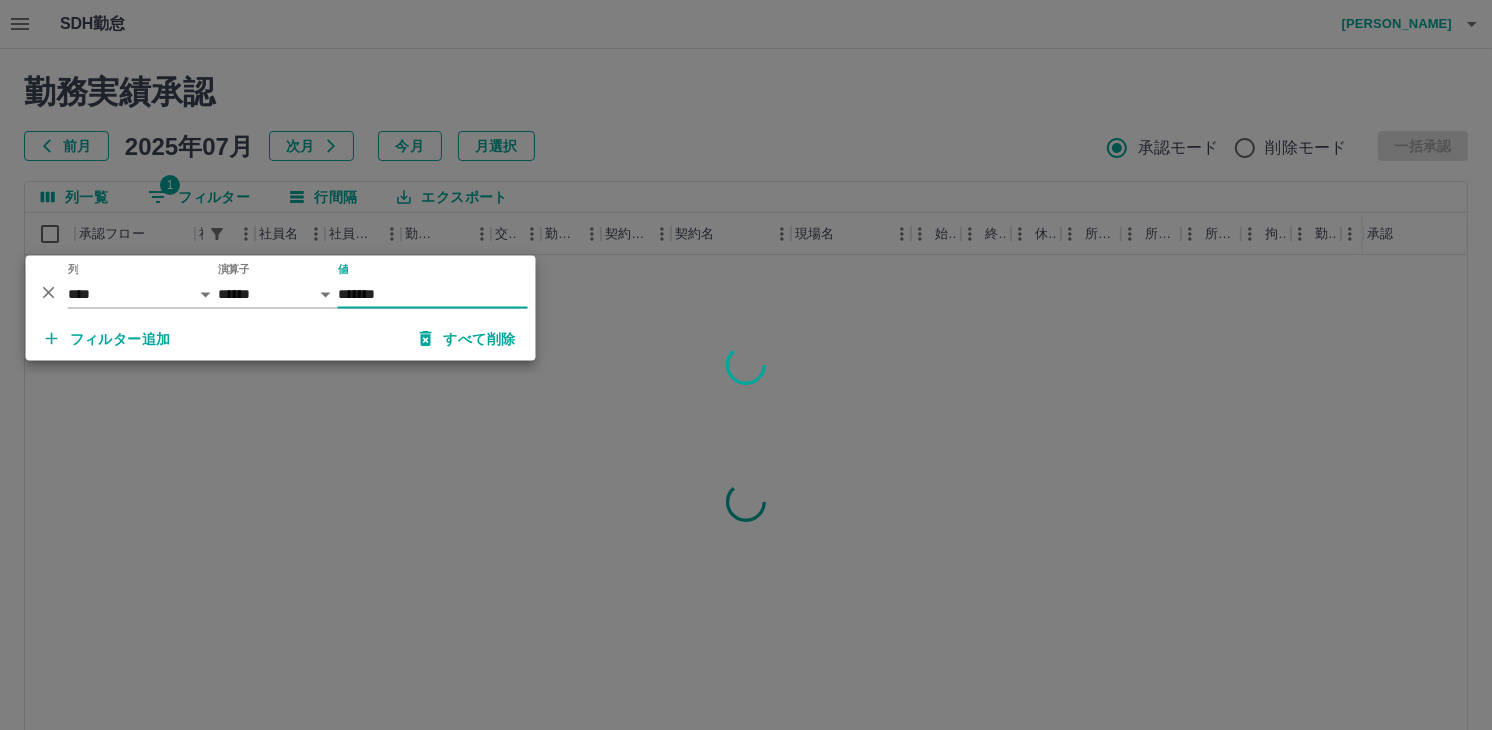 type on "*******" 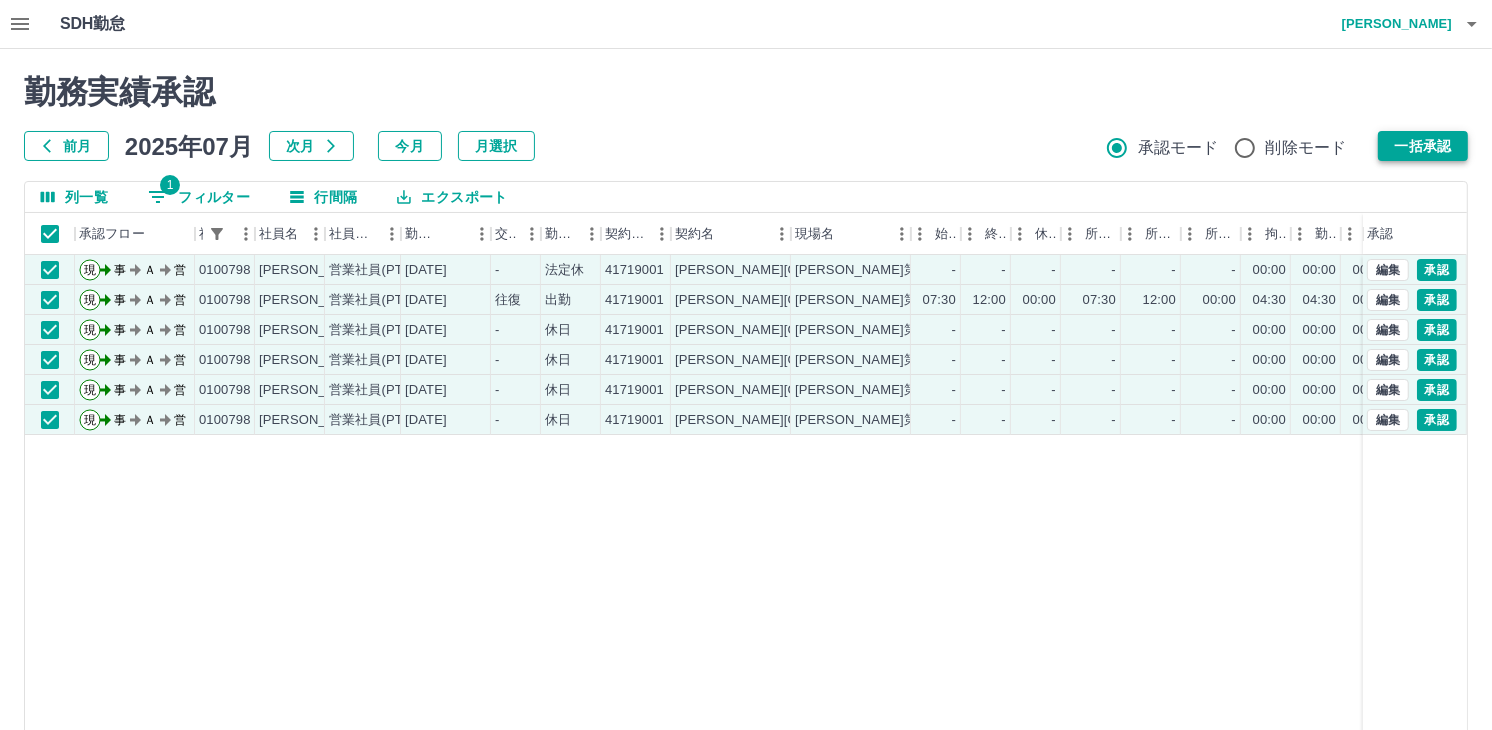 click on "一括承認" at bounding box center [1423, 146] 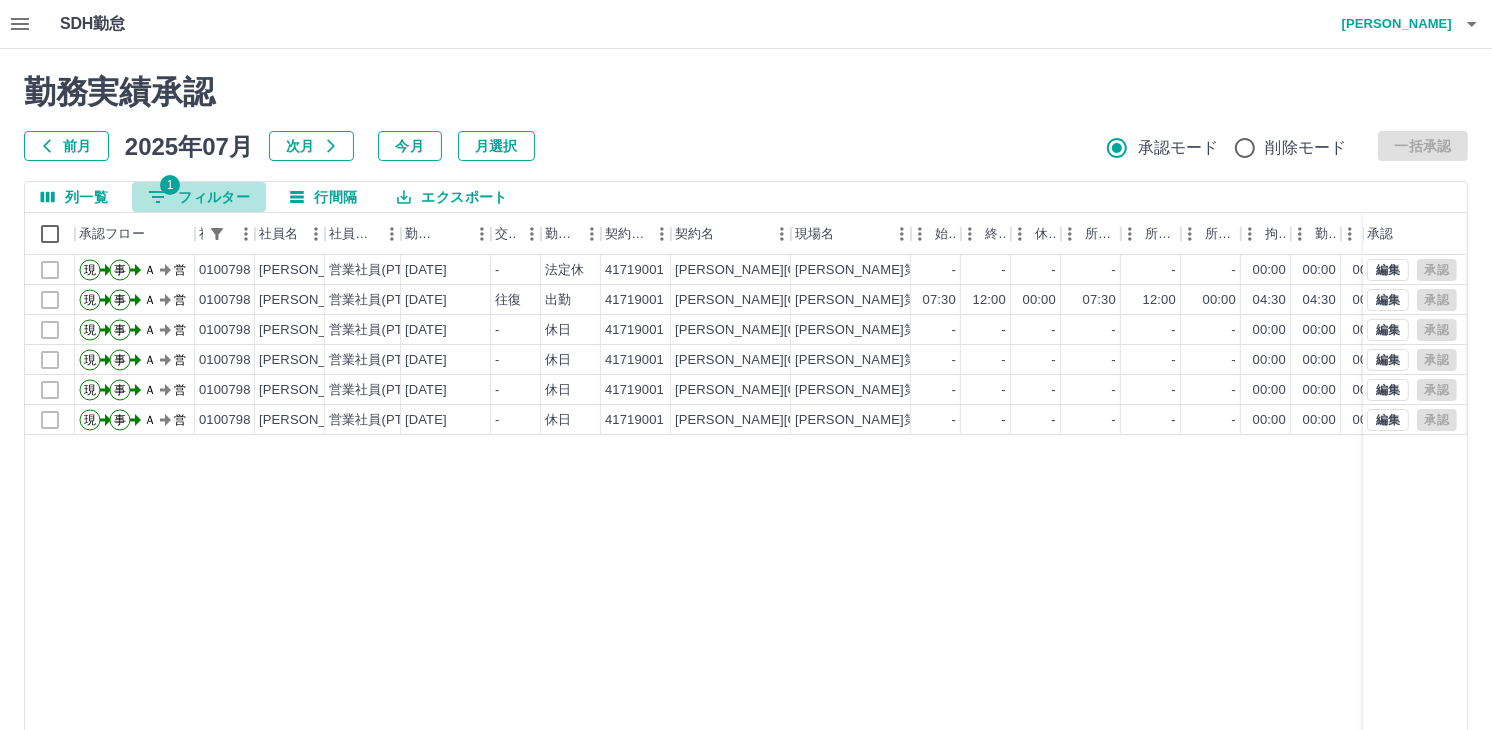 click on "1 フィルター" at bounding box center [199, 197] 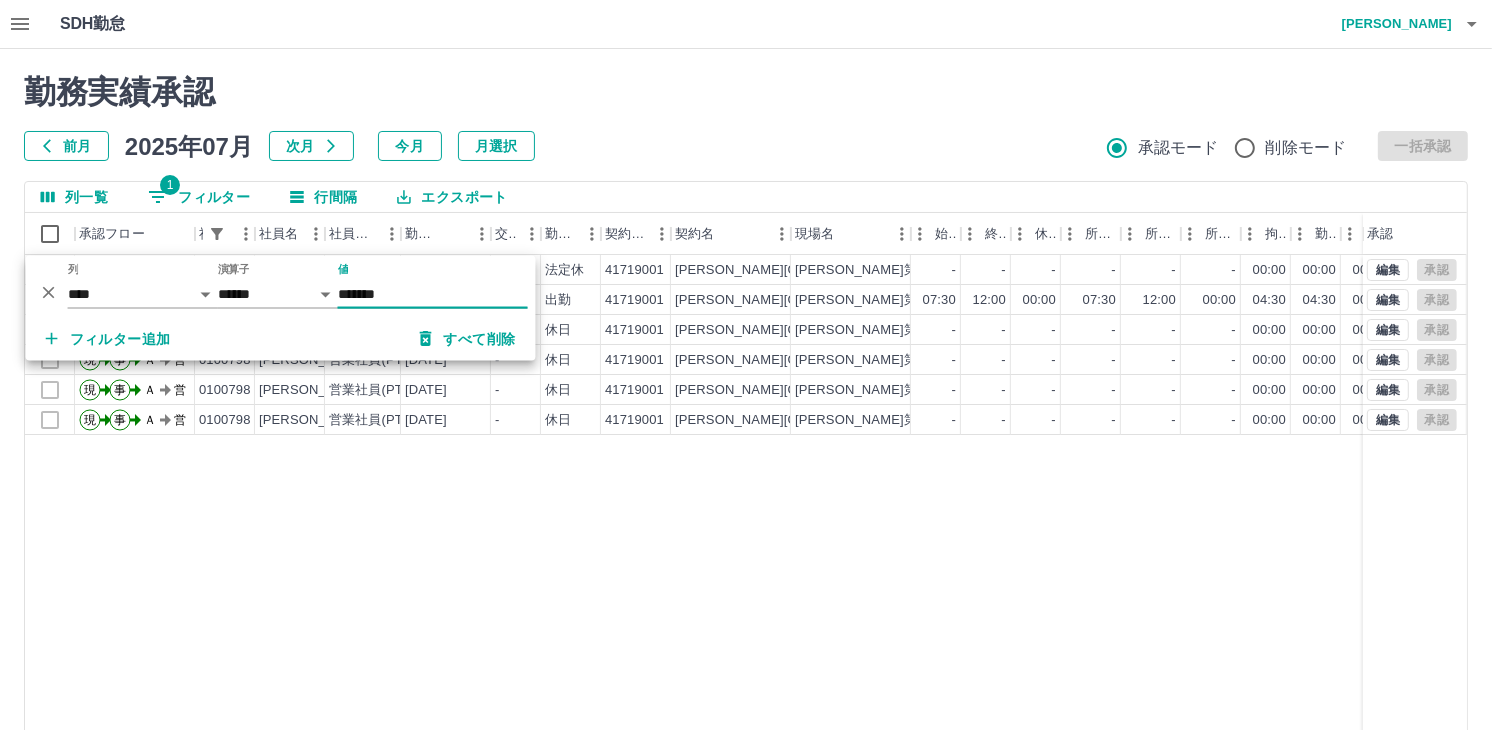 click on "*******" at bounding box center [433, 294] 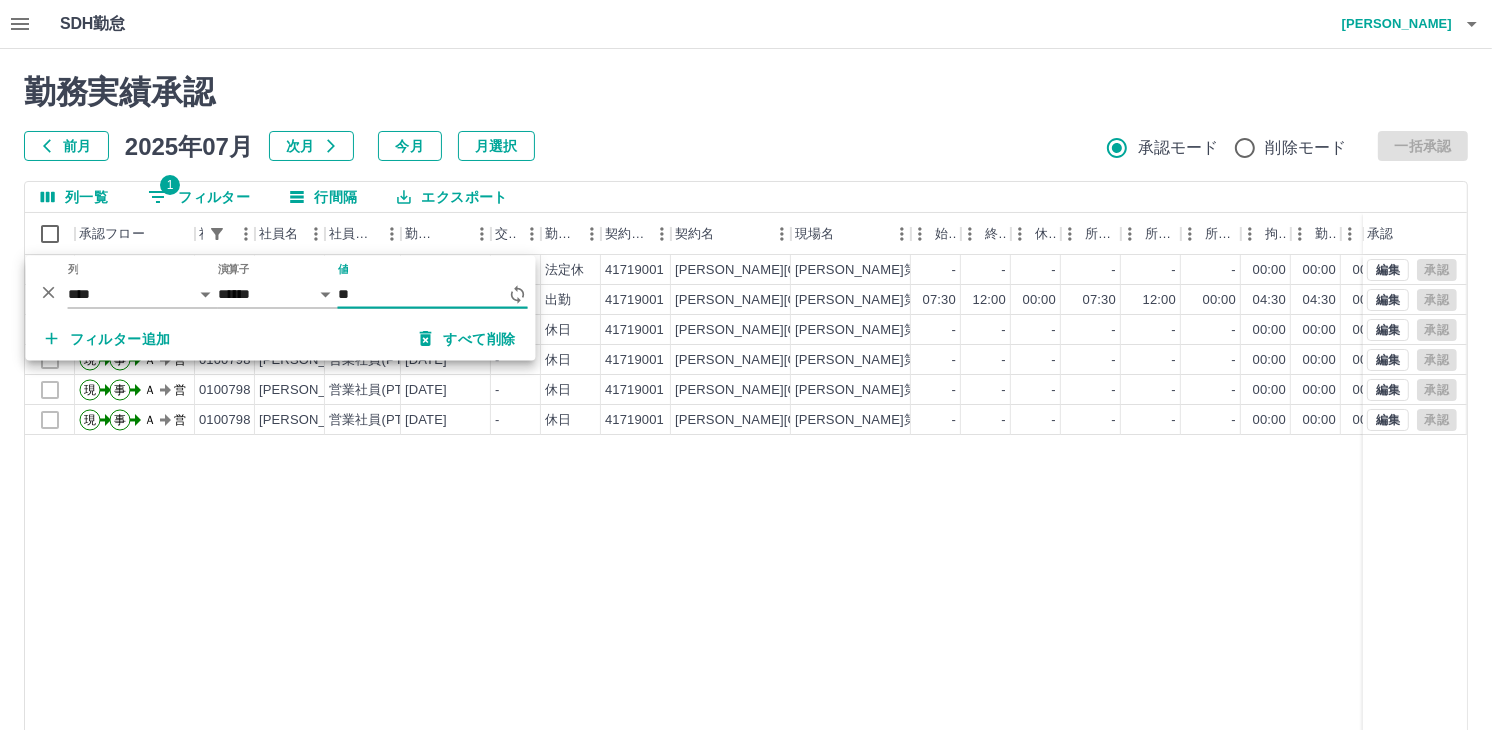 type on "*" 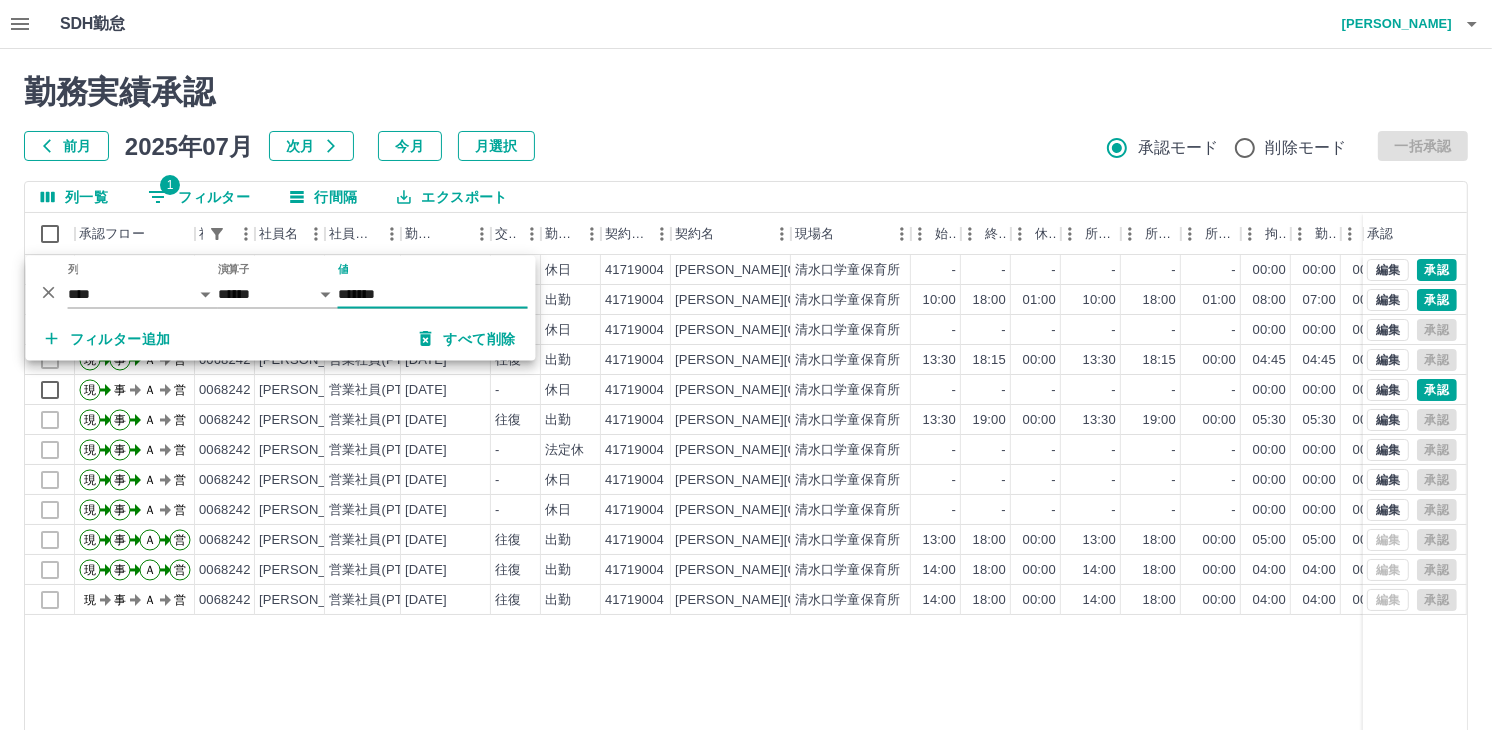 type on "*******" 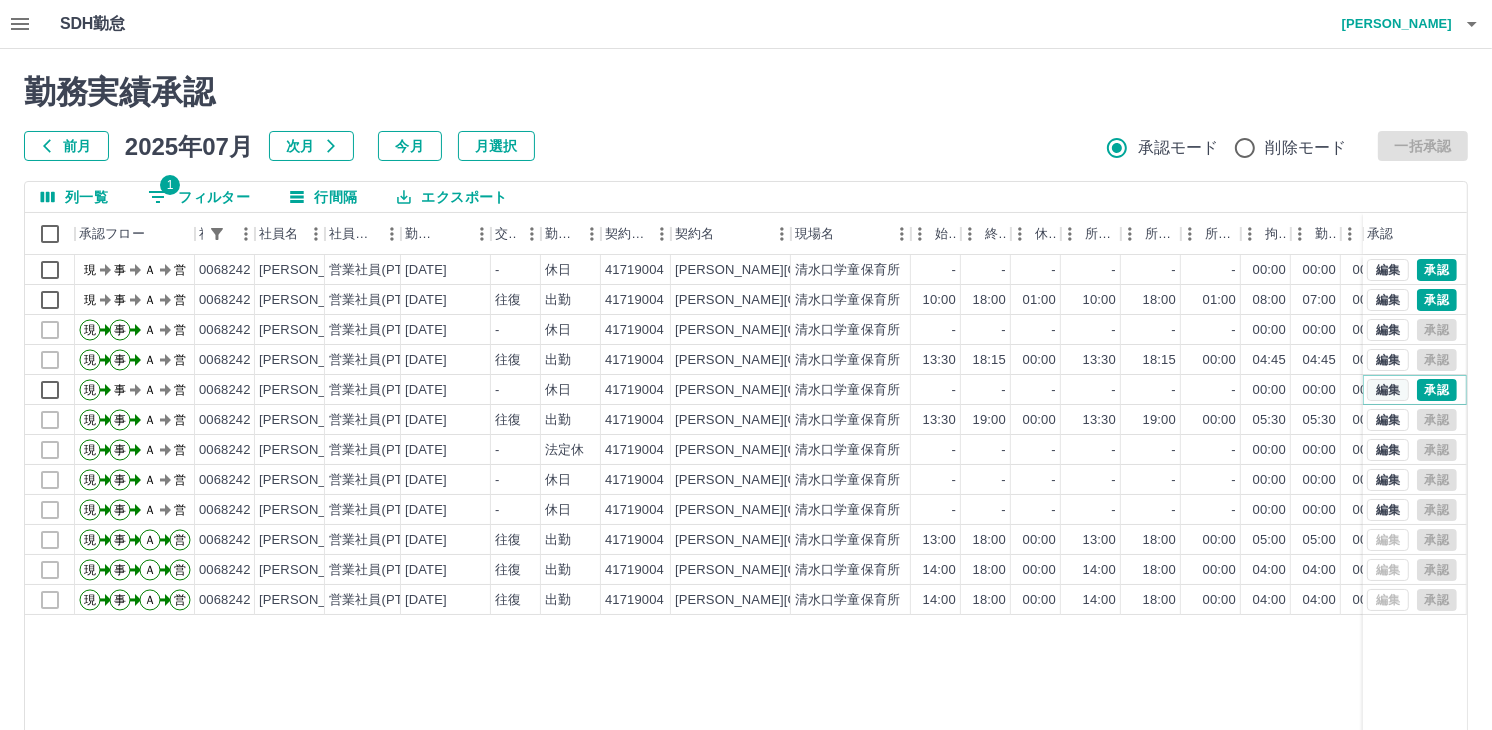 click on "編集" at bounding box center [1388, 390] 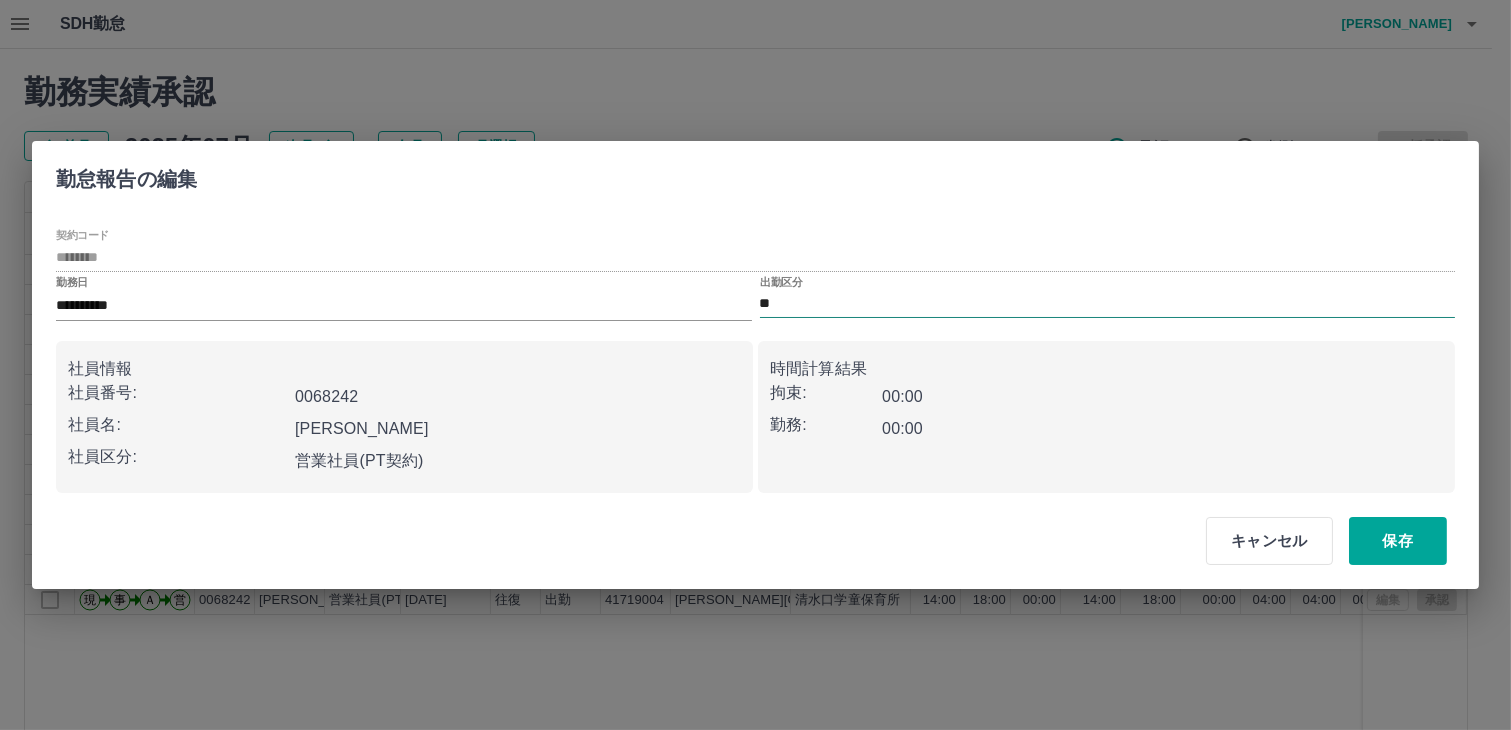 click on "**" at bounding box center (1108, 304) 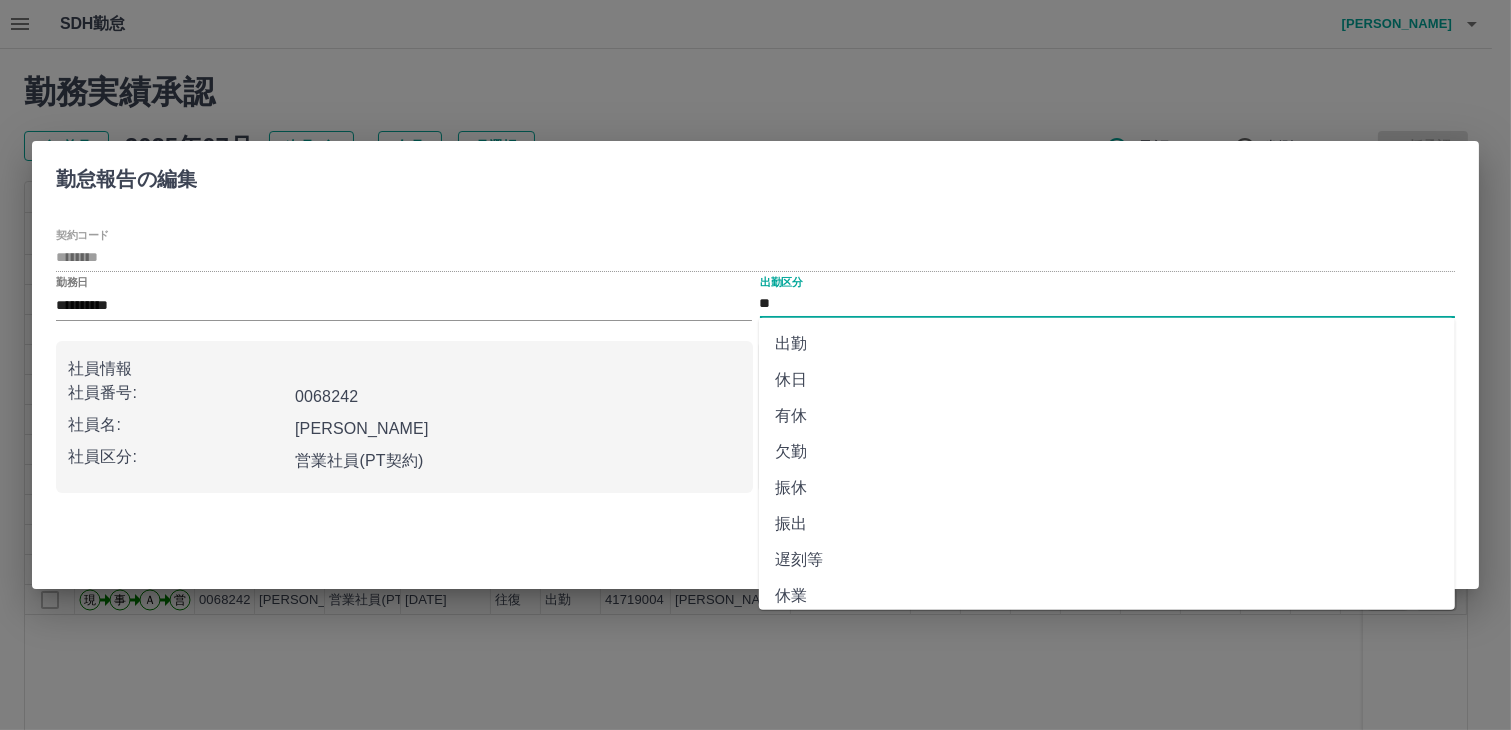 click on "契約コード ********" at bounding box center (755, 250) 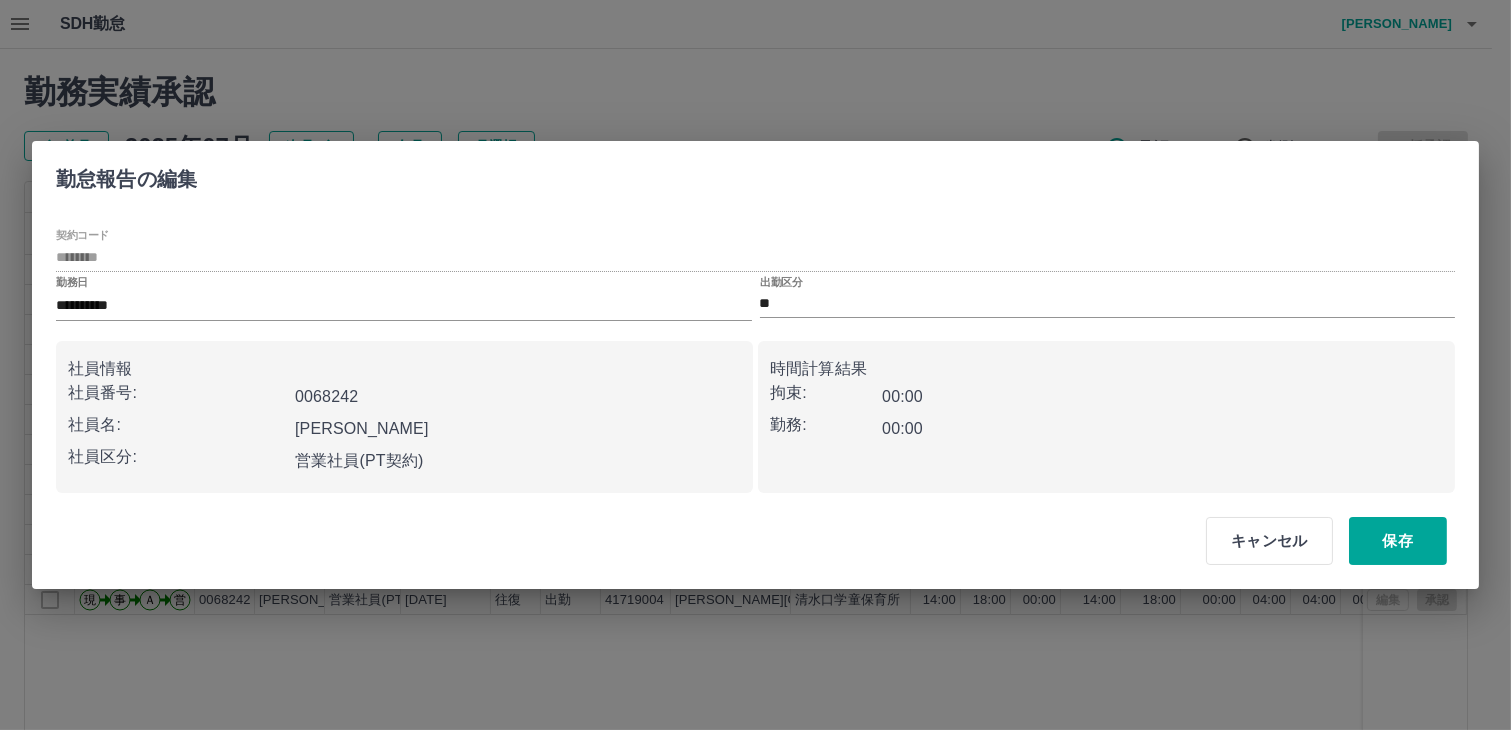 click on "勤怠報告の編集" at bounding box center (755, 175) 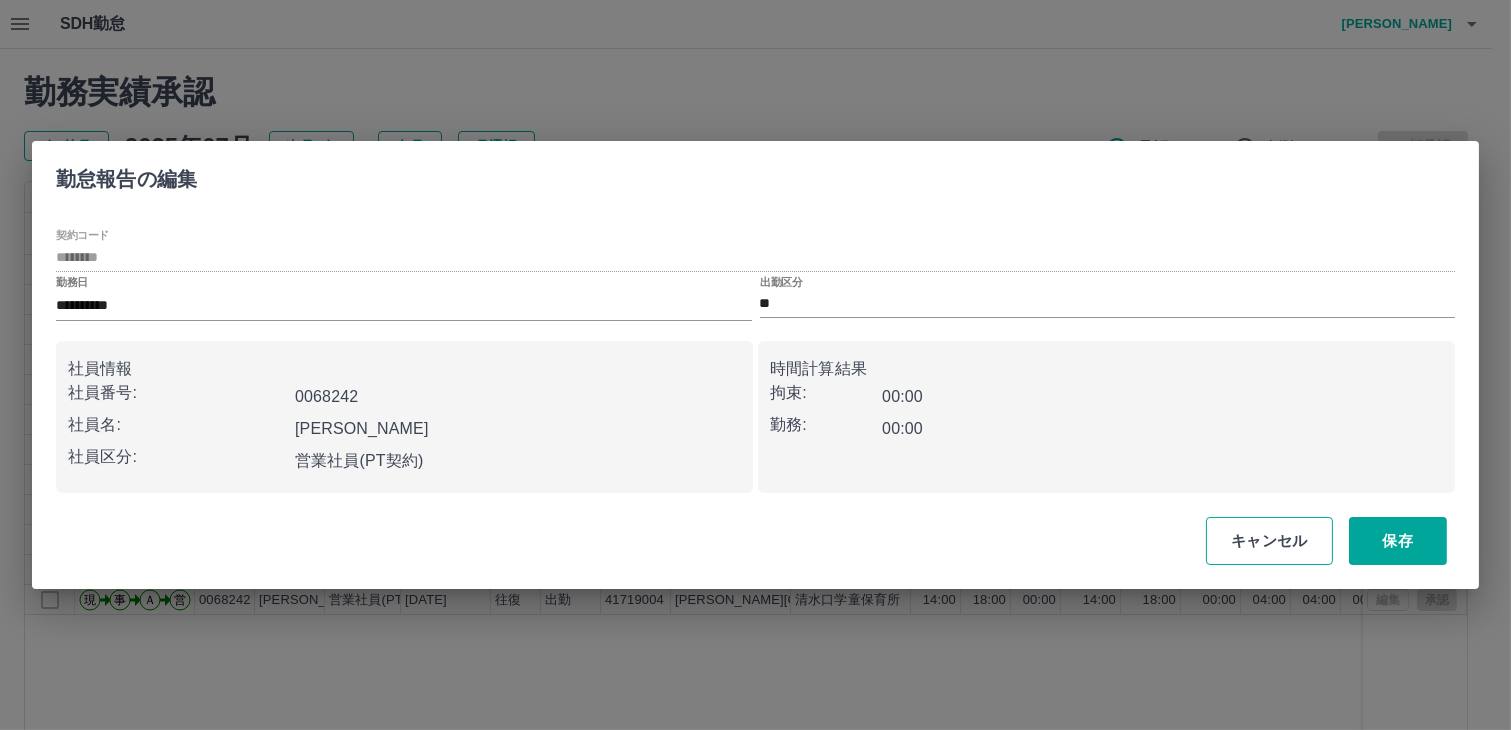 click on "キャンセル" at bounding box center (1269, 541) 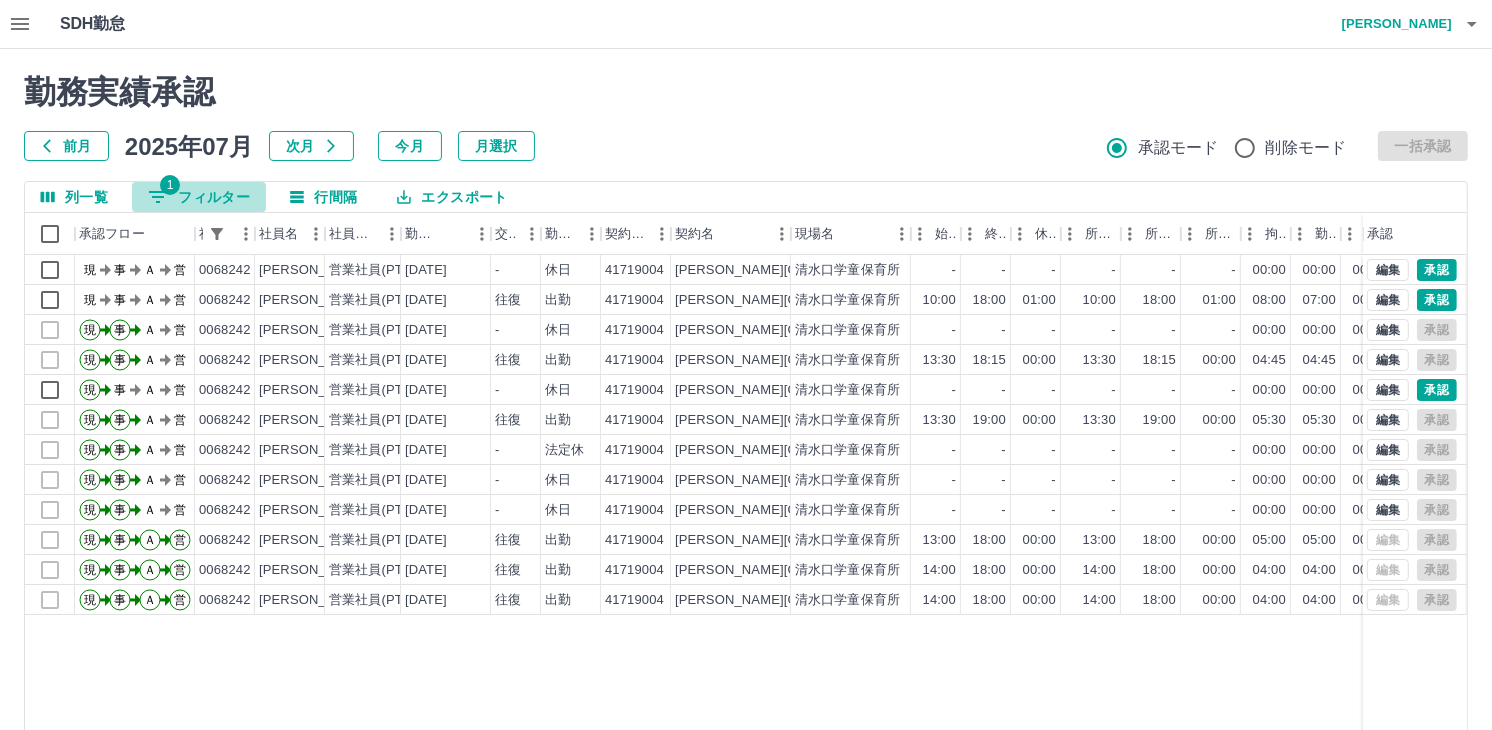 click on "1 フィルター" at bounding box center (199, 197) 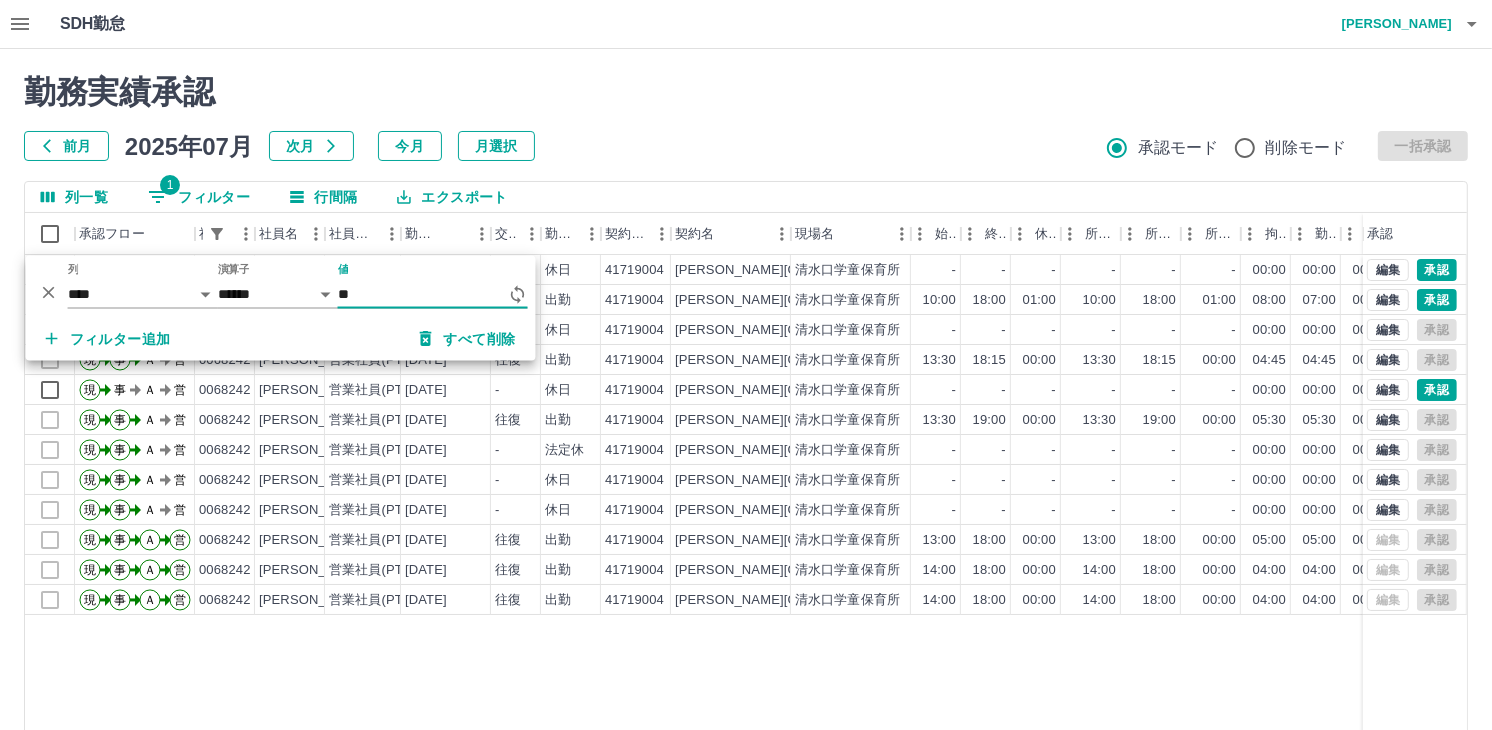 type on "*" 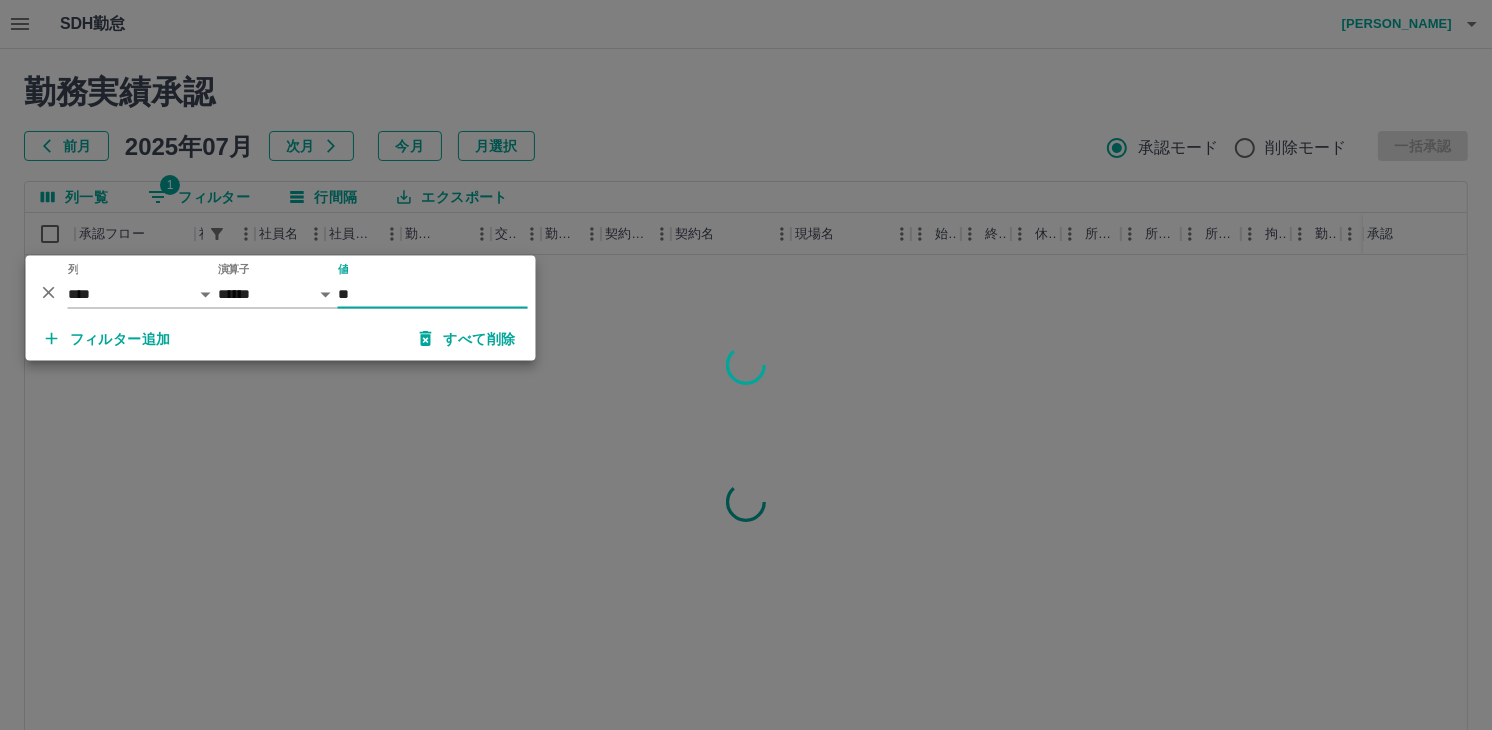 type on "*" 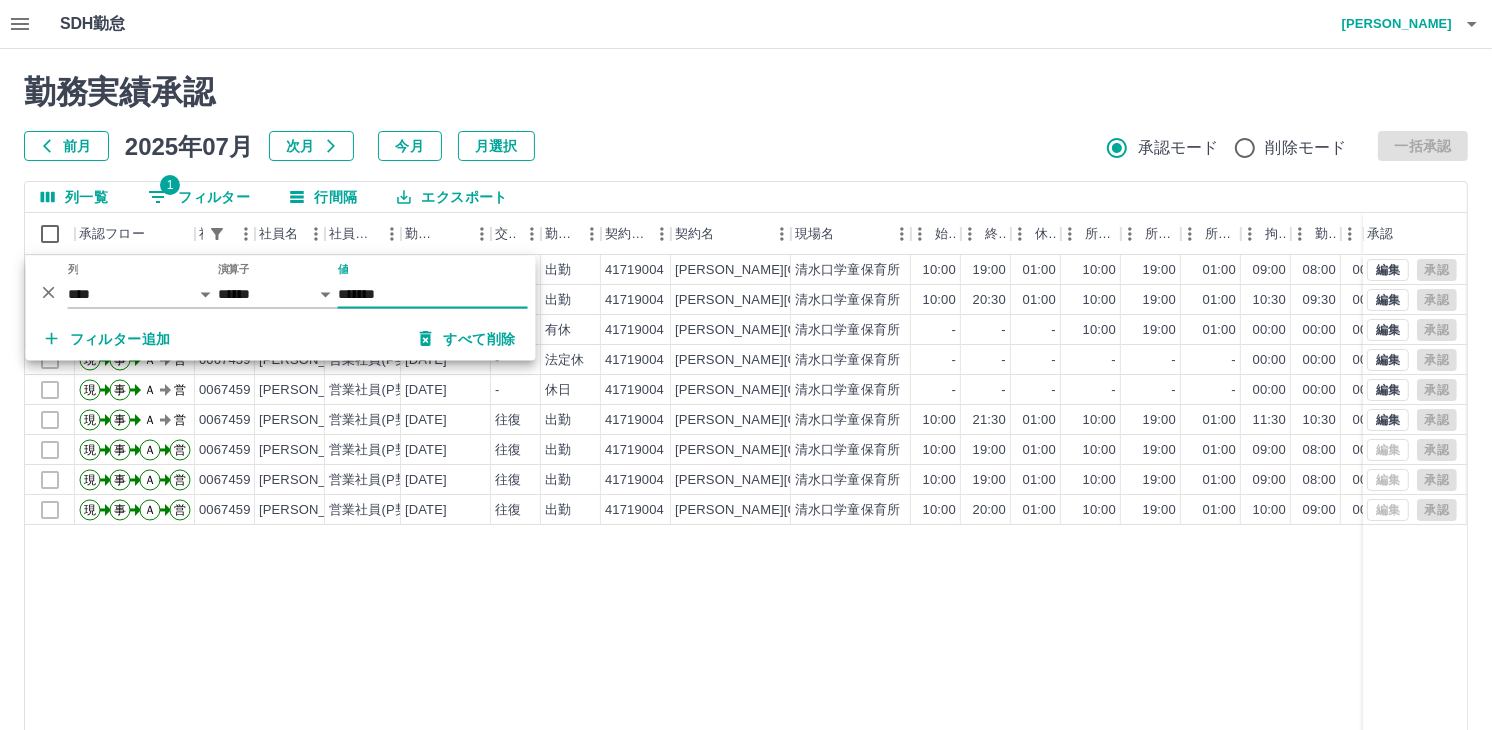 type on "*******" 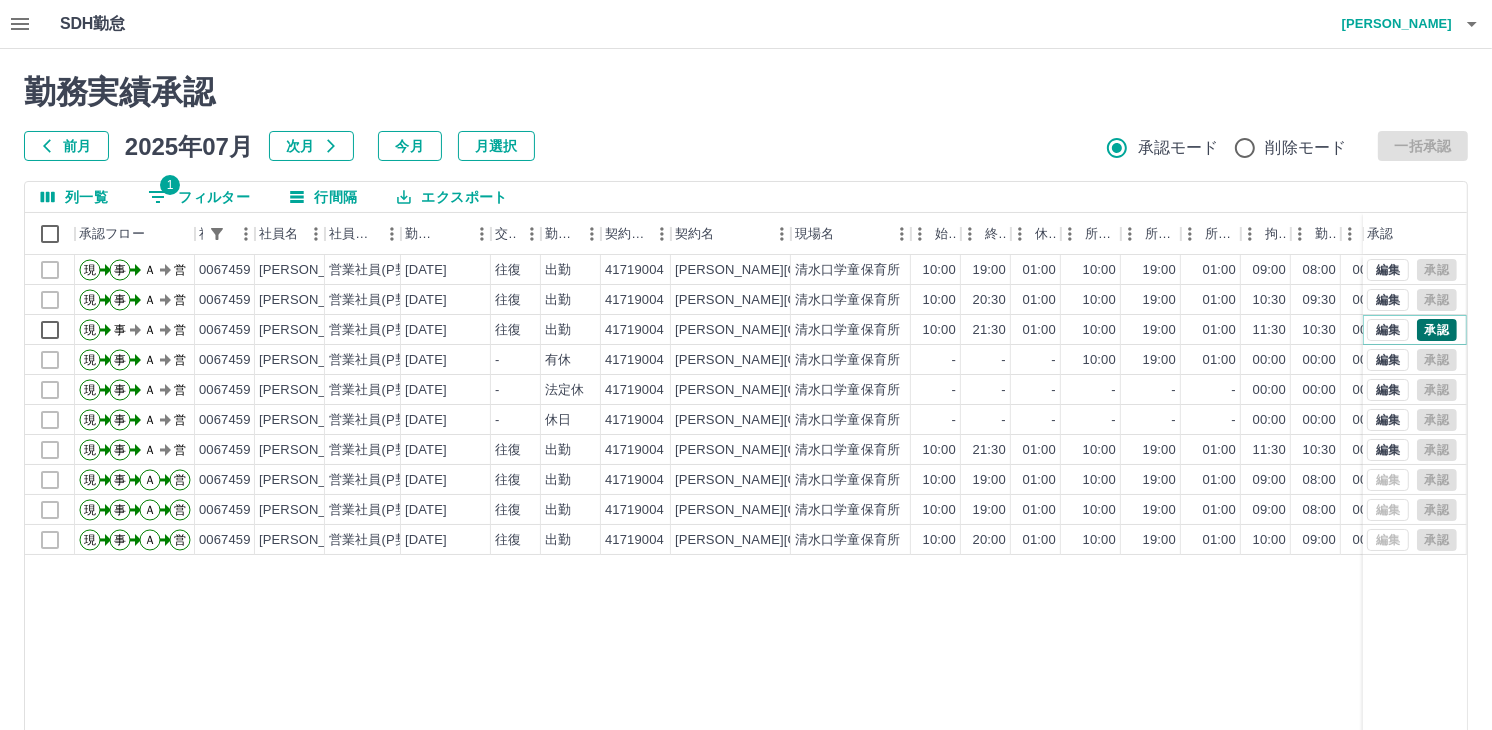 click on "承認" at bounding box center (1437, 330) 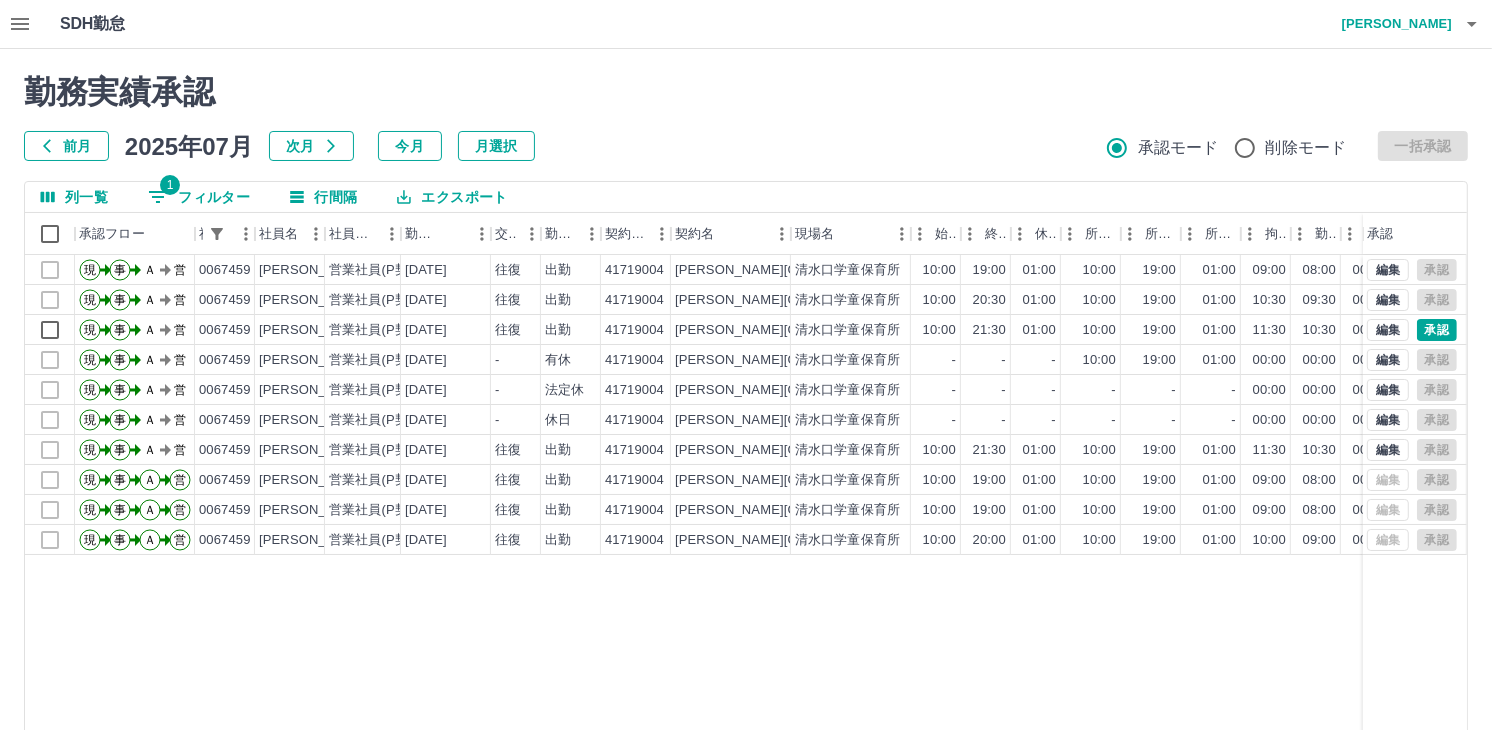 click on "1 フィルター" at bounding box center [199, 197] 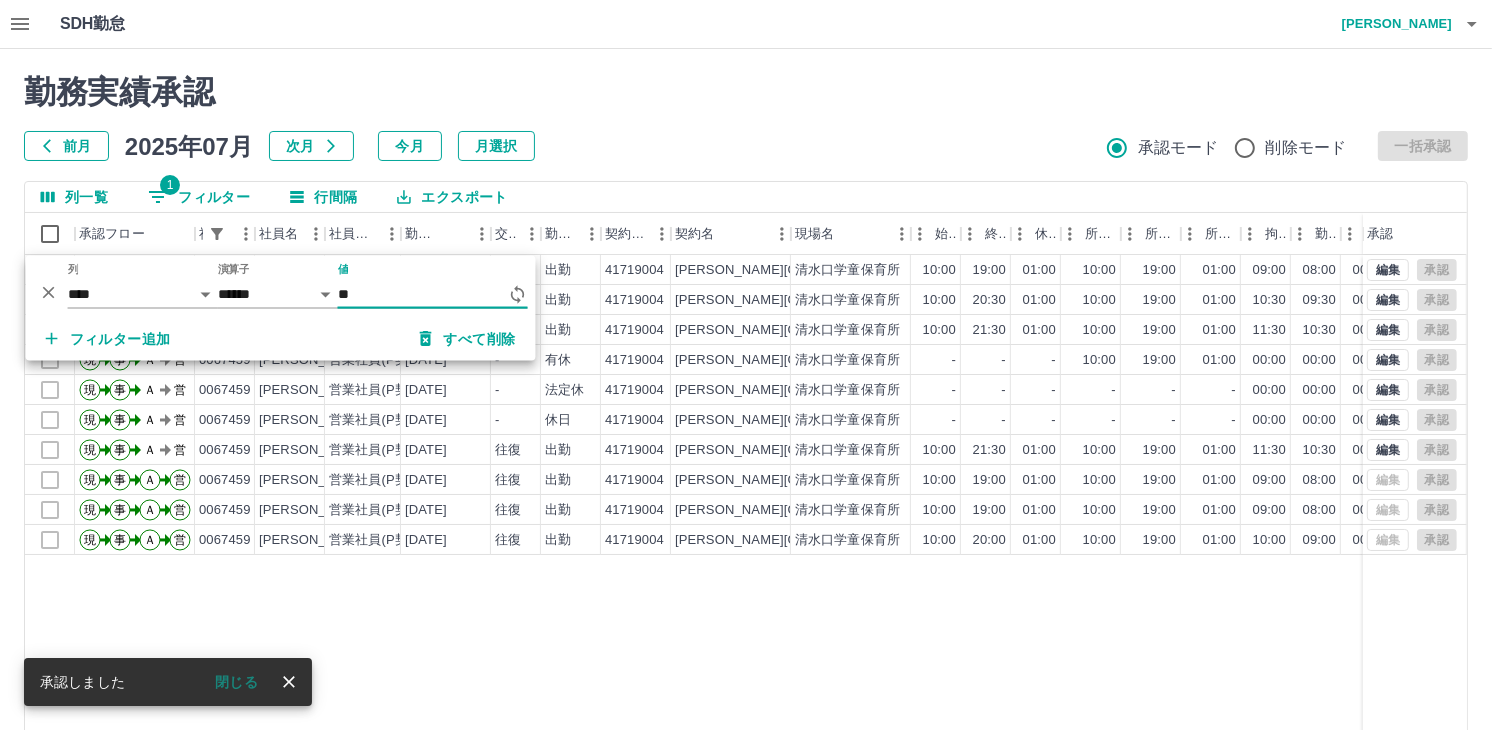 type on "*" 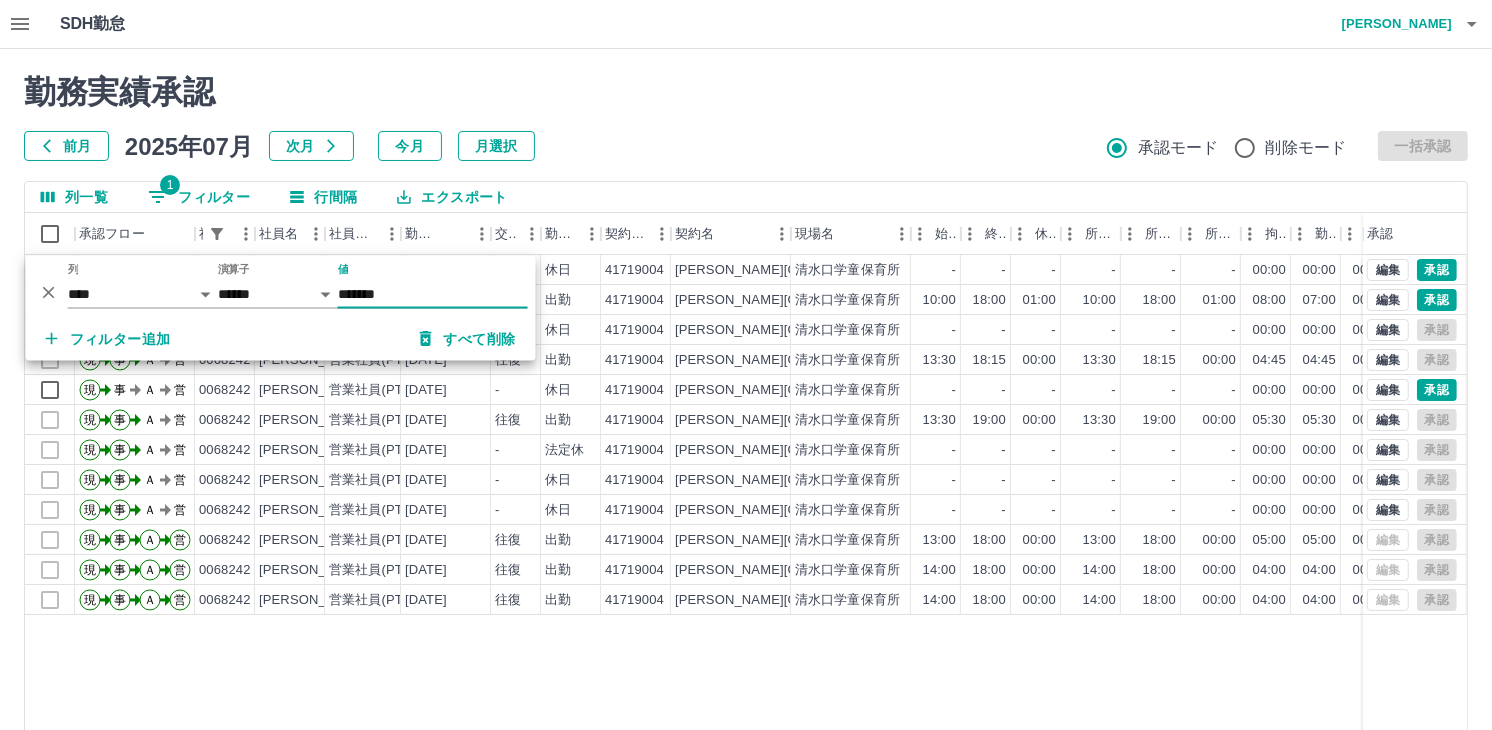 type on "*******" 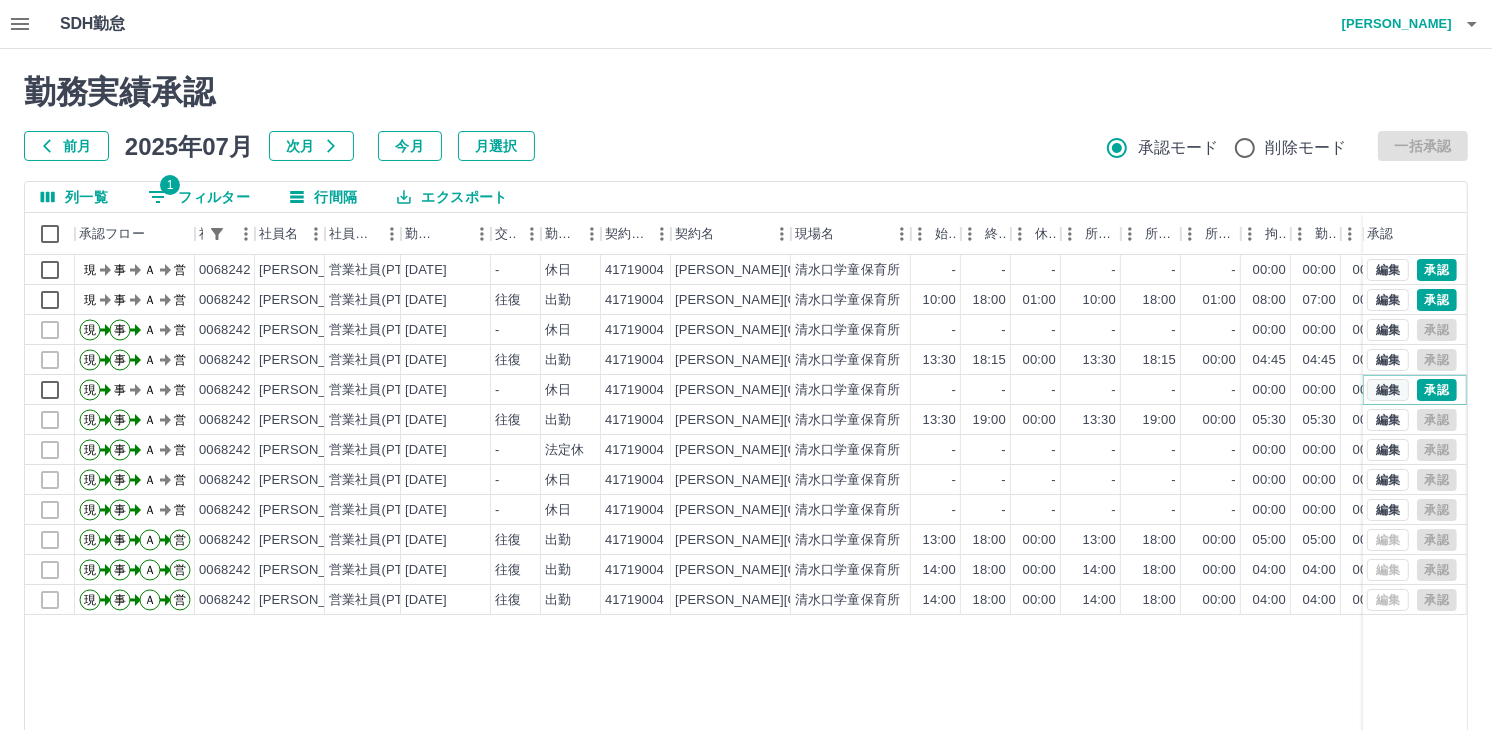 click on "編集" at bounding box center (1388, 390) 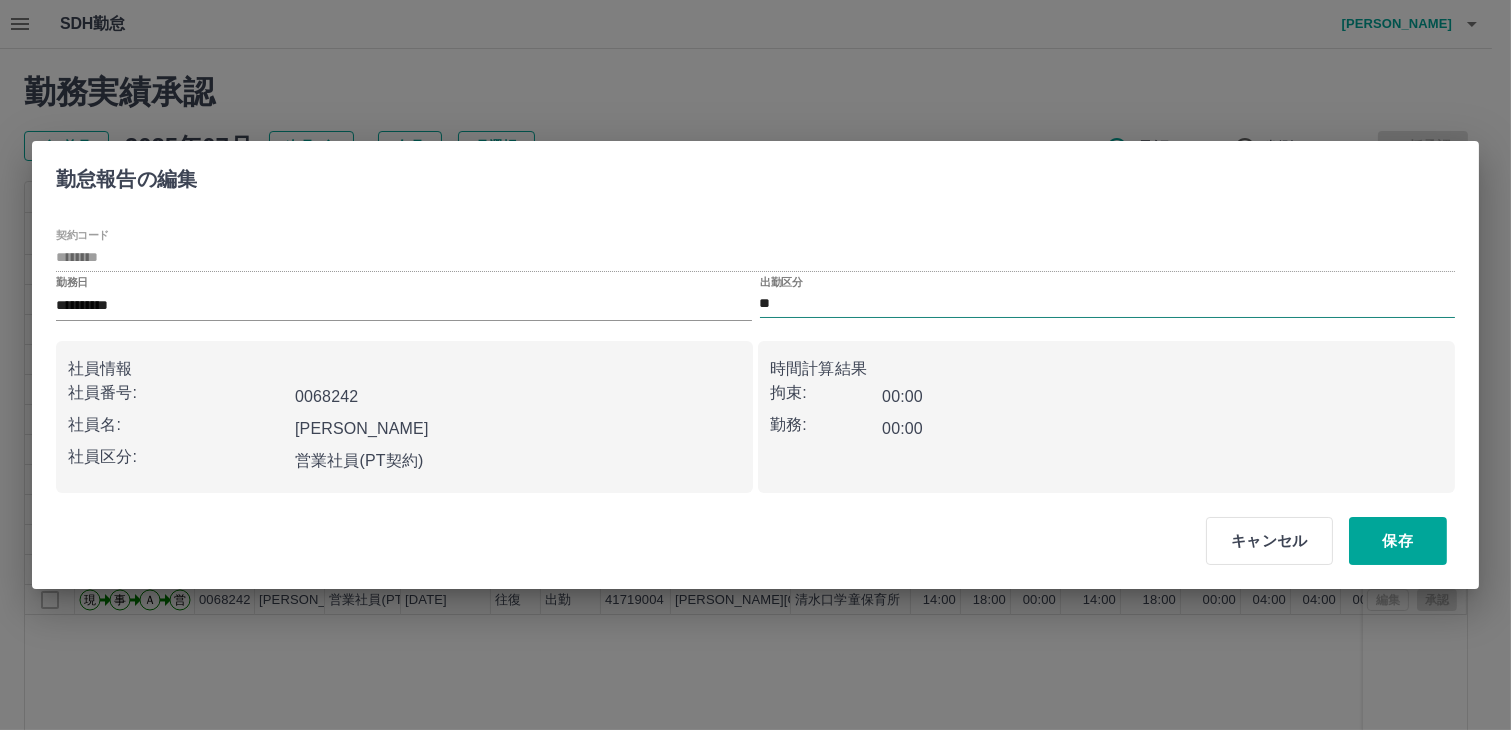 click on "**" at bounding box center [1108, 304] 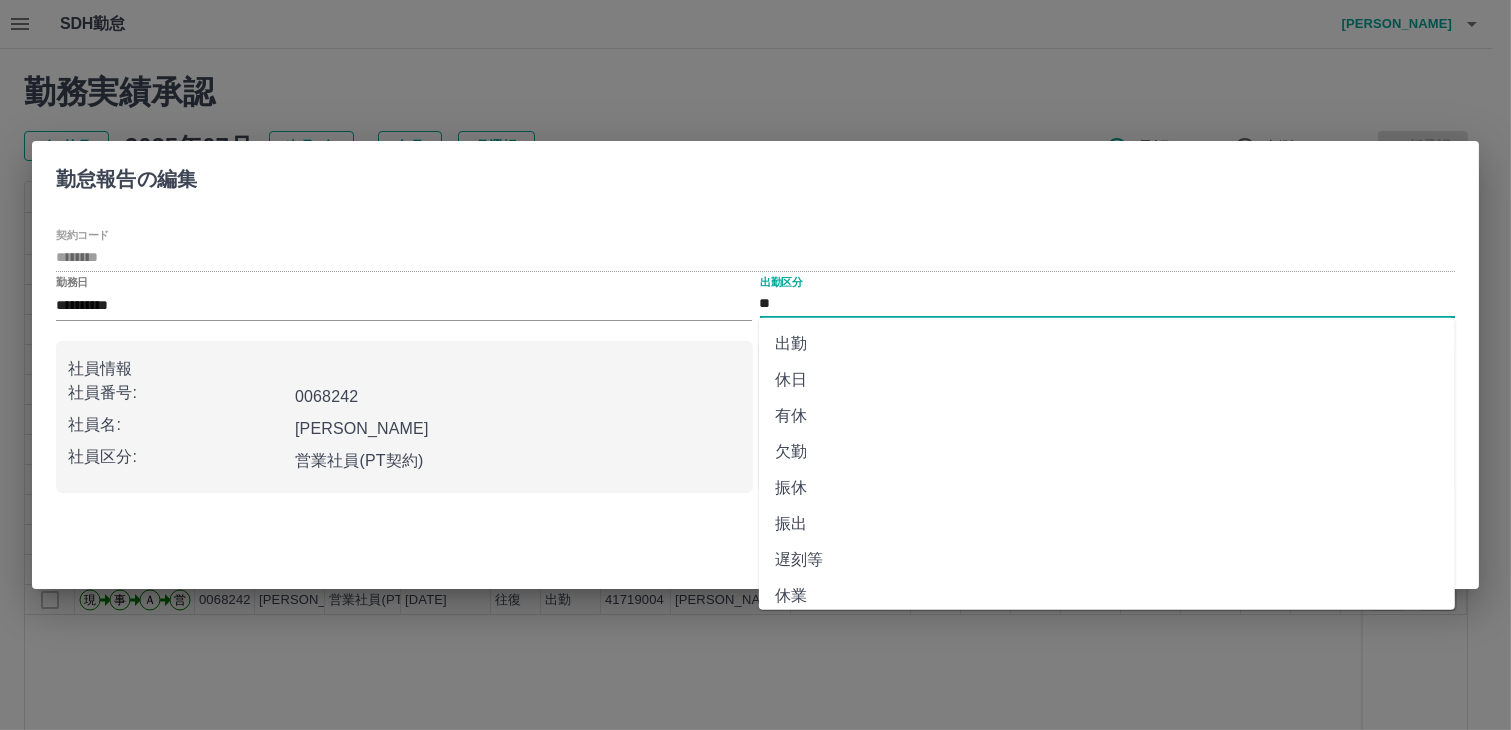 click on "有休" at bounding box center (1107, 416) 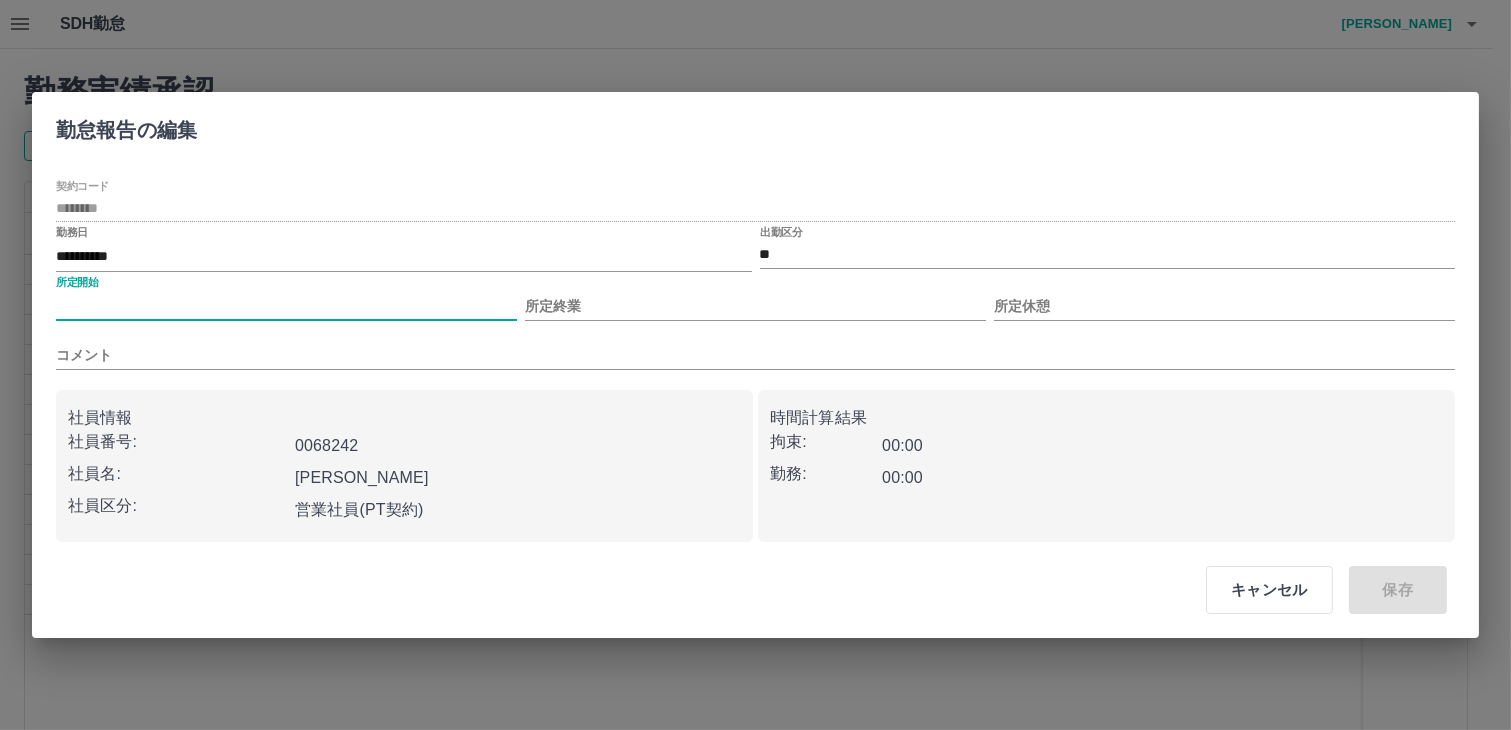 click on "所定開始" at bounding box center [286, 306] 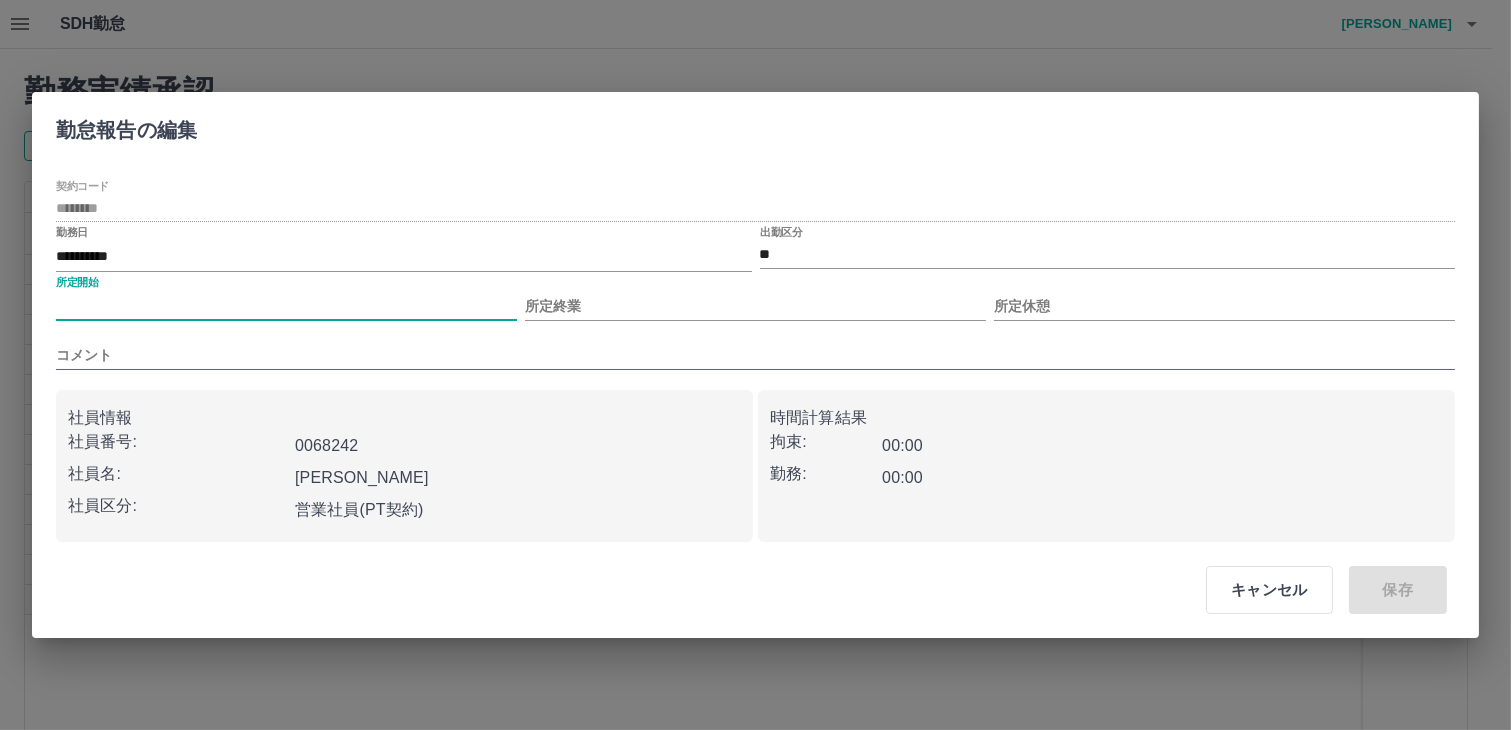 type on "****" 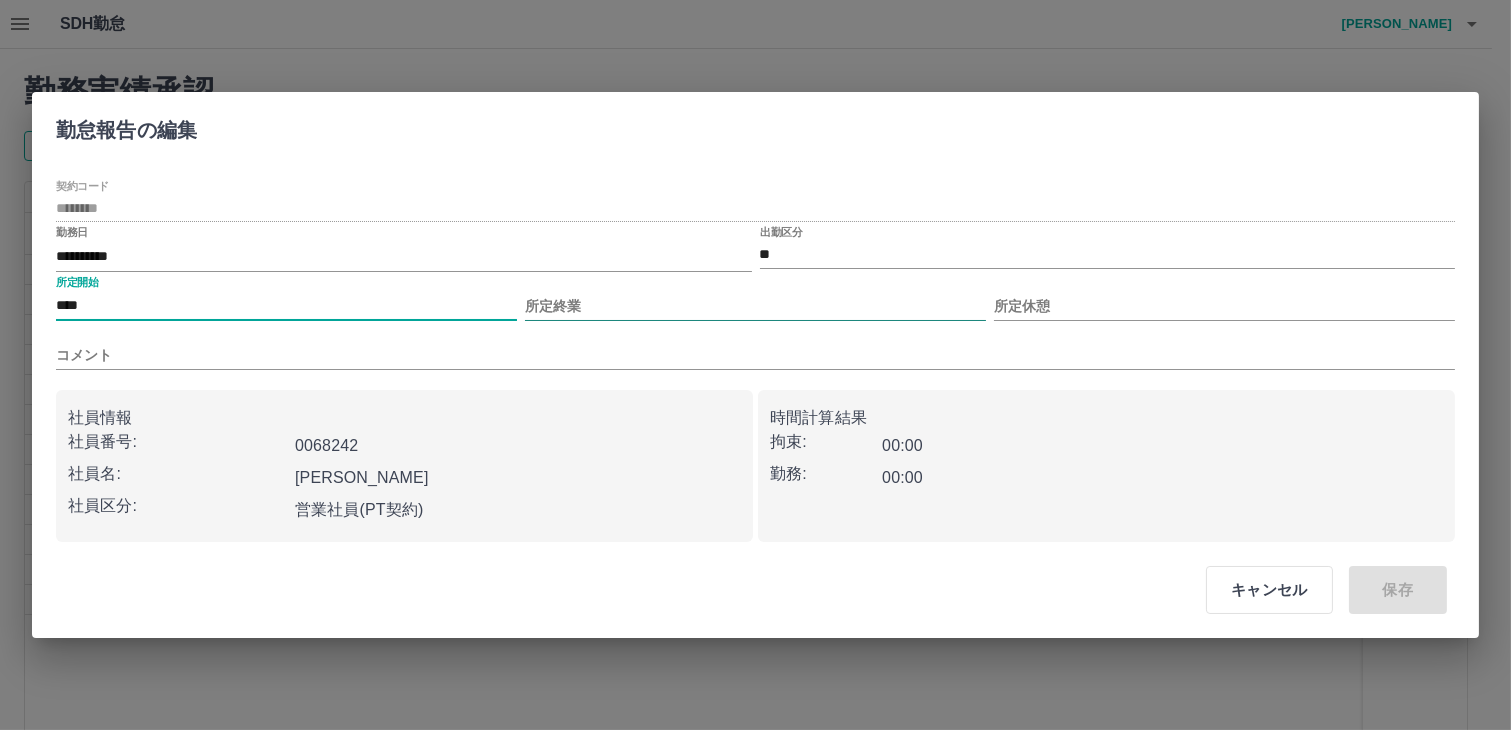click on "所定終業" at bounding box center (755, 306) 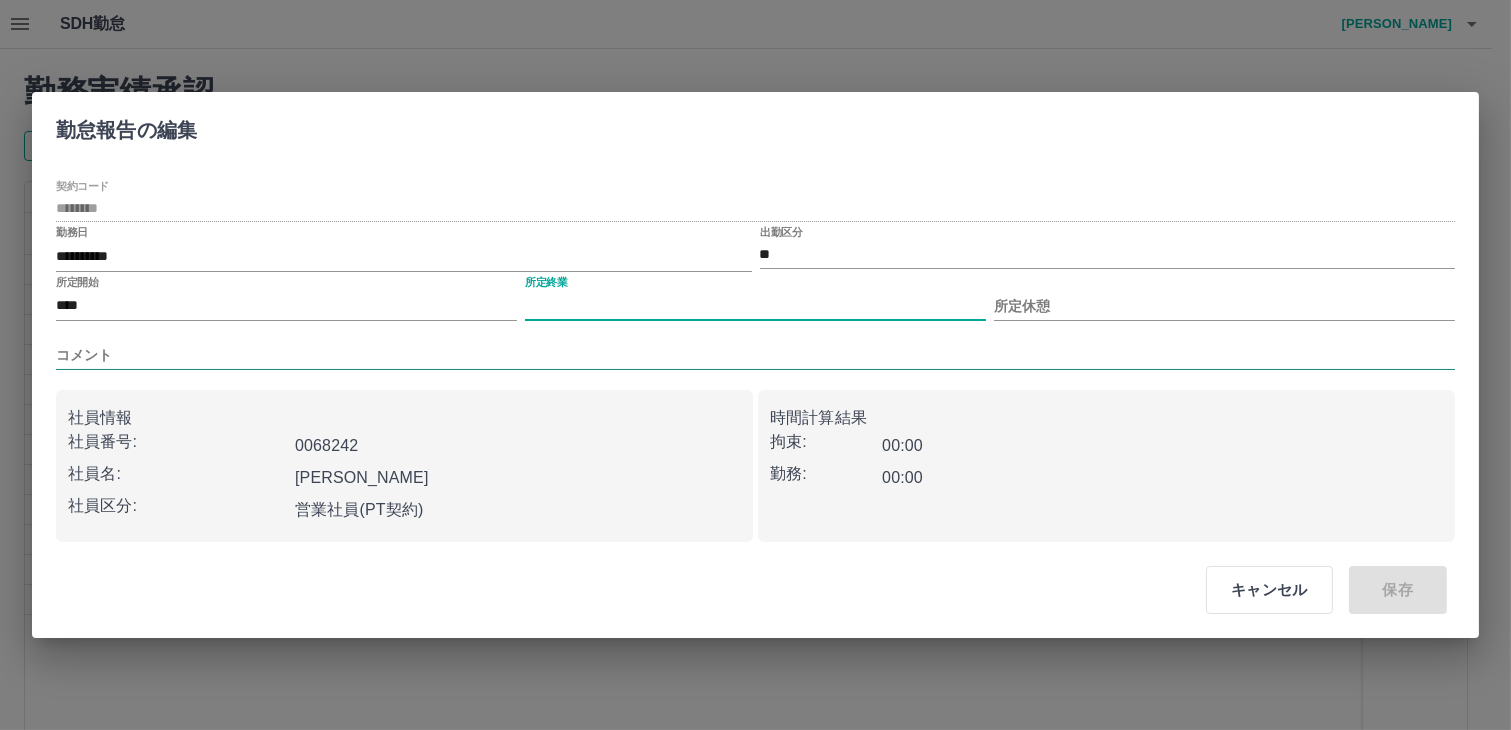 type on "****" 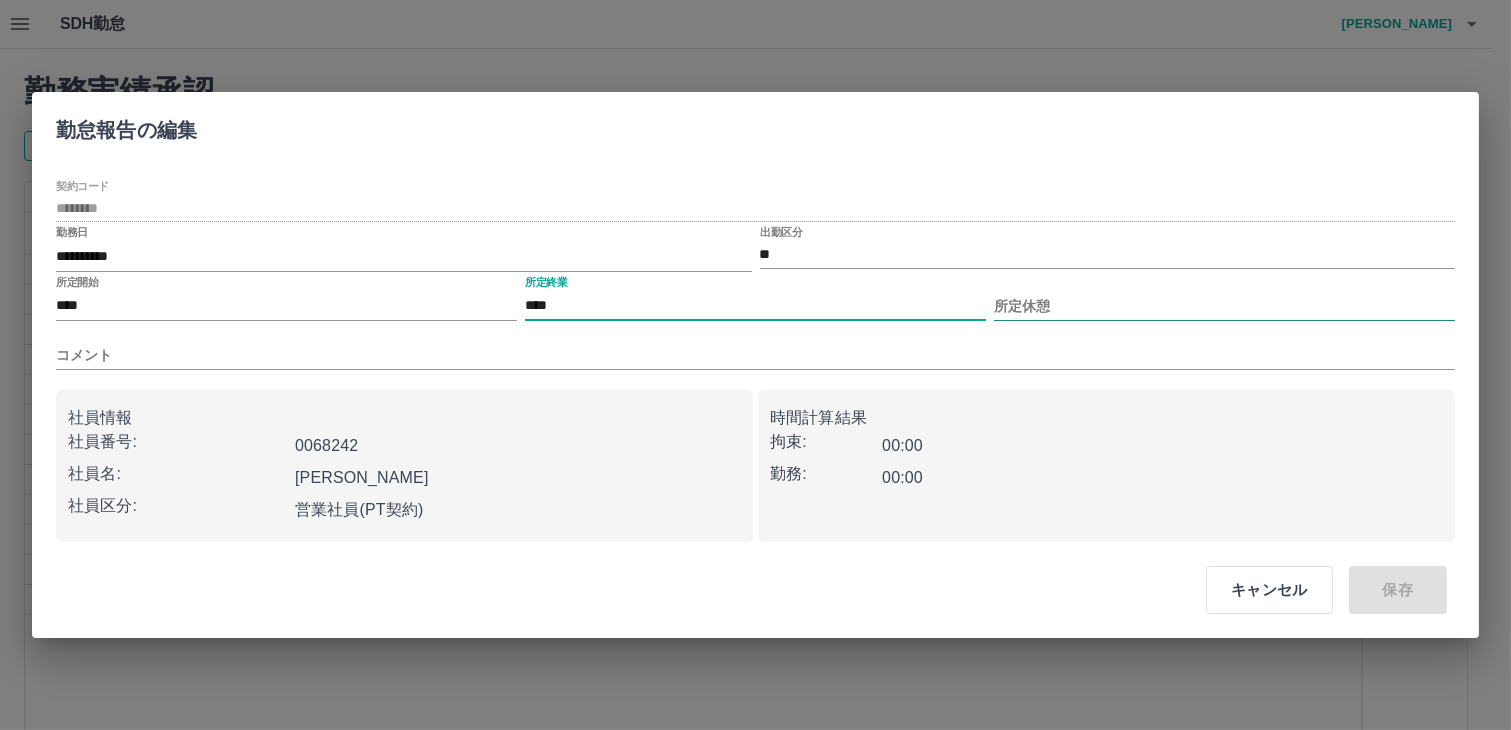 click on "所定休憩" at bounding box center [1224, 306] 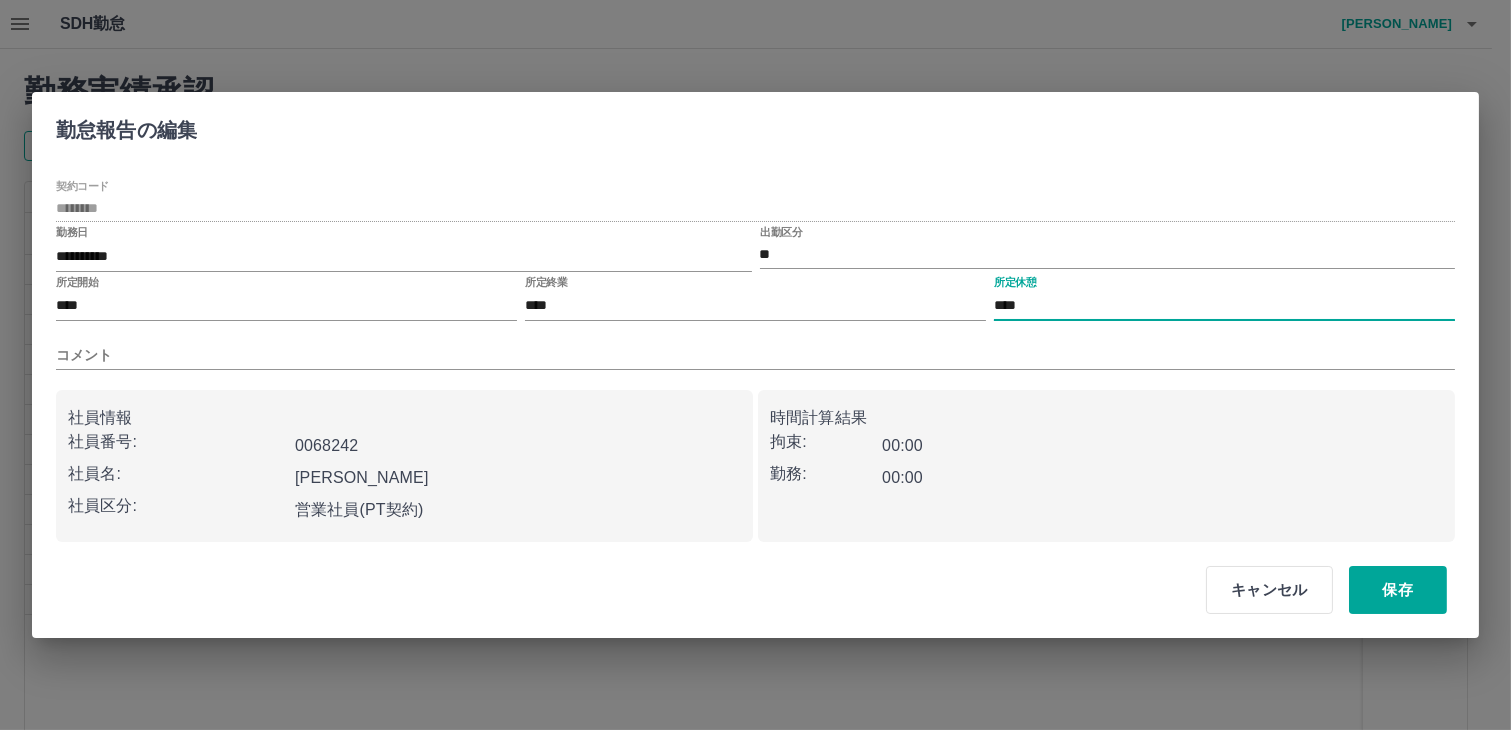 click on "****" at bounding box center [1224, 306] 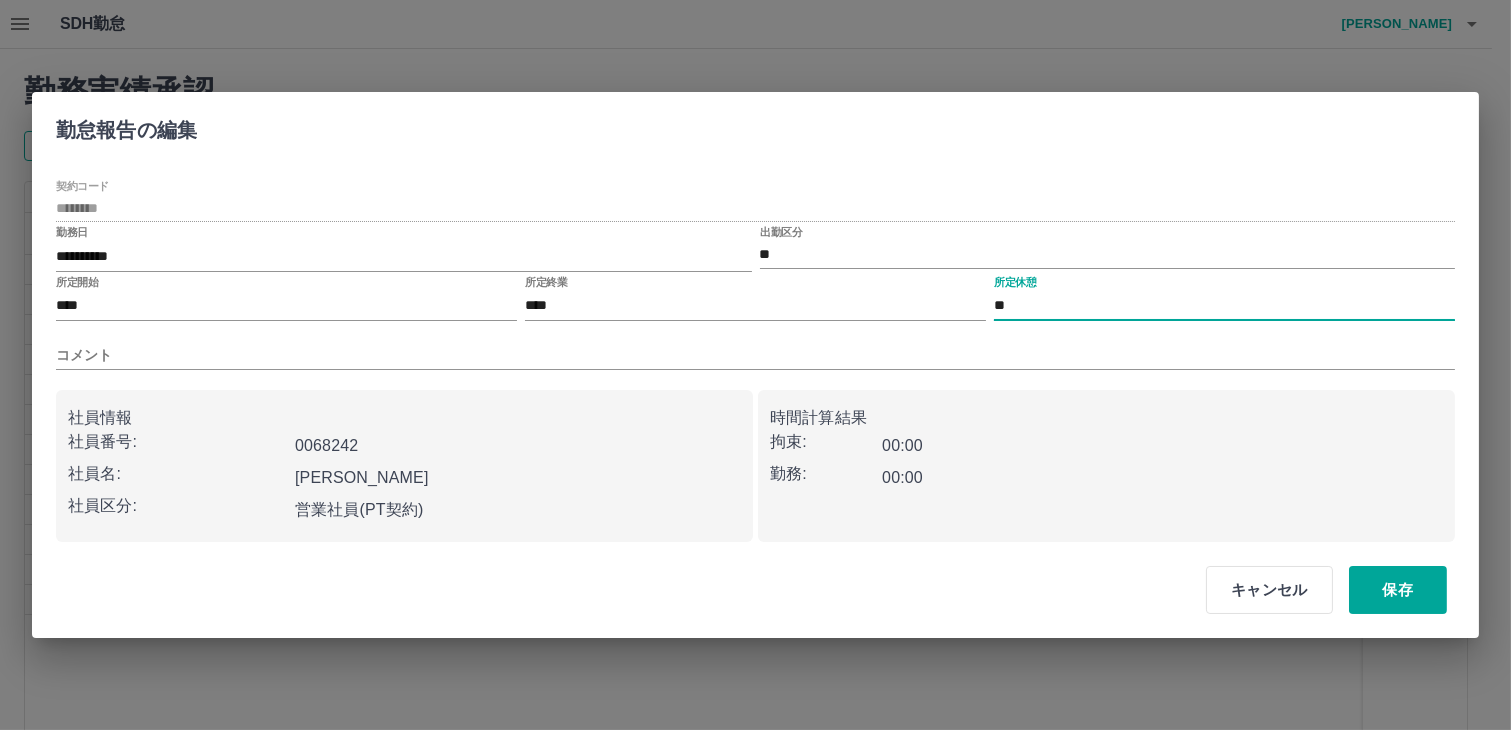 type on "*" 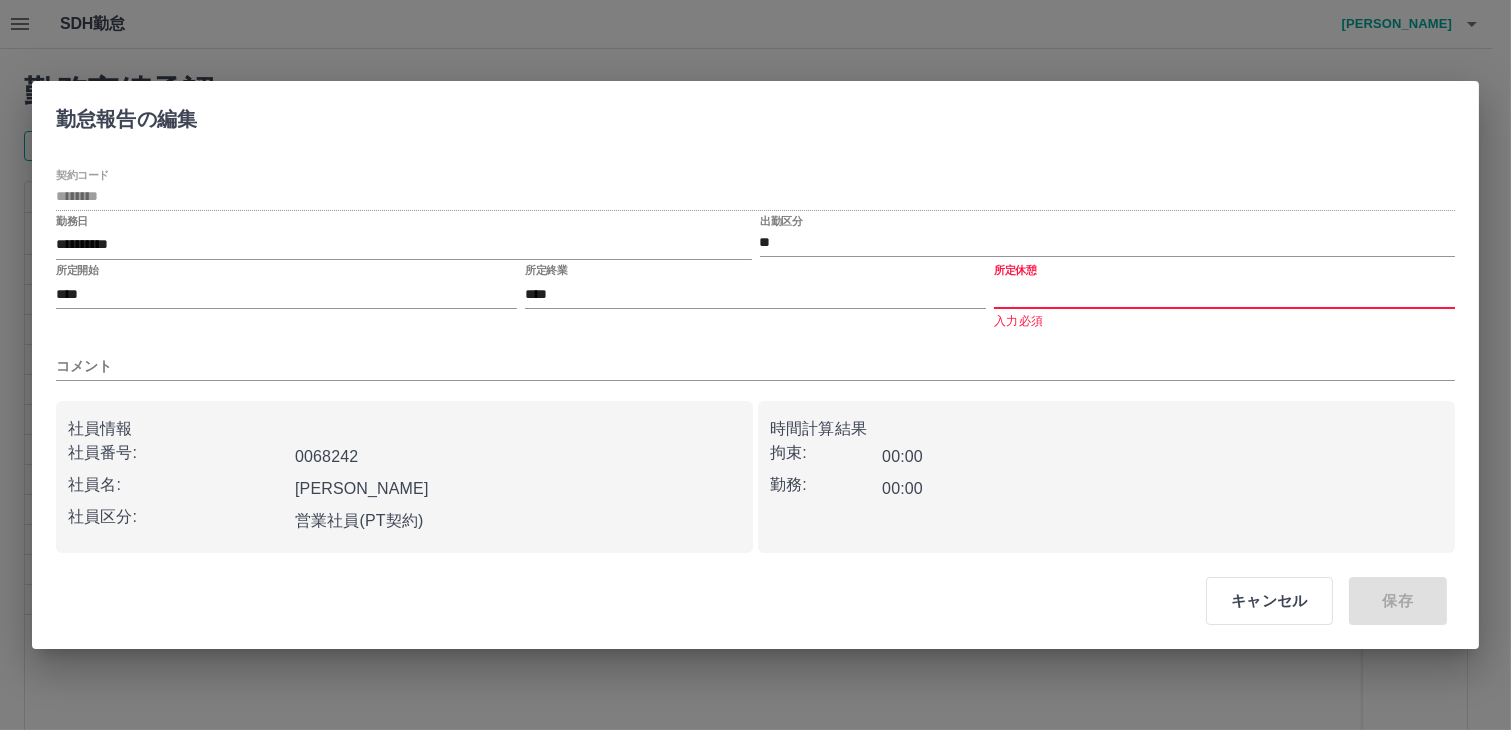 click on "入力必須" at bounding box center (1224, 322) 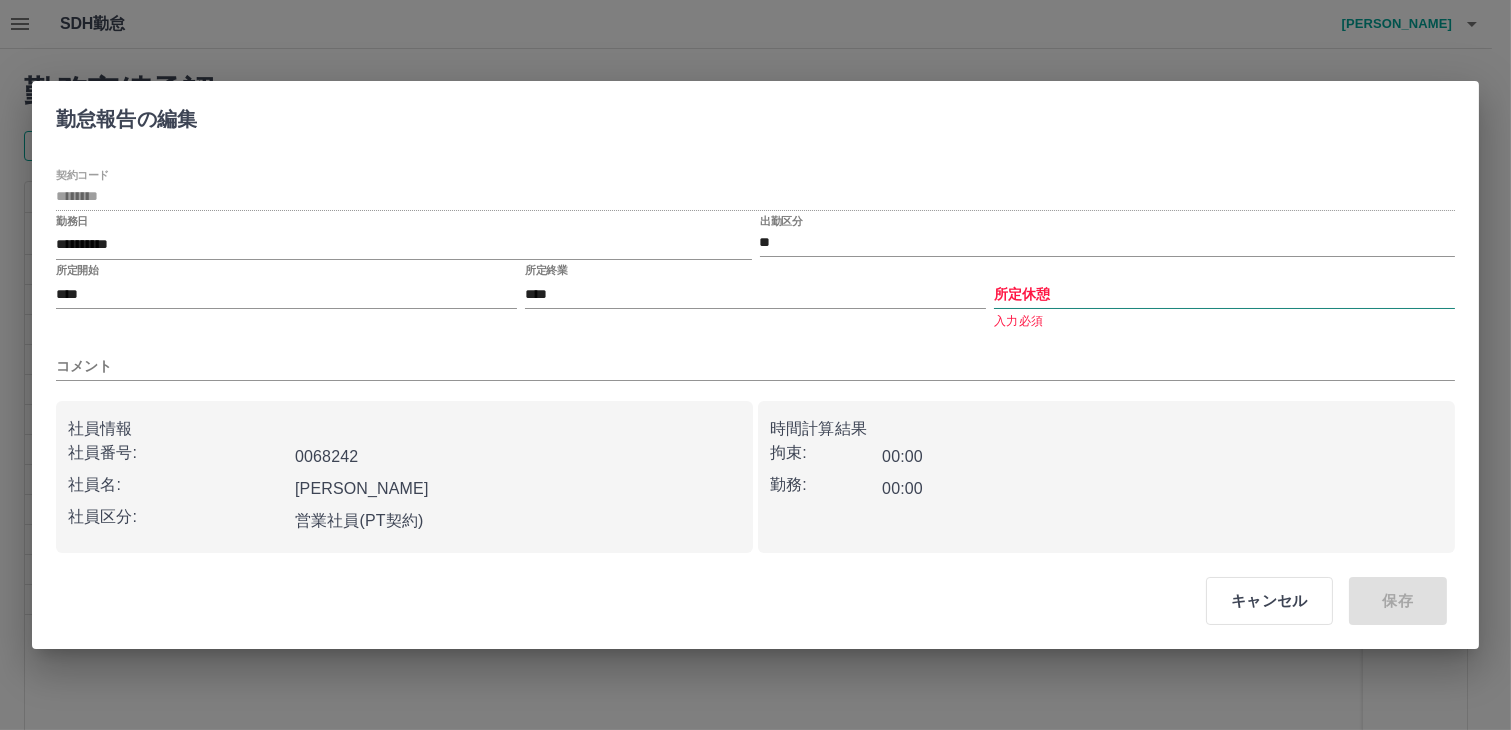 click on "所定休憩" at bounding box center (1224, 294) 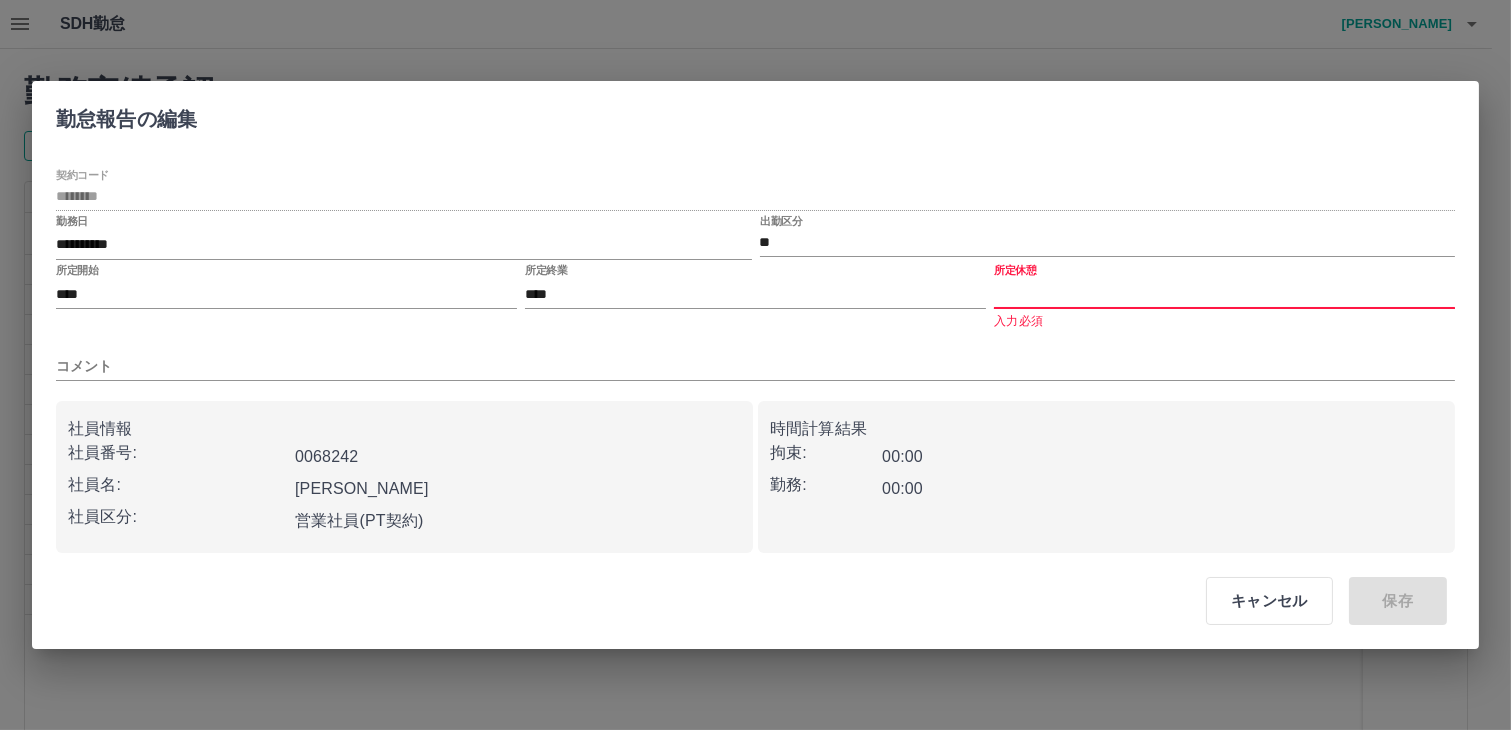 type on "****" 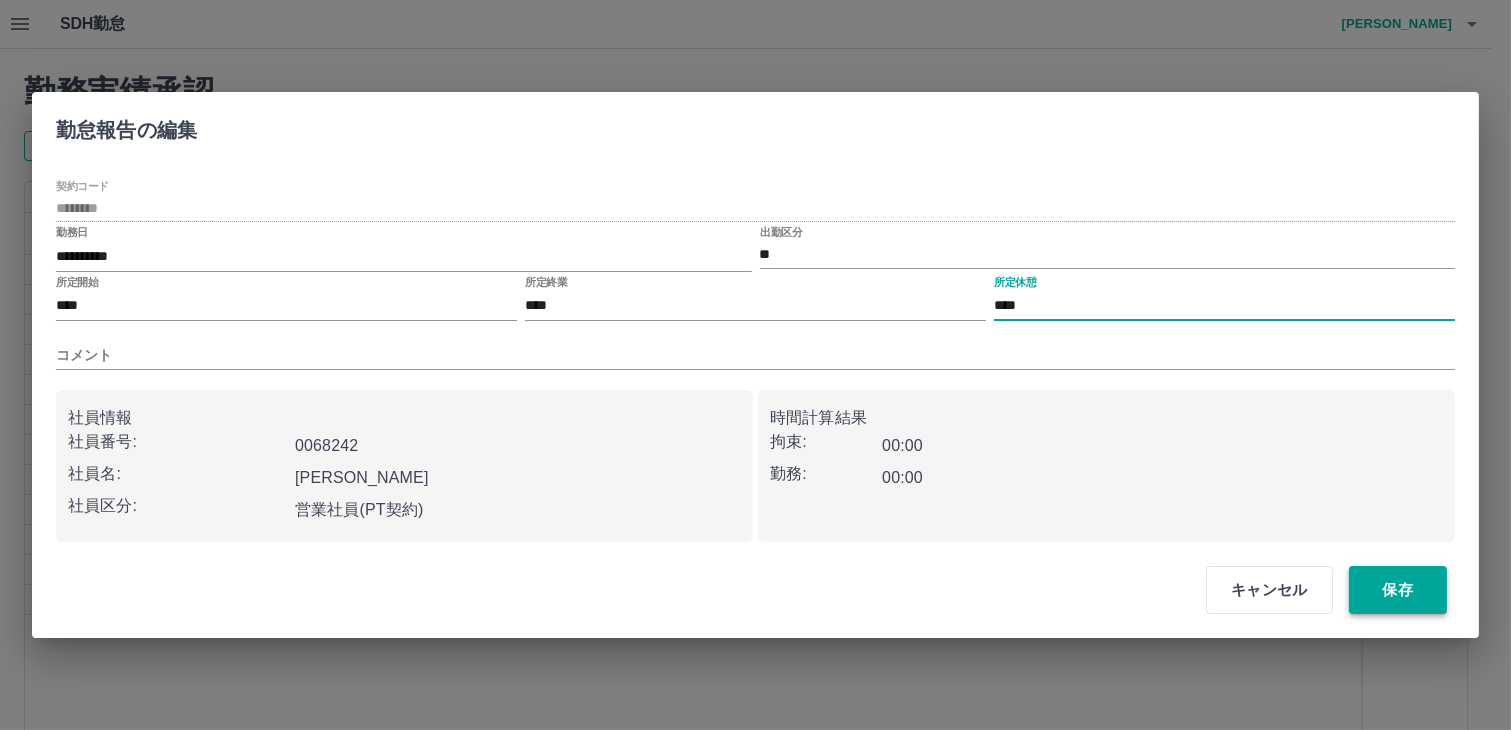 click on "保存" at bounding box center [1398, 590] 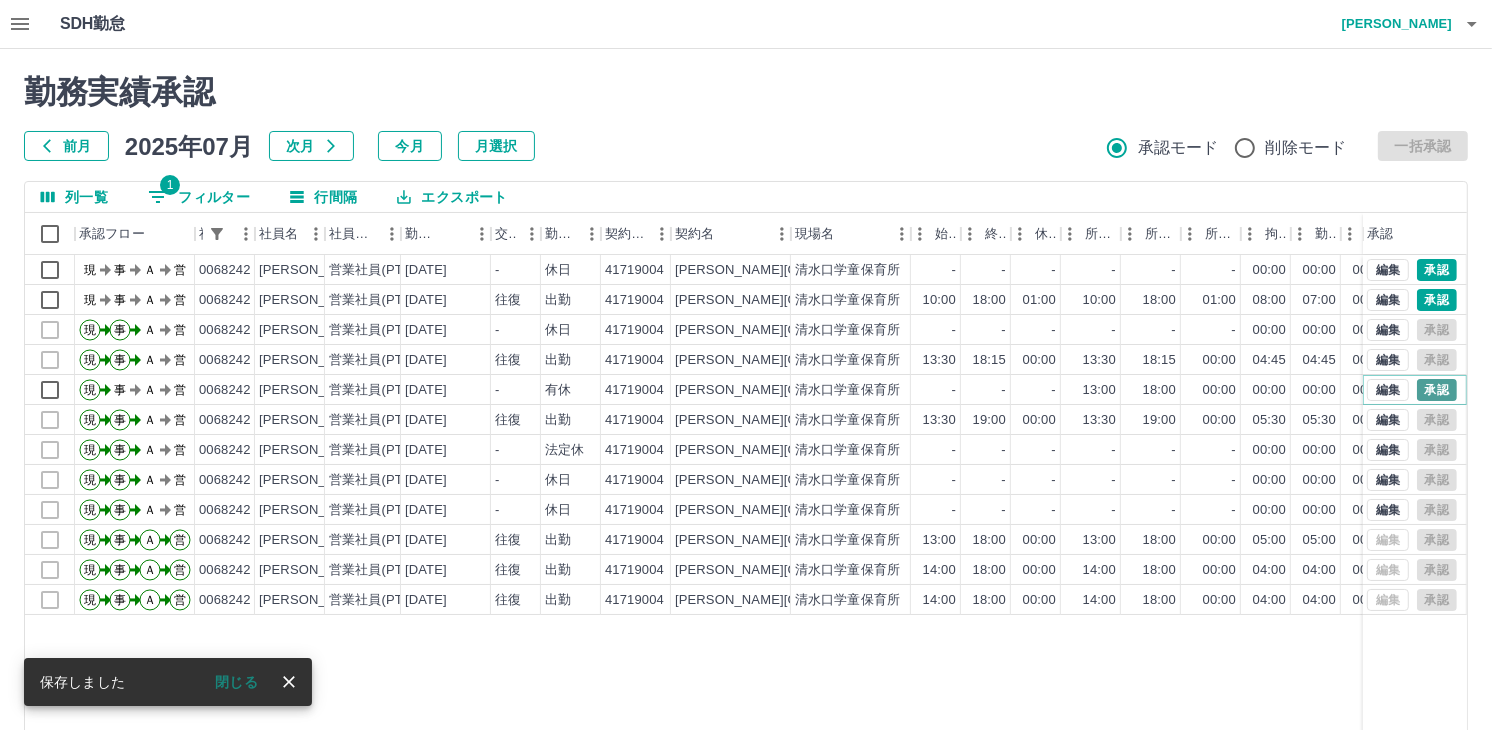 click on "承認" at bounding box center (1437, 390) 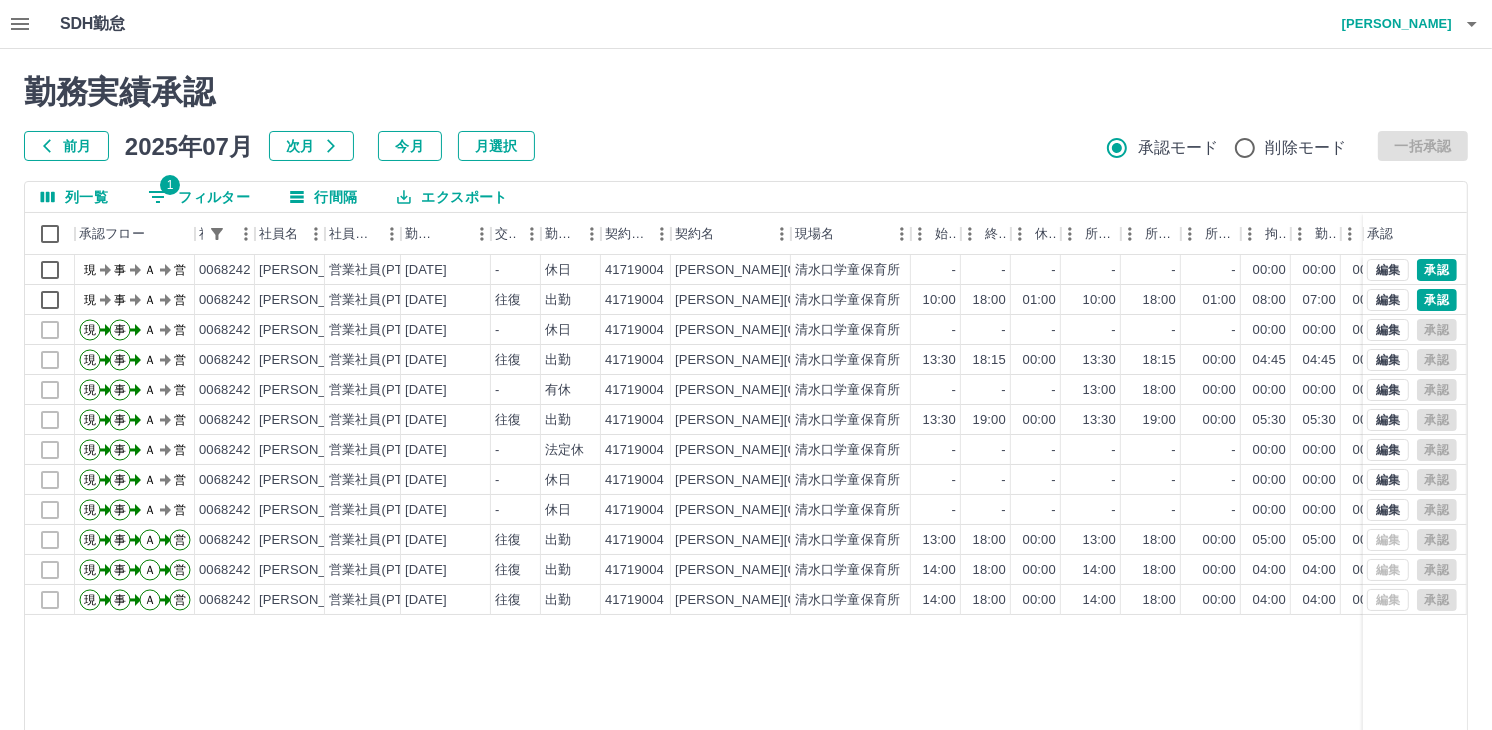 click on "勤務実績承認 前月 [DATE] 次月 今月 月選択 承認モード 削除モード 一括承認 列一覧 1 フィルター 行間隔 エクスポート 承認フロー 社員番号 社員名 社員区分 勤務日 交通費 勤務区分 契約コード 契約名 現場名 始業 終業 休憩 所定開始 所定終業 所定休憩 拘束 勤務 遅刻等 コメント ステータス 承認 現 事 Ａ 営 0068242 [PERSON_NAME] 営業社員(PT契約) [DATE]  -  休日 41719004 [PERSON_NAME][GEOGRAPHIC_DATA] [PERSON_NAME]学童保育所 - - - - - - 00:00 00:00 00:00 現場責任者承認待 現 事 Ａ 営 0068242 [PERSON_NAME] 営業社員(PT契約) [DATE] 往復 出勤 41719004 [PERSON_NAME][GEOGRAPHIC_DATA] [PERSON_NAME]学童保育所 10:00 18:00 01:00 10:00 18:00 01:00 08:00 07:00 00:00 現場責任者承認待 現 事 Ａ 営 0068242 [PERSON_NAME] 営業社員(PT契約) [DATE]  -  休日 41719004 [PERSON_NAME][GEOGRAPHIC_DATA] [PERSON_NAME]学童保育所 - - - - - - 00:00 00:00 00:00 AM承認待 現 事 Ａ 営 0068242 [PERSON_NAME] [DATE] -" at bounding box center (746, 447) 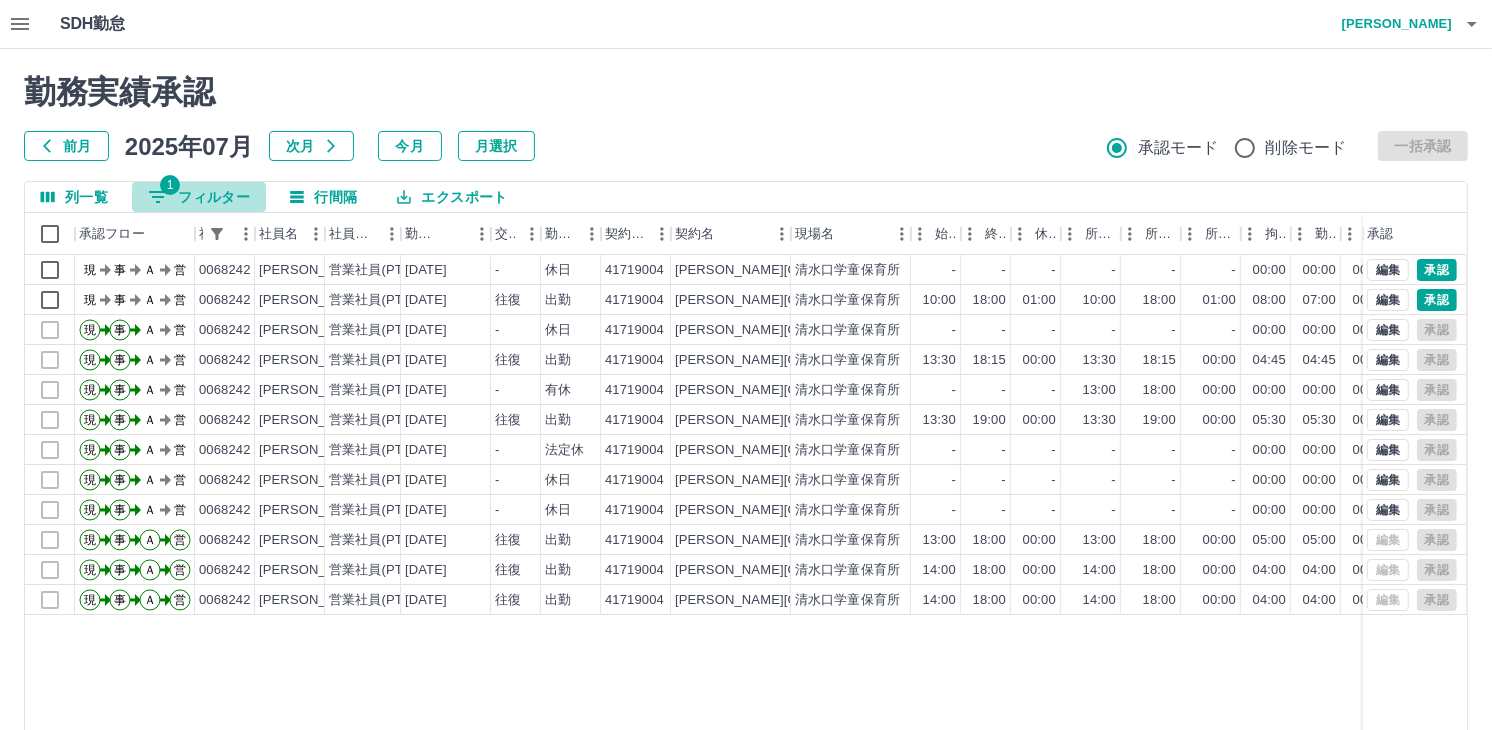 click on "1 フィルター" at bounding box center (199, 197) 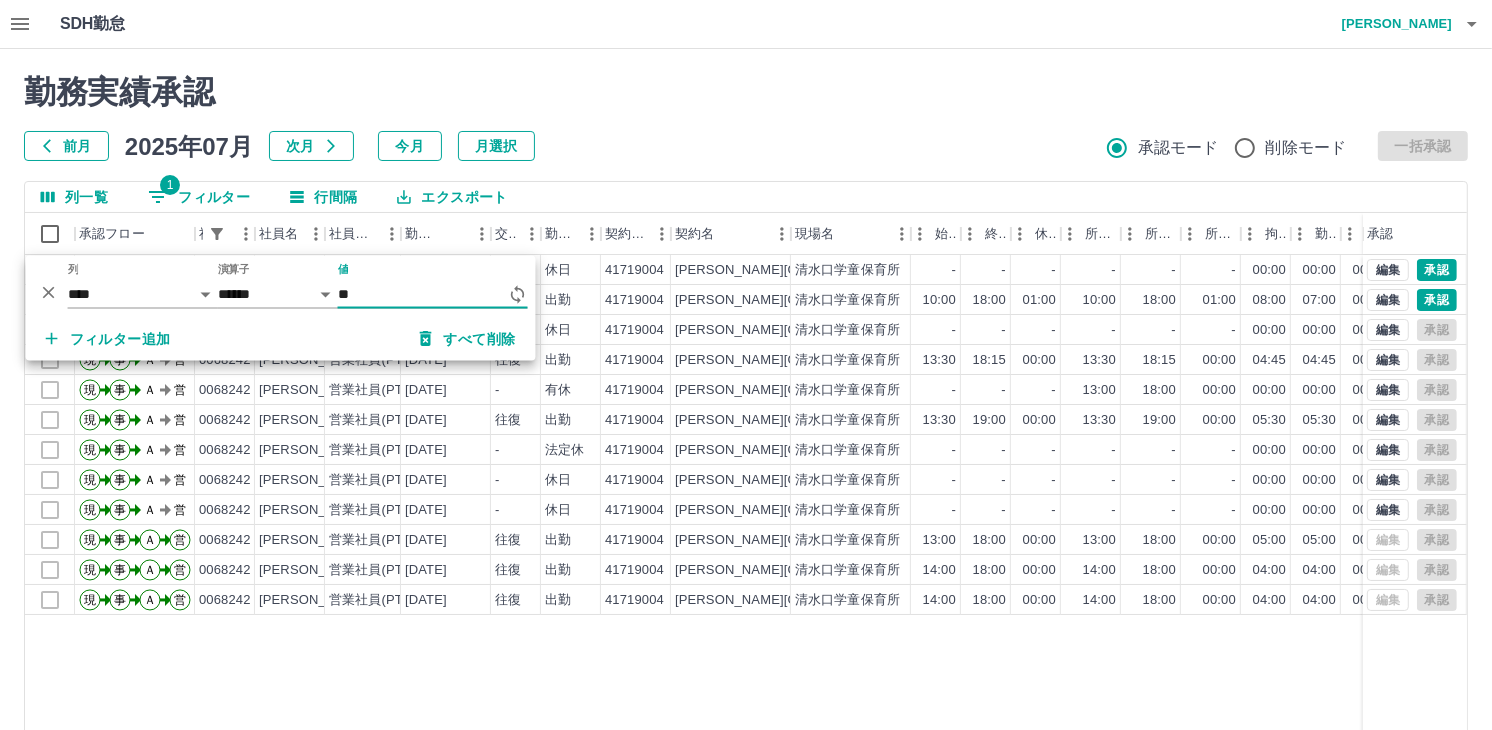 type on "*" 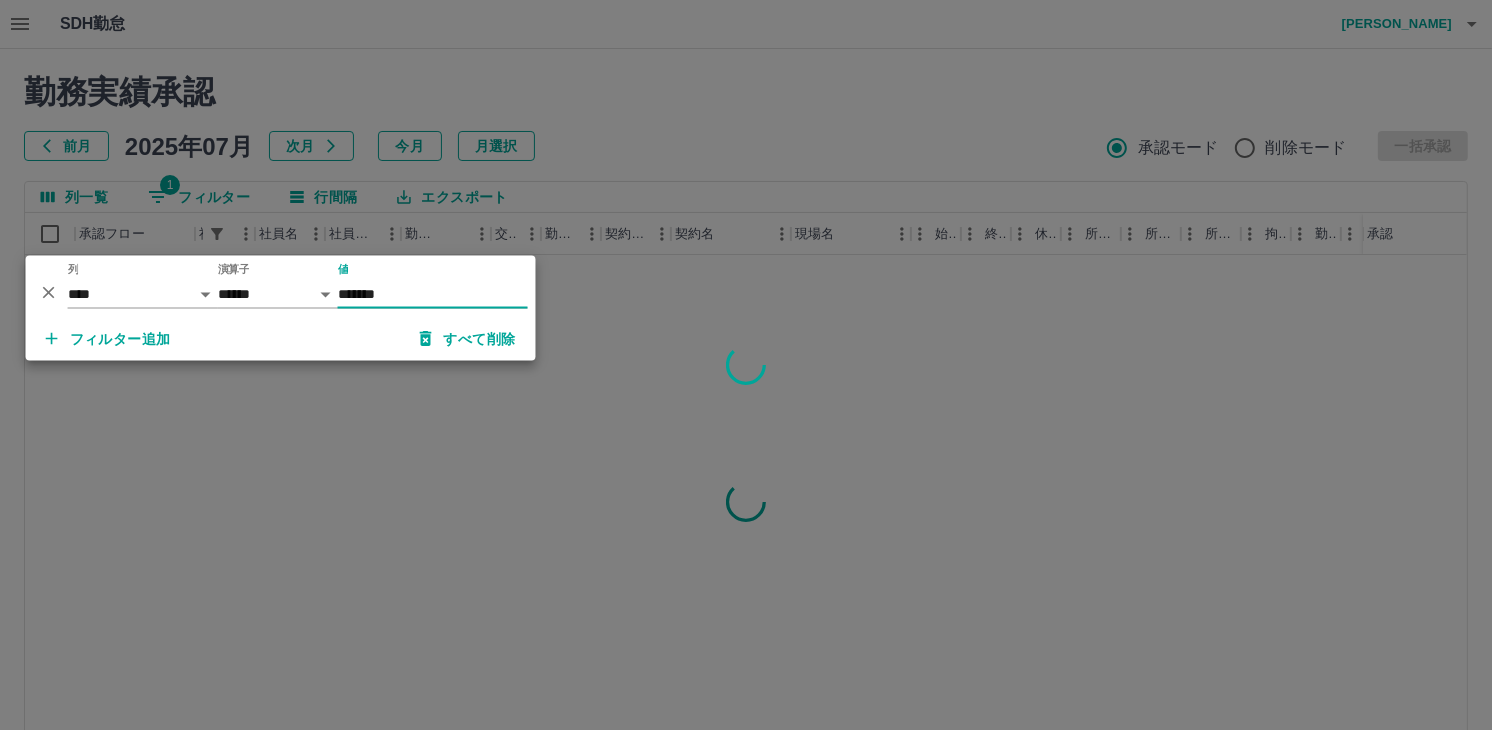 type on "*******" 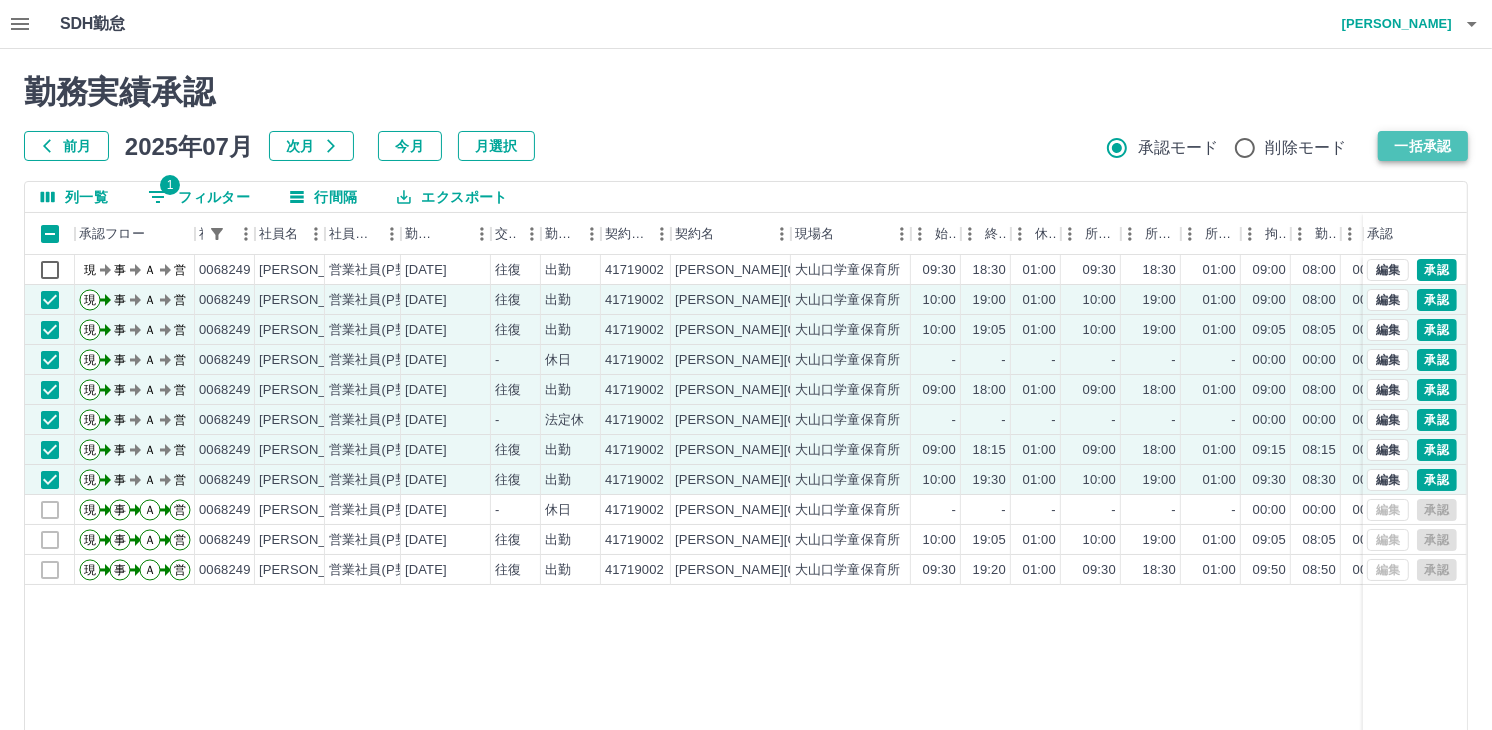 click on "一括承認" at bounding box center (1423, 146) 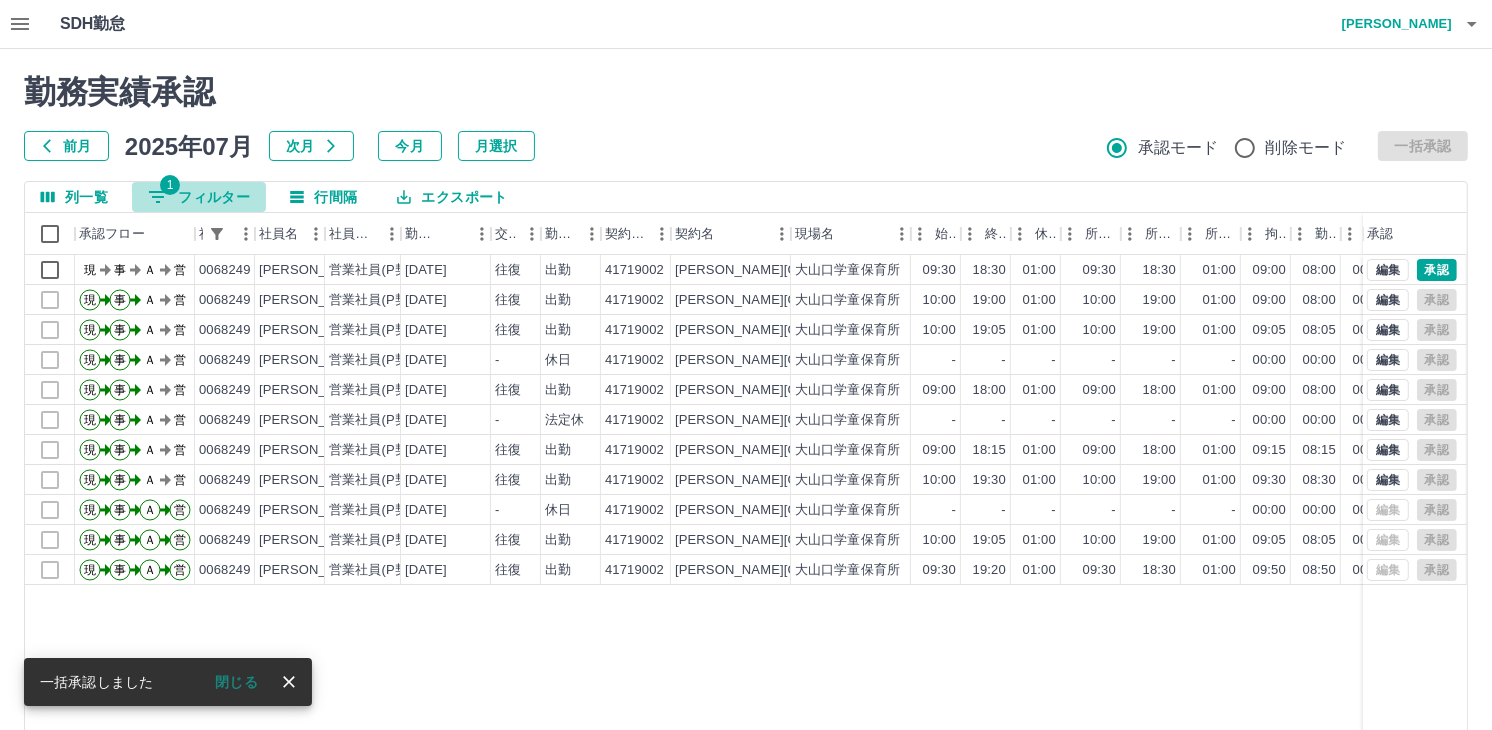 click on "1 フィルター" at bounding box center (199, 197) 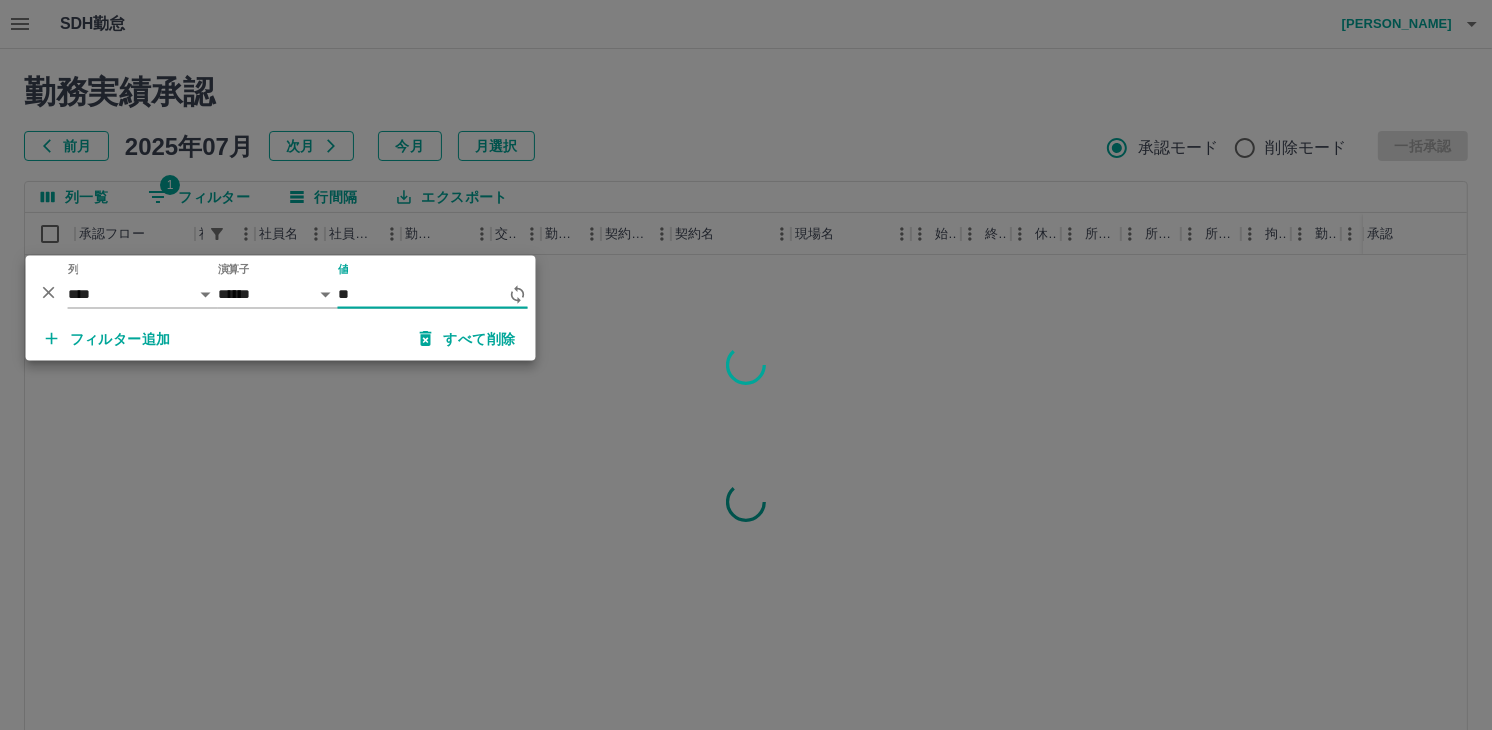 type on "*" 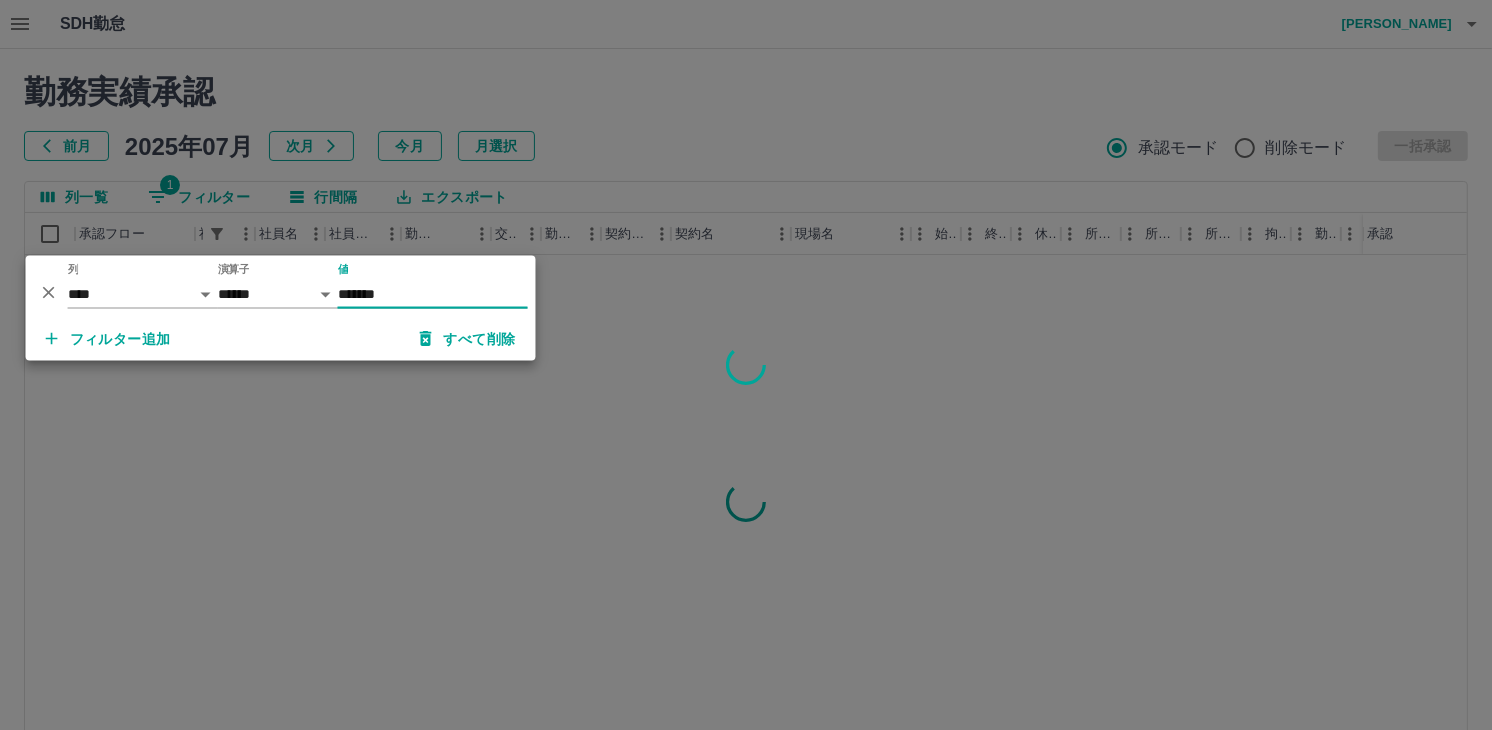 type on "*******" 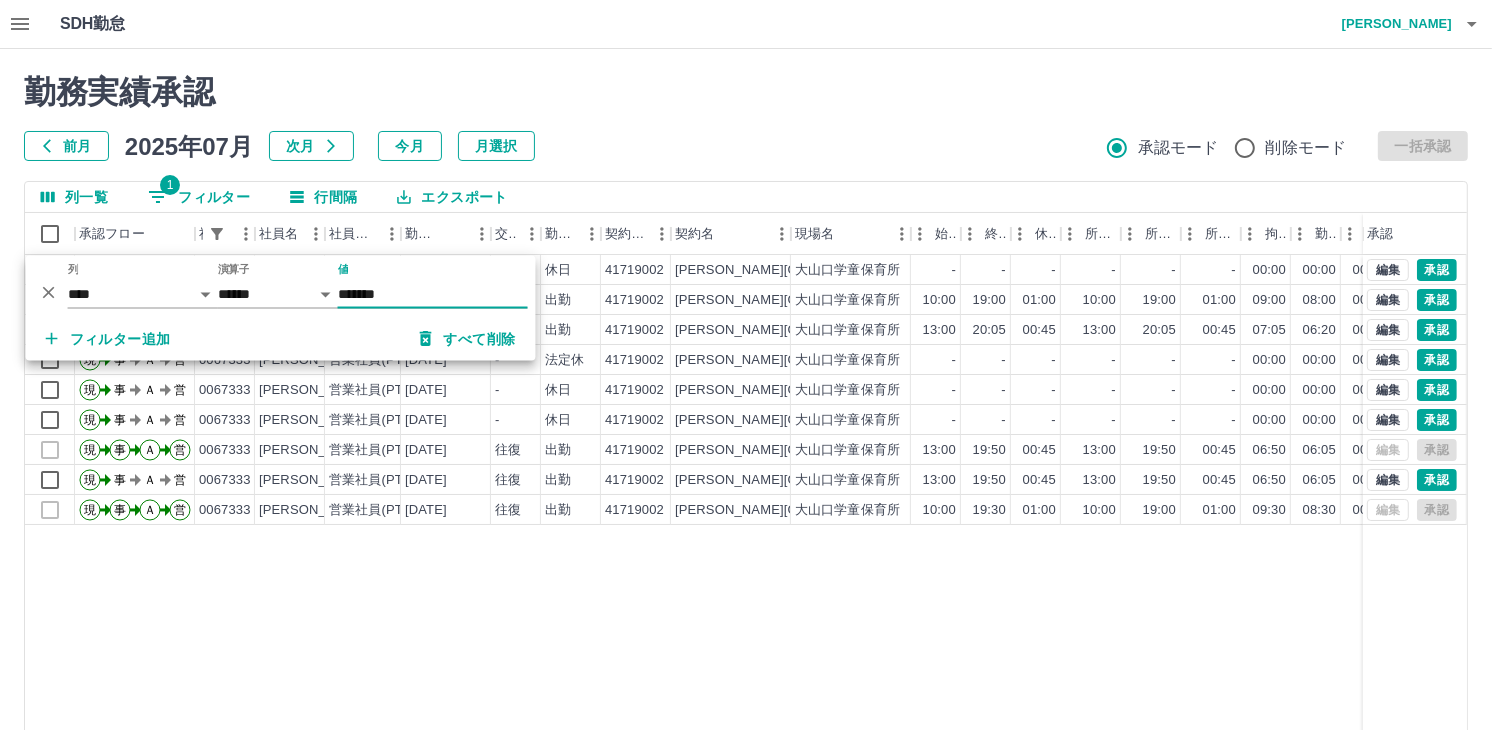click on "勤務実績承認" at bounding box center (746, 92) 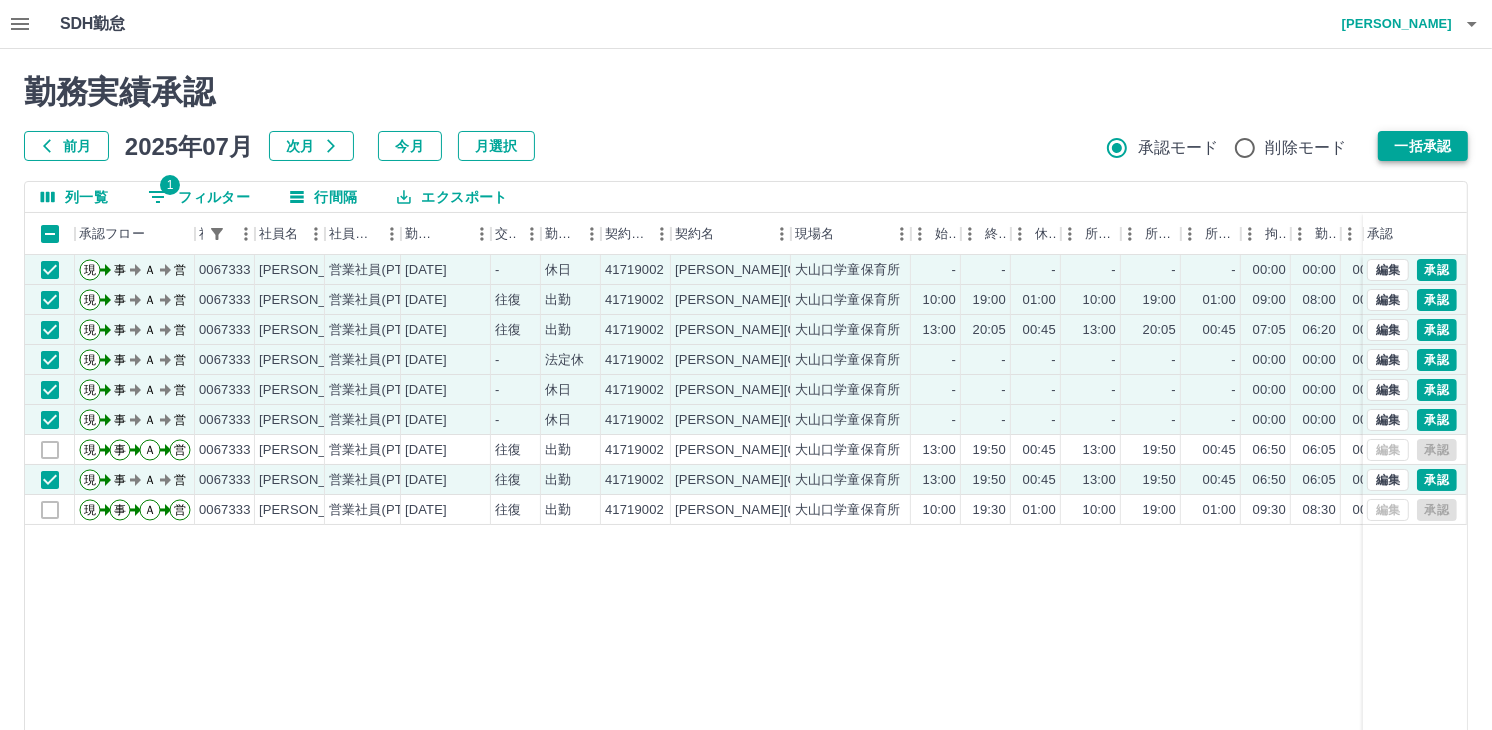 click on "一括承認" at bounding box center (1423, 146) 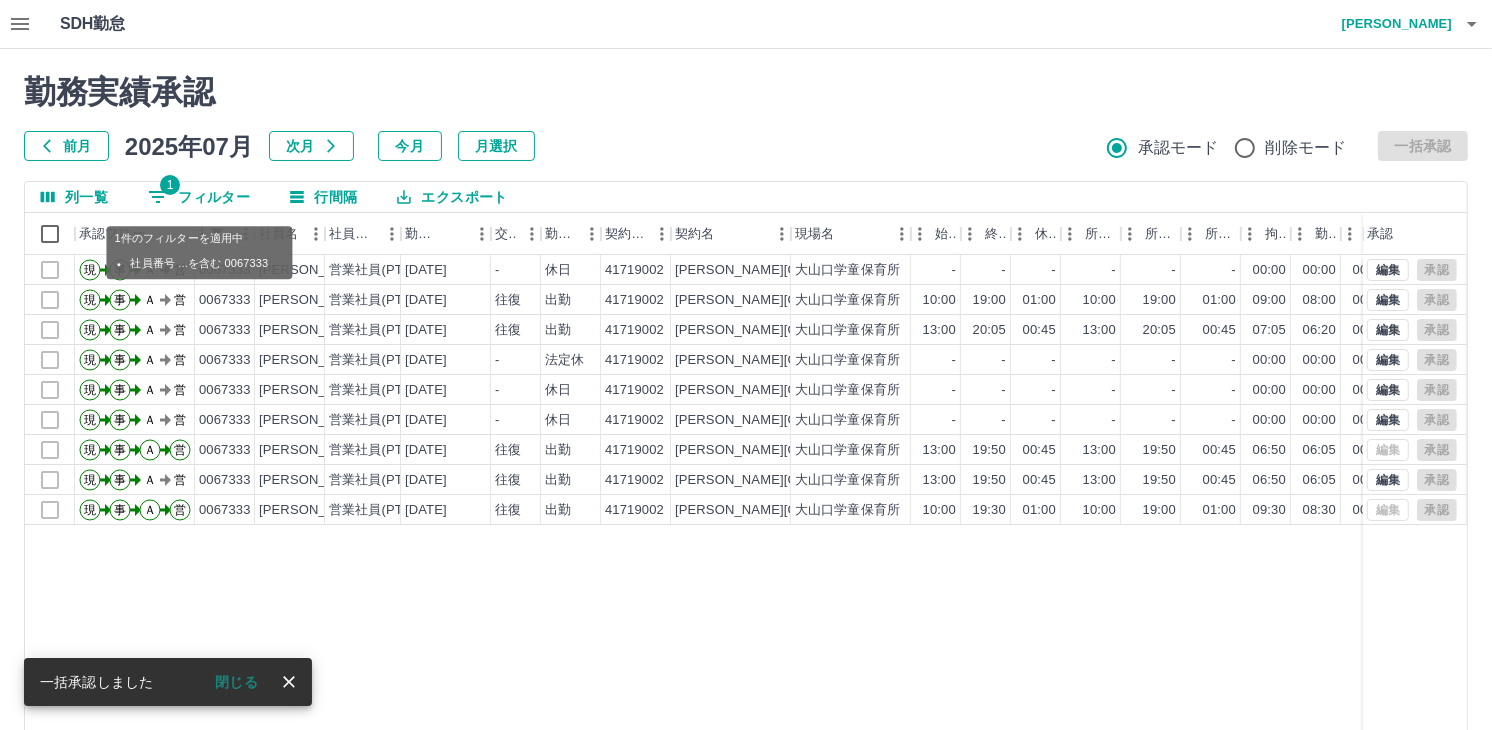 click on "1 フィルター" at bounding box center (199, 197) 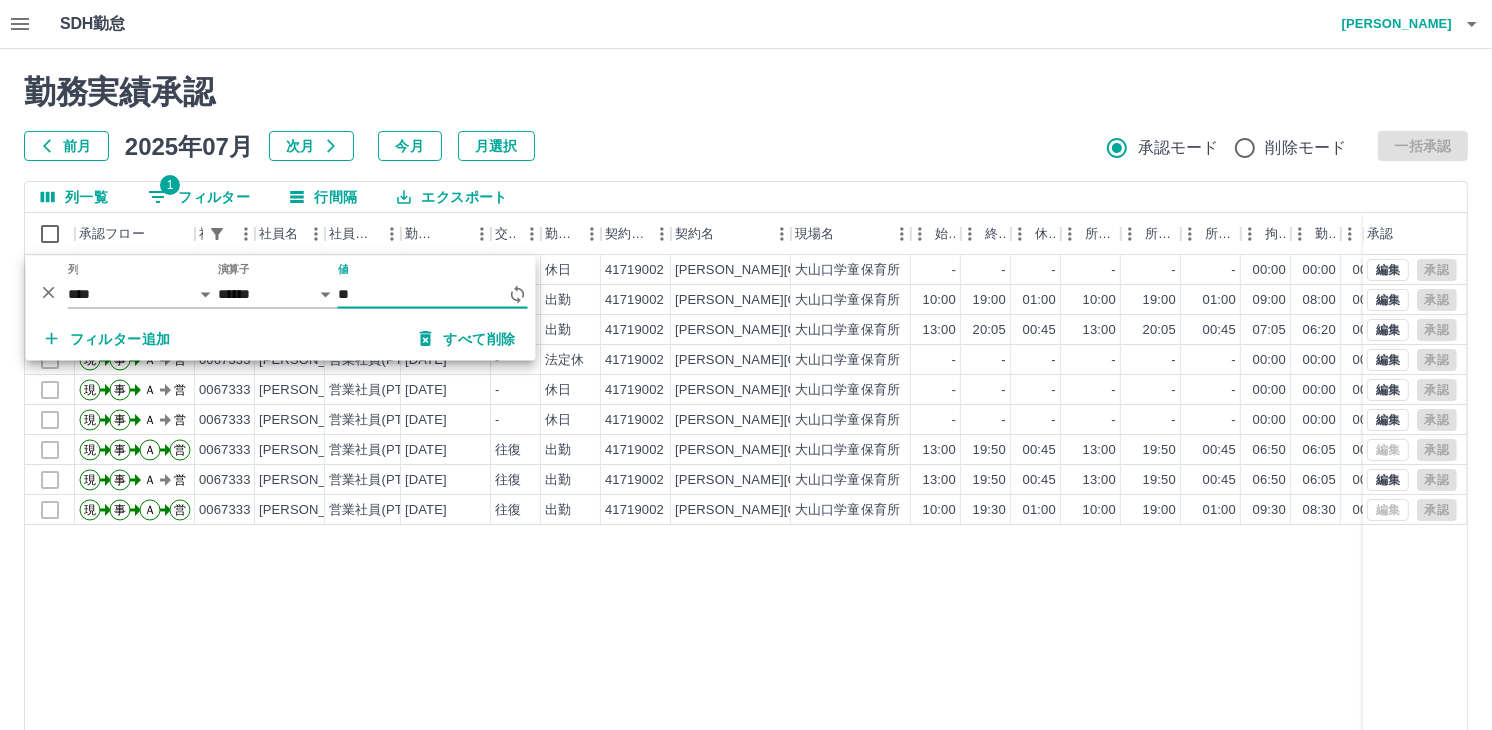type on "*" 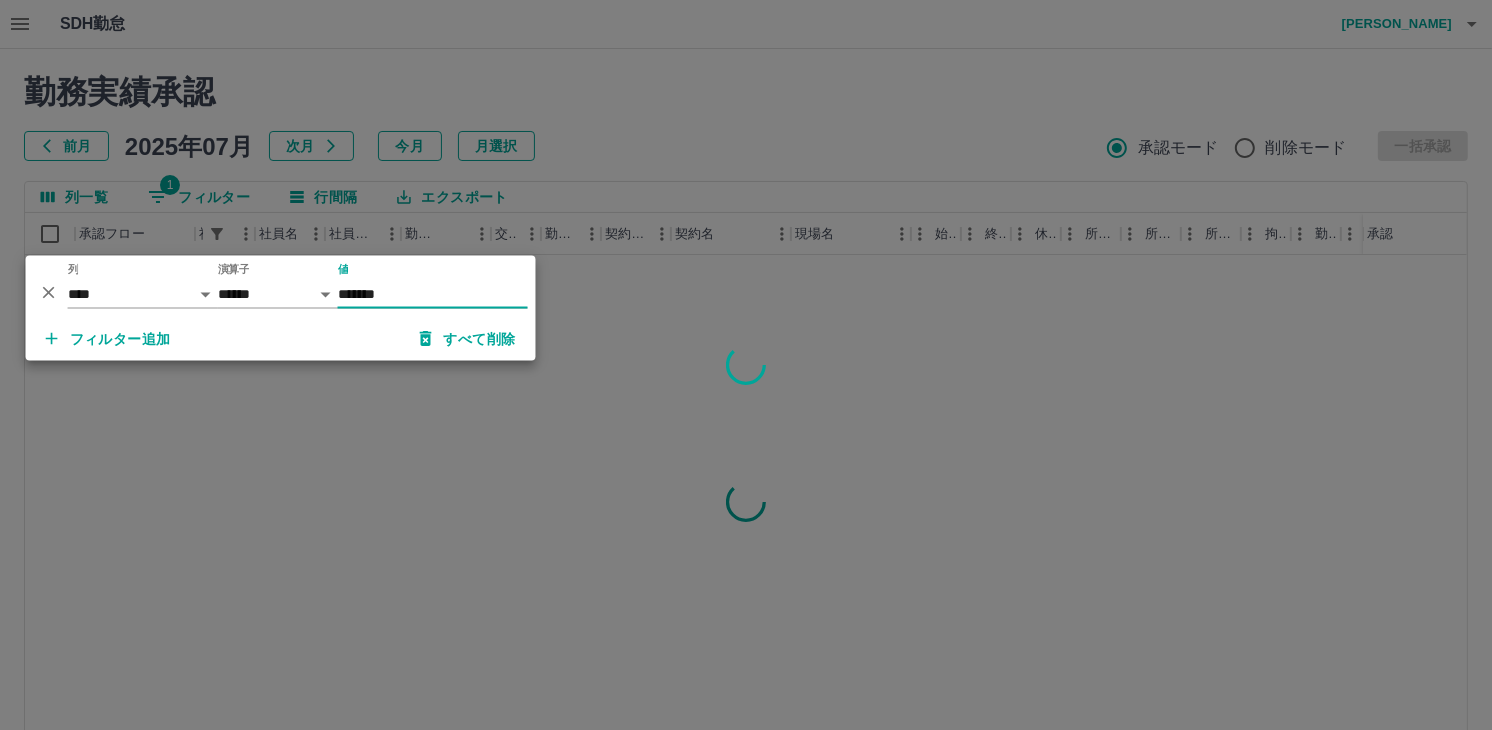 type on "*******" 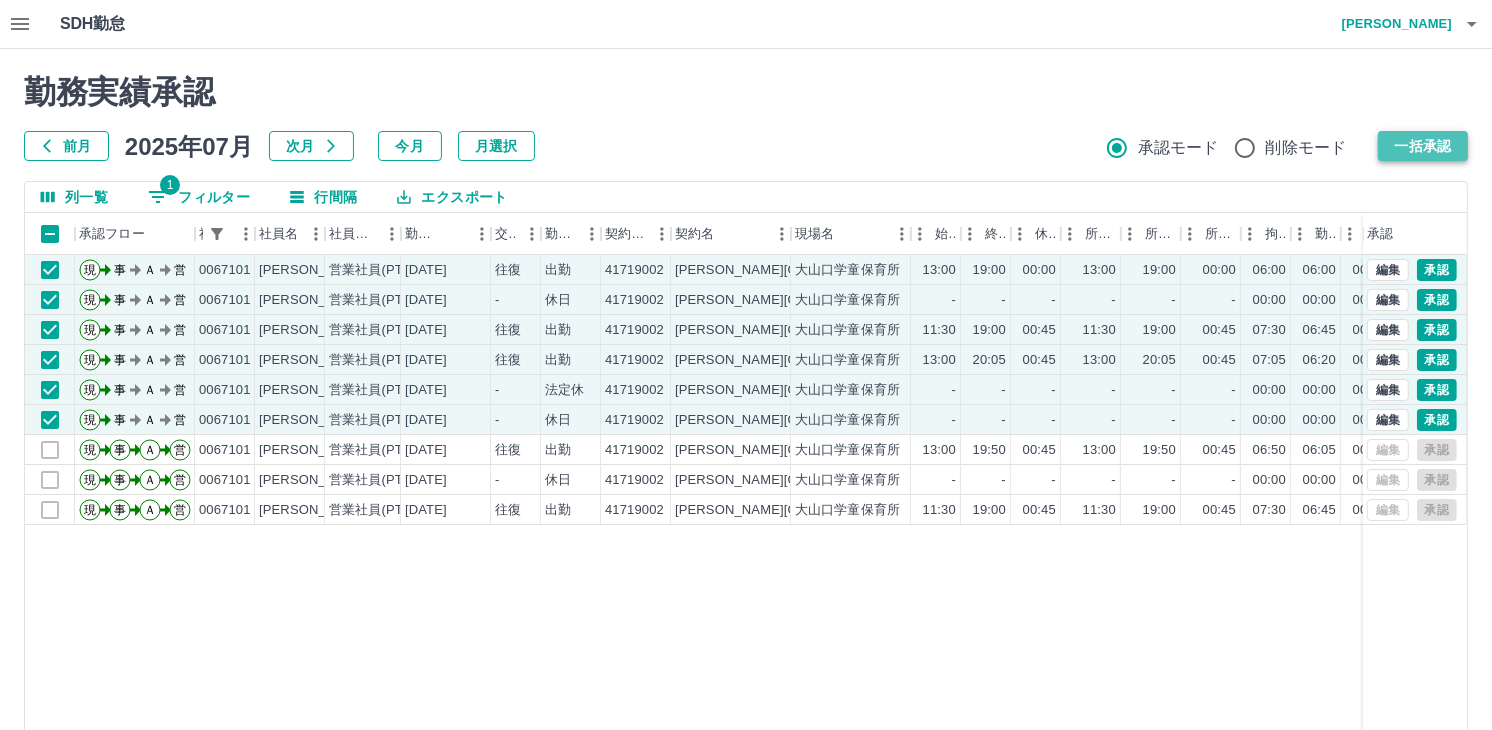 click on "一括承認" at bounding box center (1423, 146) 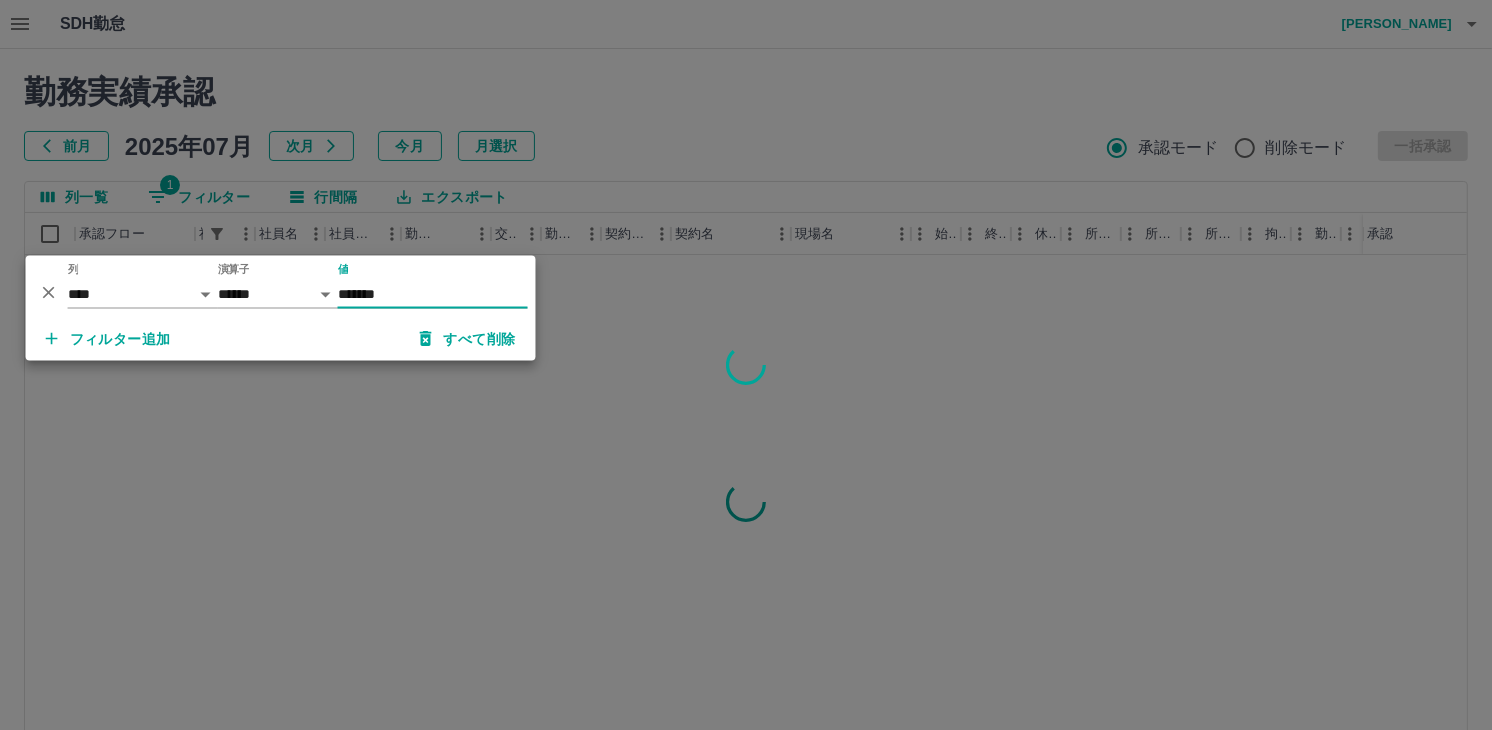 type on "*******" 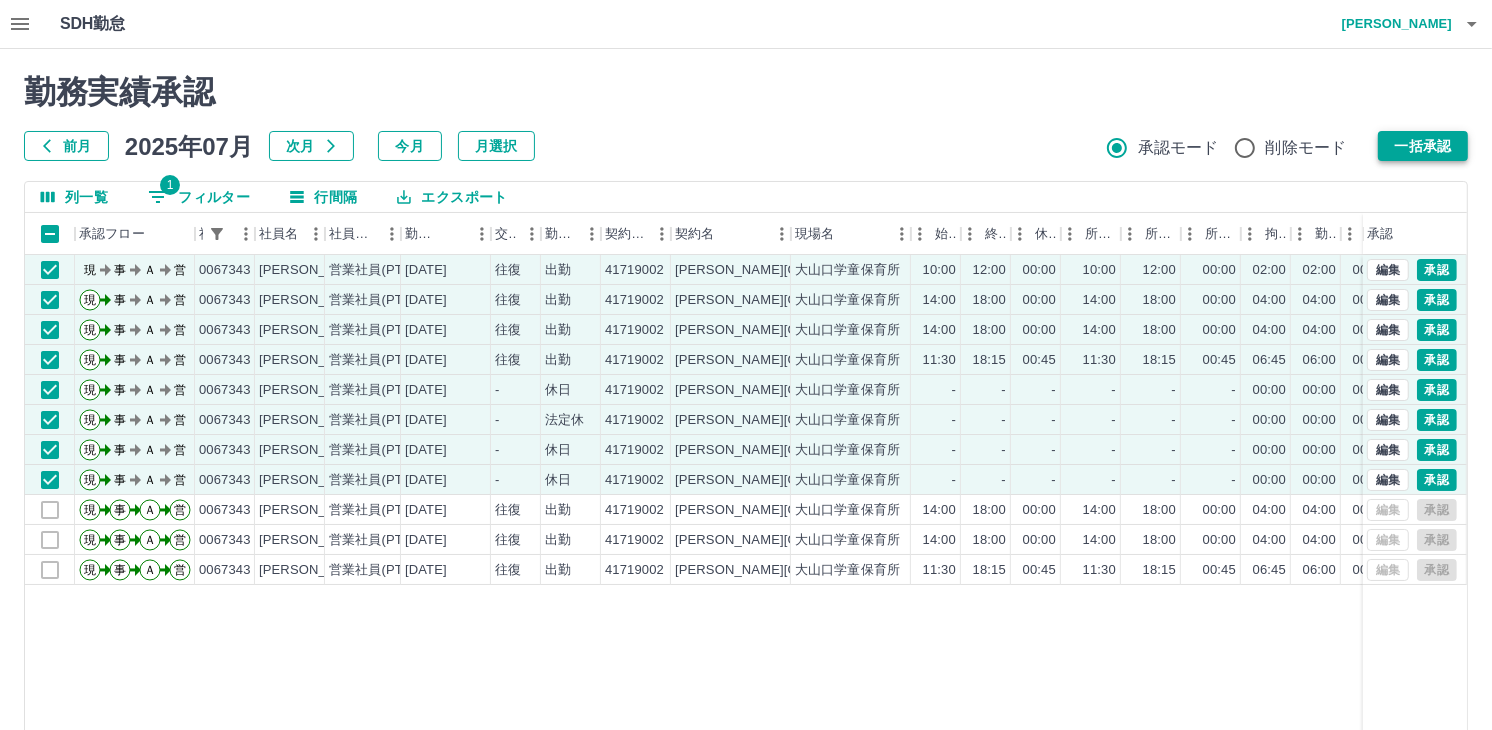 click on "一括承認" at bounding box center [1423, 146] 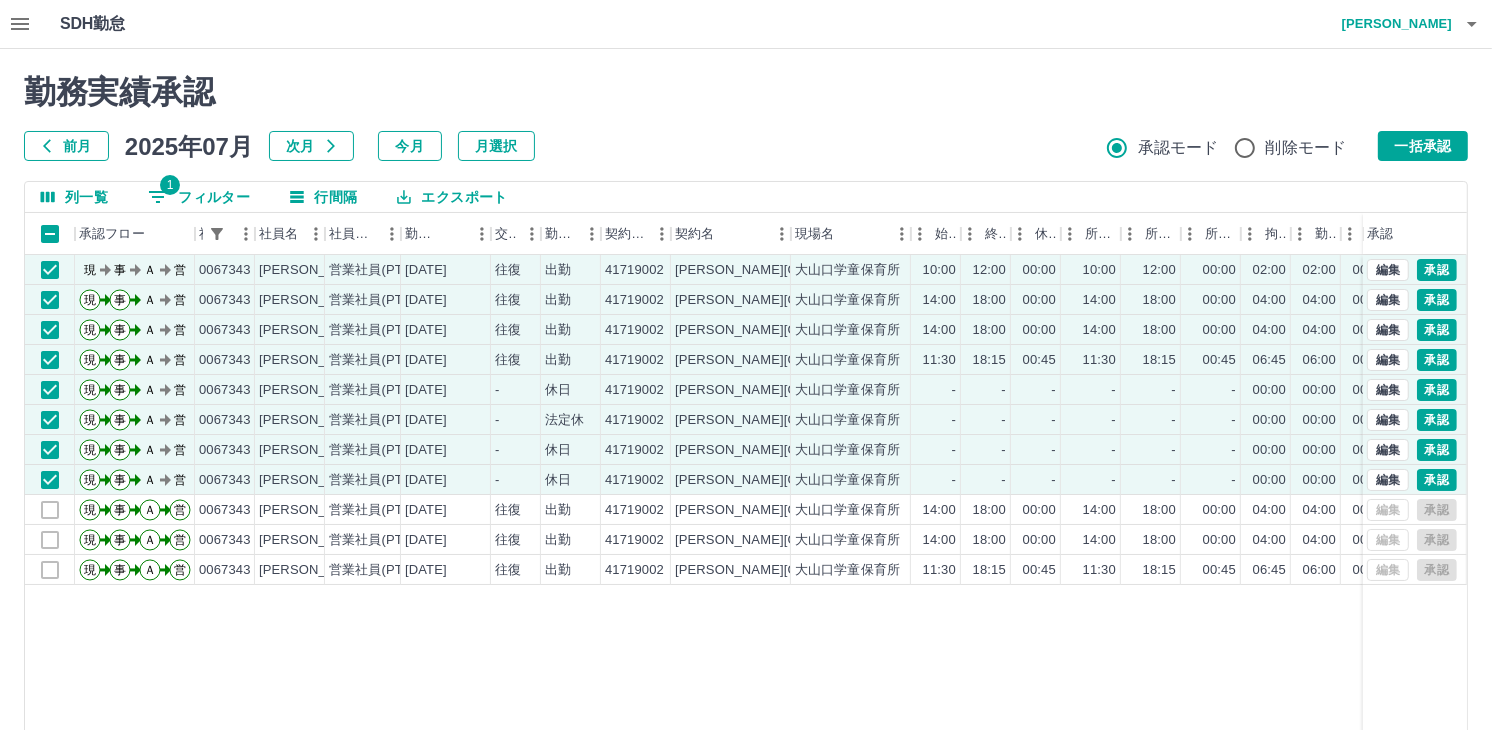 click on "勤務実績承認 前月 [DATE] 次月 今月 月選択 承認モード 削除モード 一括承認 列一覧 1 フィルター 行間隔 エクスポート 承認フロー 社員番号 社員名 社員区分 勤務日 交通費 勤務区分 契約コード 契約名 現場名 始業 終業 休憩 所定開始 所定終業 所定休憩 拘束 勤務 遅刻等 コメント ステータス 承認 現 事 Ａ 営 0067343 [PERSON_NAME] 営業社員(PT契約) [DATE] 往復 出勤 41719002 [PERSON_NAME][GEOGRAPHIC_DATA] 10:00 12:00 00:00 10:00 12:00 00:00 02:00 02:00 00:00 現場責任者承認待 現 事 Ａ 営 0067343 [PERSON_NAME] 営業社員(PT契約) [DATE] 往復 出勤 41719002 [PERSON_NAME][GEOGRAPHIC_DATA]保育所 14:00 18:00 00:00 14:00 18:00 00:00 04:00 04:00 00:00 事務担当者承認待 現 事 Ａ 営 0067343 [PERSON_NAME] 営業社員(PT契約) [DATE] 往復 出勤 41719002 [PERSON_NAME][GEOGRAPHIC_DATA]保育所 14:00 18:00 00:00 14:00 18:00 00:00 04:00 04:00 00:00 現 事 -" at bounding box center (746, 447) 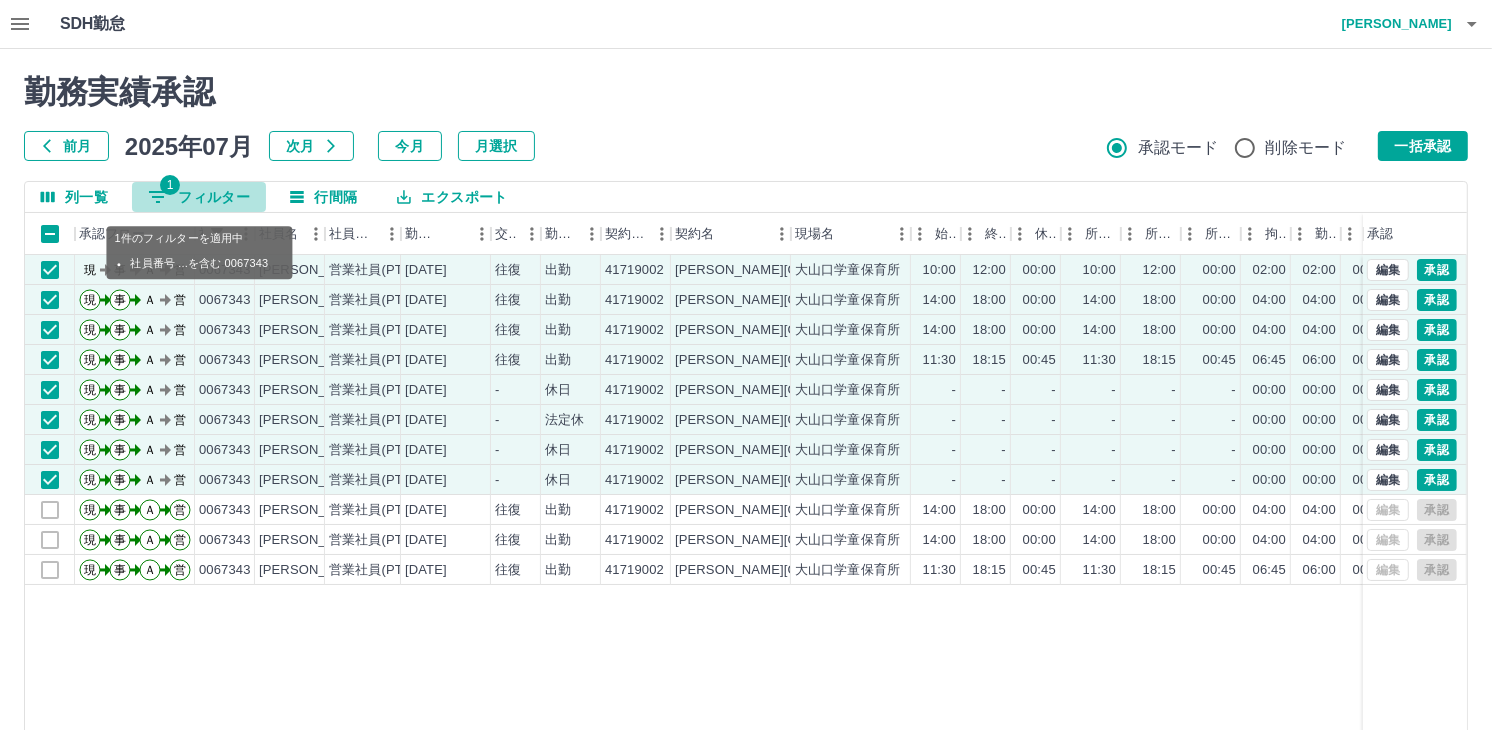drag, startPoint x: 204, startPoint y: 202, endPoint x: 232, endPoint y: 200, distance: 28.071337 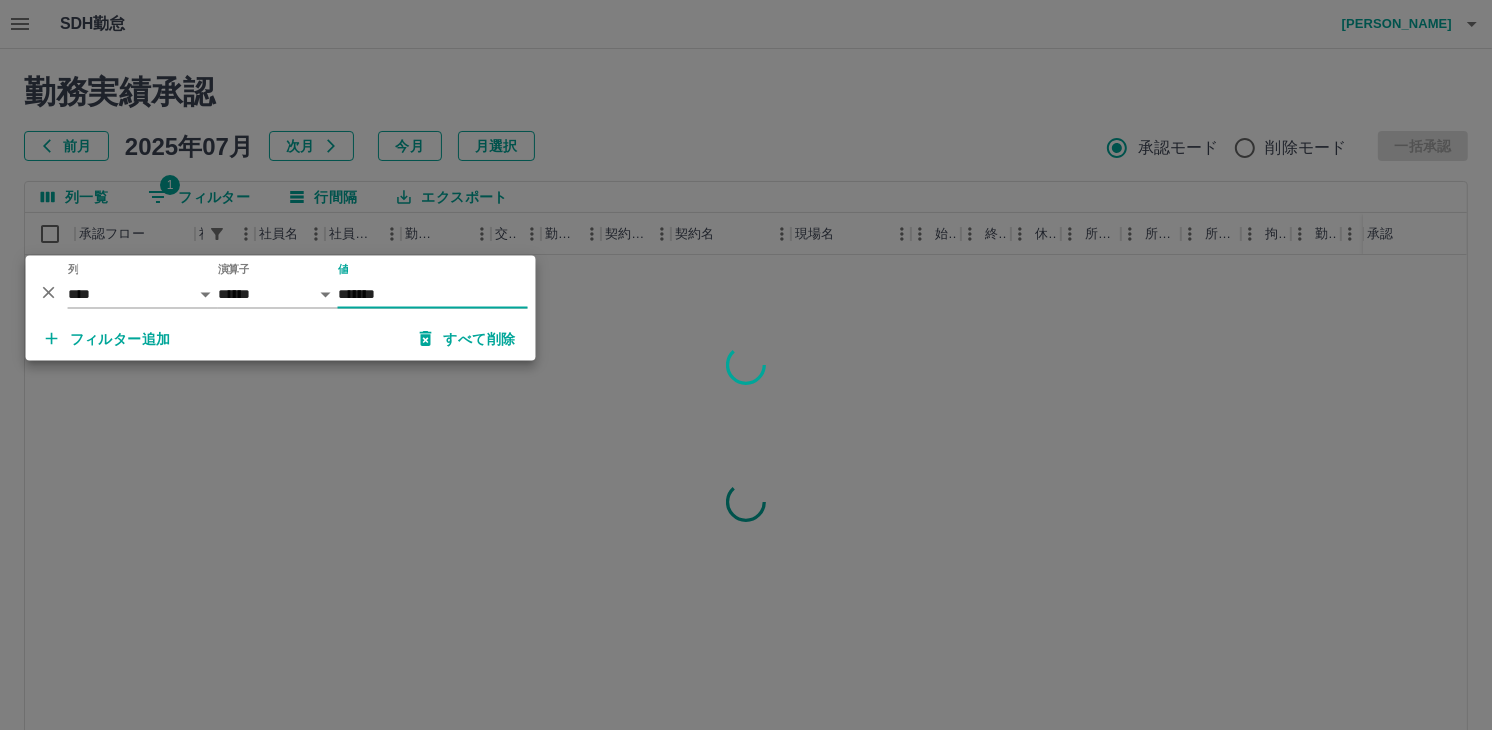 type on "*******" 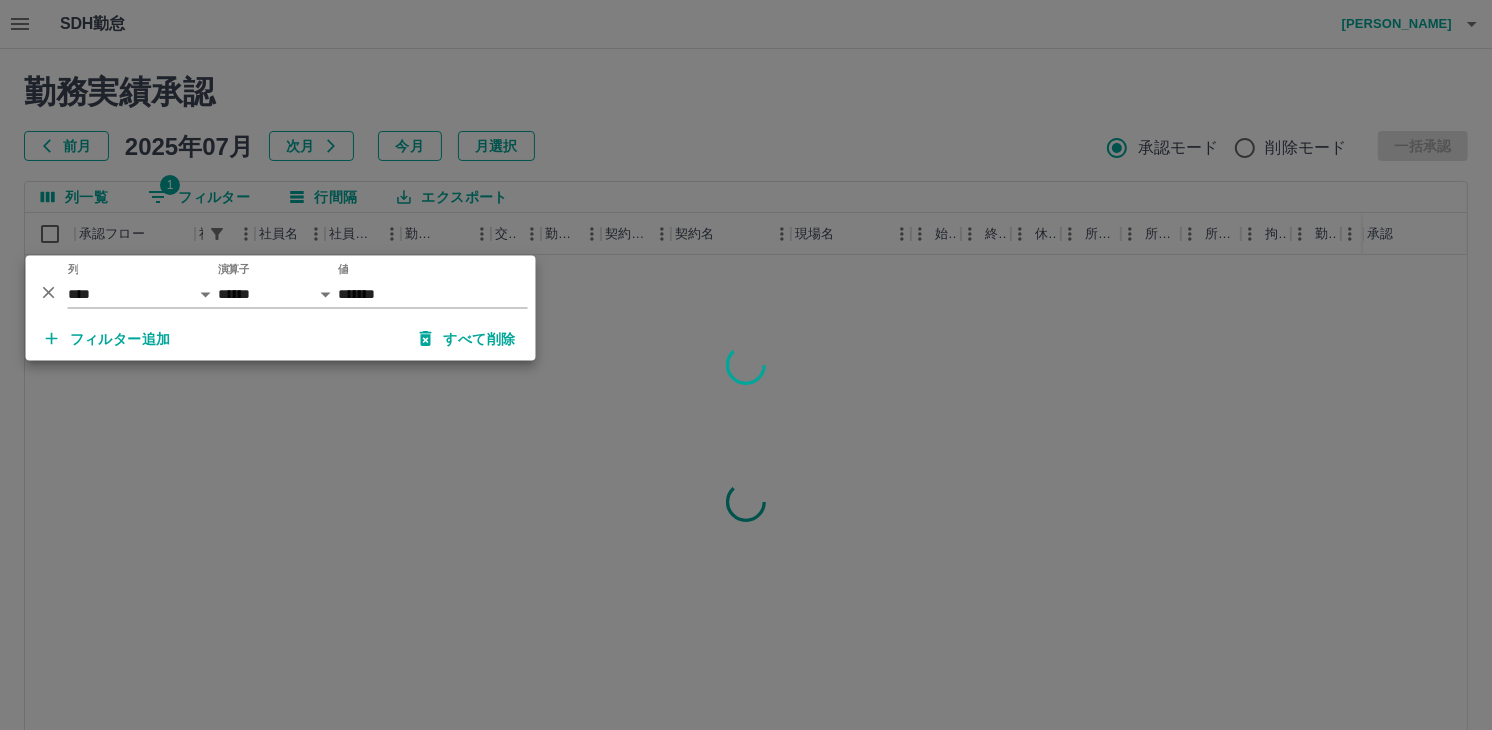 click at bounding box center (746, 365) 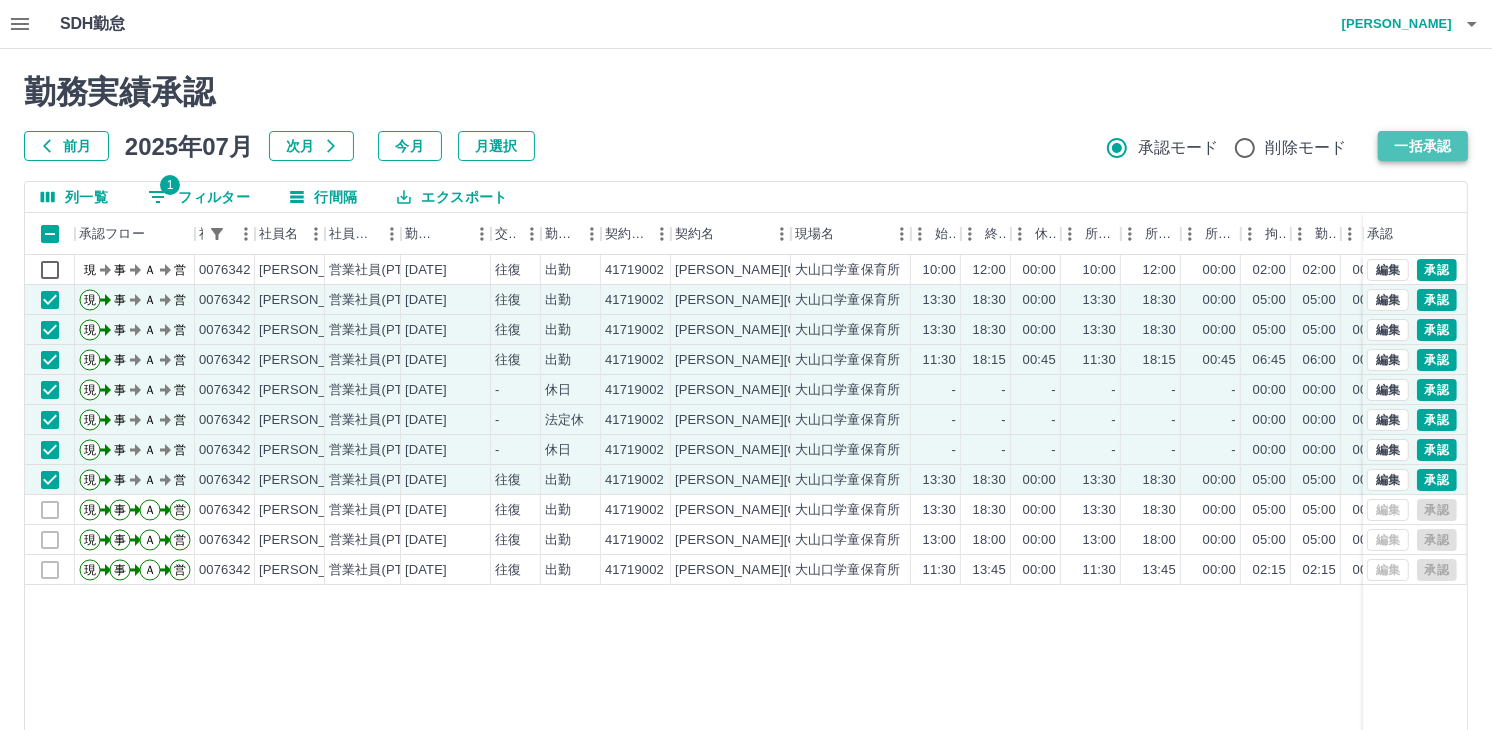 click on "一括承認" at bounding box center [1423, 146] 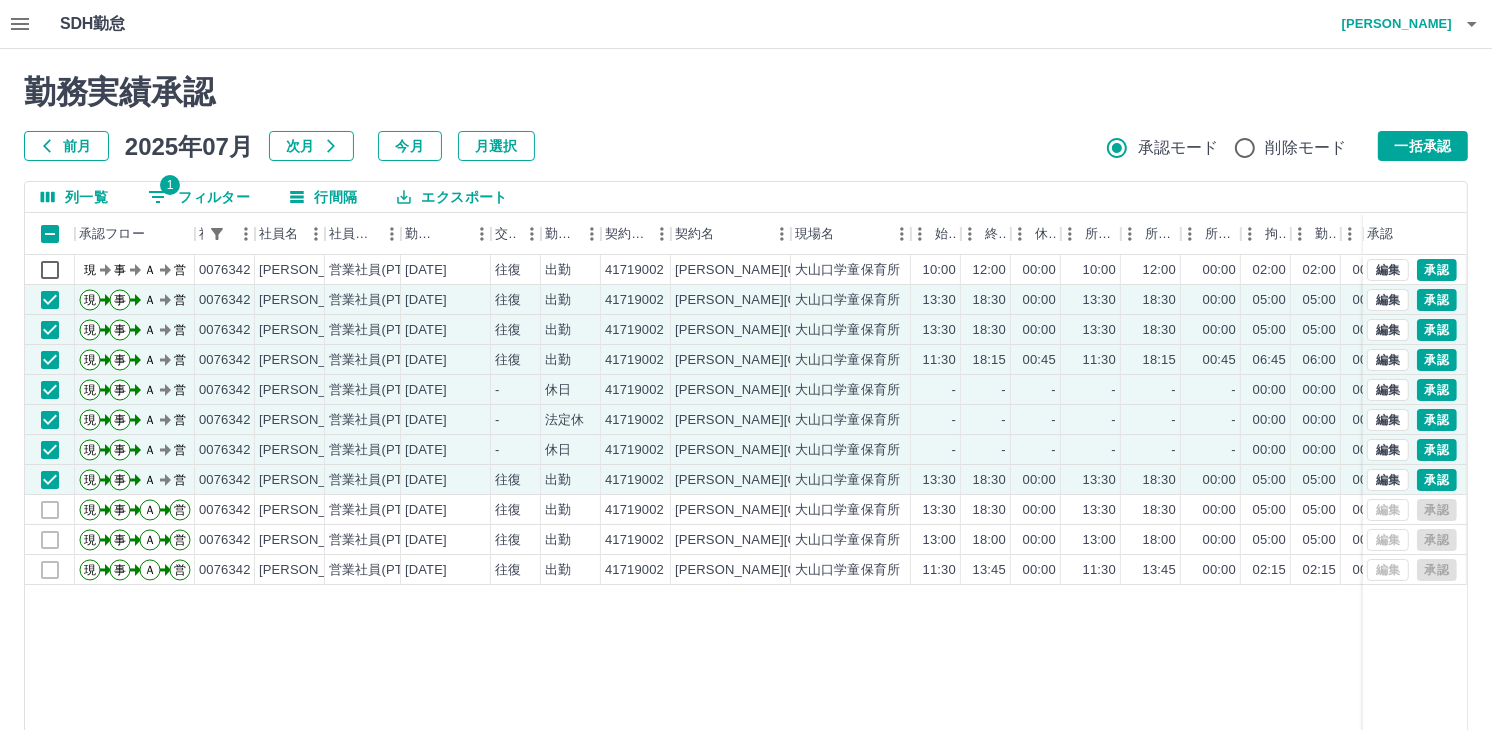 click on "1 フィルター" at bounding box center [199, 197] 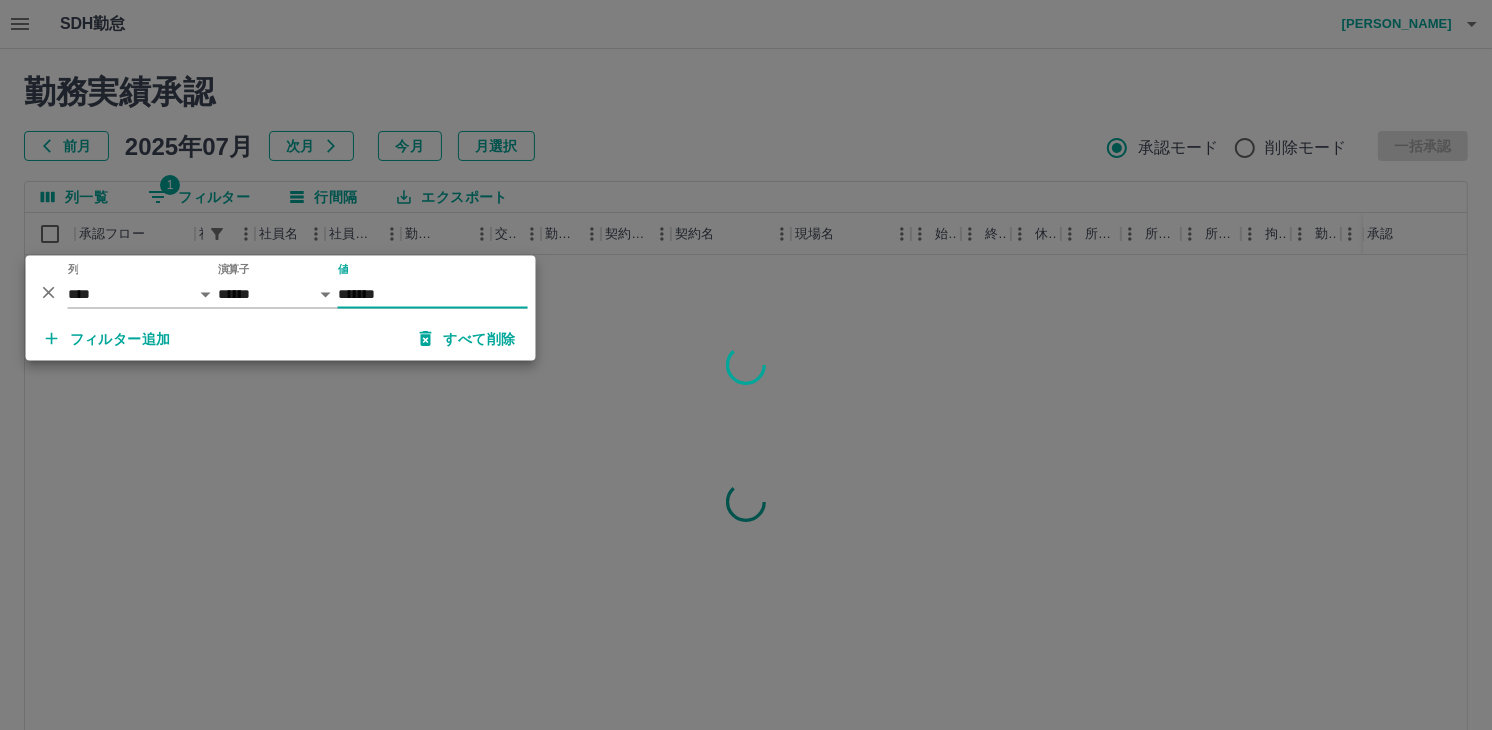 type on "*******" 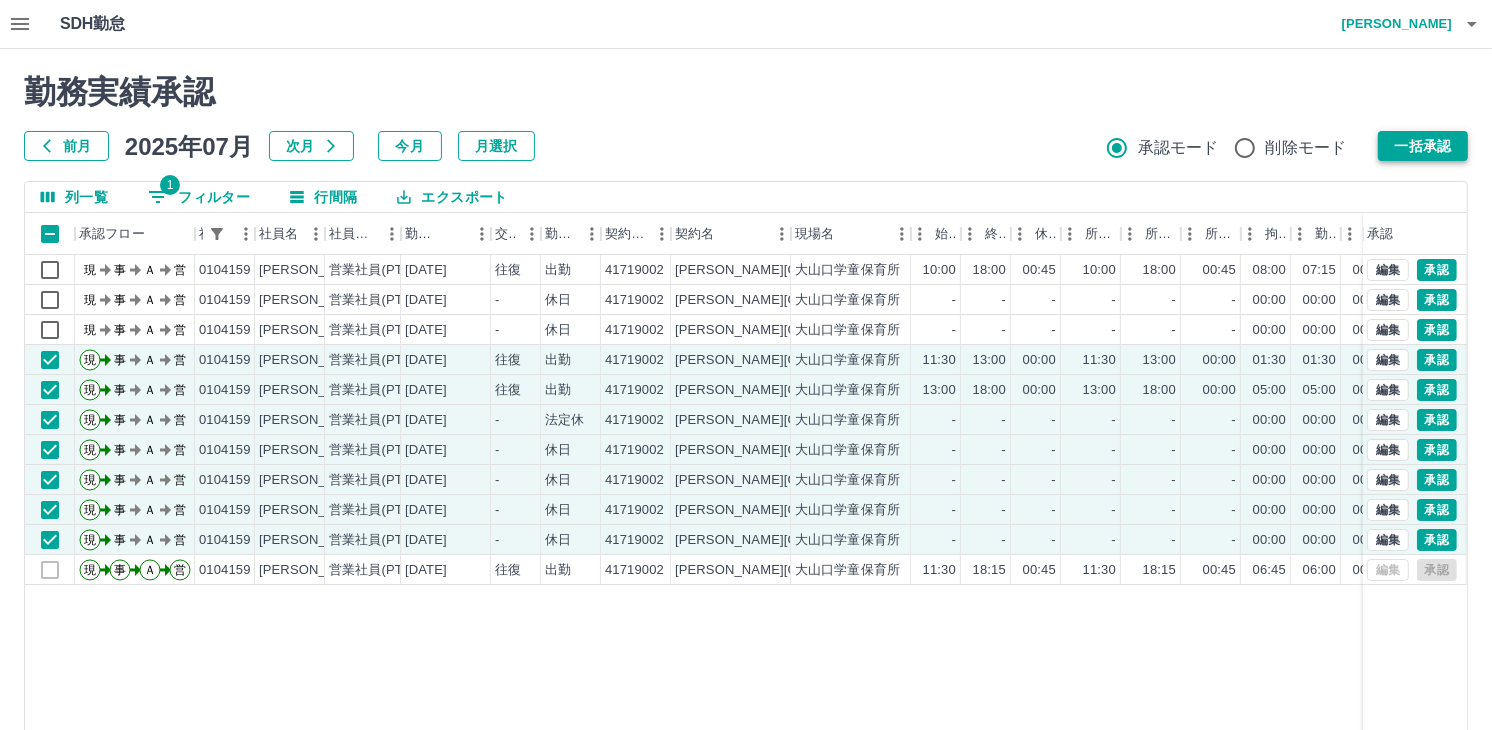 click on "一括承認" at bounding box center (1423, 146) 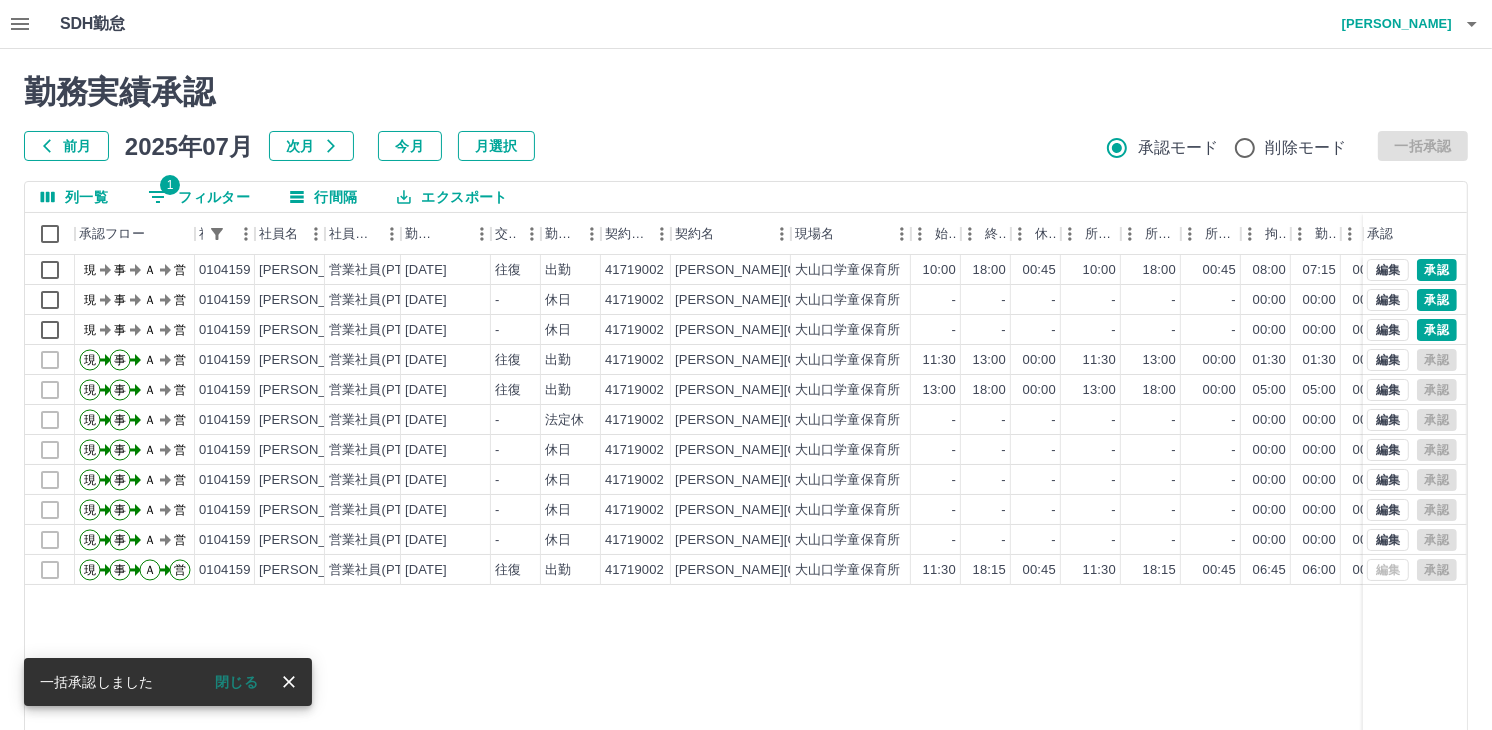 click on "1 フィルター" at bounding box center (199, 197) 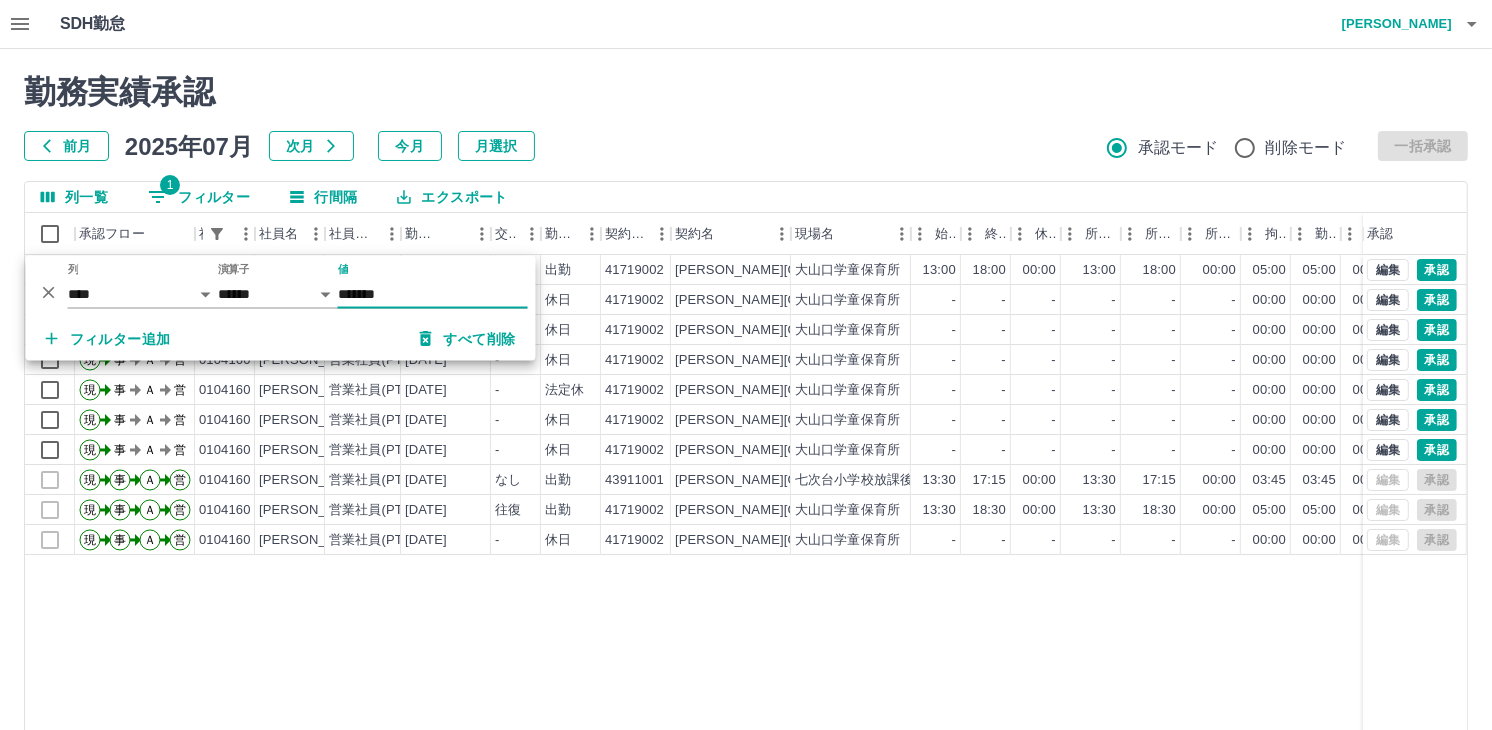 type on "*******" 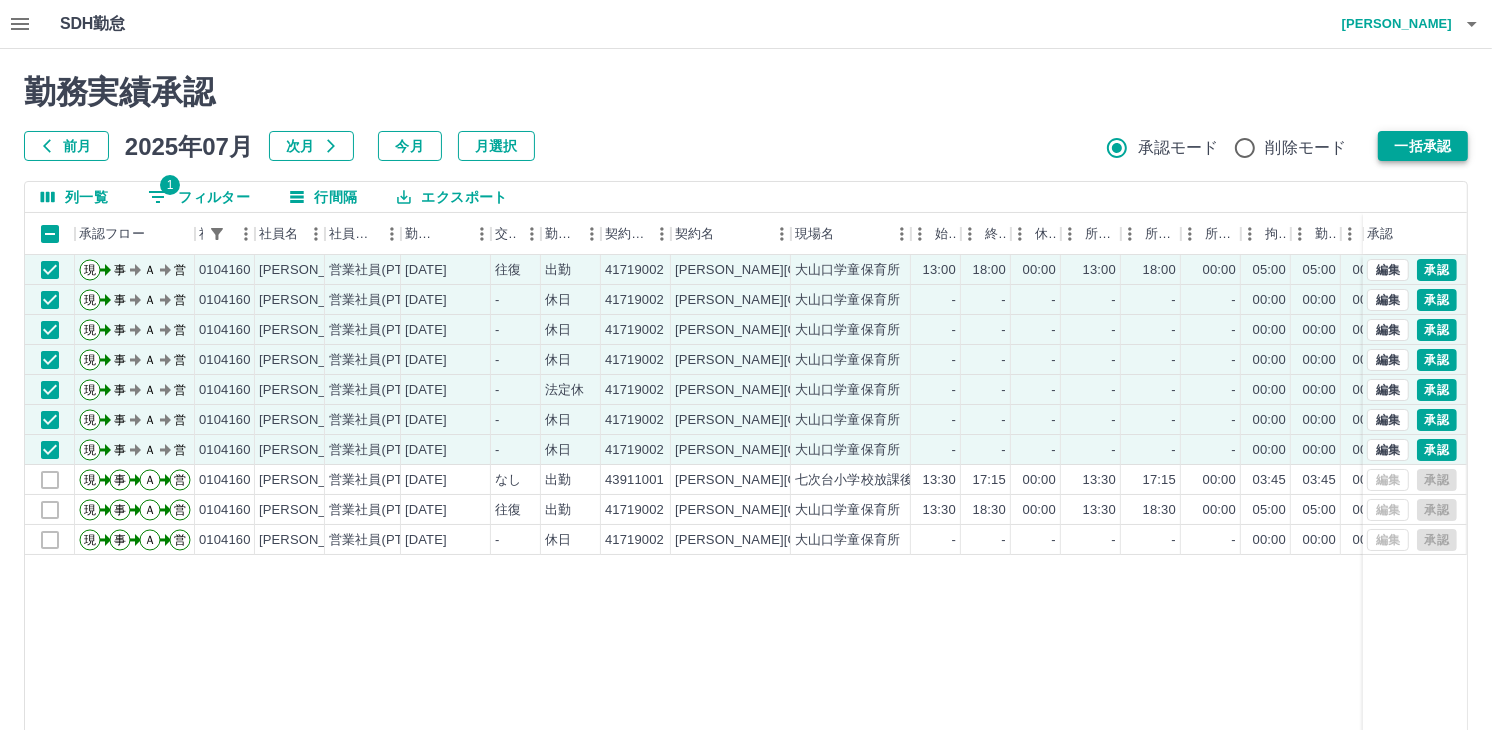 click on "一括承認" at bounding box center [1423, 146] 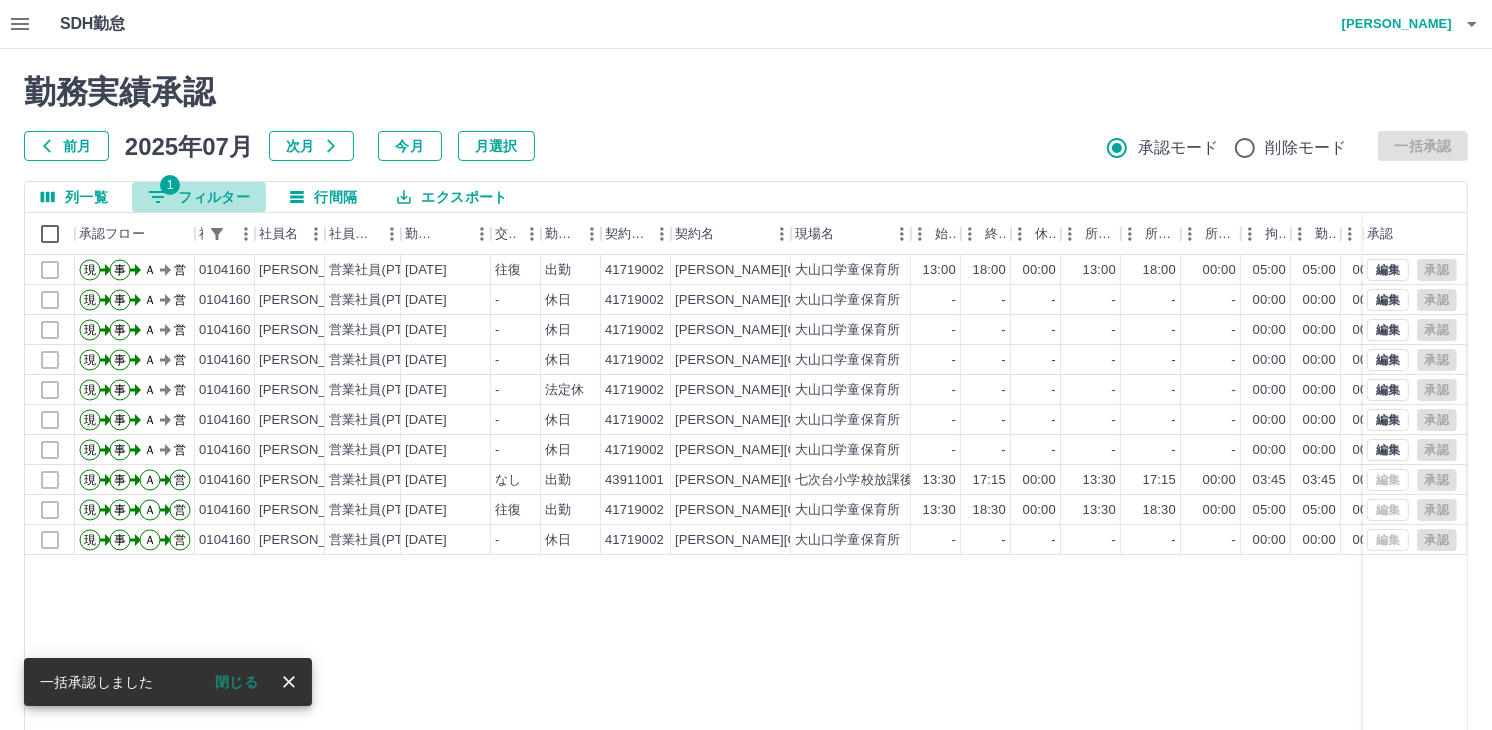 click on "1 フィルター" at bounding box center [199, 197] 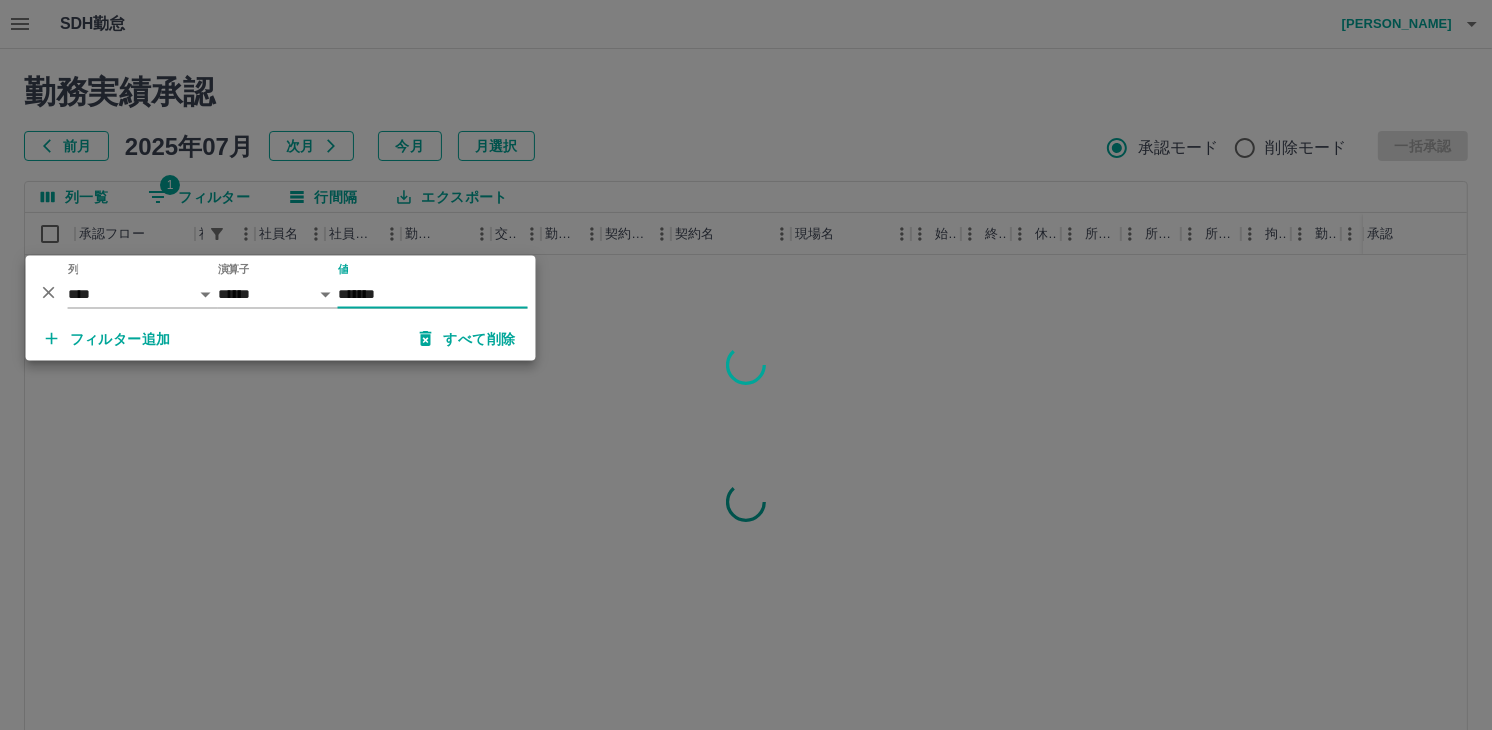 type on "*******" 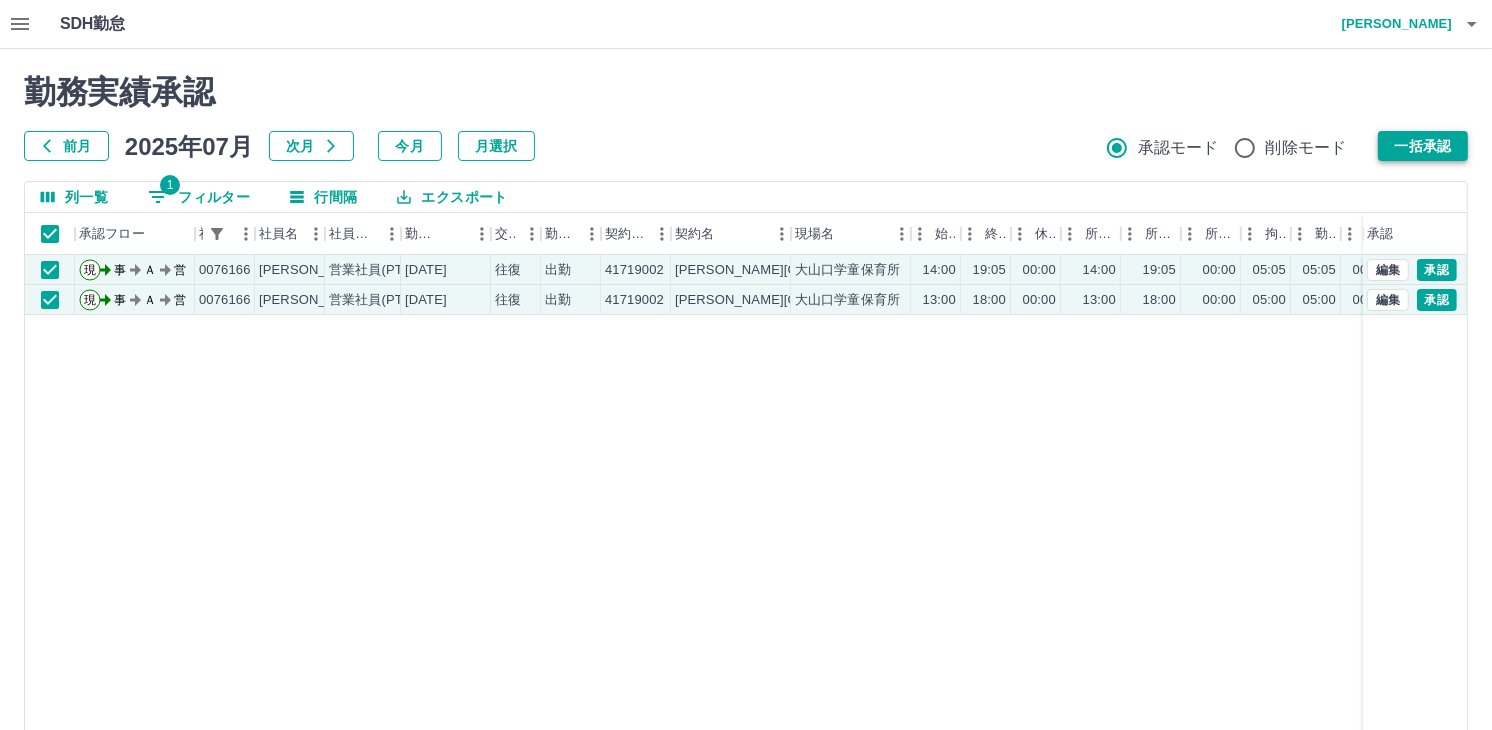 click on "一括承認" at bounding box center [1423, 146] 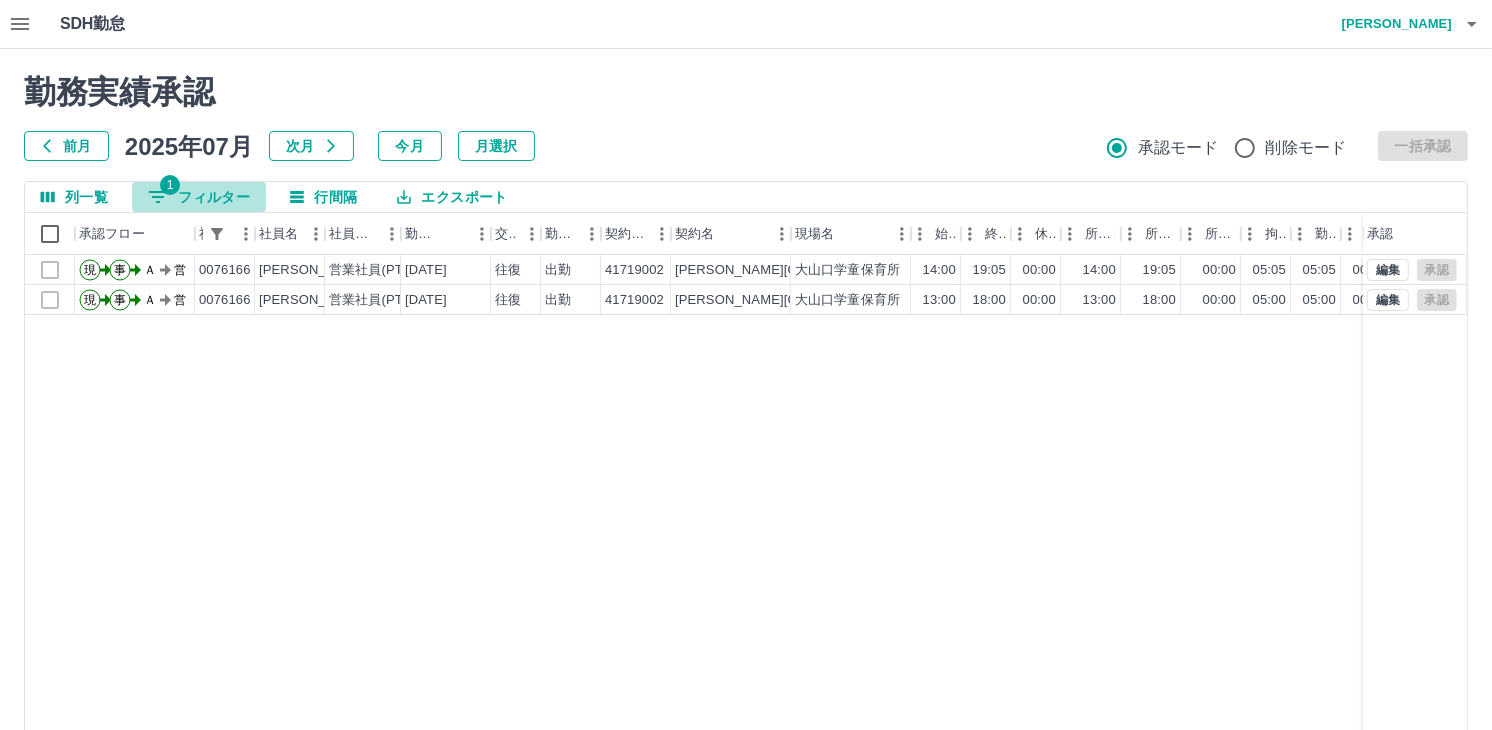 click on "1 フィルター" at bounding box center [199, 197] 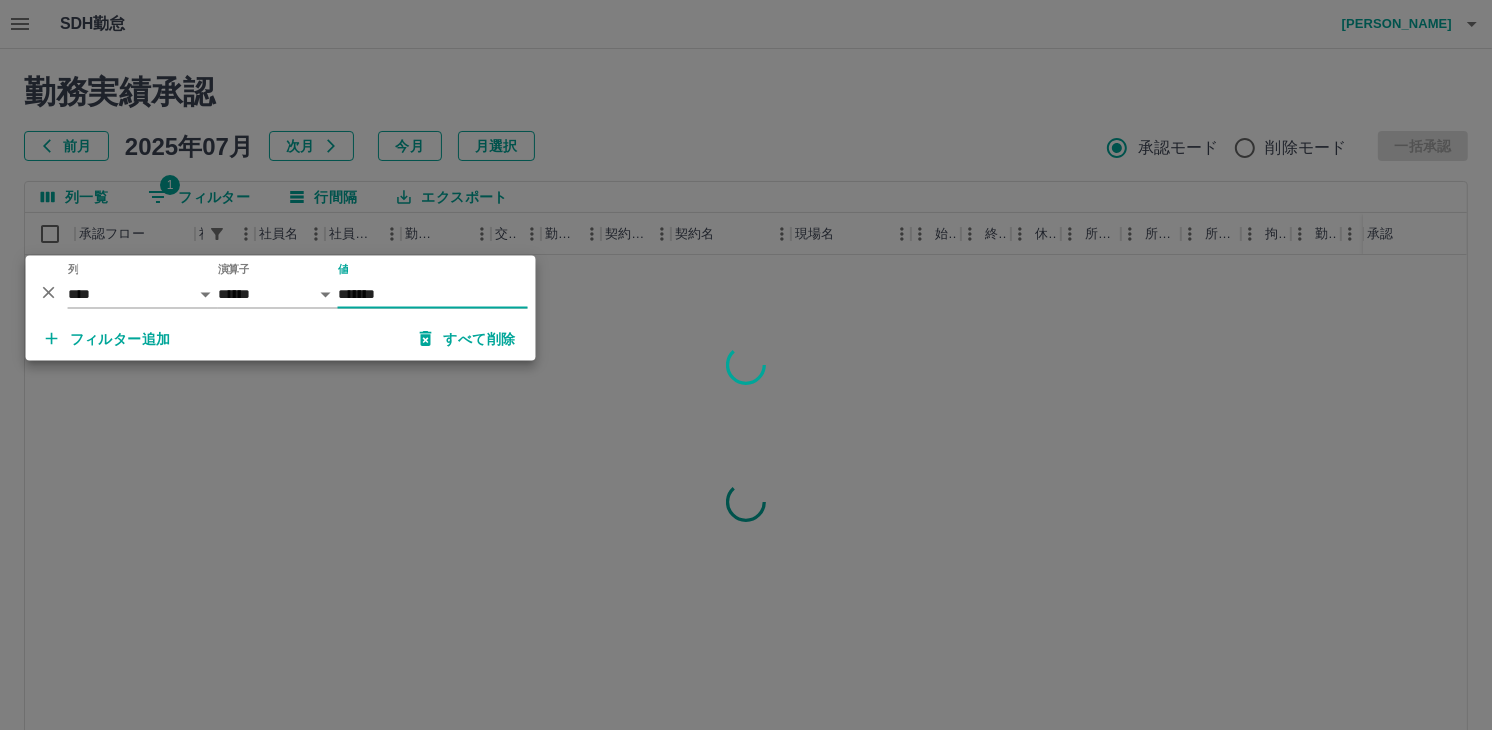 type on "*******" 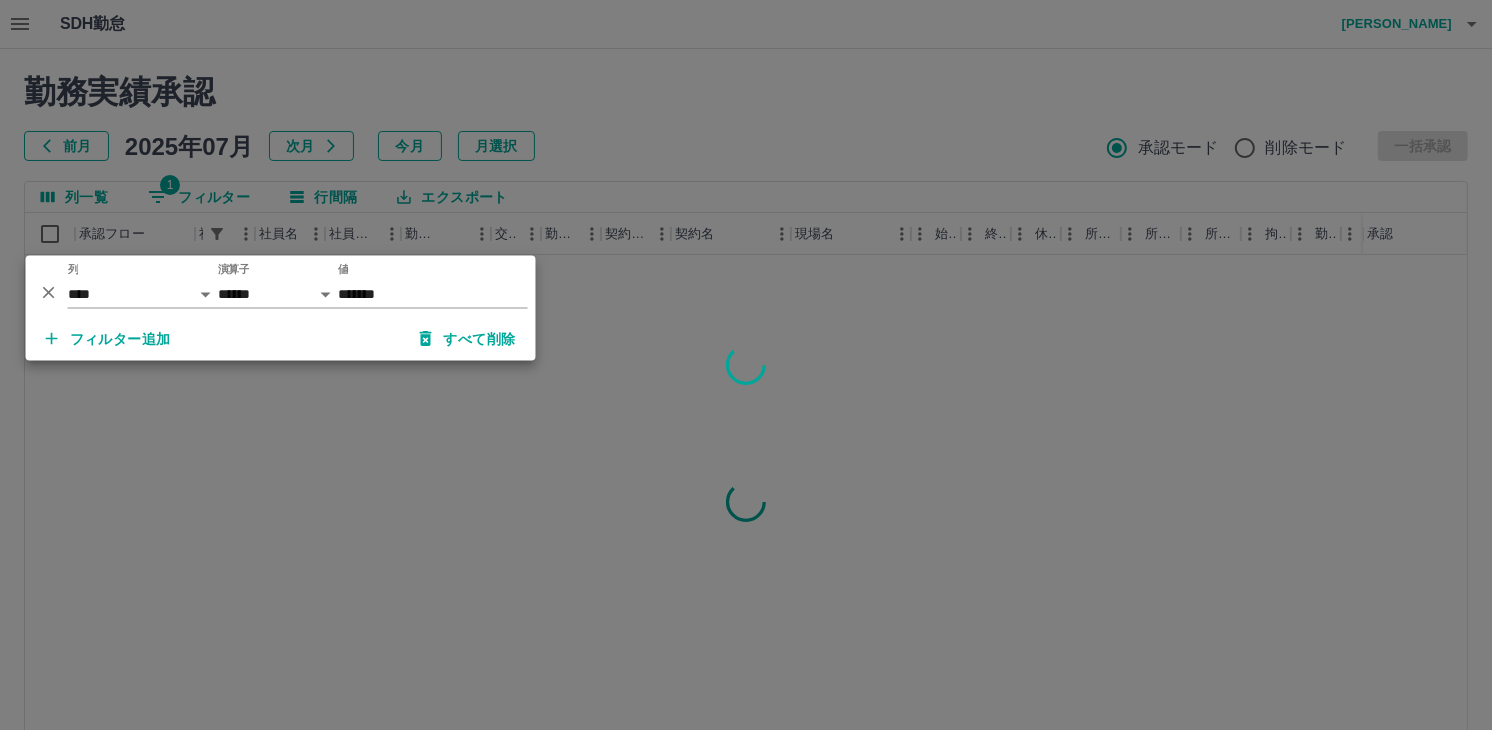 click at bounding box center (746, 365) 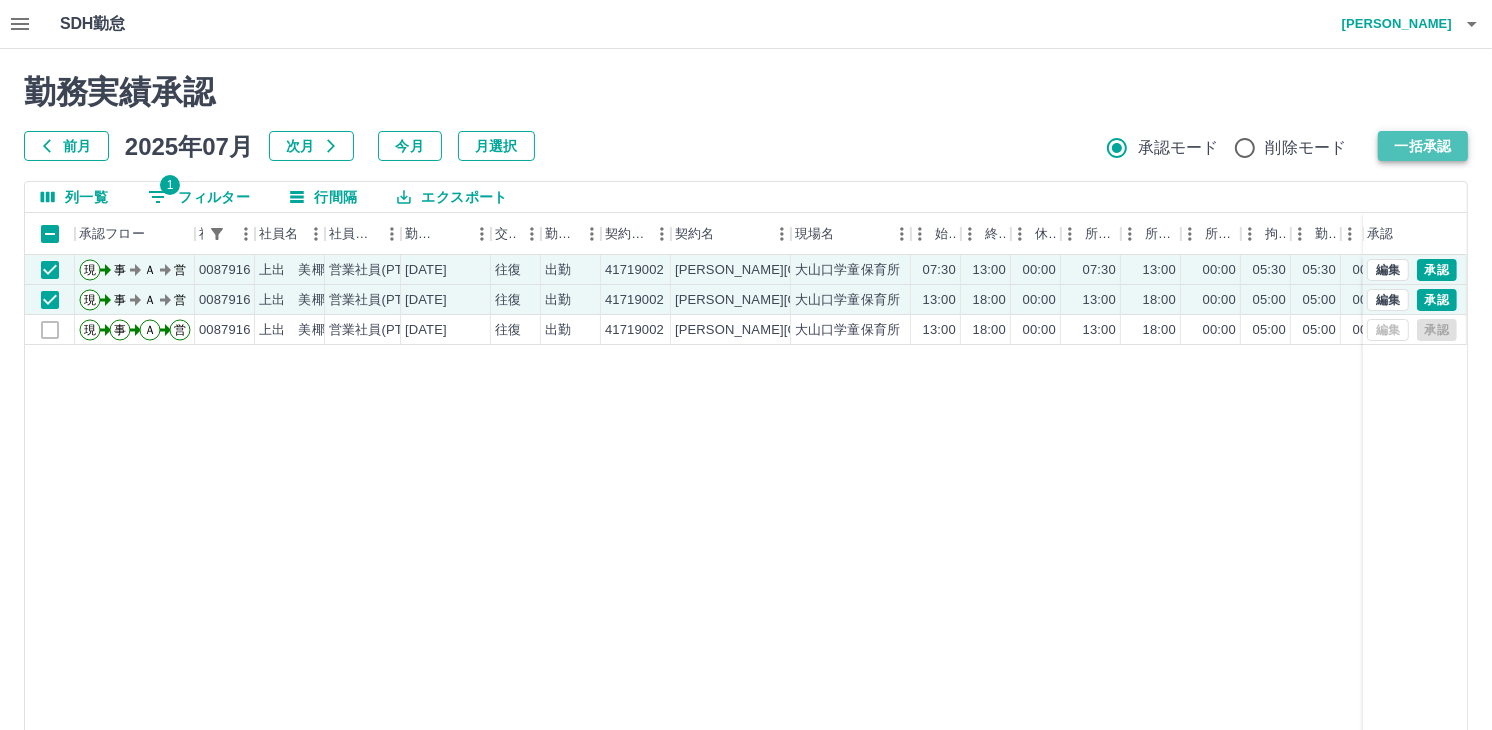 click on "一括承認" at bounding box center (1423, 146) 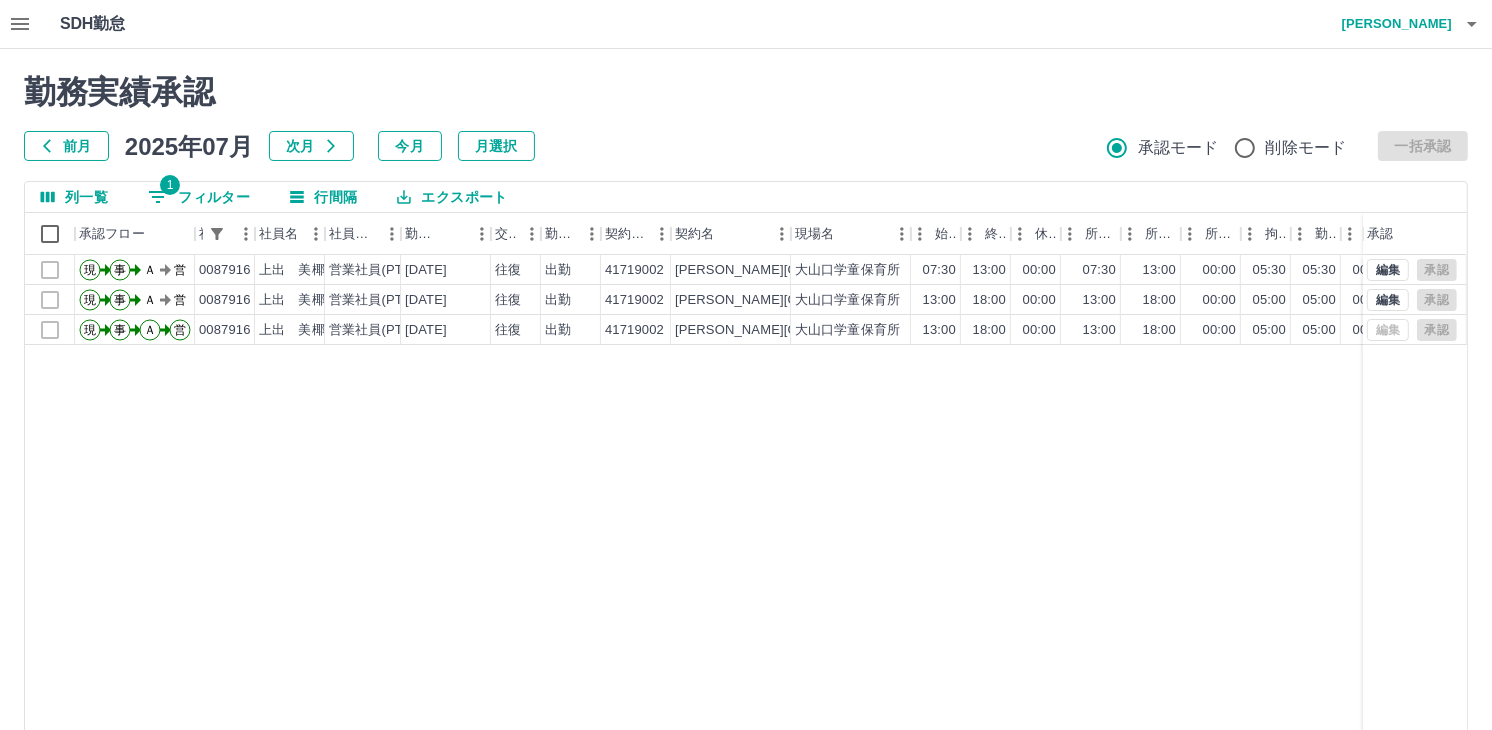 click on "1 フィルター" at bounding box center (199, 197) 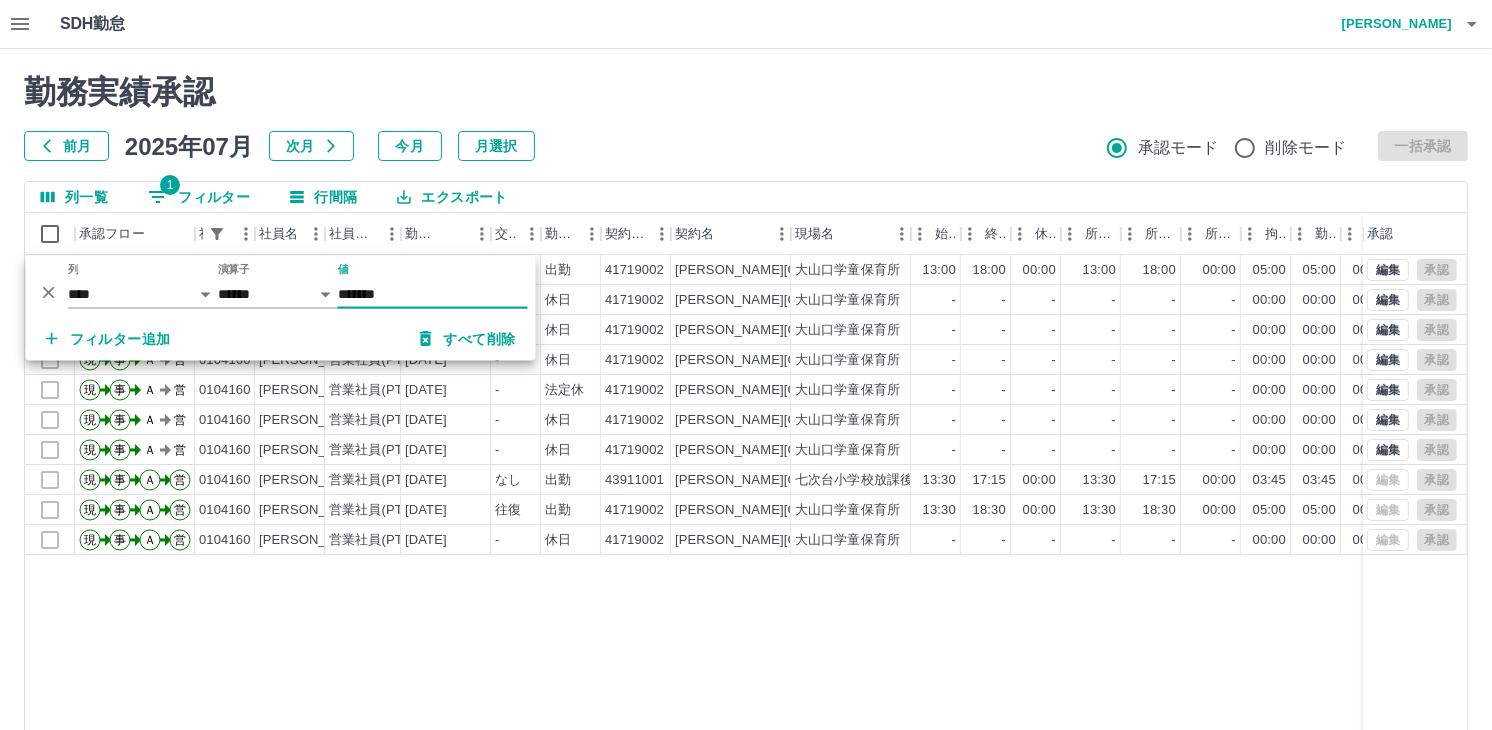 type on "*******" 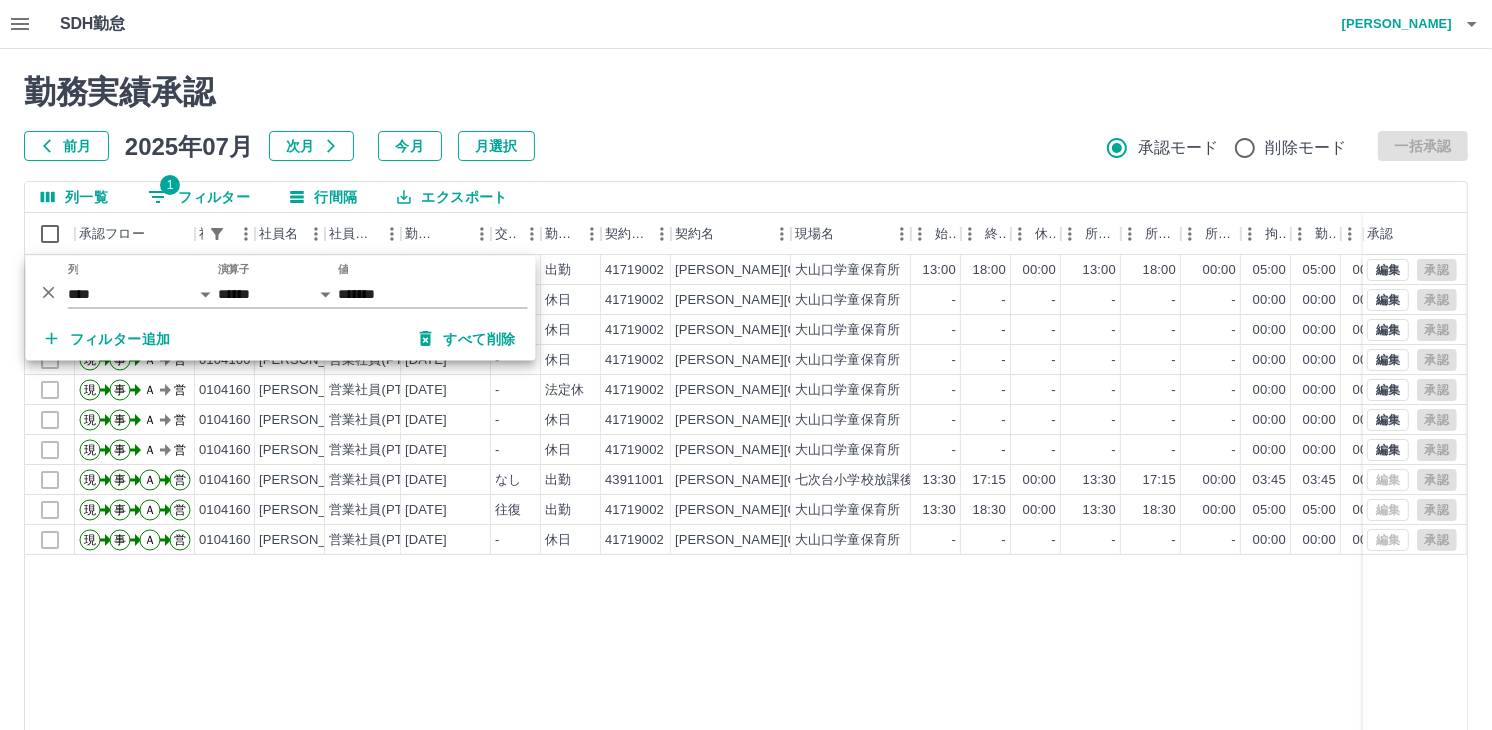click on "前月 [DATE] 次月 今月 月選択 承認モード 削除モード 一括承認" at bounding box center (746, 146) 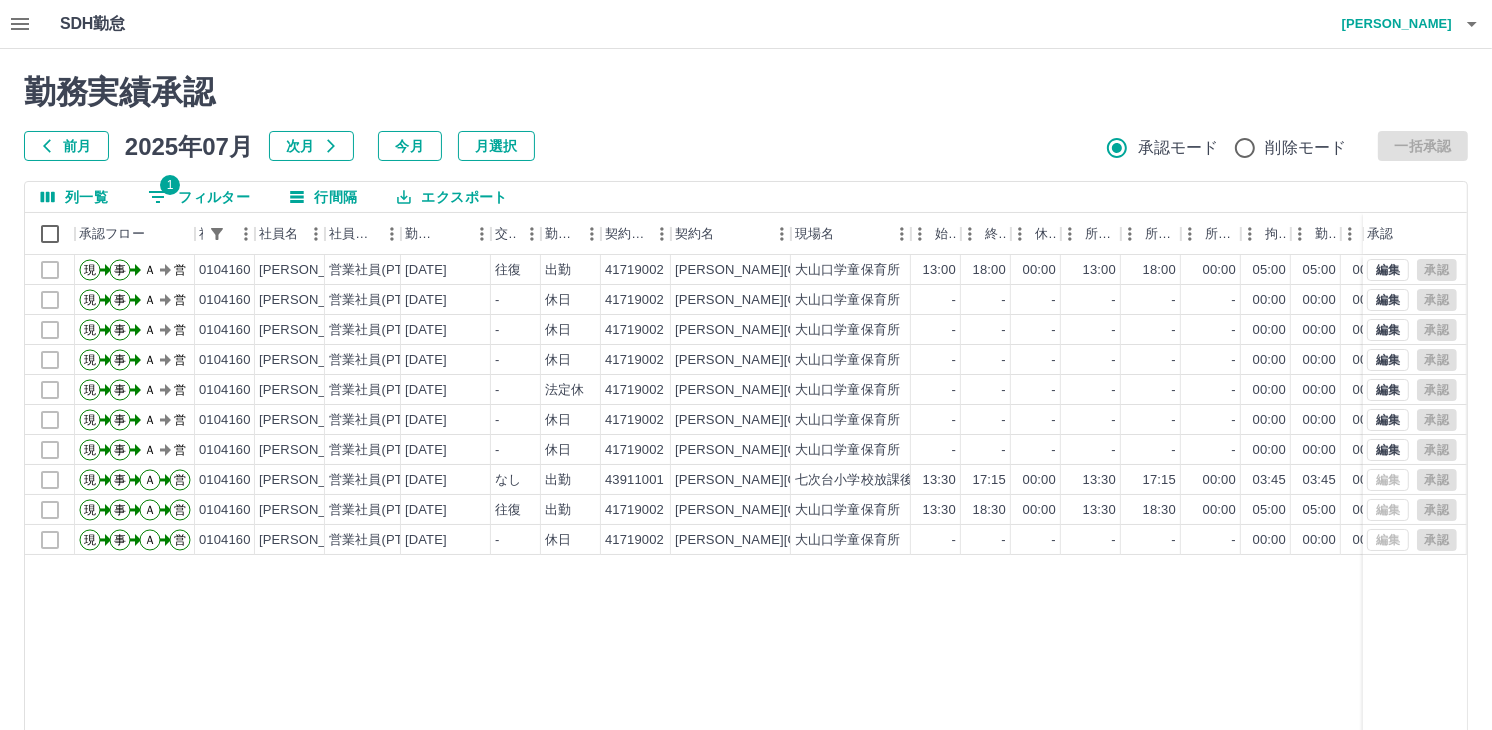 click on "1 フィルター" at bounding box center (199, 197) 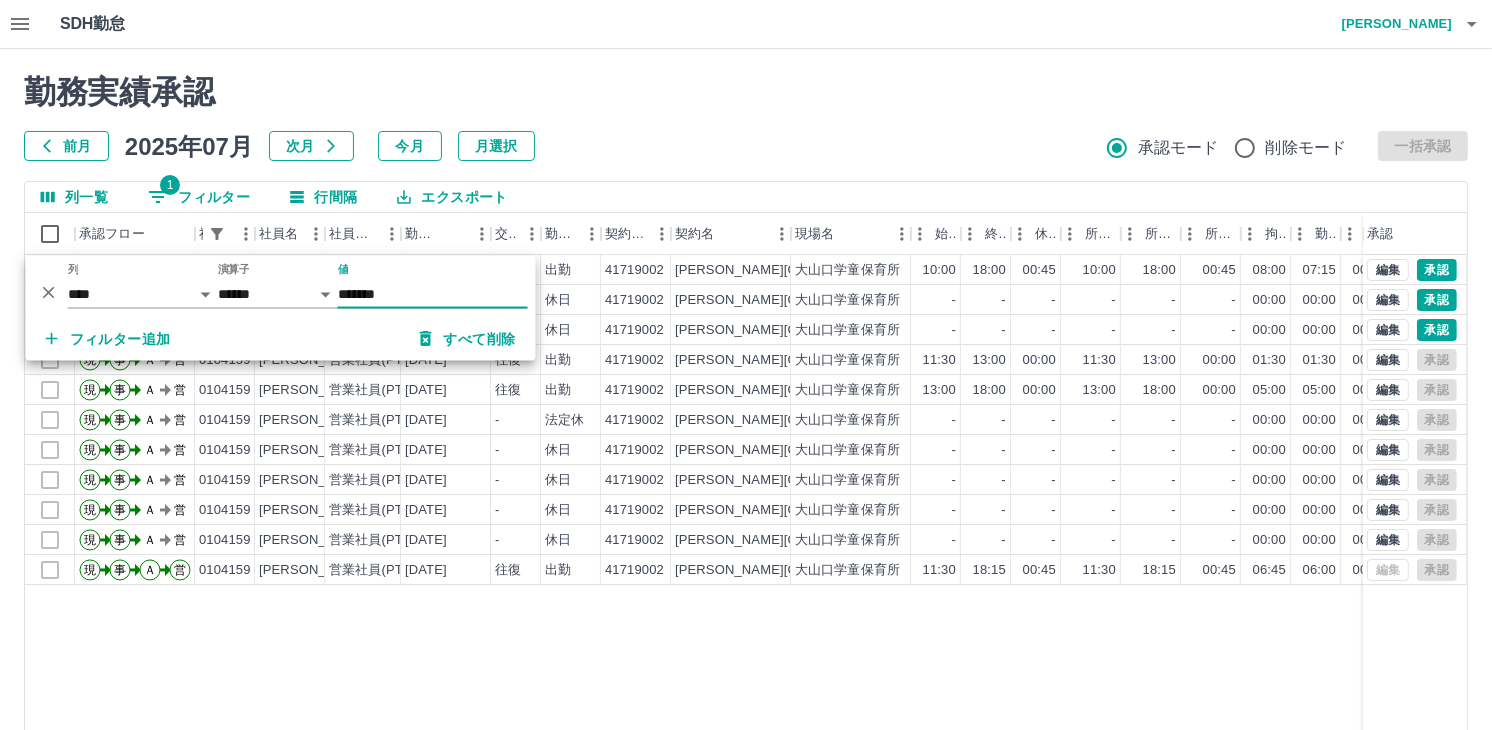 type on "*******" 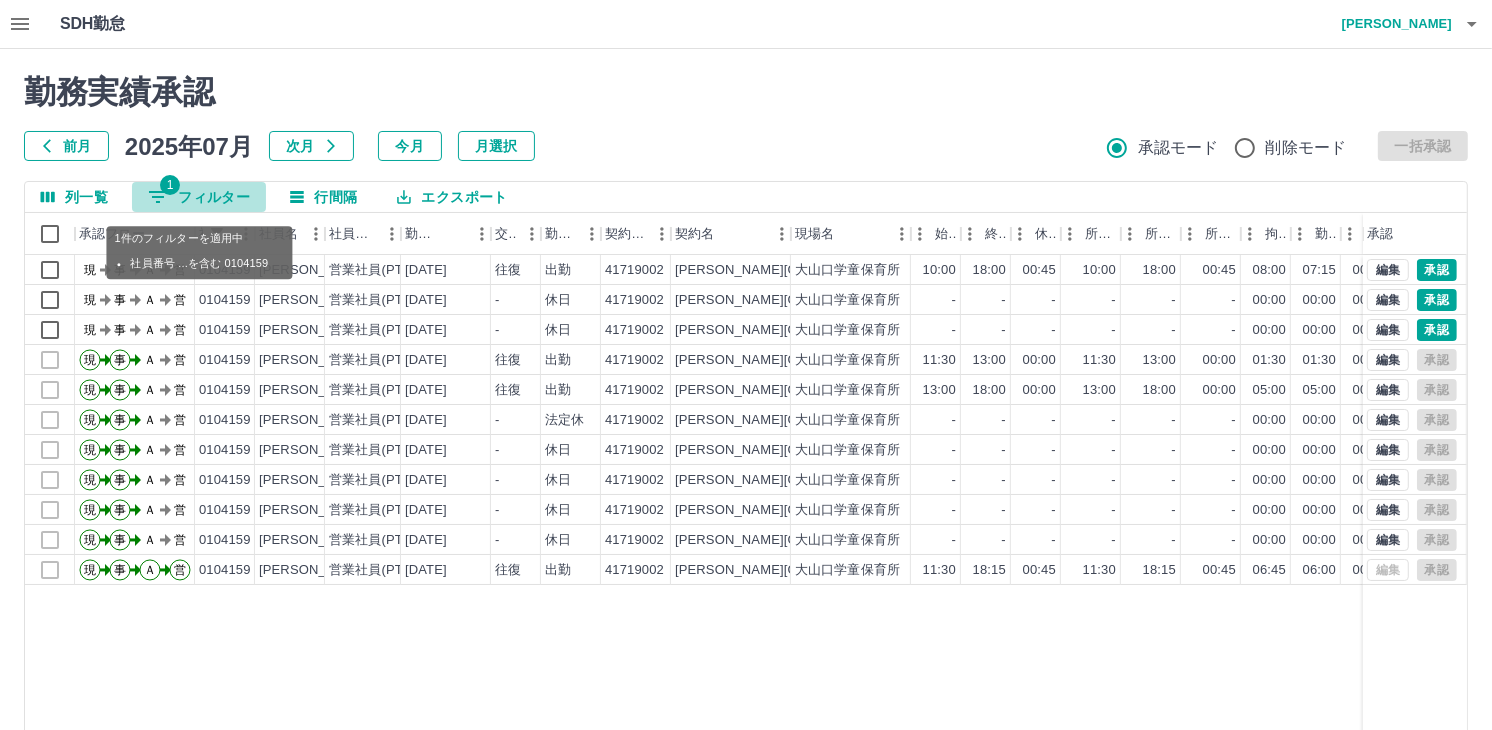 click on "1 フィルター" at bounding box center (199, 197) 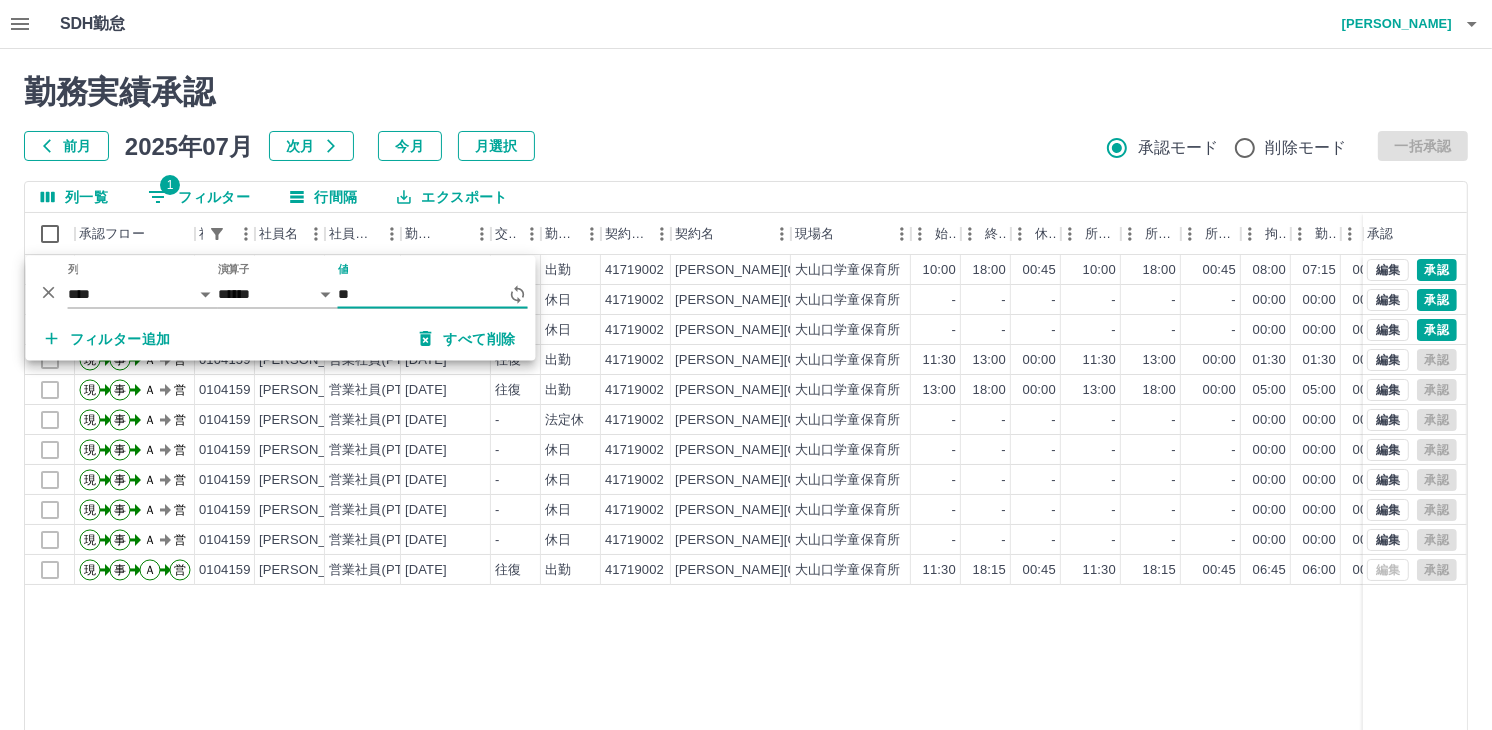 type on "*" 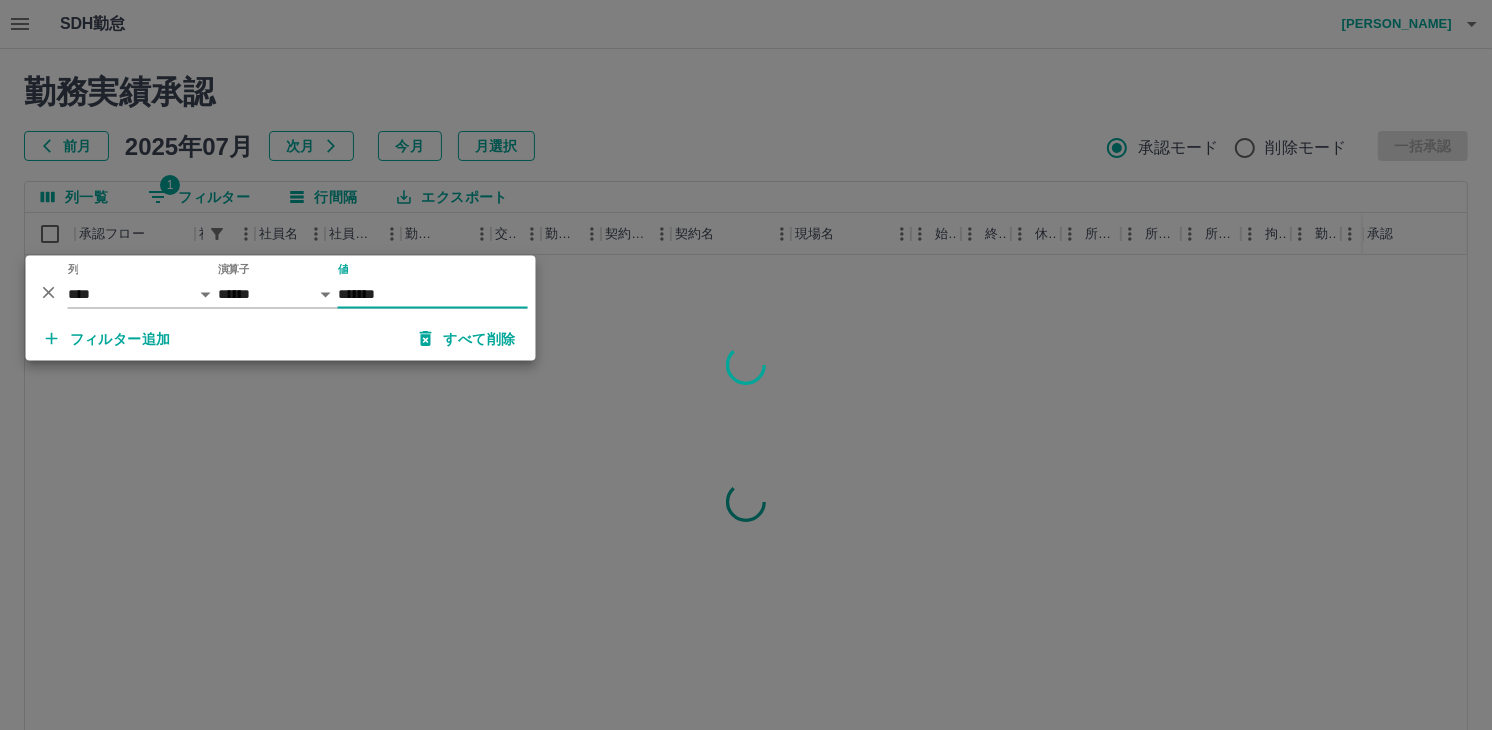 type on "*******" 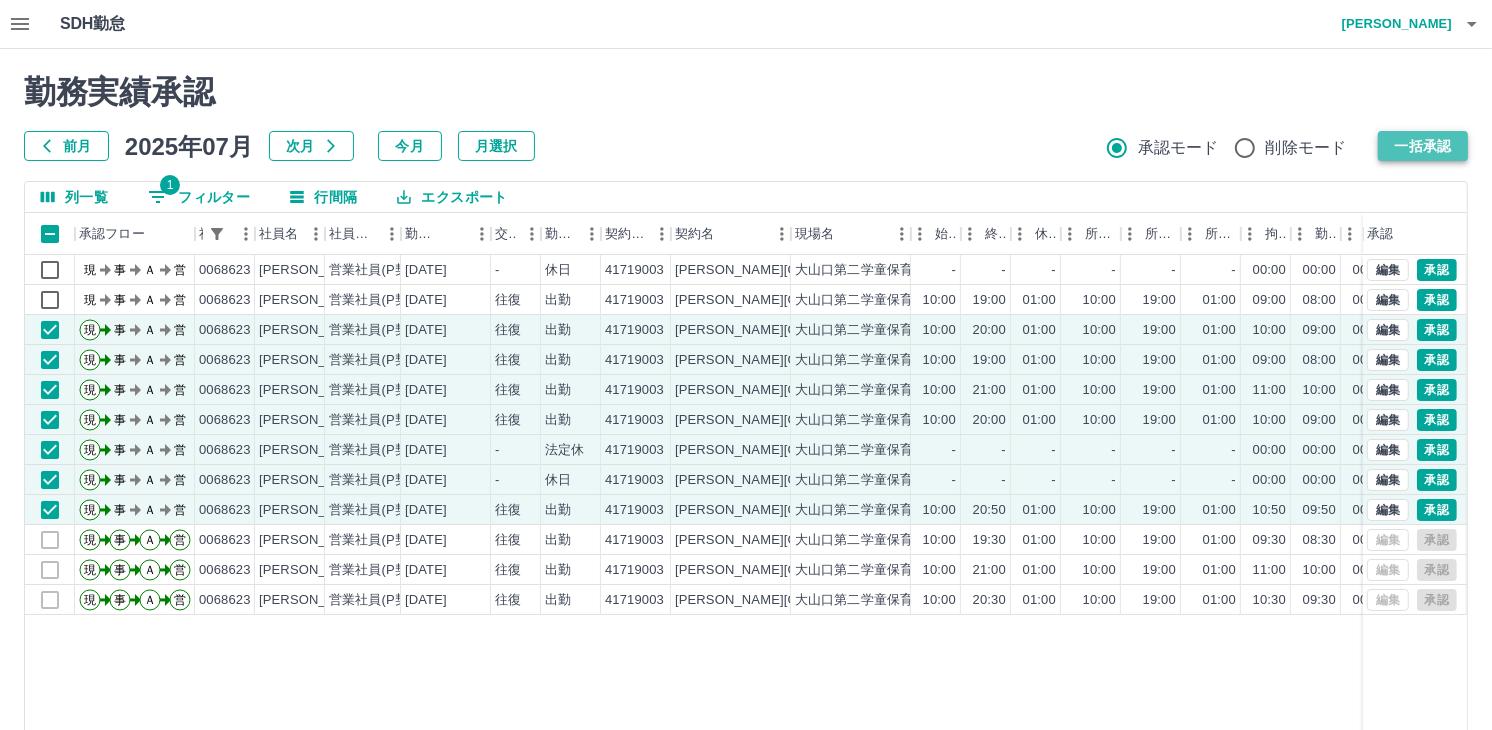 click on "一括承認" at bounding box center (1423, 146) 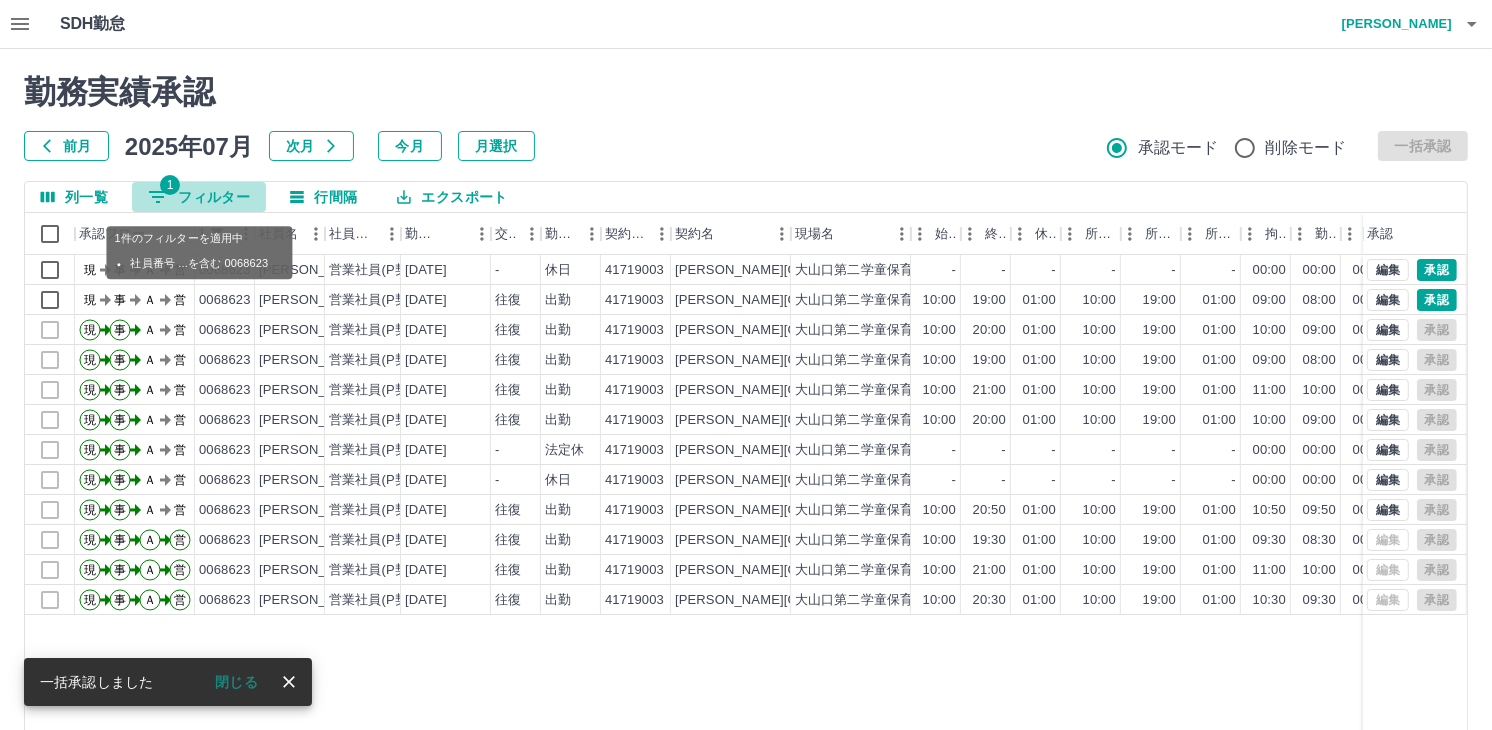 click on "1 フィルター" at bounding box center [199, 197] 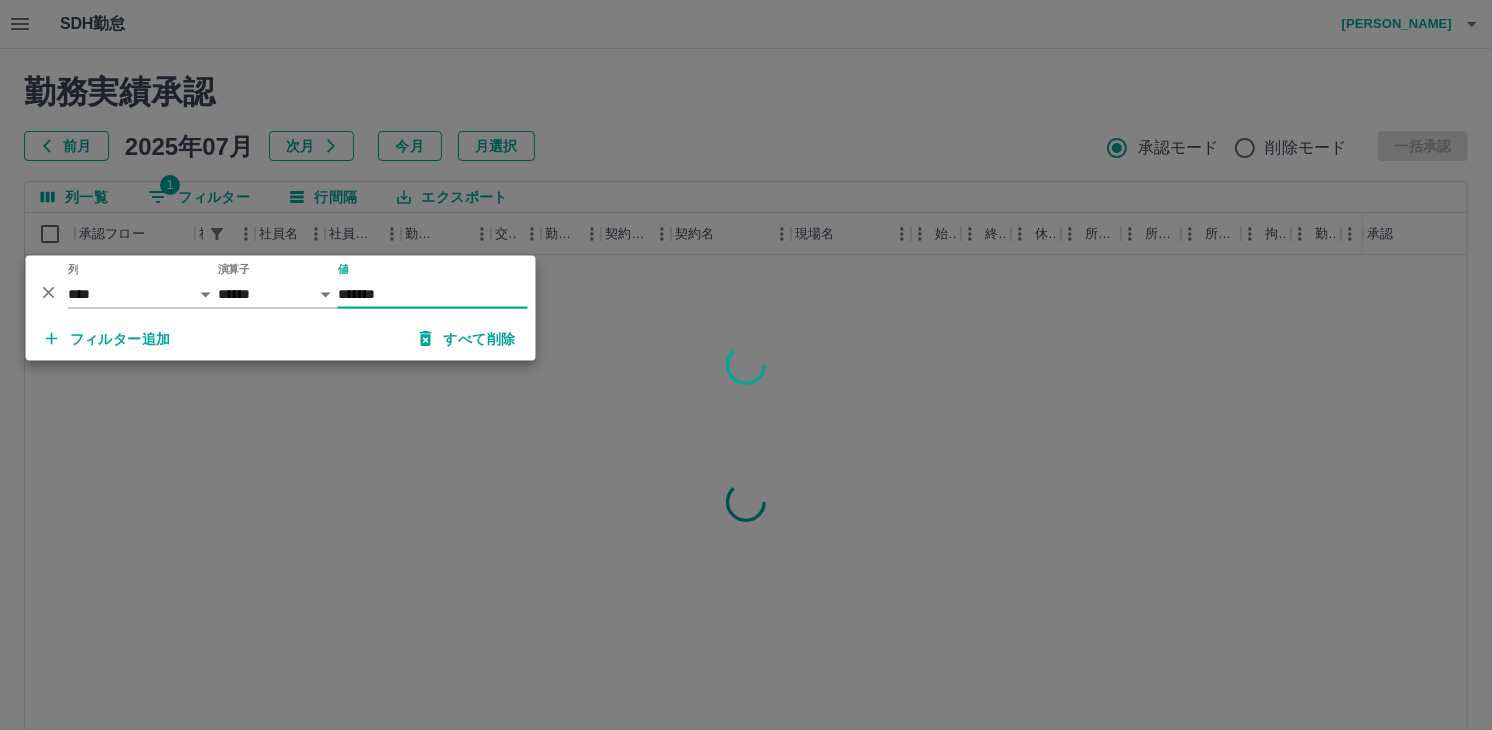 type on "*******" 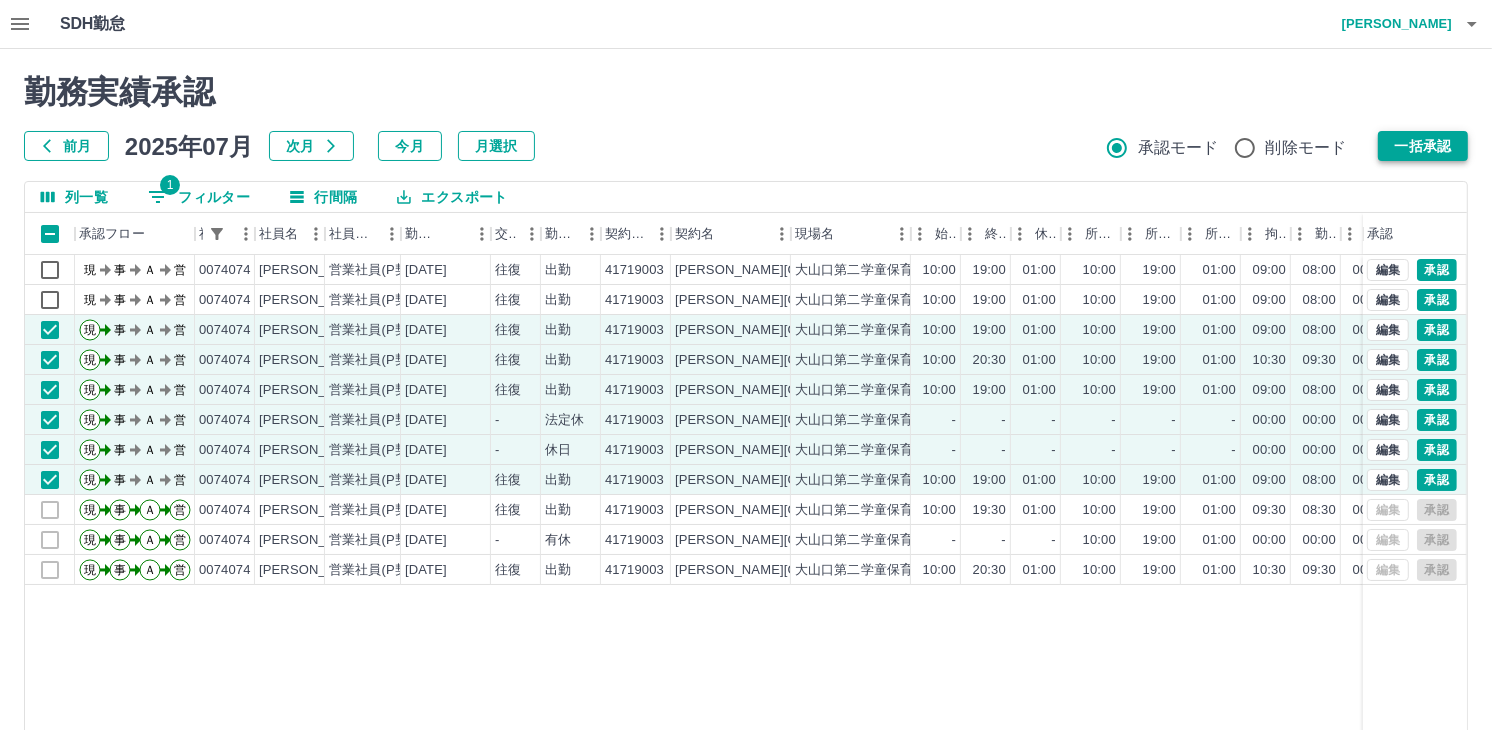 click on "一括承認" at bounding box center [1423, 146] 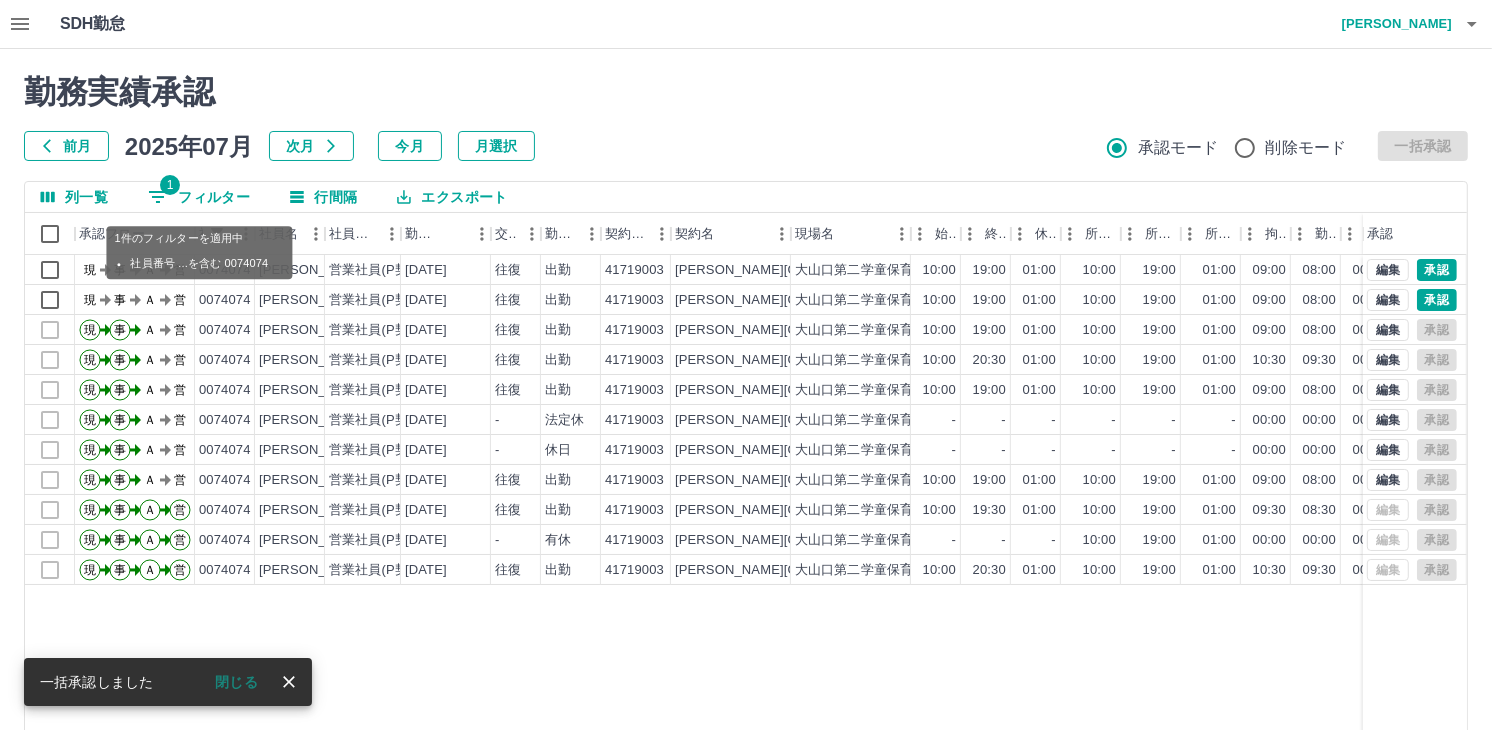 click on "1 フィルター" at bounding box center [199, 197] 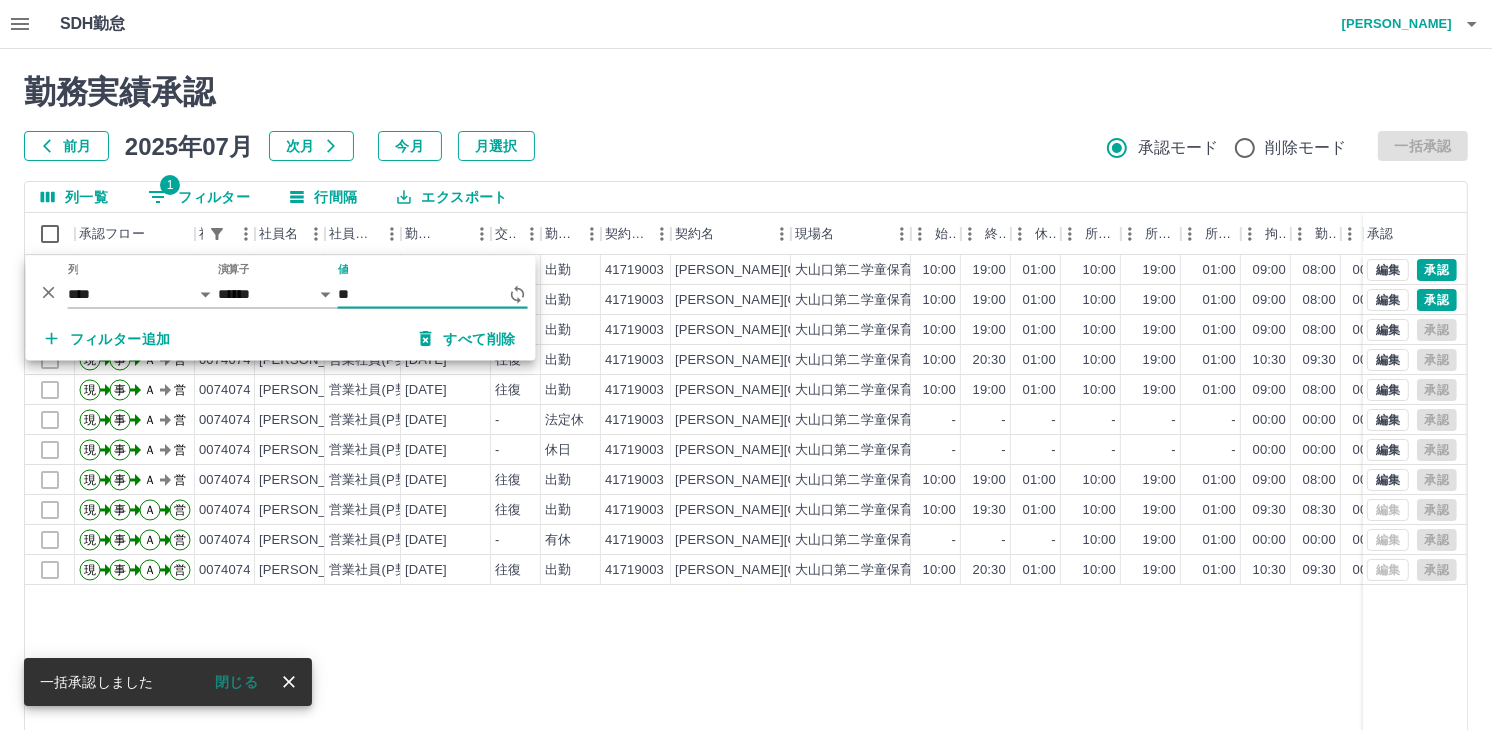 type on "*" 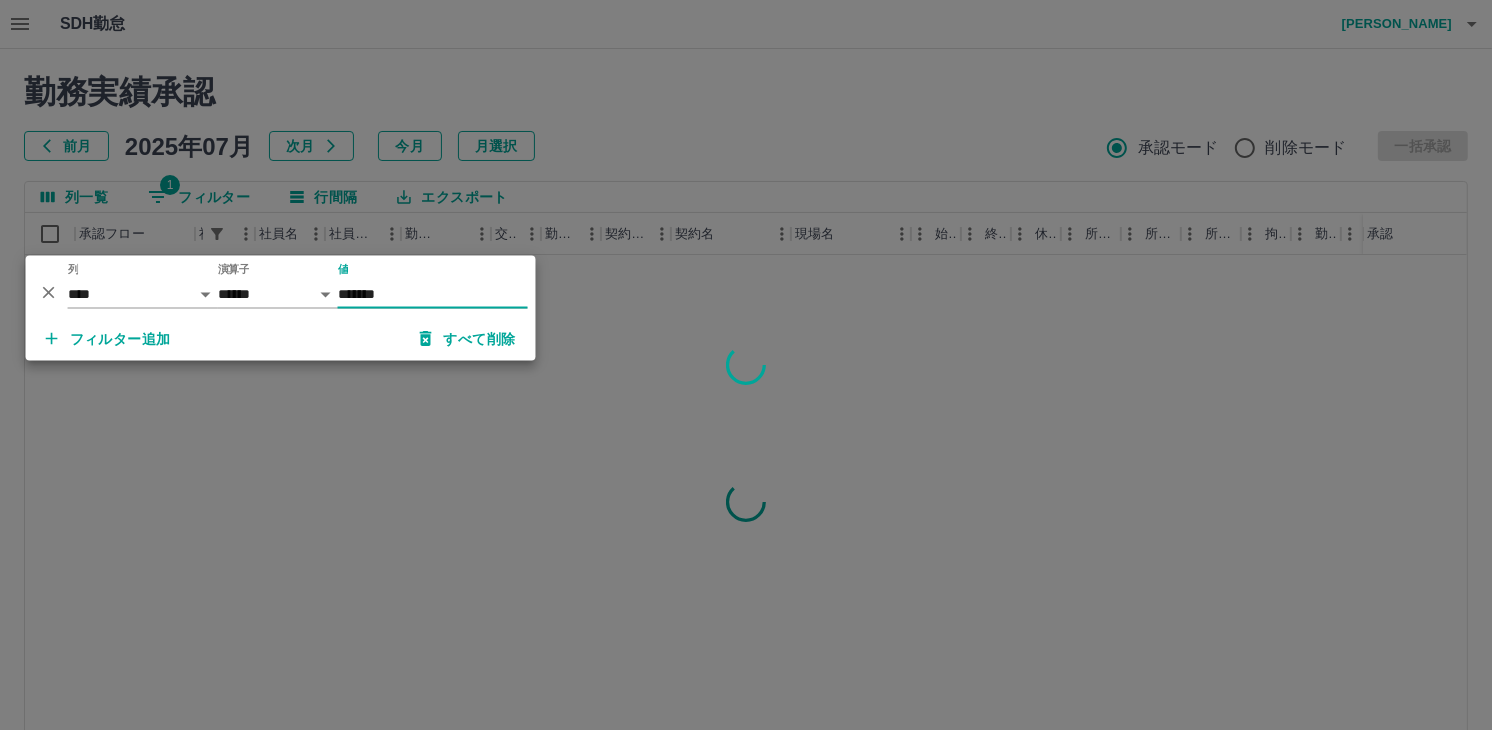 type on "*******" 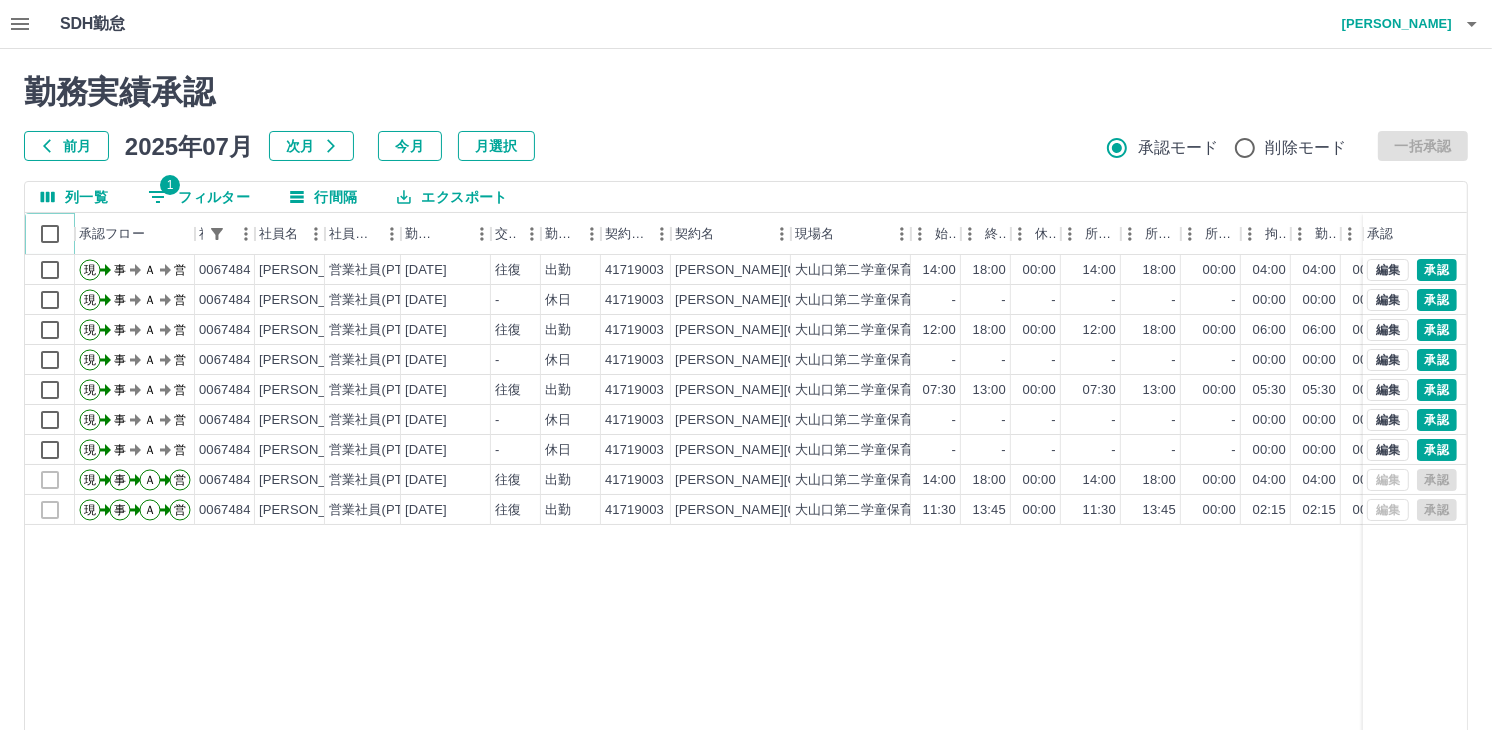 click at bounding box center (50, 234) 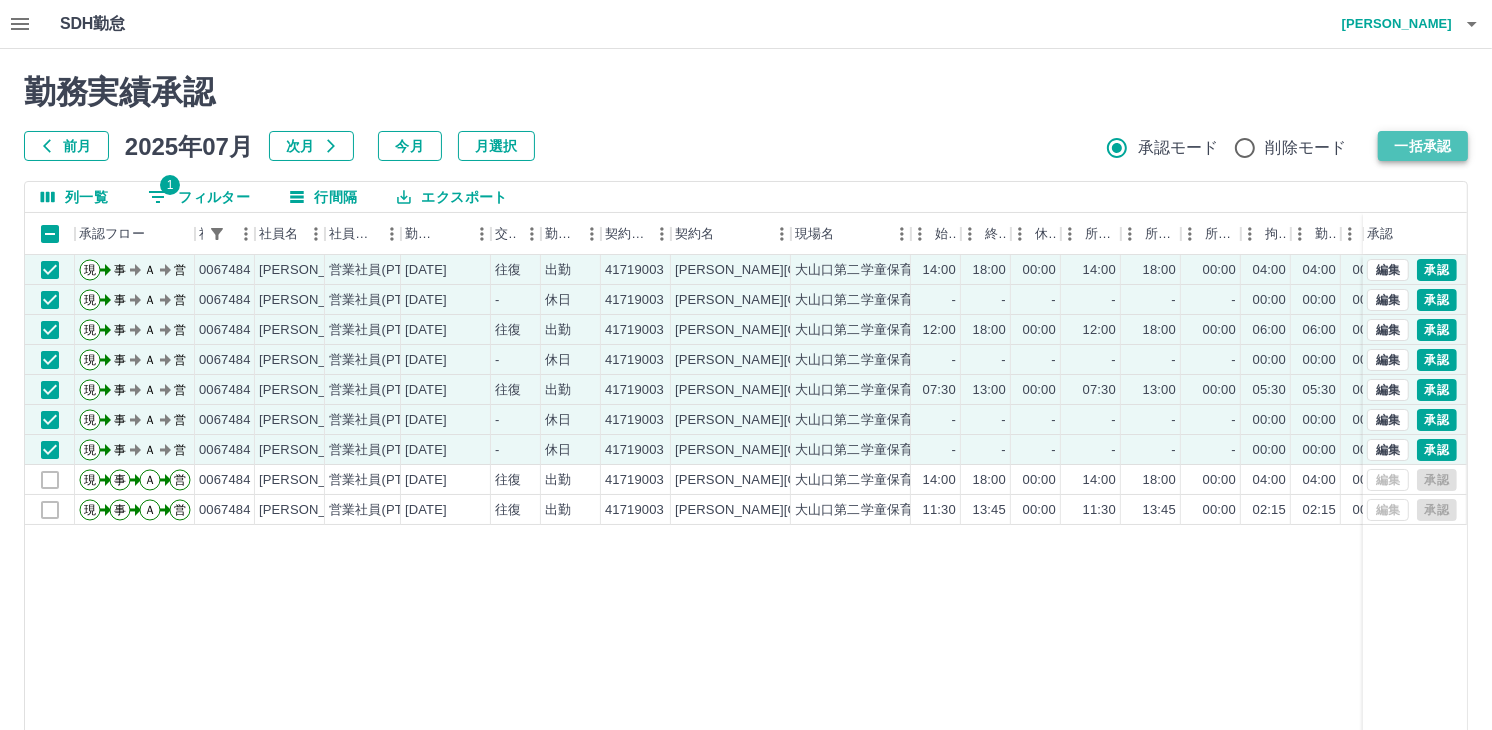 click on "一括承認" at bounding box center [1423, 146] 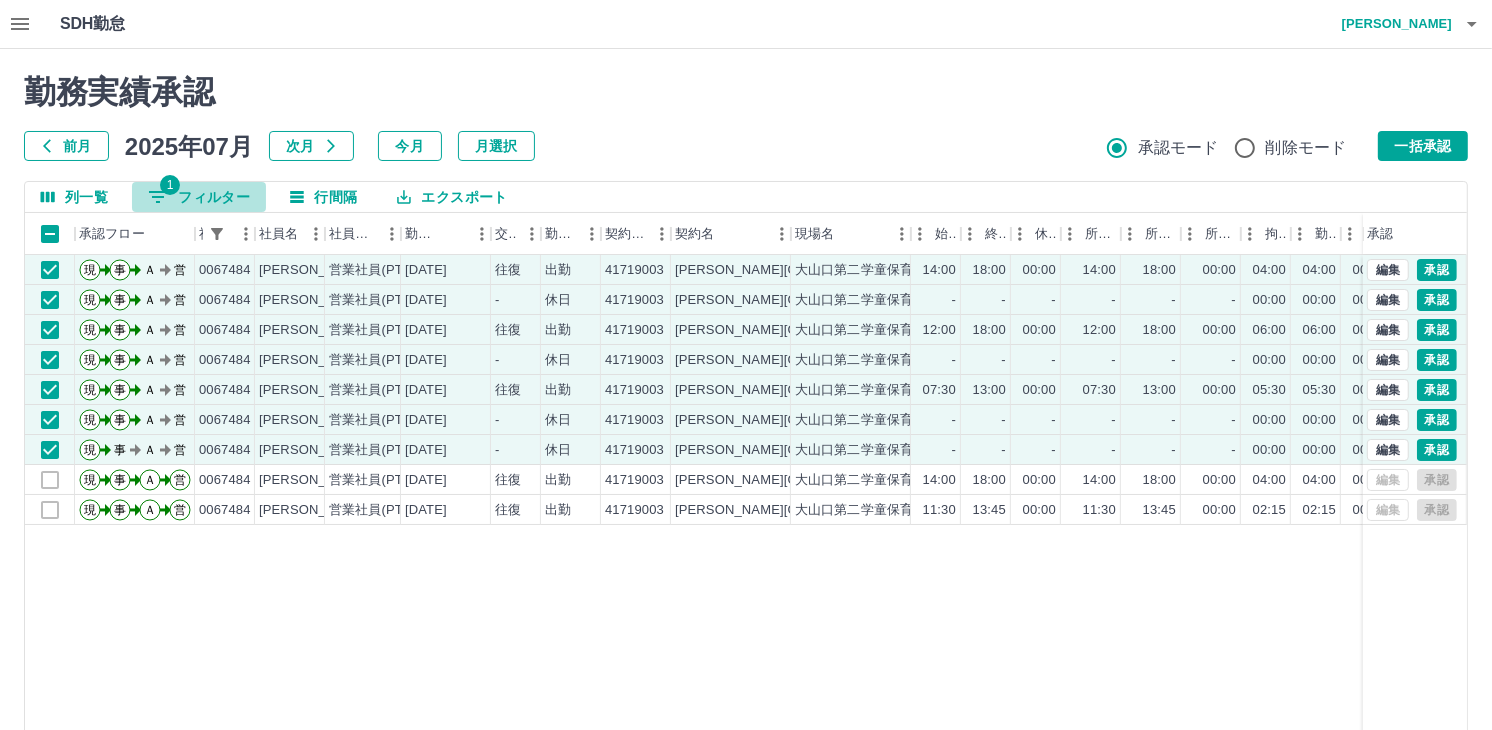 click on "1 フィルター" at bounding box center [199, 197] 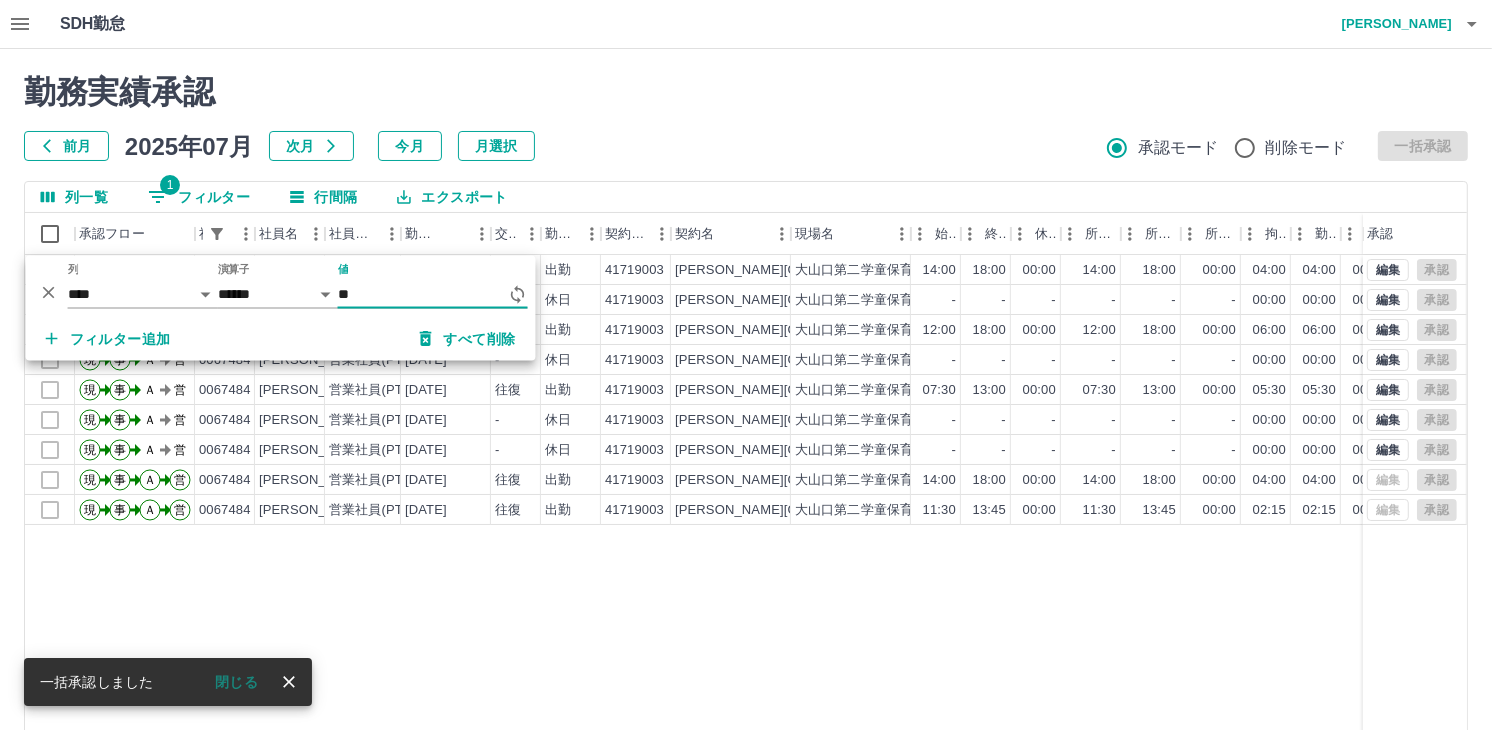 type on "*" 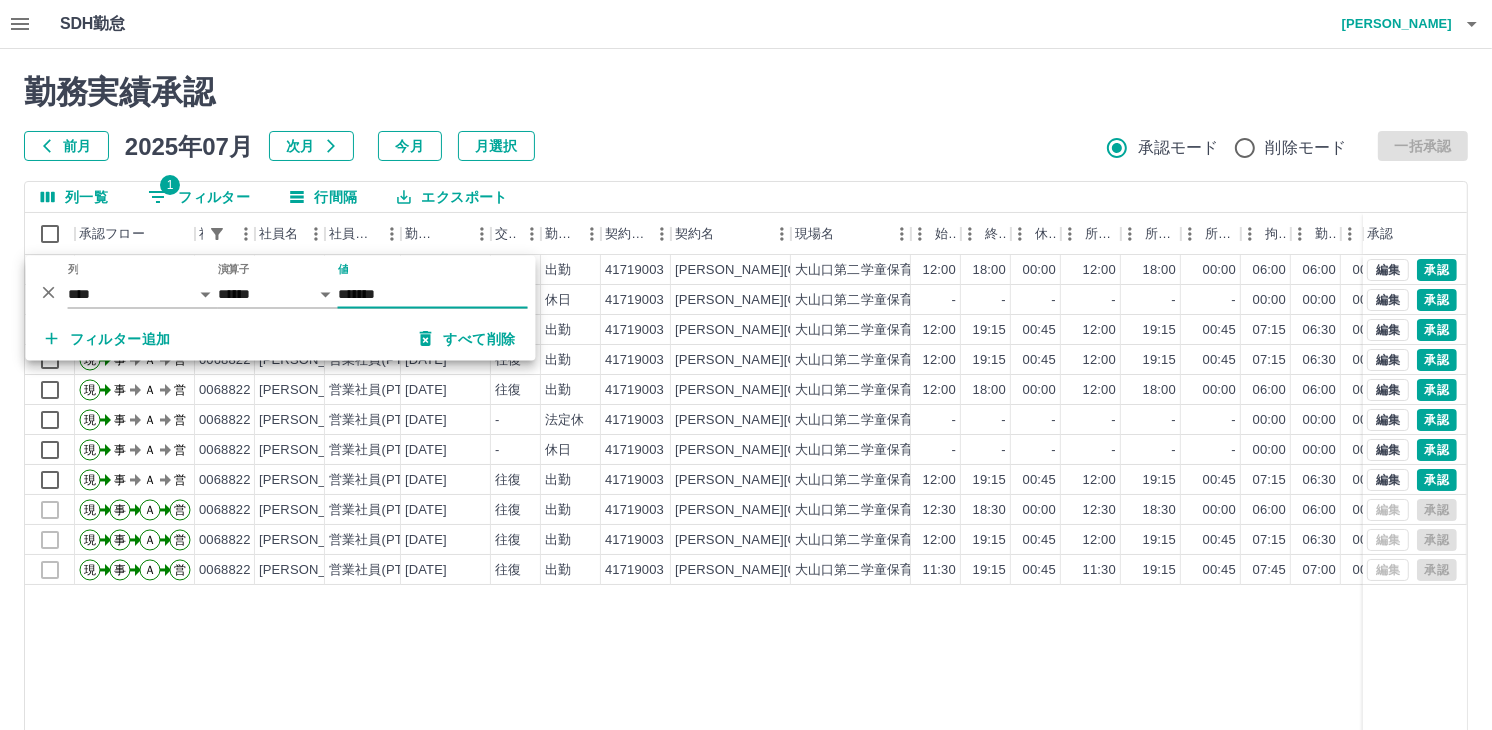 type on "*******" 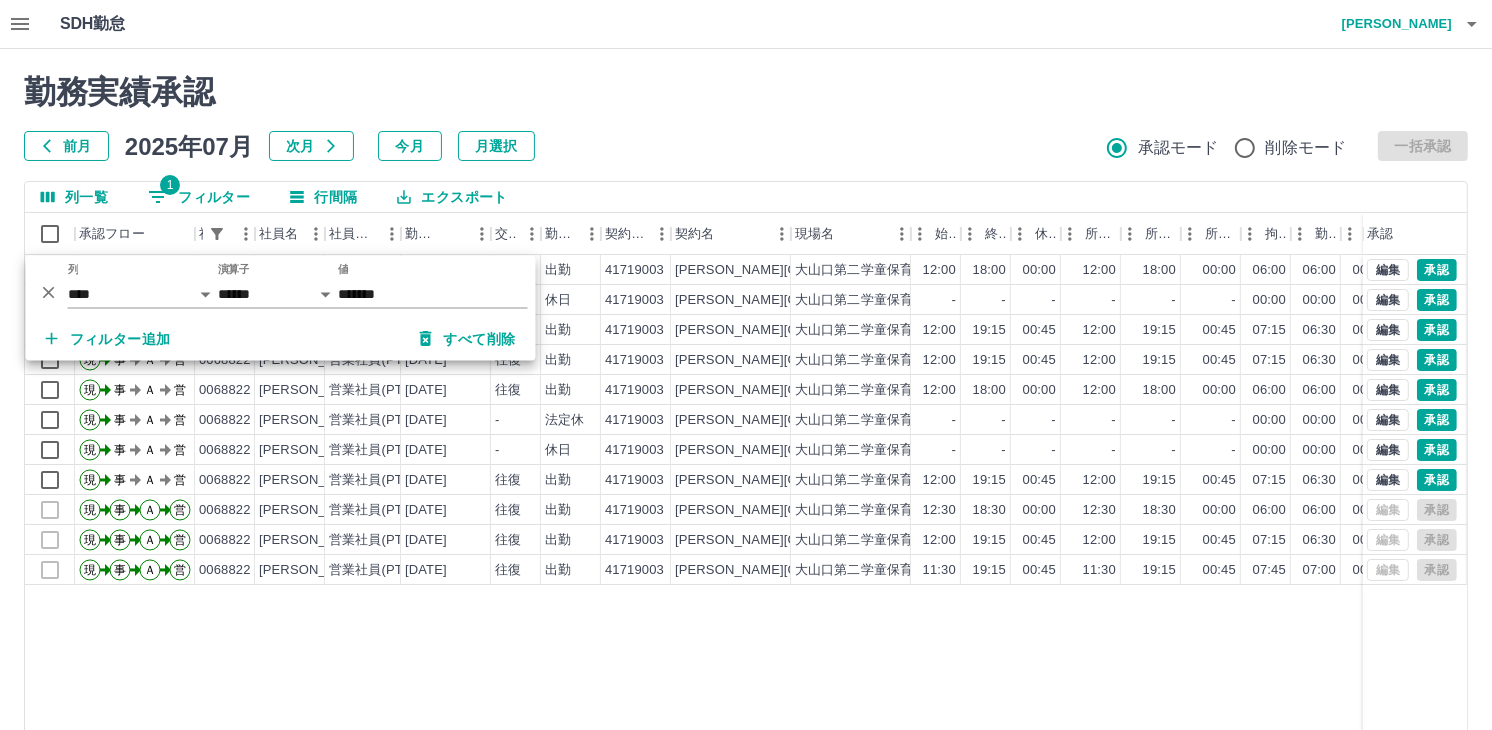 click on "勤務実績承認" at bounding box center (746, 92) 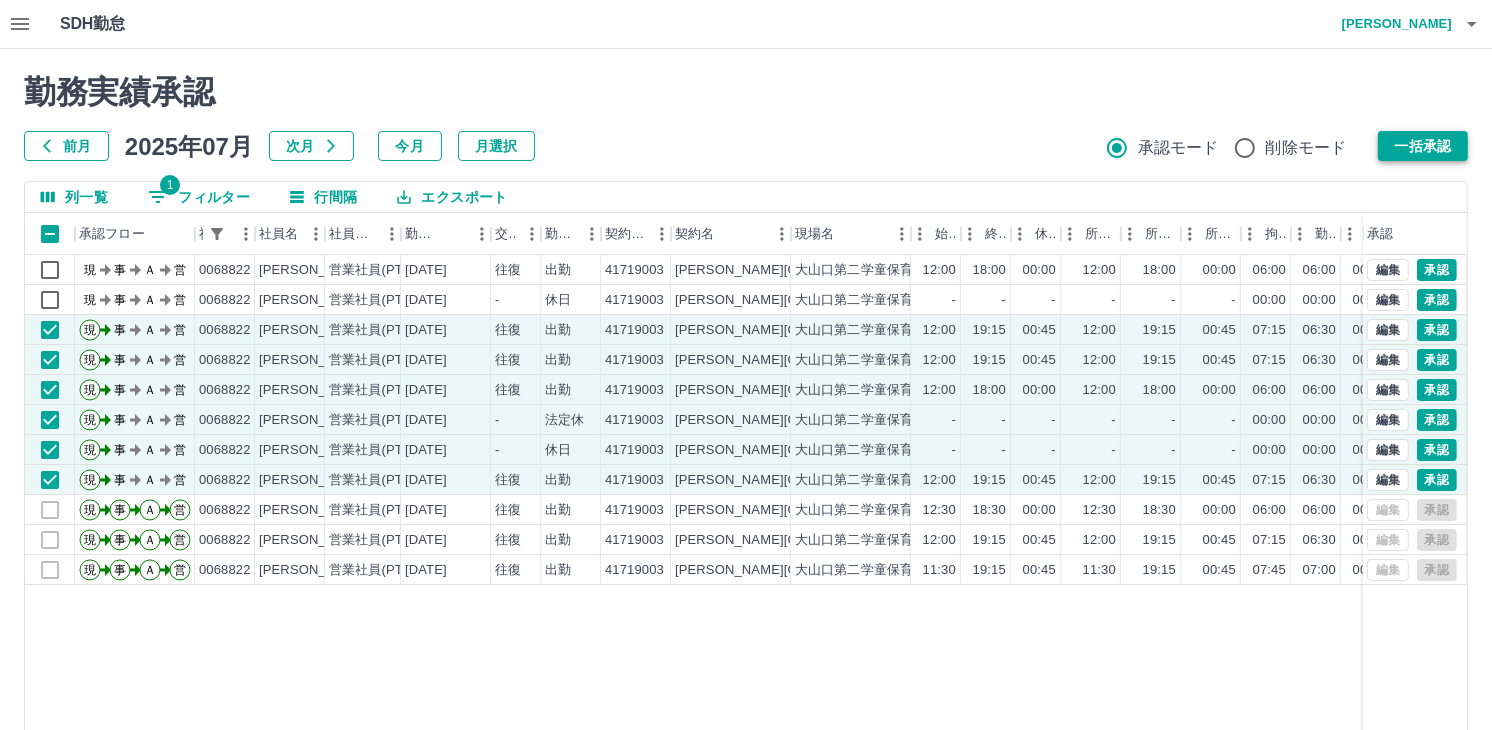 click on "一括承認" at bounding box center [1423, 146] 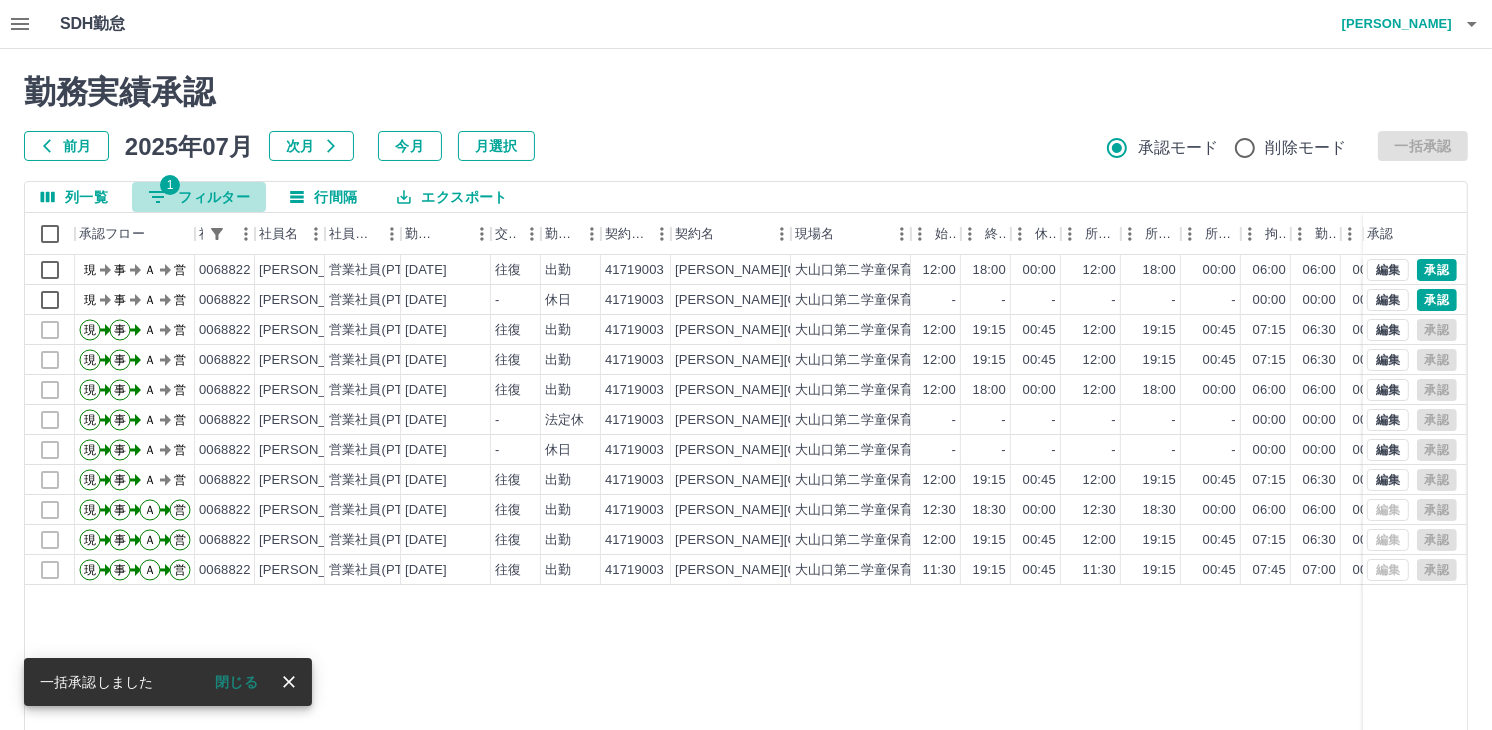 click on "1 フィルター" at bounding box center (199, 197) 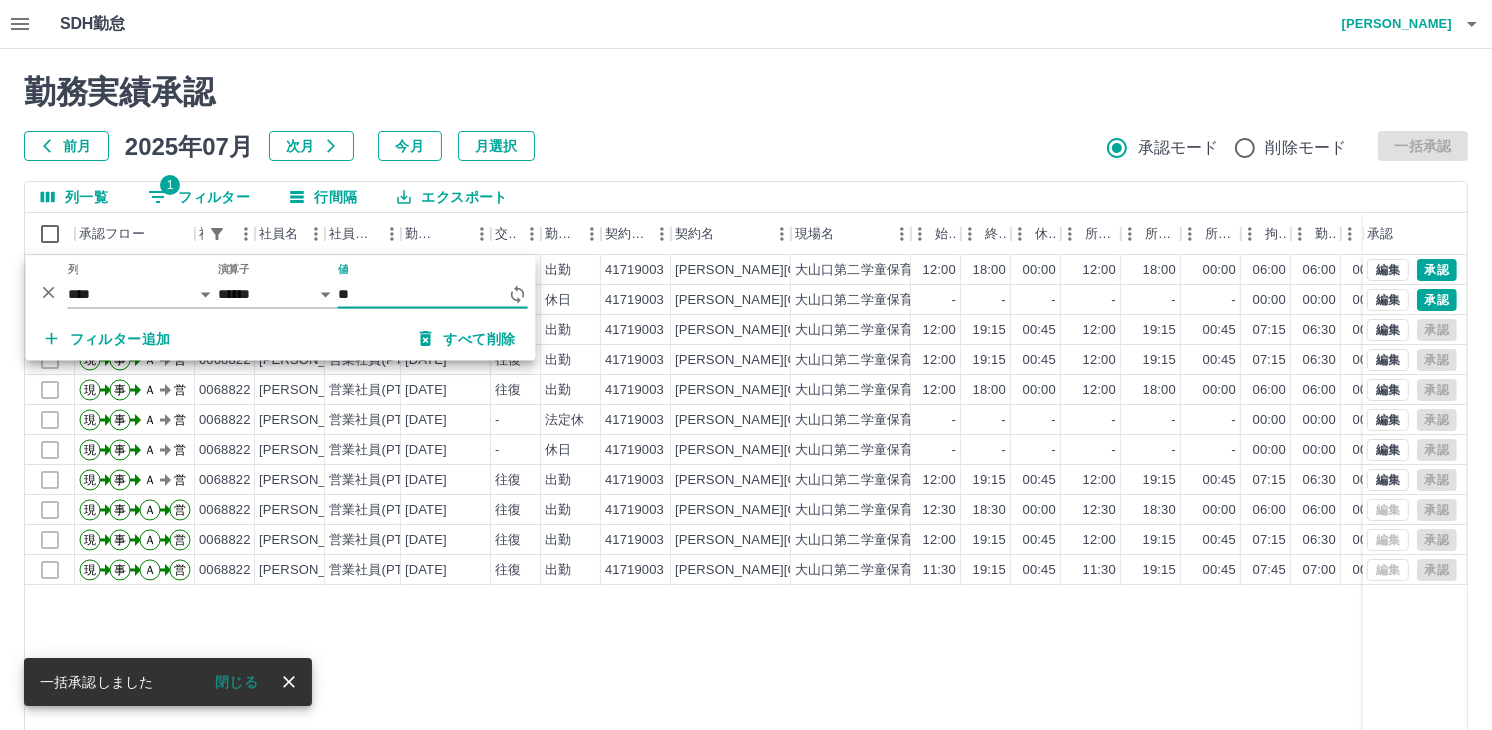 type on "*" 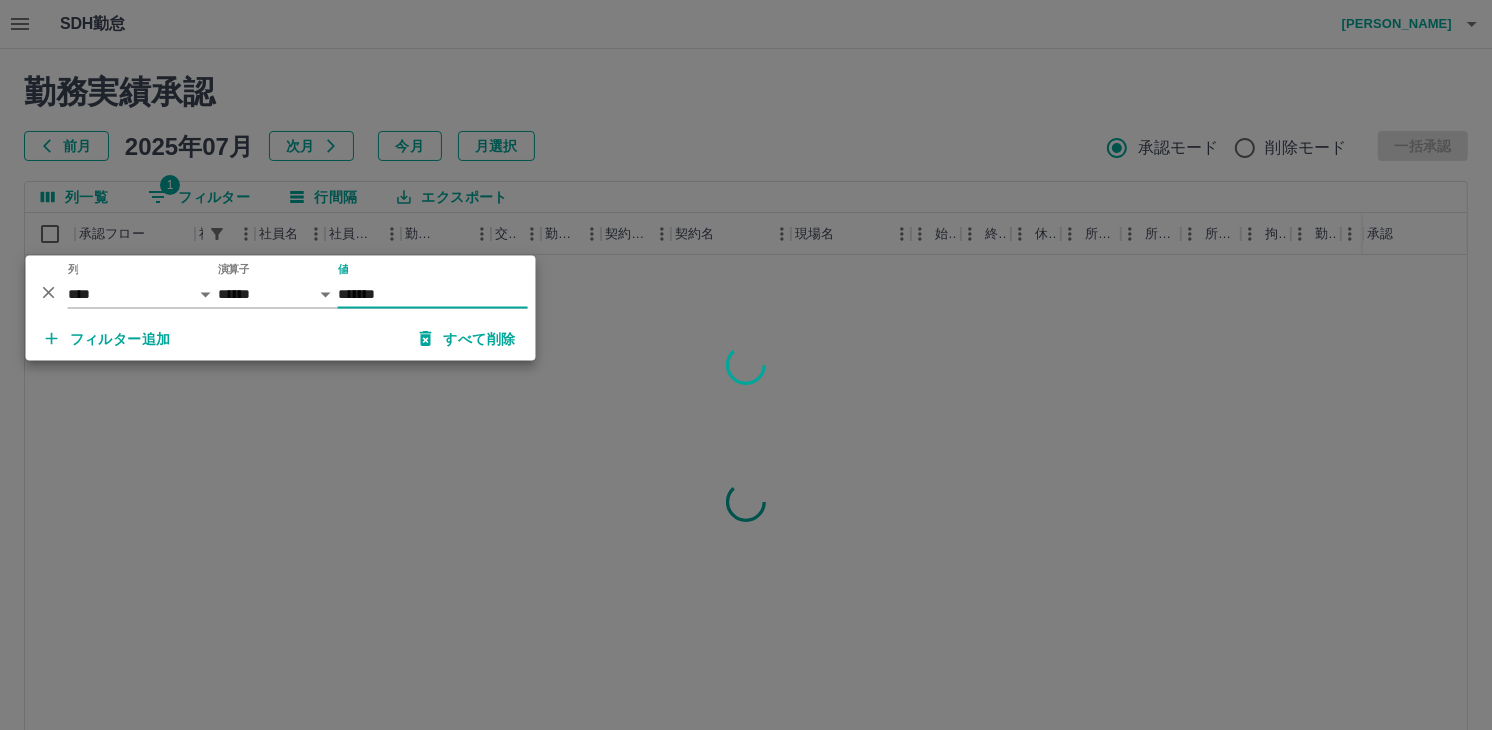 type on "*******" 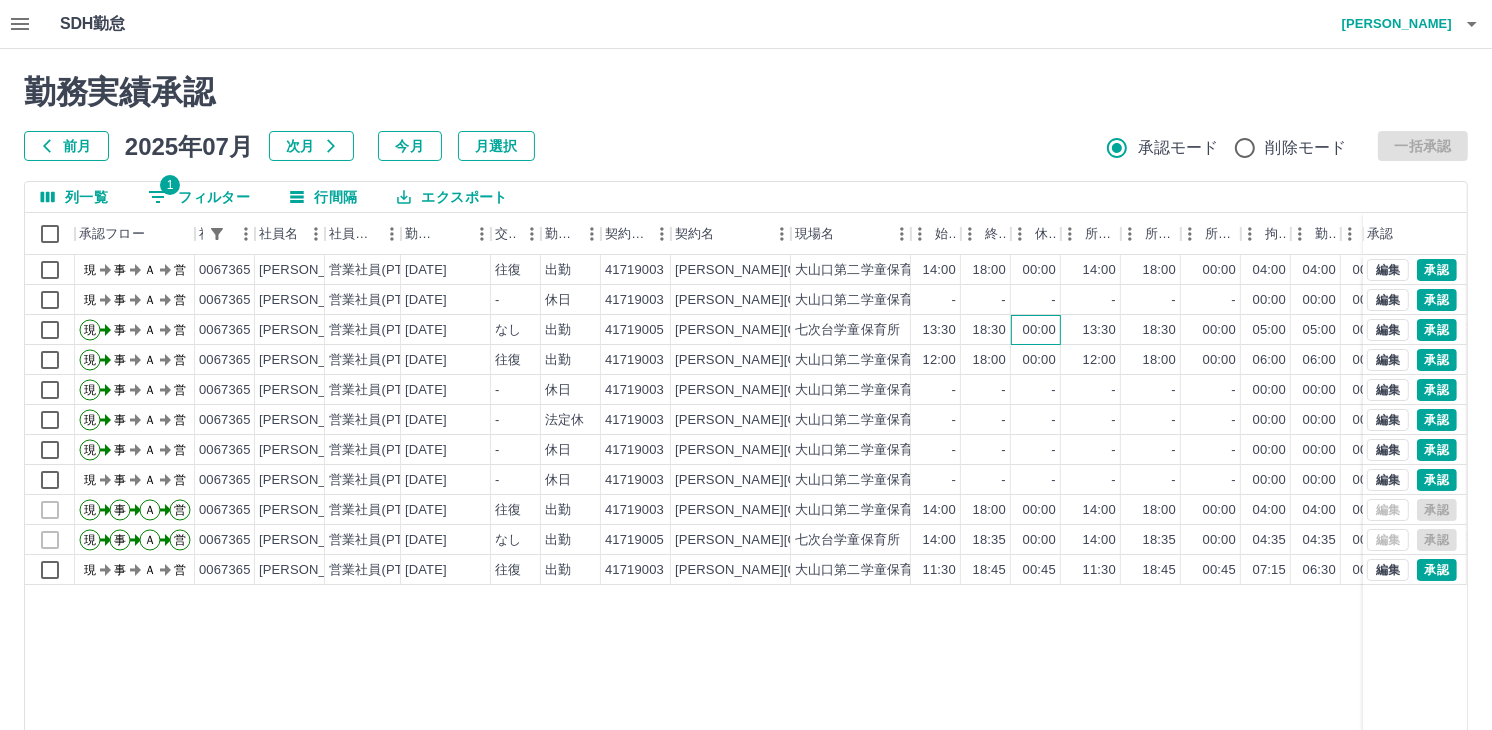 click on "00:00" at bounding box center [1039, 330] 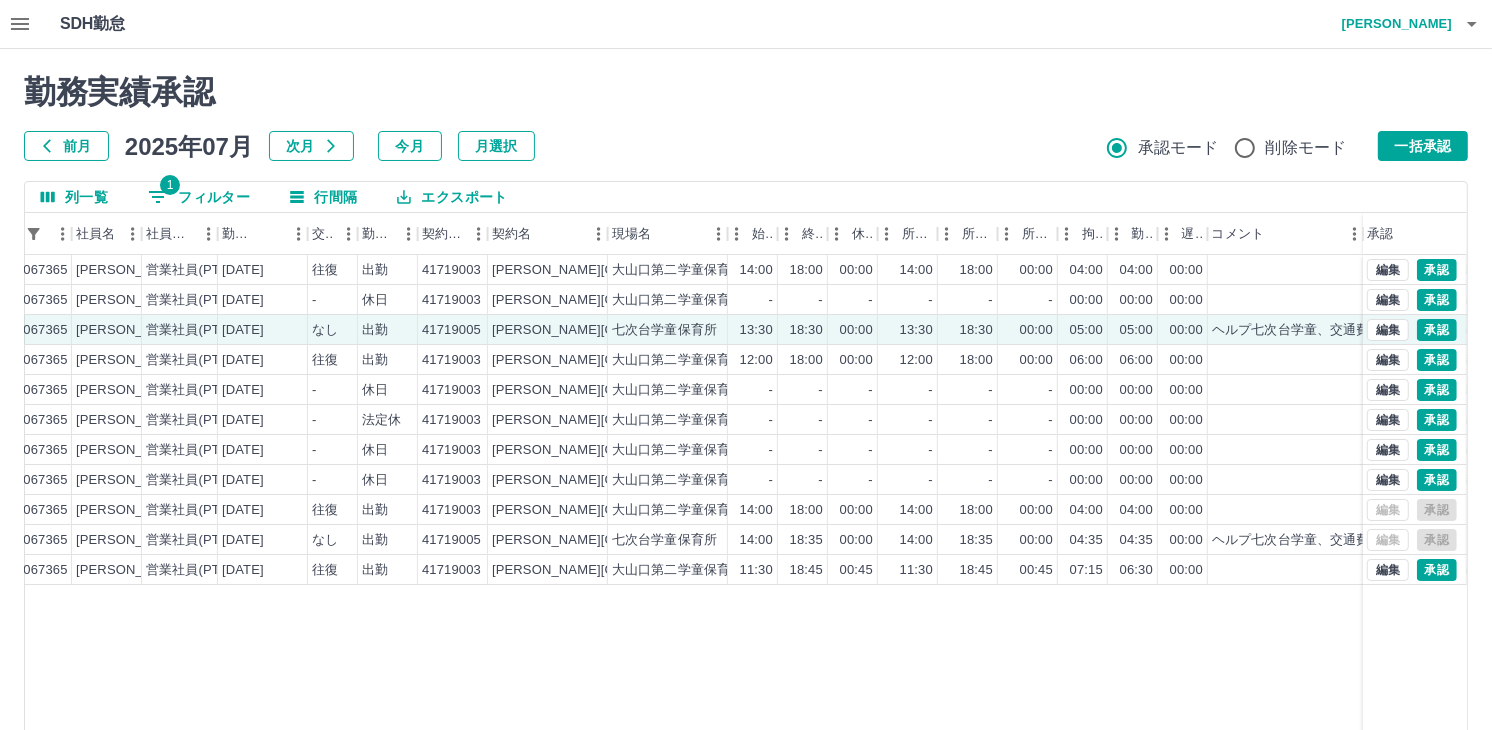 scroll, scrollTop: 0, scrollLeft: 303, axis: horizontal 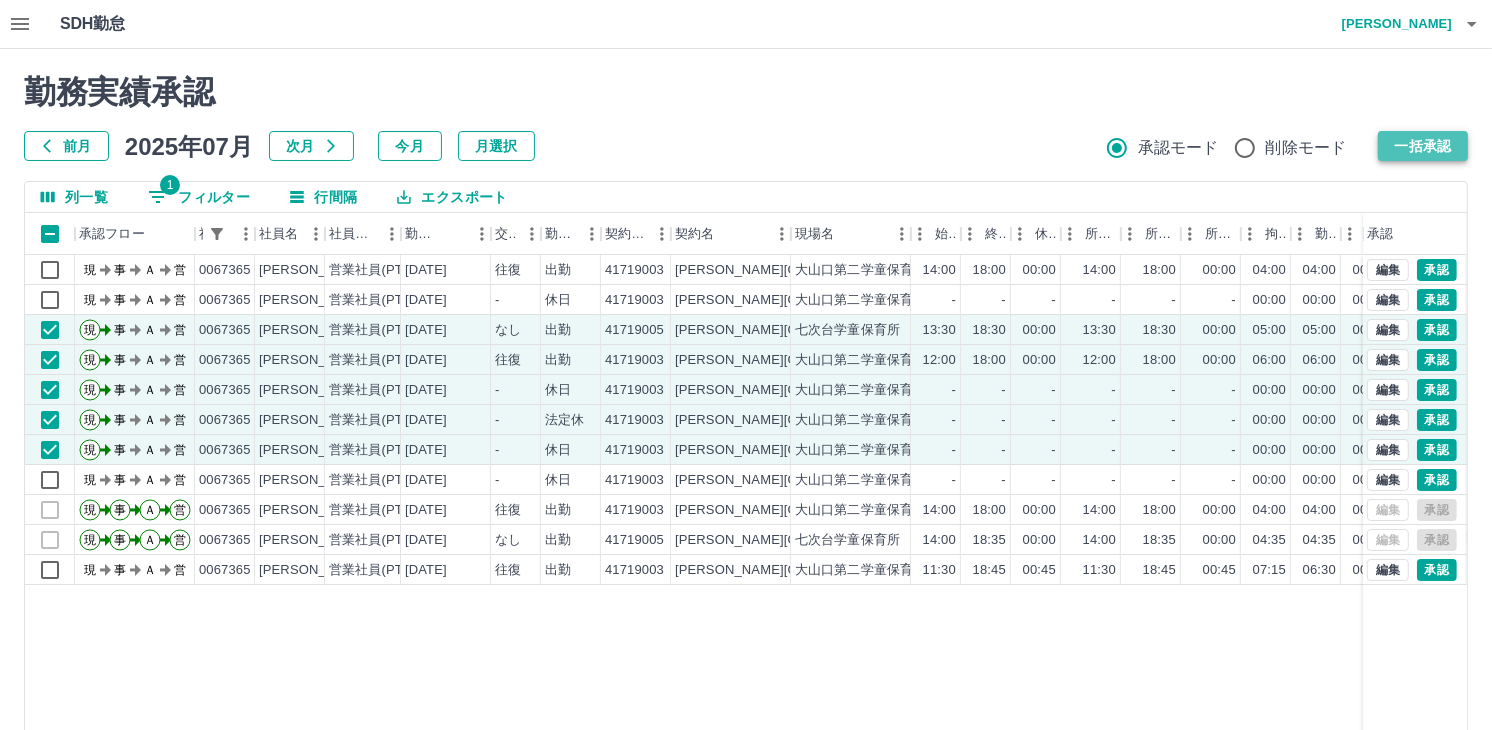 click on "一括承認" at bounding box center [1423, 146] 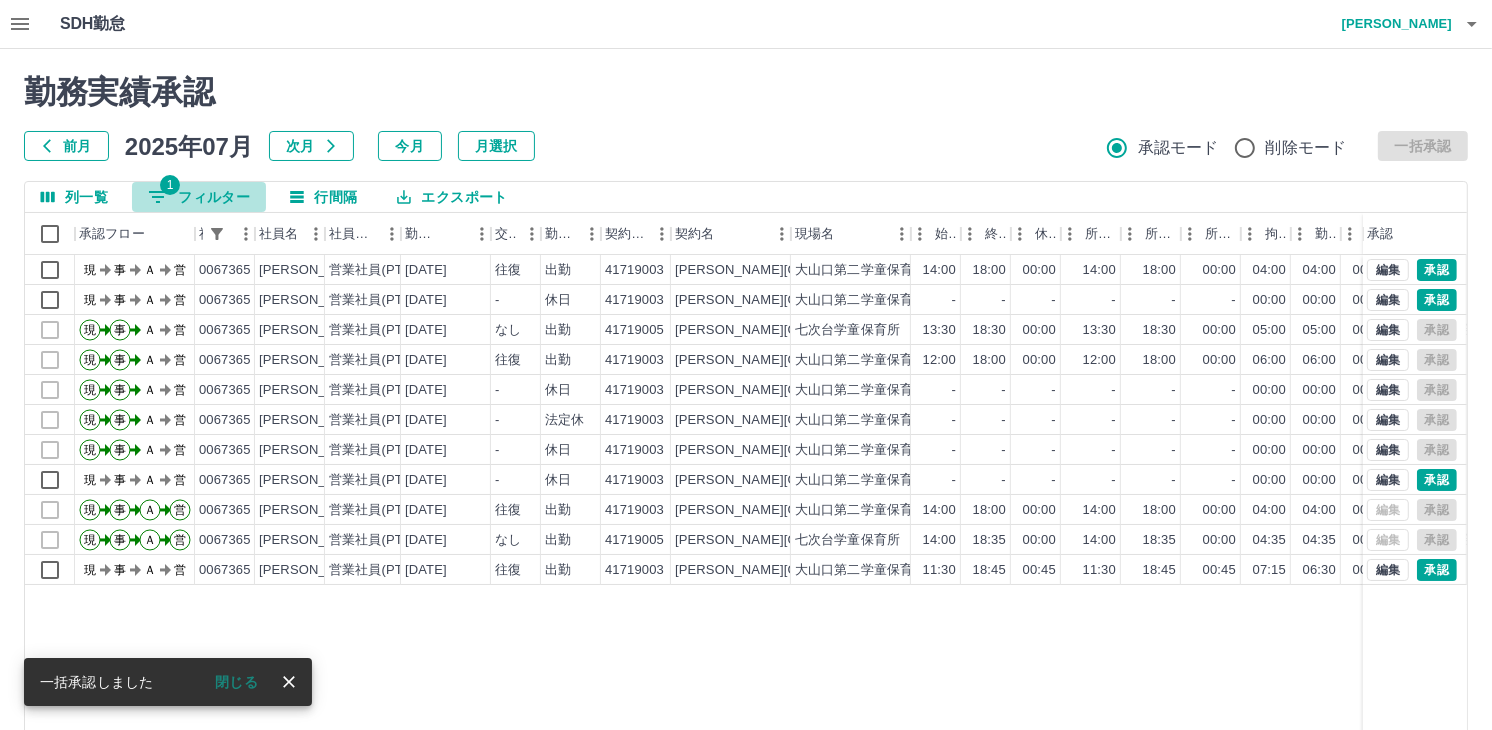click on "1 フィルター" at bounding box center (199, 197) 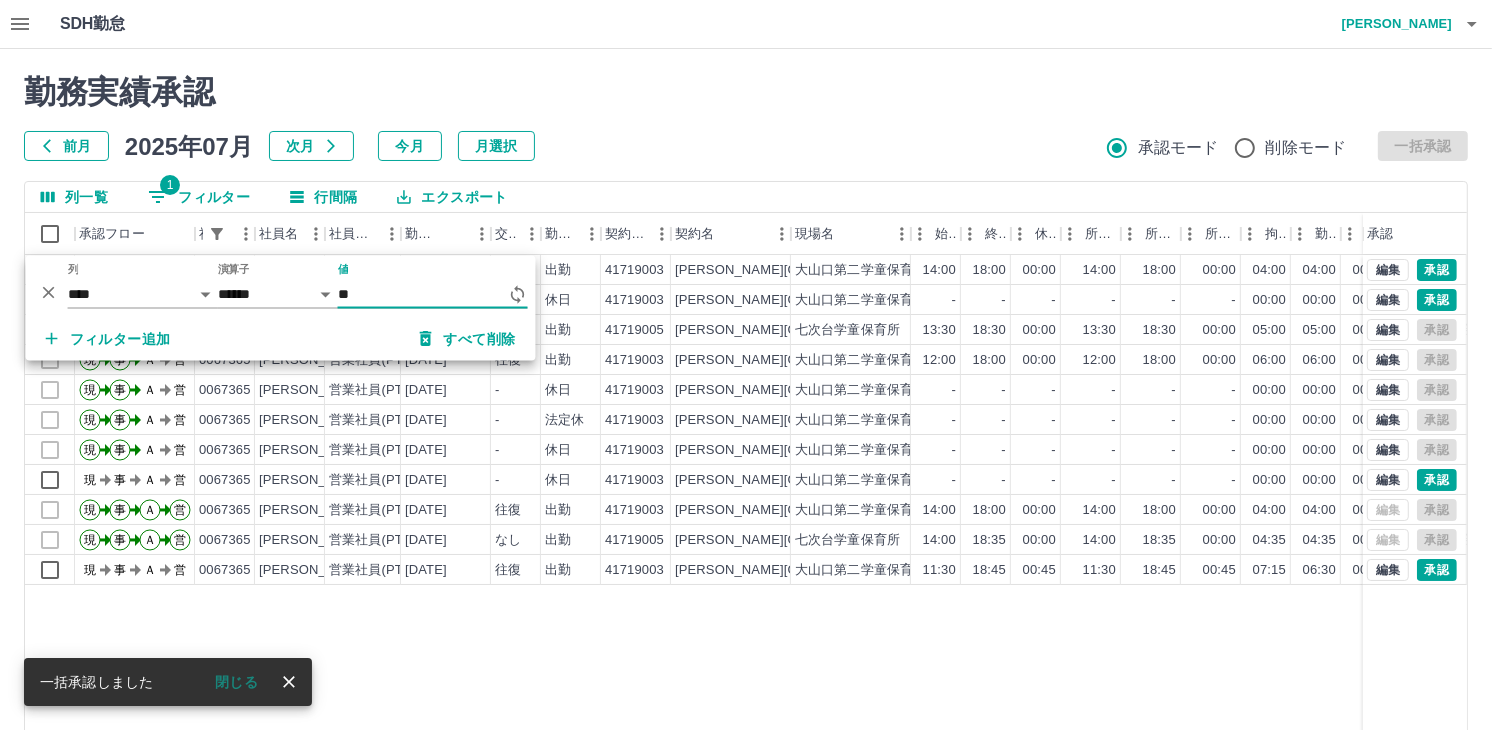 type on "*" 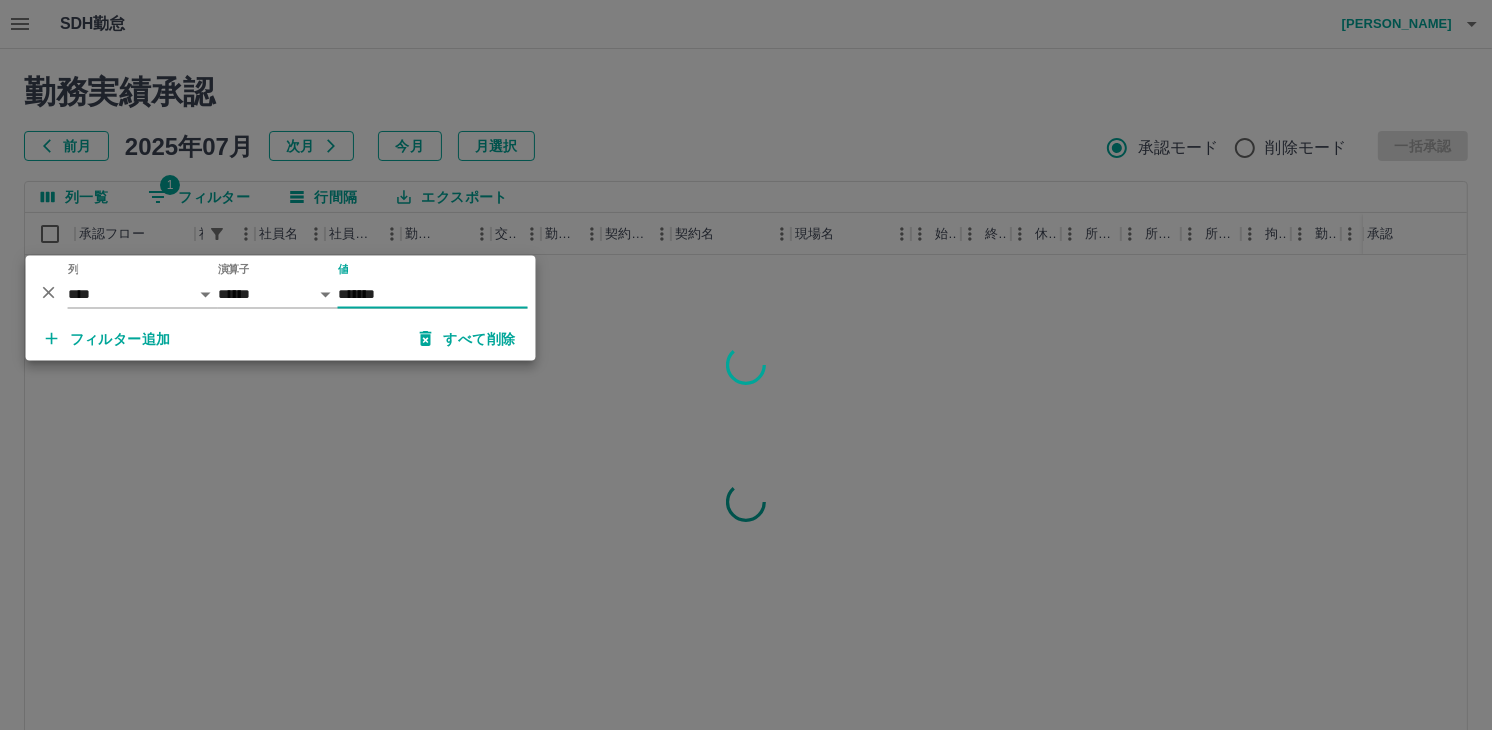 type on "*******" 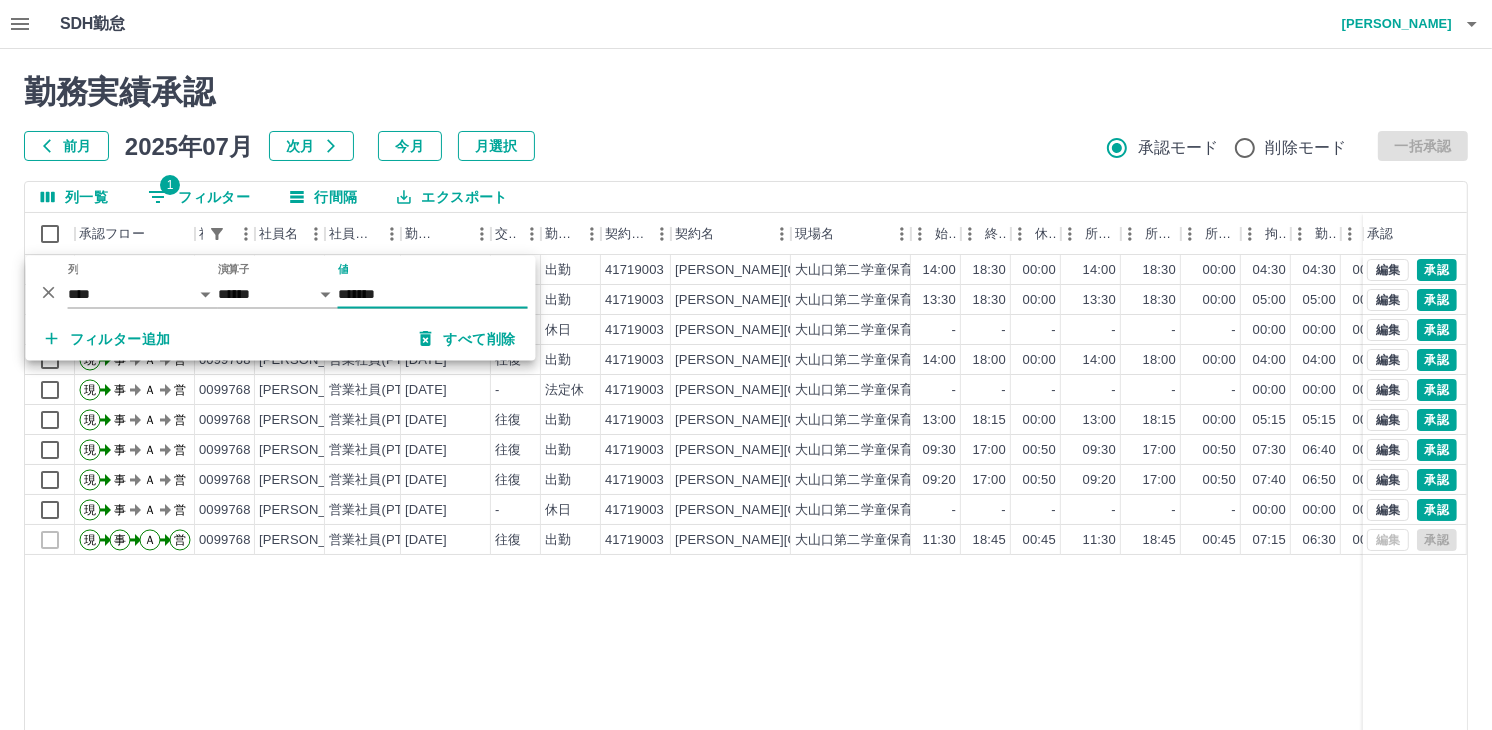 click on "前月 [DATE] 次月 今月 月選択 承認モード 削除モード 一括承認" at bounding box center (746, 146) 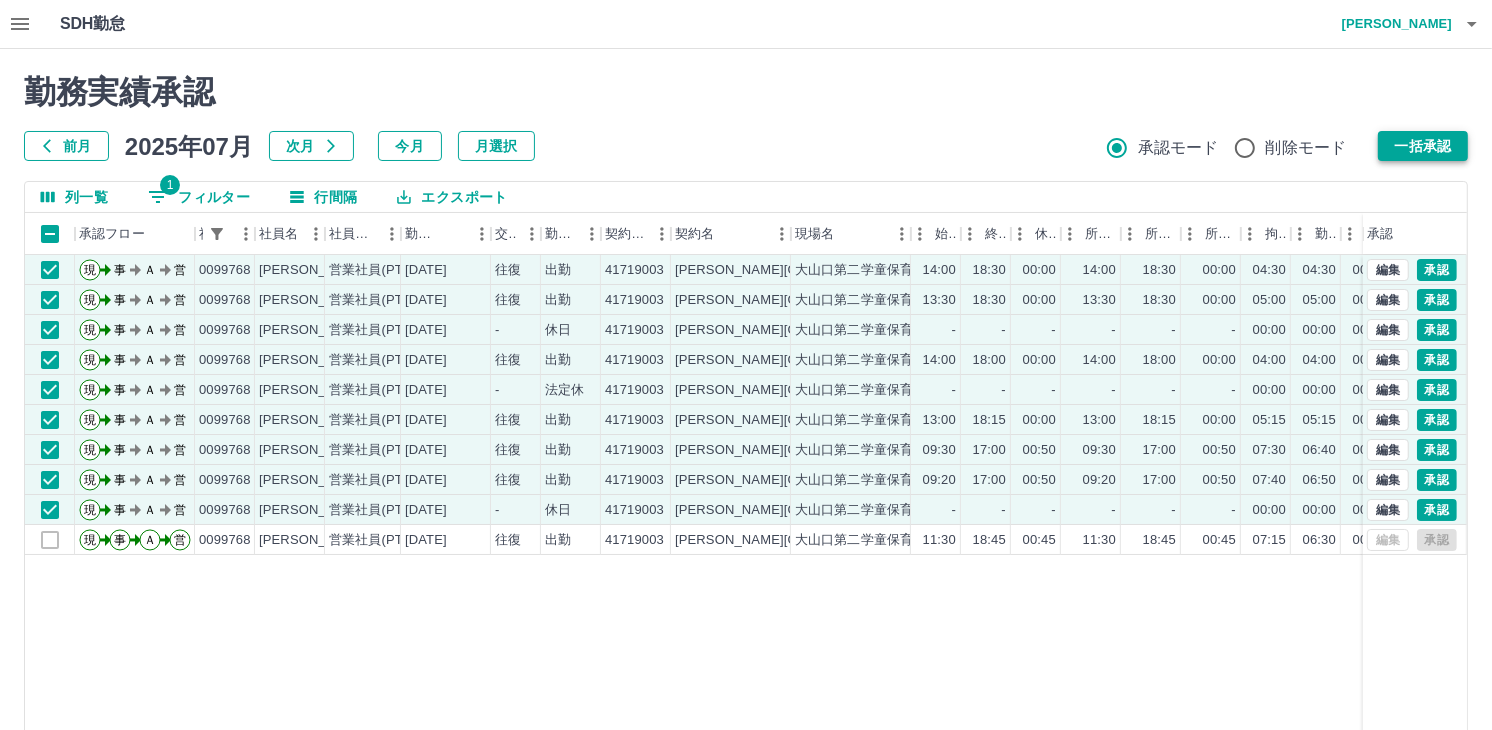 click on "一括承認" at bounding box center (1423, 146) 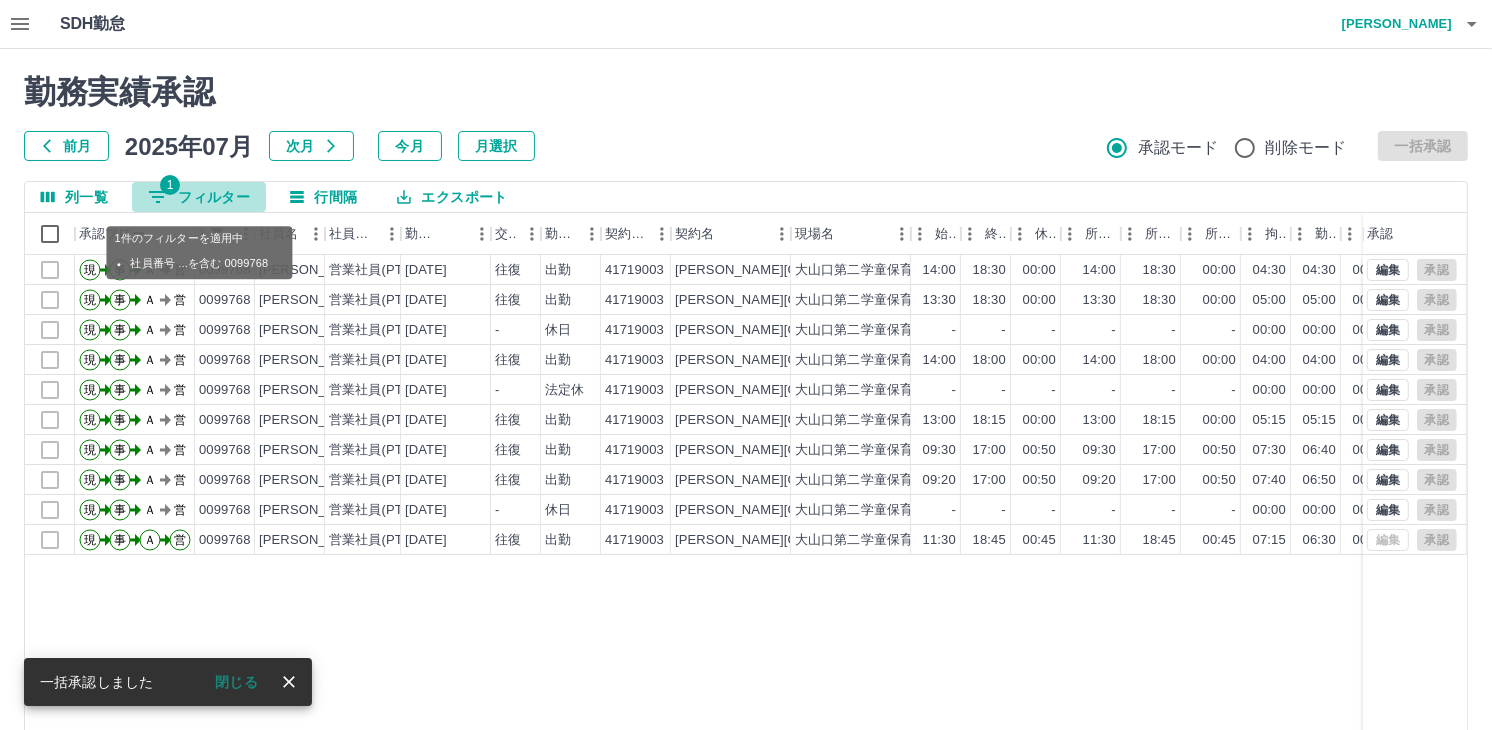 click on "1 フィルター" at bounding box center (199, 197) 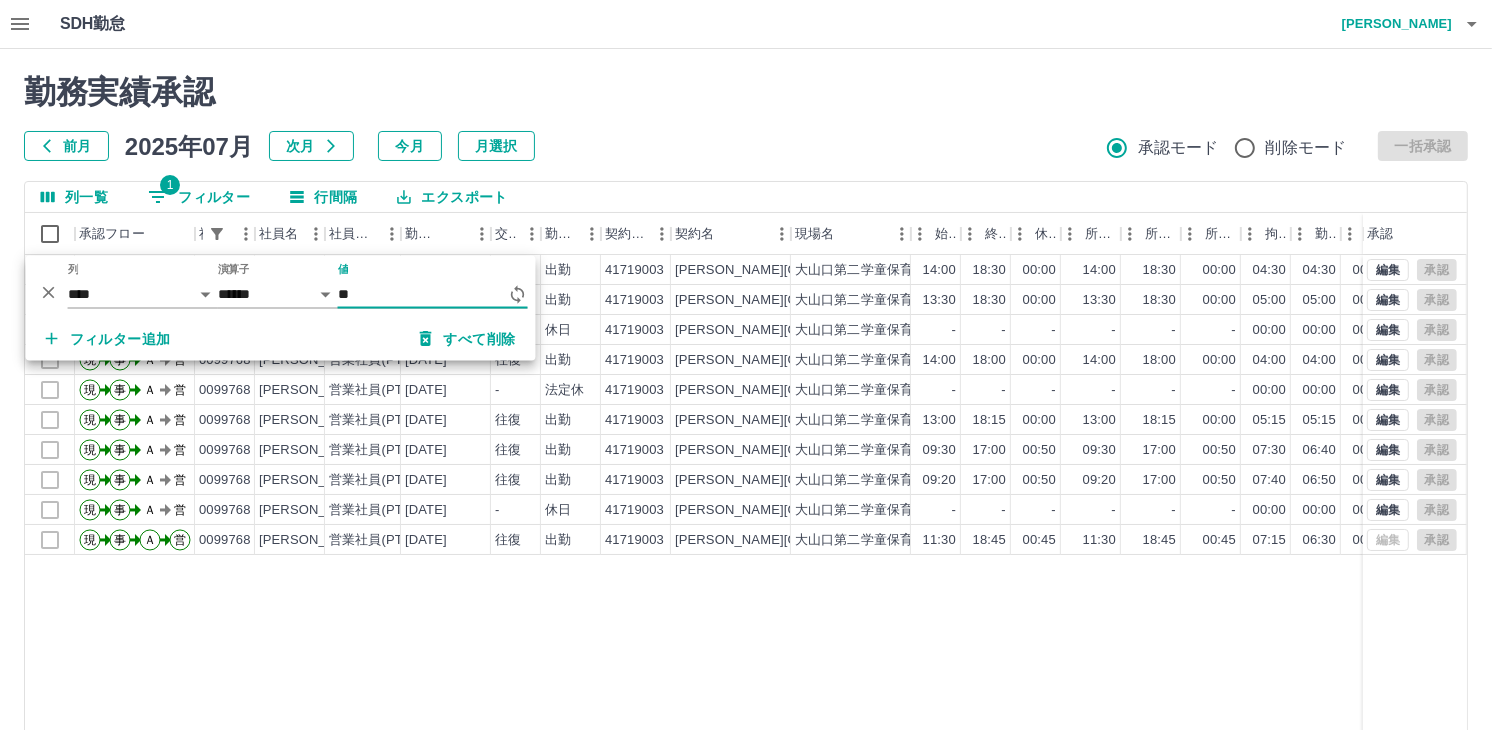 type on "*" 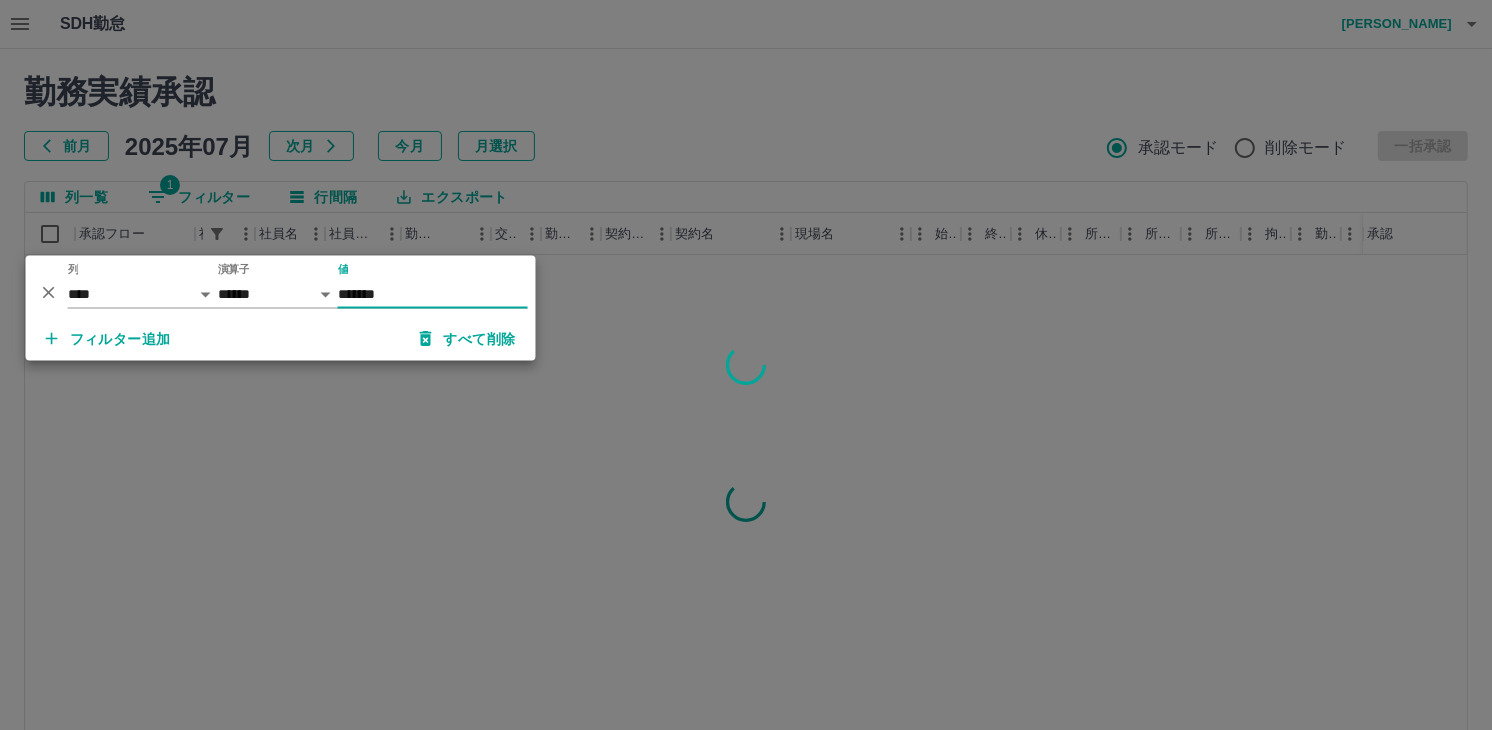 type on "*******" 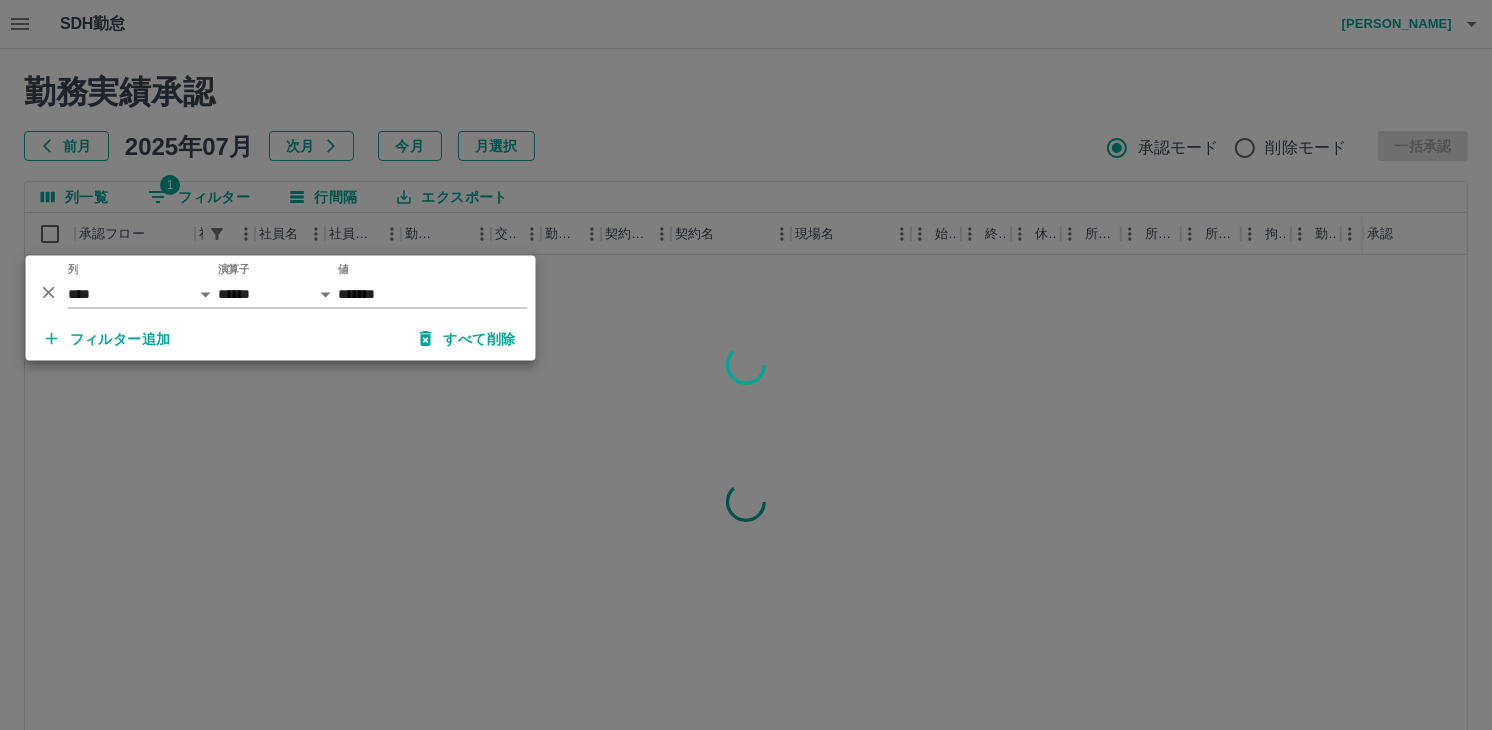 click at bounding box center (746, 365) 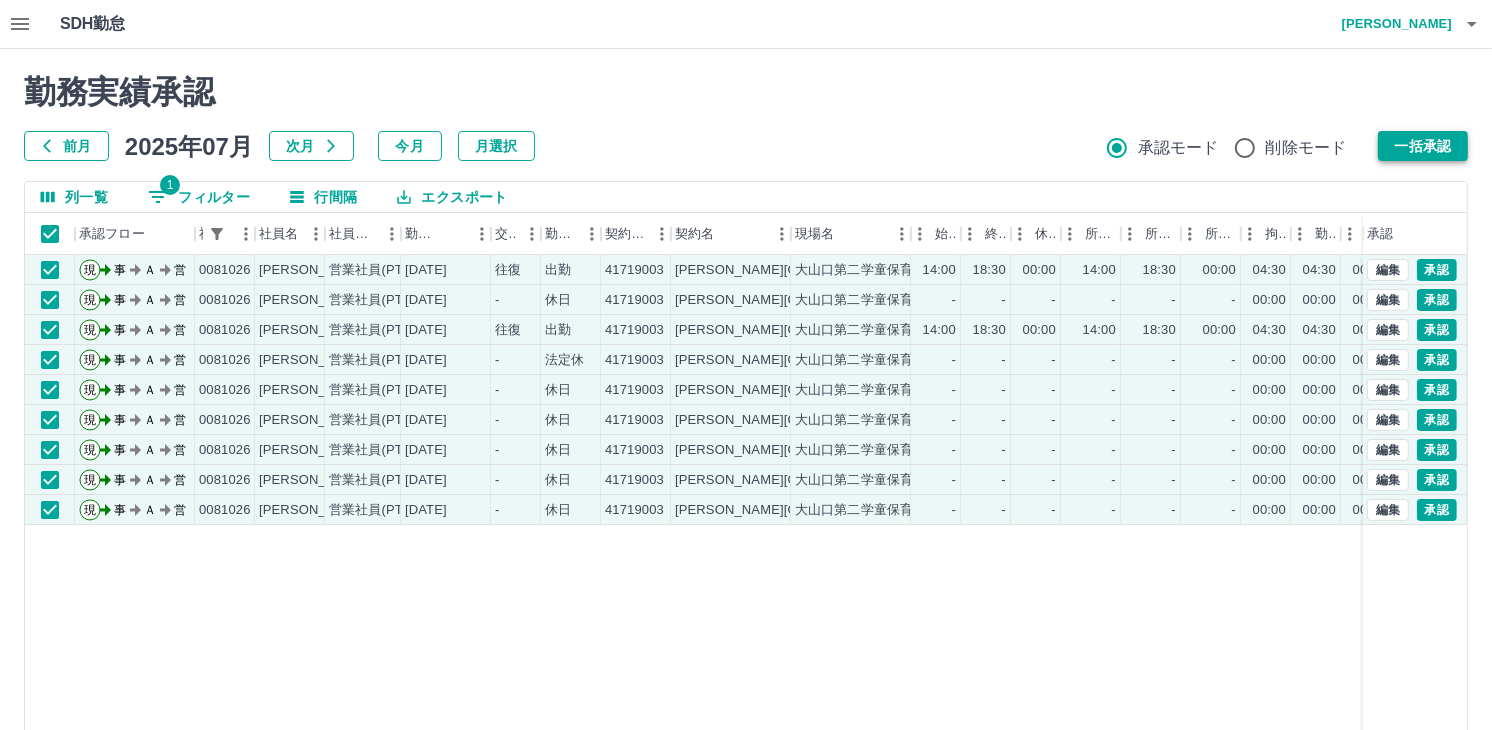click on "一括承認" at bounding box center [1423, 146] 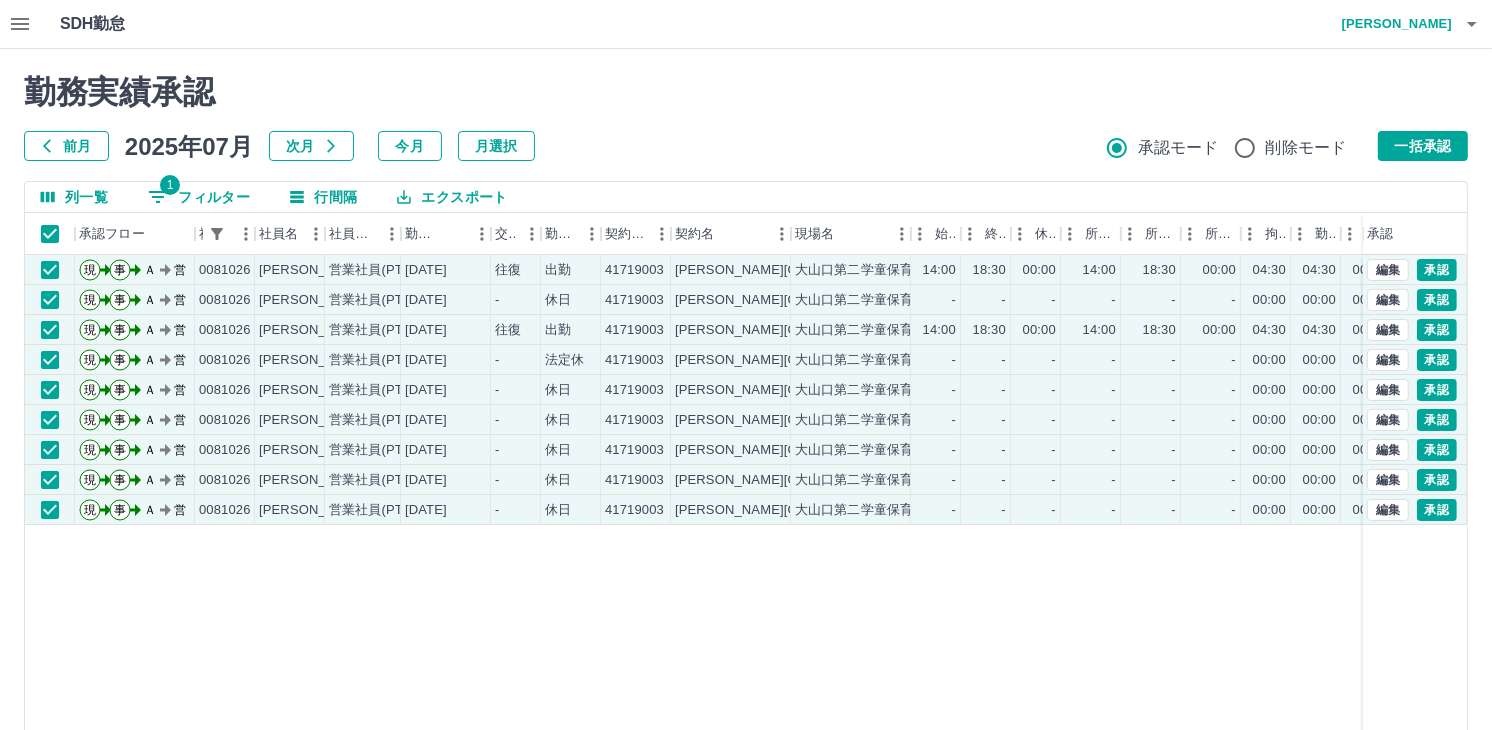 click on "1 フィルター" at bounding box center [199, 197] 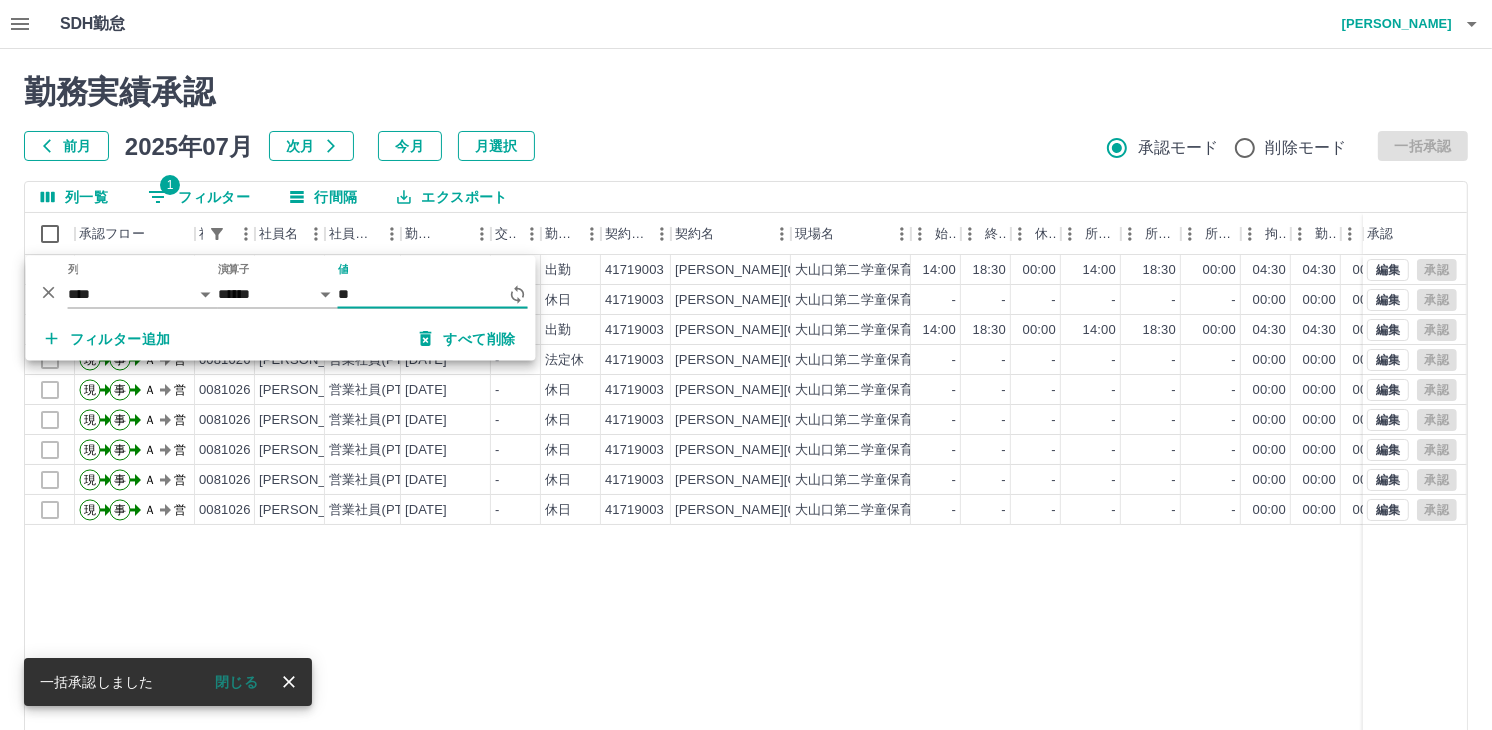 type on "*" 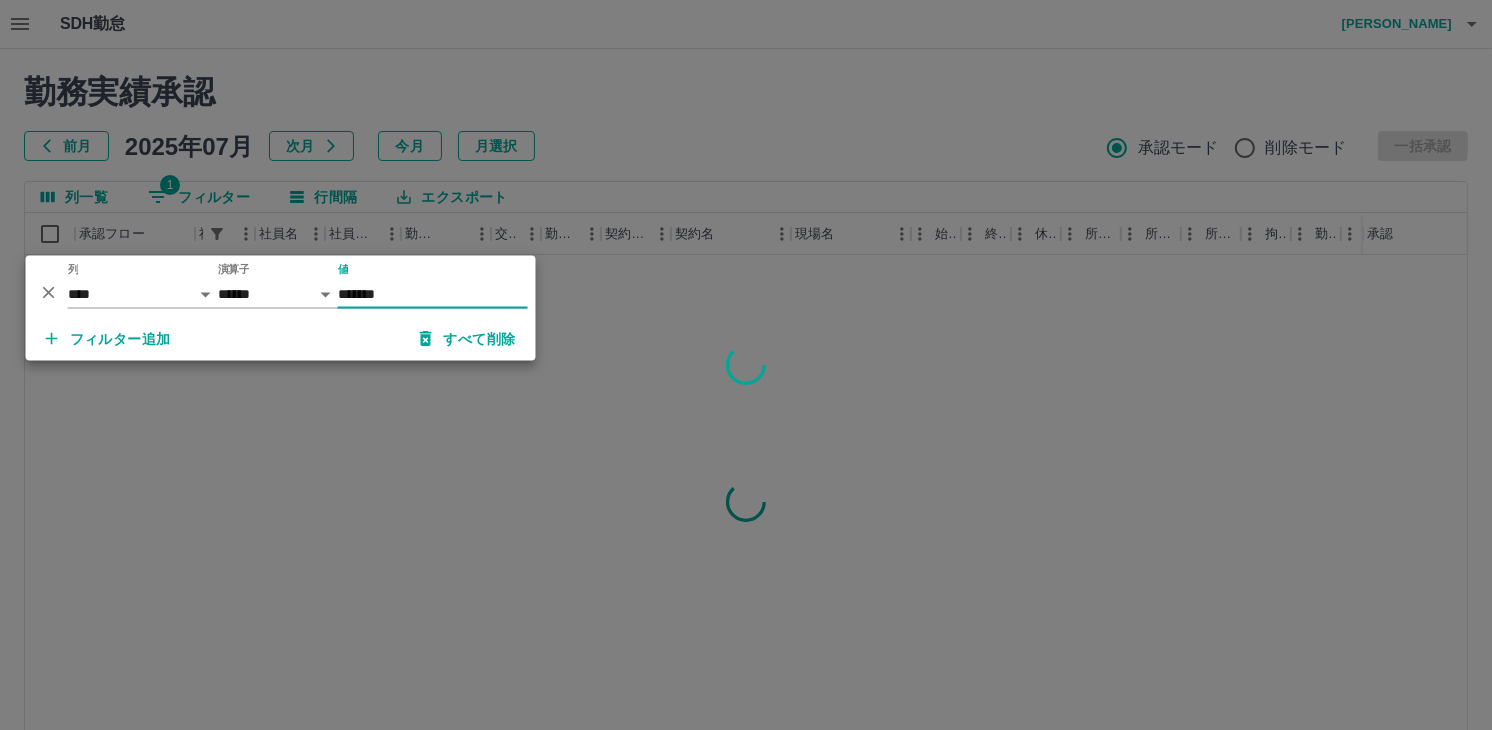 type on "*******" 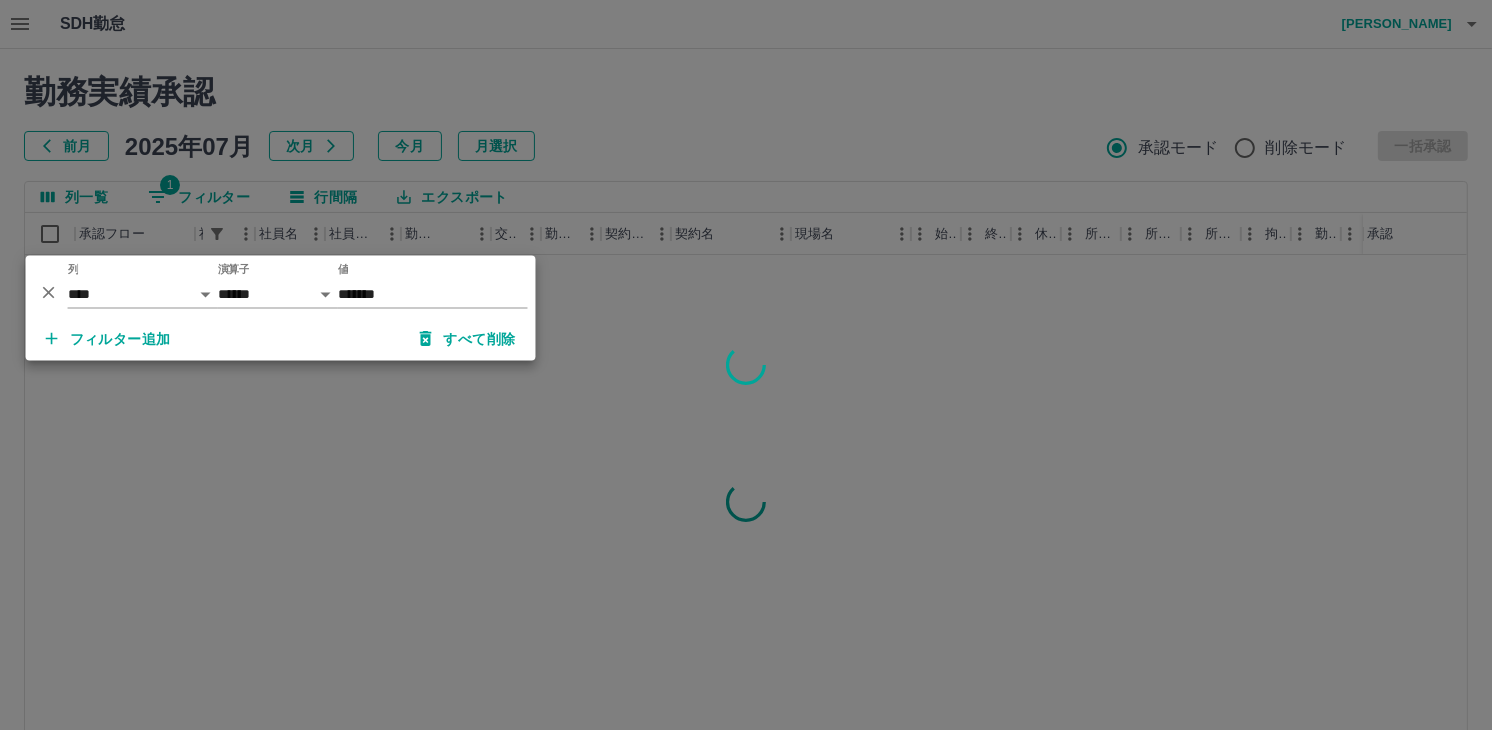 click at bounding box center [746, 365] 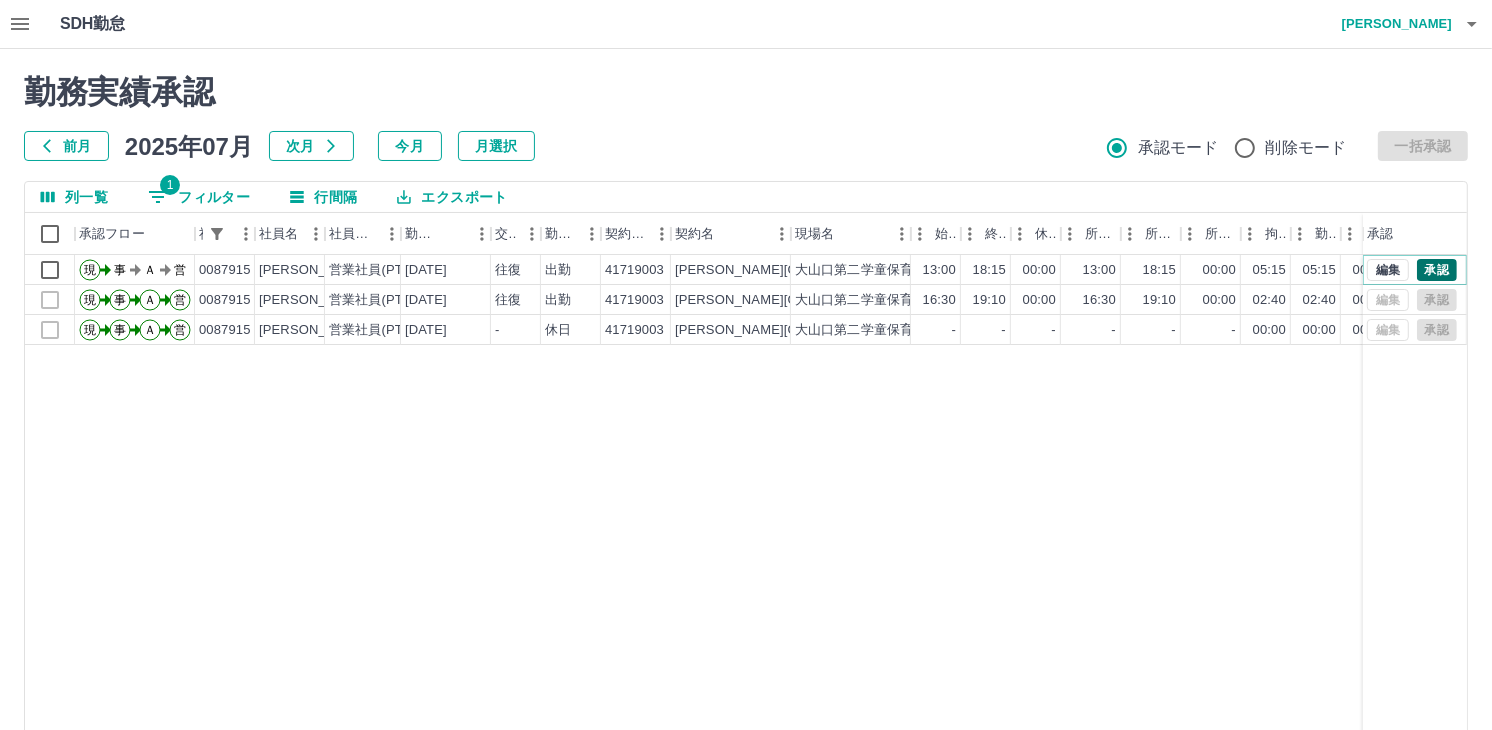 click on "承認" at bounding box center [1437, 270] 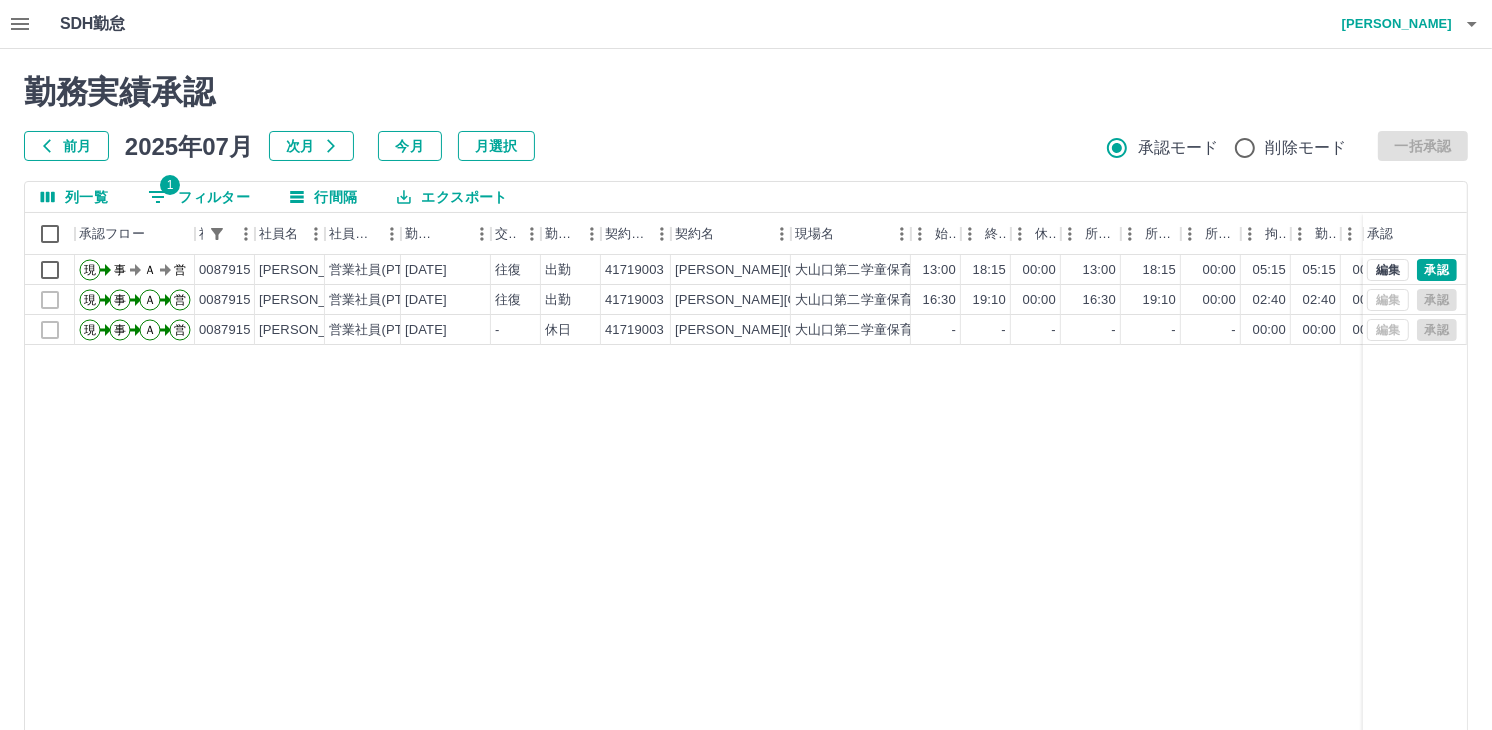 click on "勤務実績承認 前月 [DATE] 次月 今月 月選択 承認モード 削除モード 一括承認 列一覧 1 フィルター 行間隔 エクスポート 承認フロー 社員番号 社員名 社員区分 勤務日 交通費 勤務区分 契約コード 契約名 現場名 始業 終業 休憩 所定開始 所定終業 所定休憩 拘束 勤務 遅刻等 コメント ステータス 承認 現 事 Ａ 営 0087915 峰　ももな 営業社員(PT契約) [DATE] 往復 出勤 41719003 [PERSON_NAME][GEOGRAPHIC_DATA]保育所 13:00 18:15 00:00 13:00 18:15 00:00 05:15 05:15 00:00 事務担当者承認待 現 事 Ａ 営 0087915 峰　ももな 営業社員(PT契約) [DATE] 往復 出勤 41719003 [PERSON_NAME][GEOGRAPHIC_DATA]保育所 16:30 19:10 00:00 16:30 19:10 00:00 02:40 02:40 00:00 全承認済 現 事 Ａ 営 0087915 峰　ももな 営業社員(PT契約) [DATE]  -  休日 41719003 [PERSON_NAME][GEOGRAPHIC_DATA]保育所 - - - - - - 00:00 00:00 00:00 全承認済 編集 承認 20" at bounding box center [746, 447] 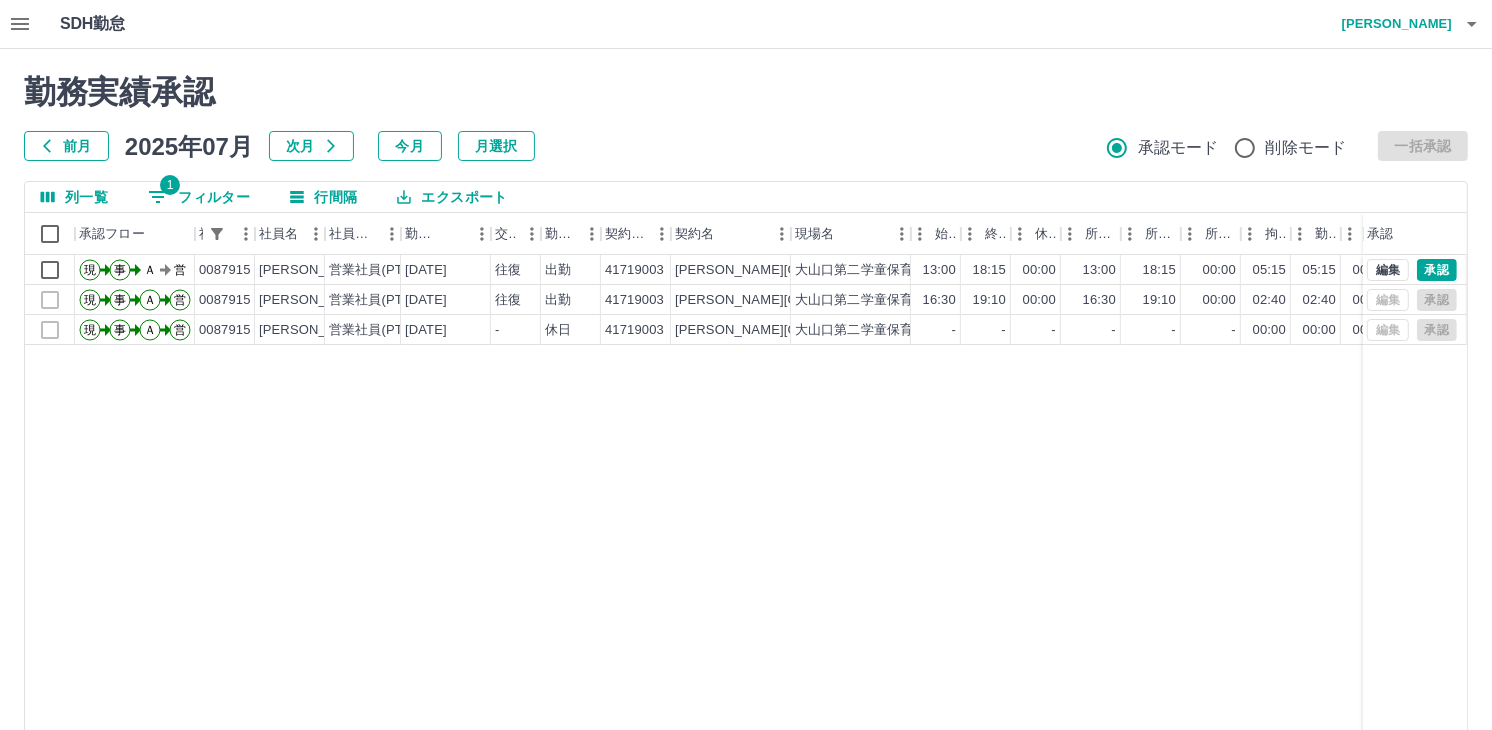 click on "1 フィルター" at bounding box center (199, 197) 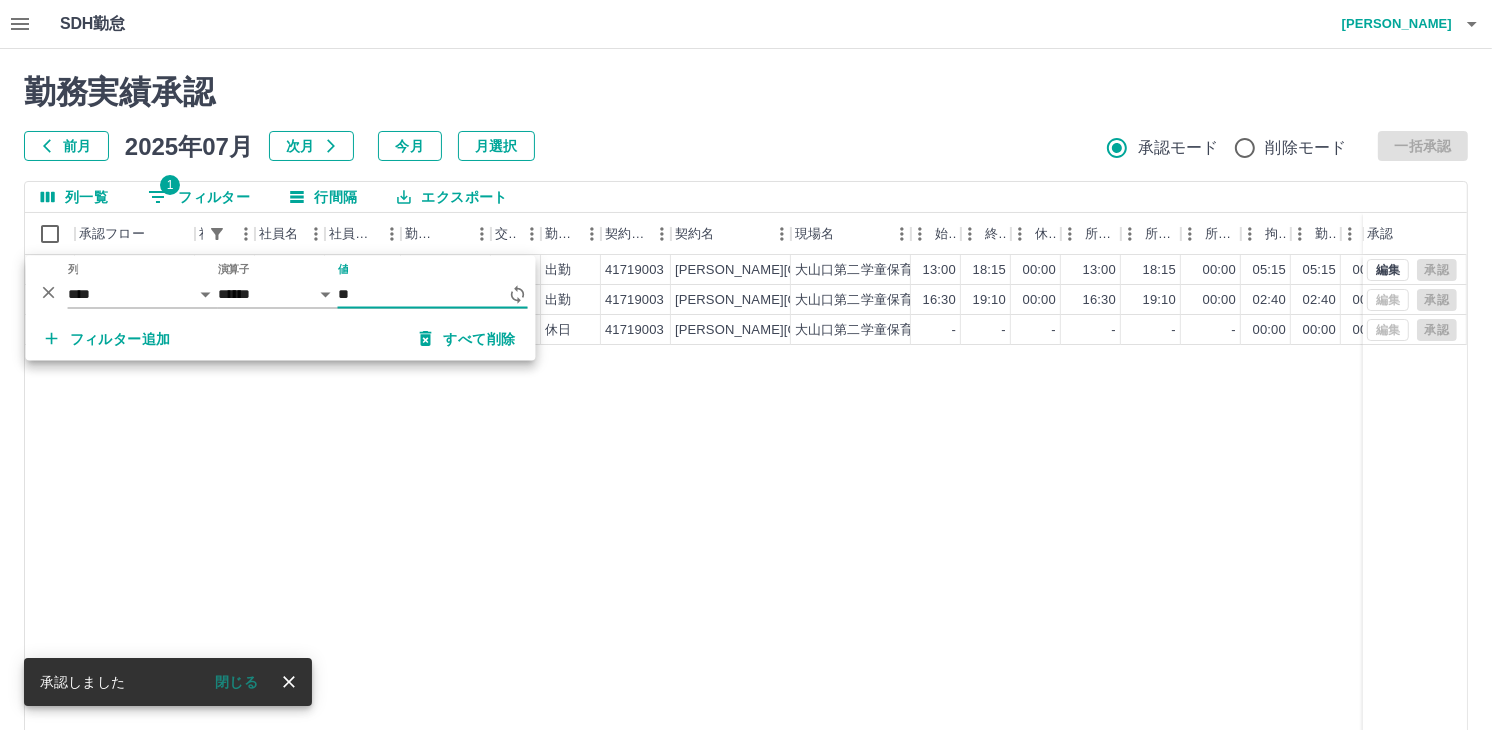 type on "*" 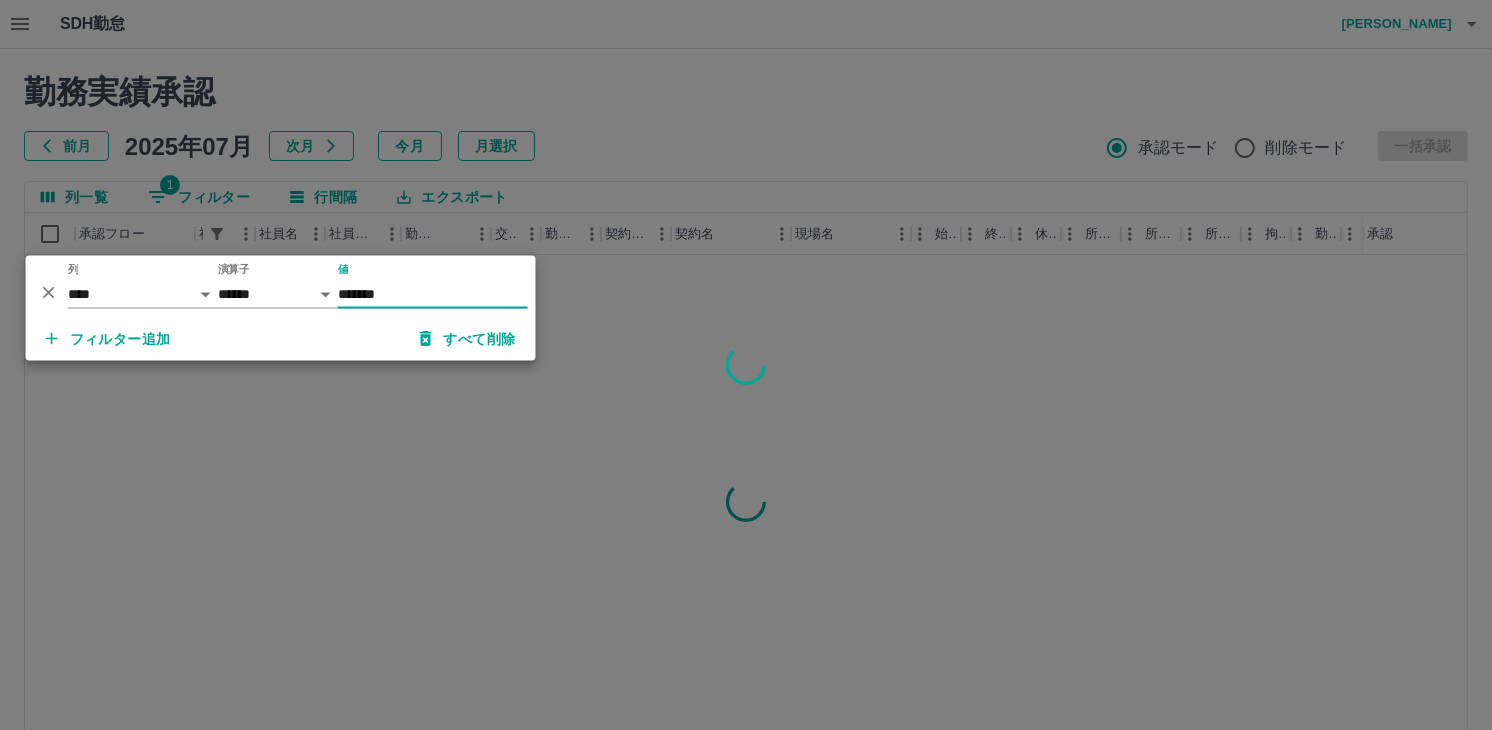 type on "*******" 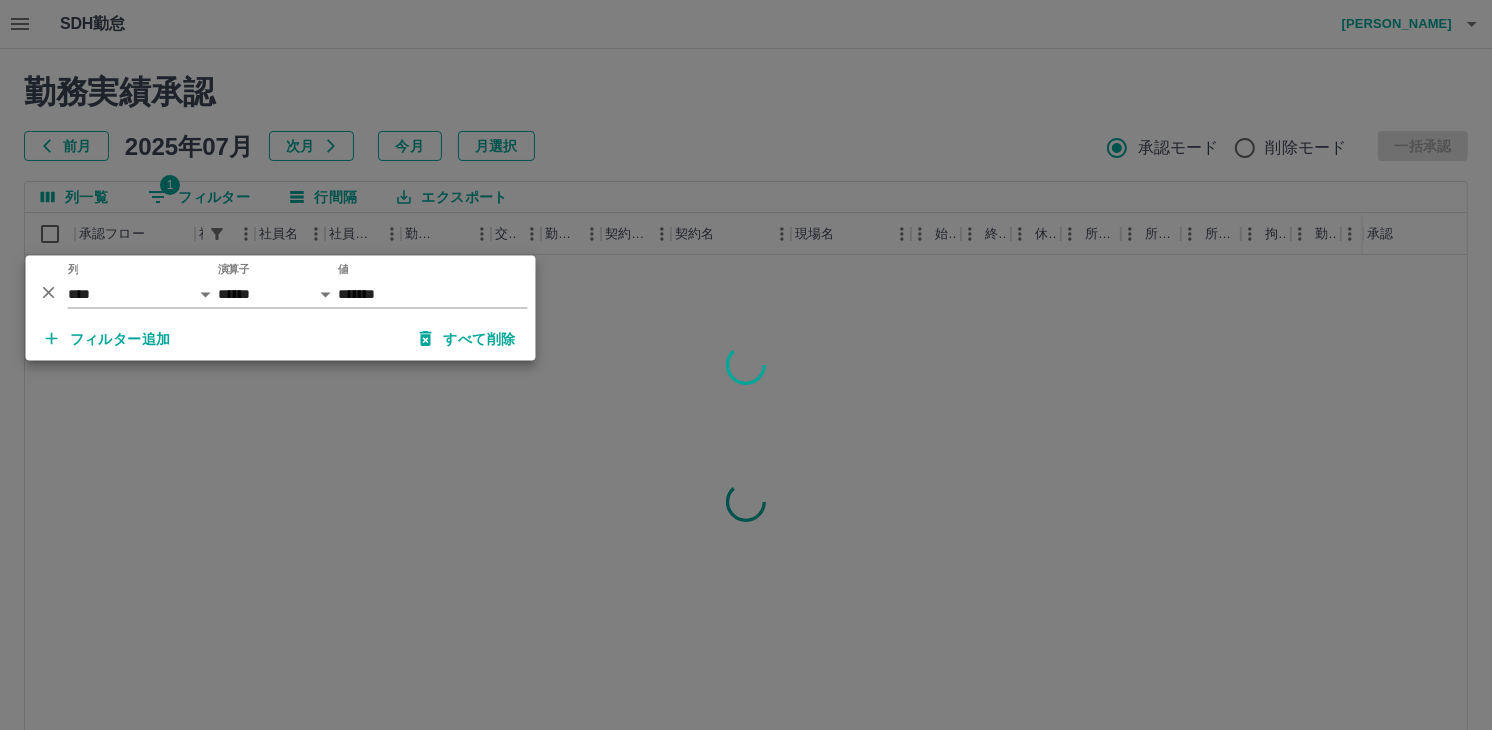 click at bounding box center [746, 365] 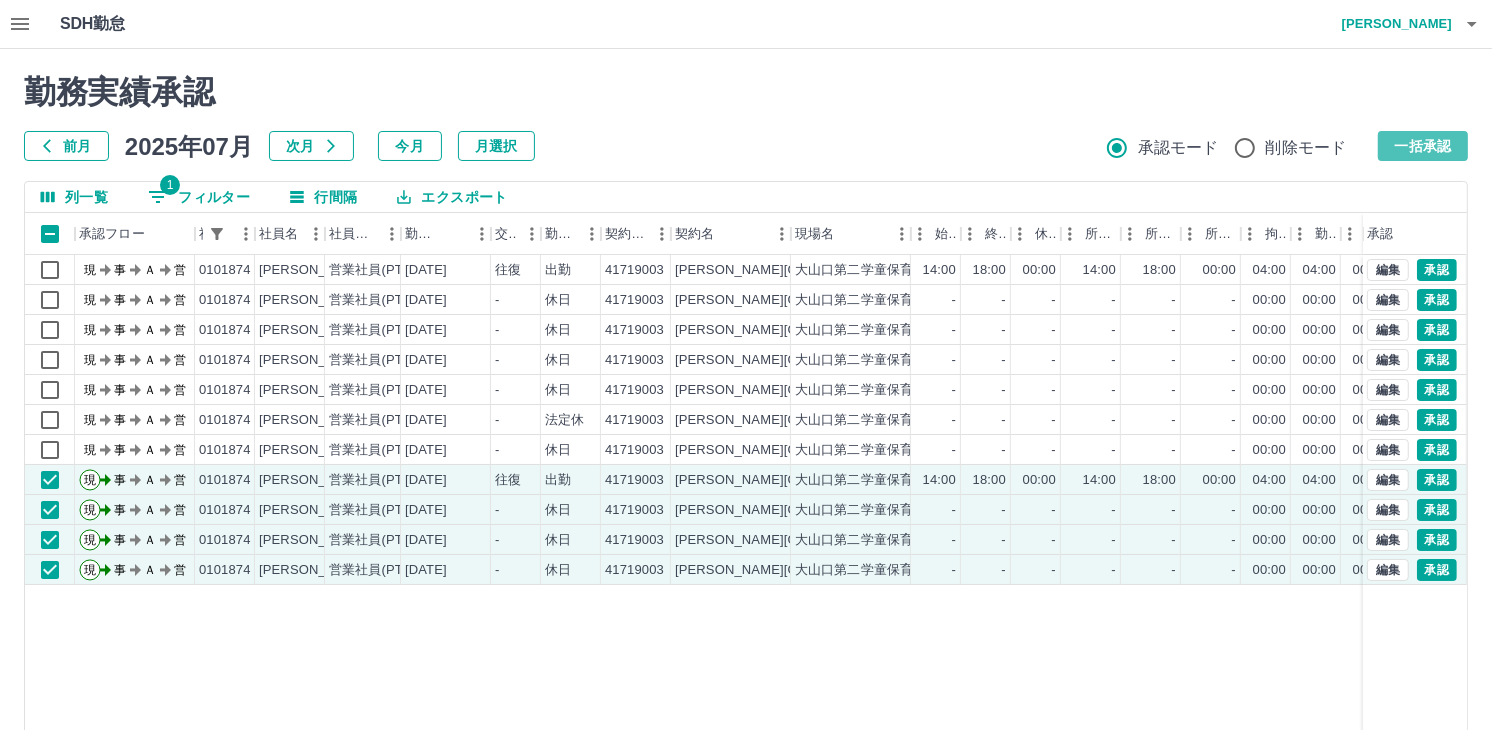 drag, startPoint x: 1415, startPoint y: 160, endPoint x: 1438, endPoint y: 110, distance: 55.03635 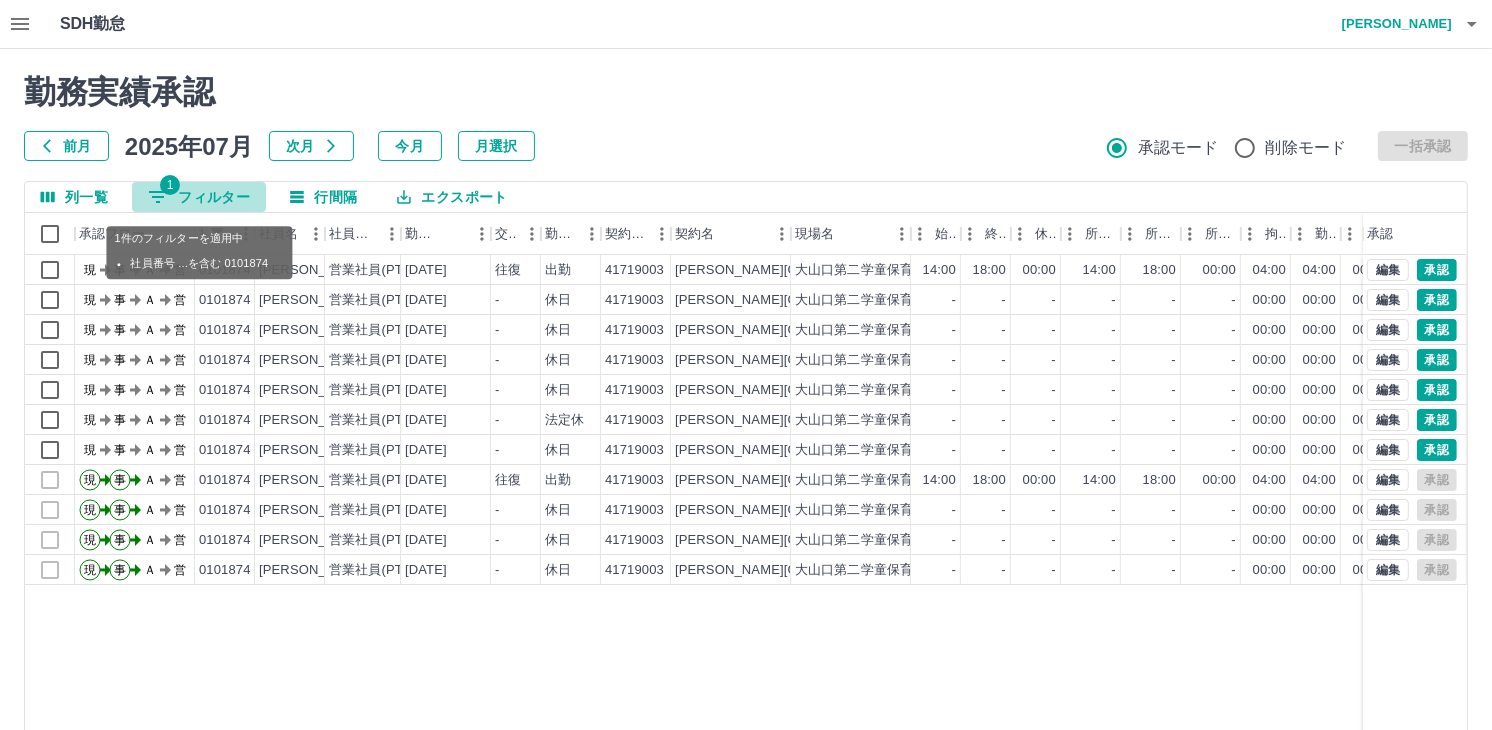 click on "1 フィルター" at bounding box center [199, 197] 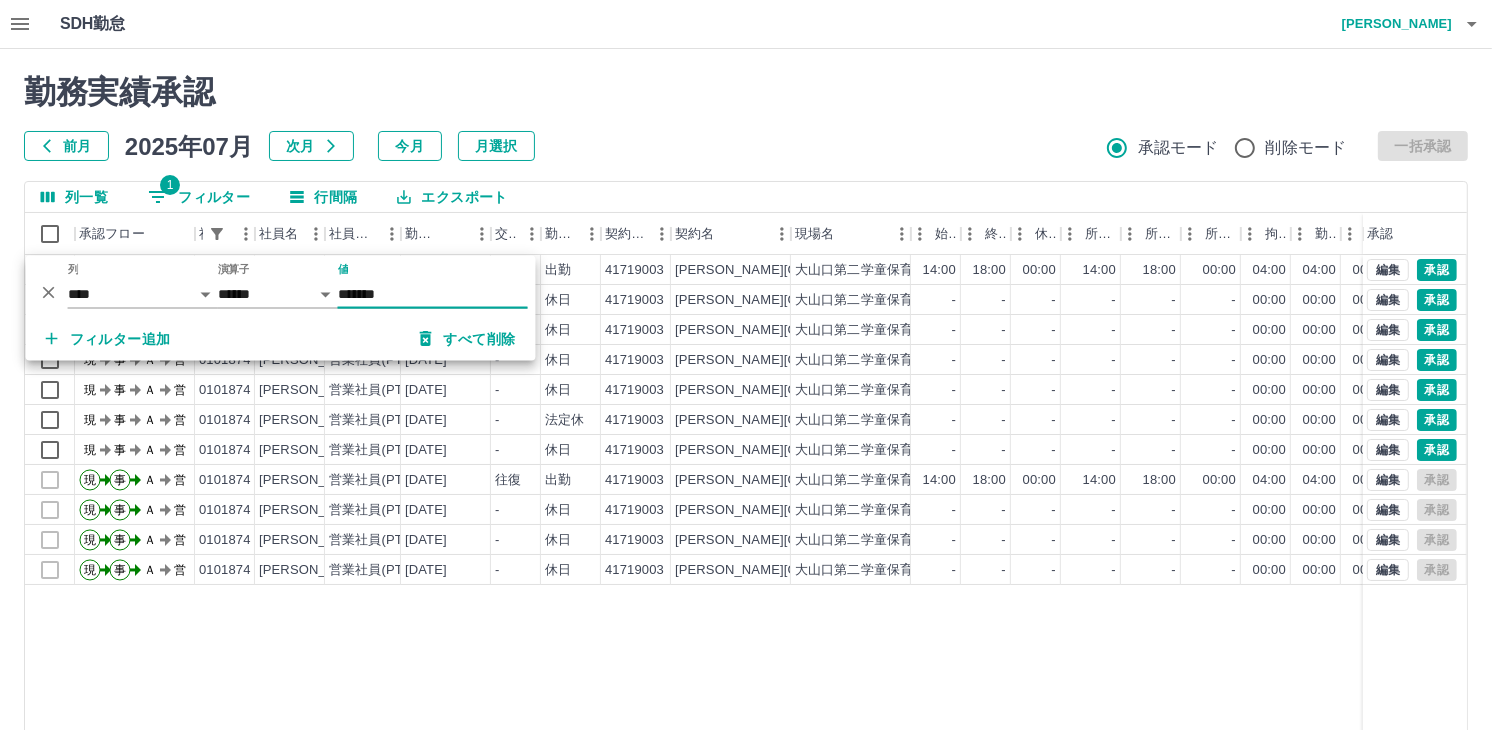click on "*******" at bounding box center [433, 294] 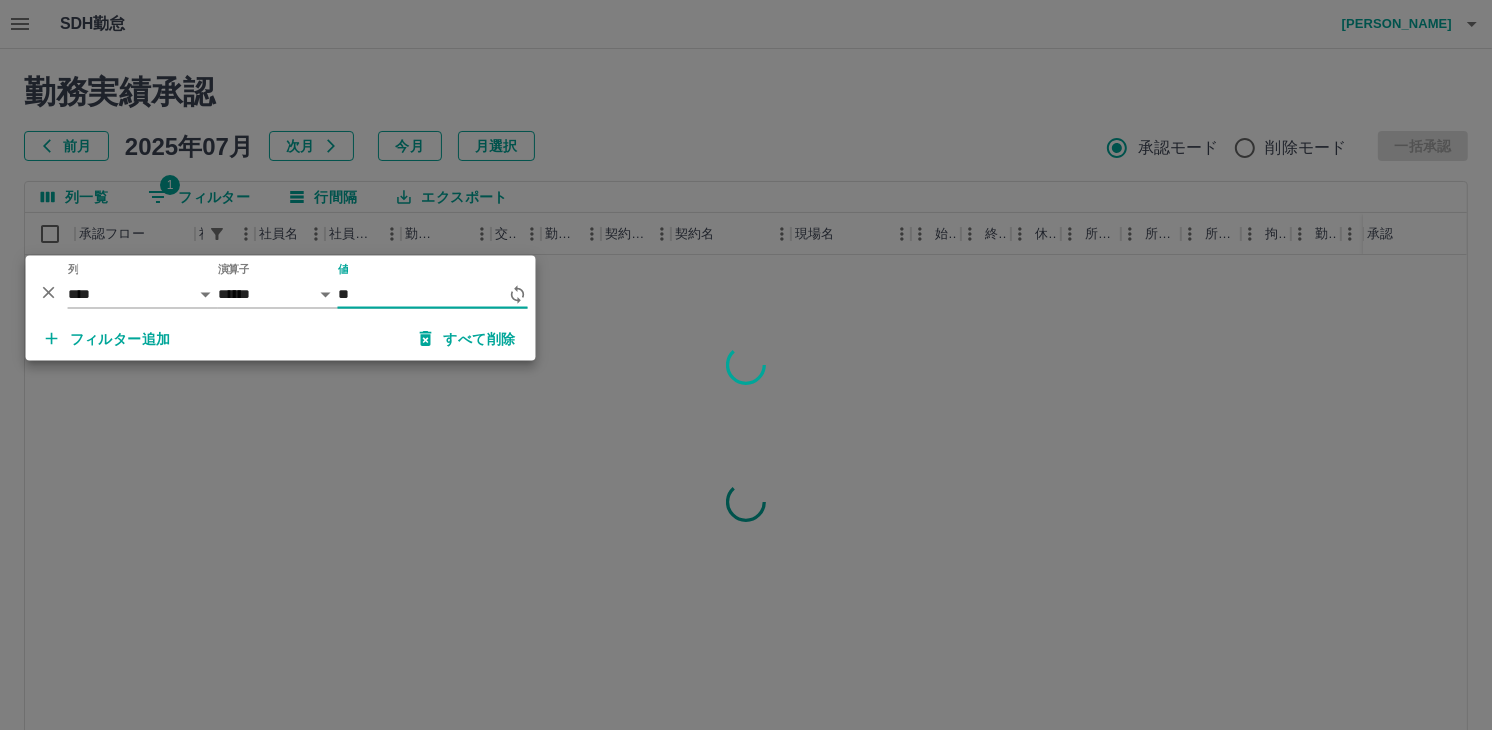 type on "*" 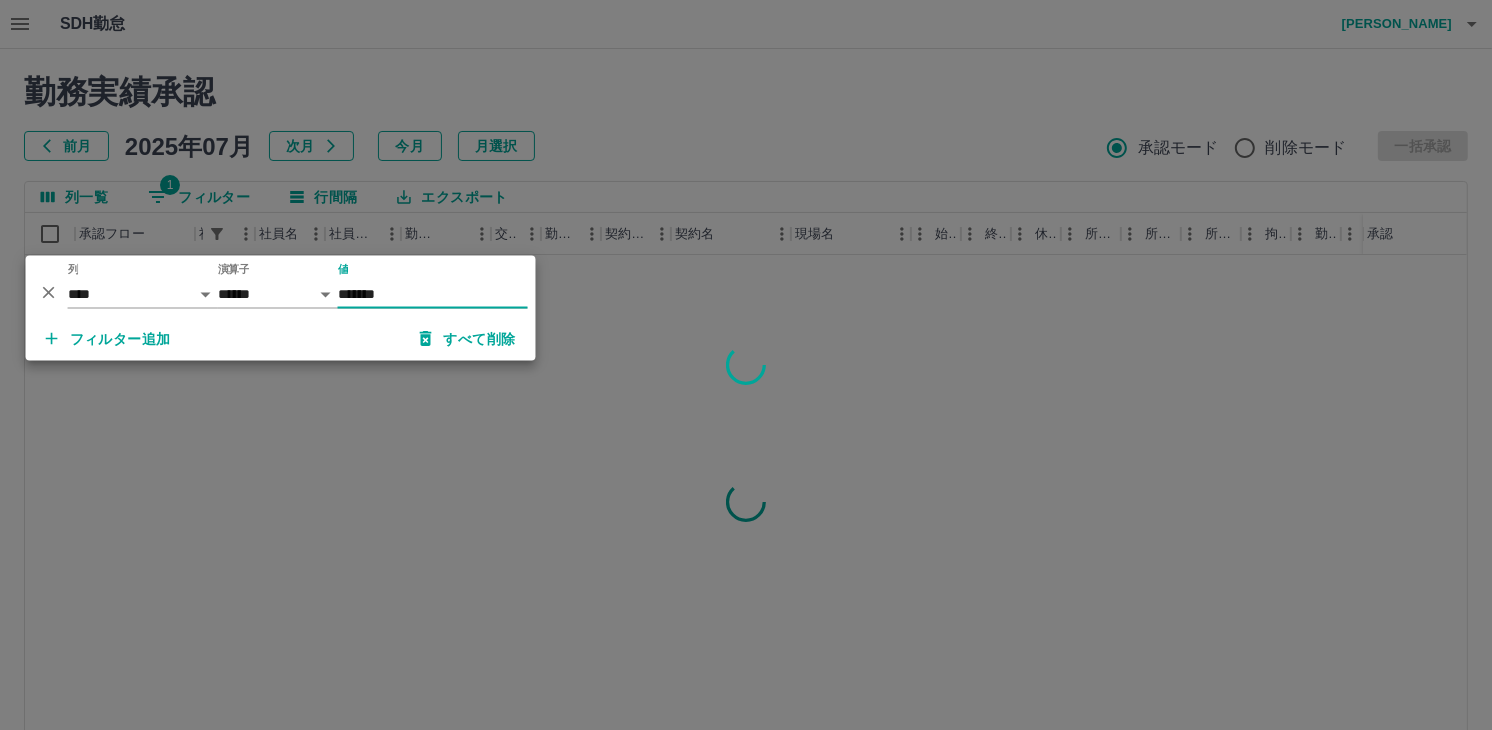 type on "*******" 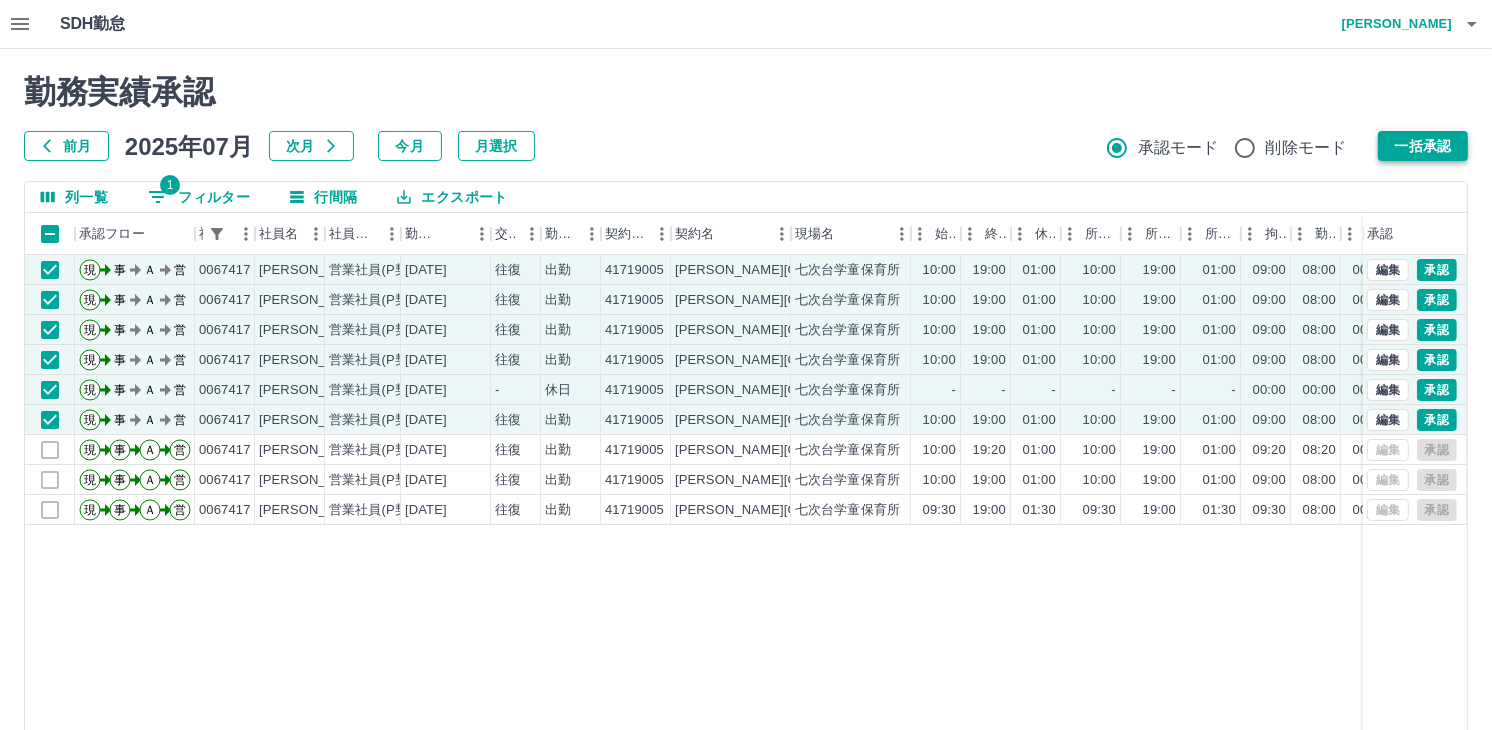 click on "一括承認" at bounding box center [1423, 146] 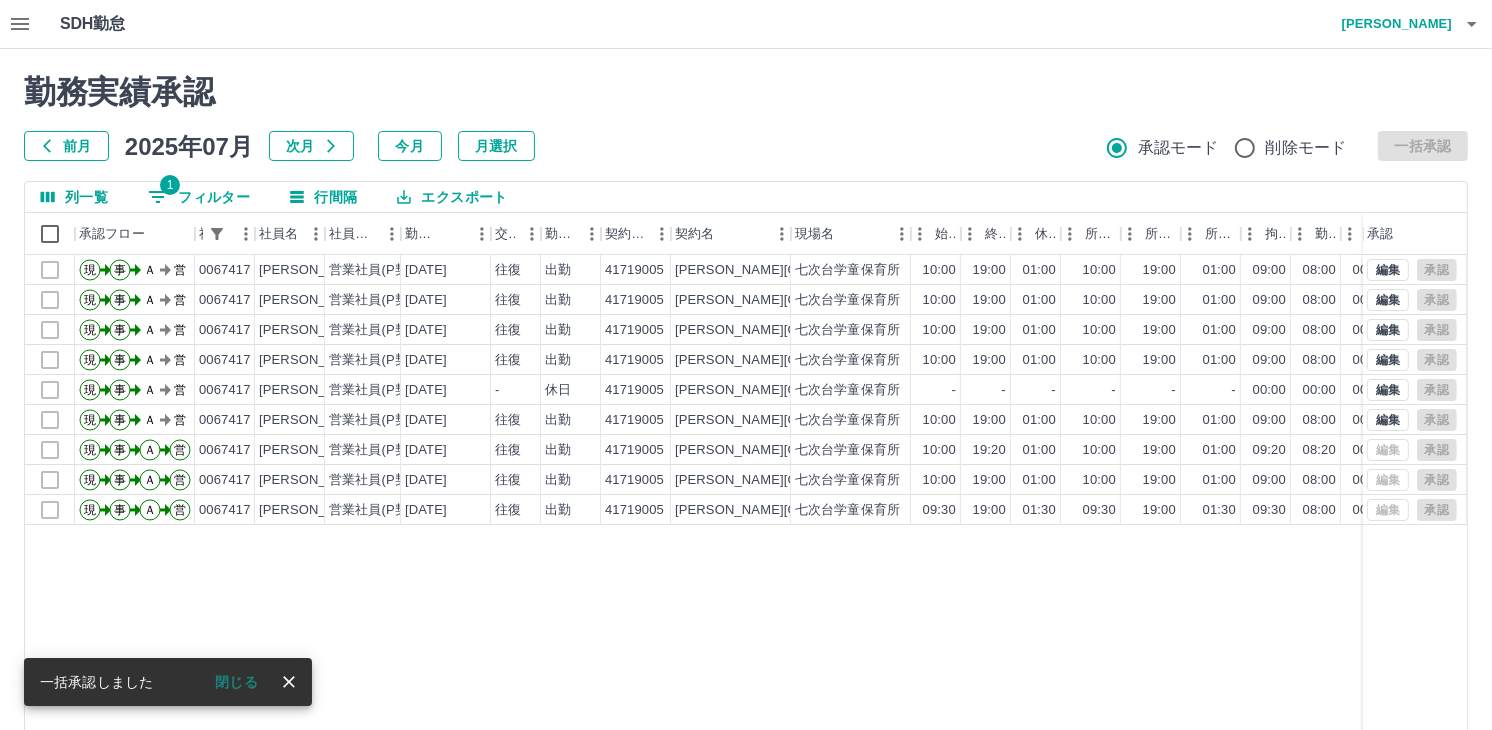 click on "1 フィルター" at bounding box center [199, 197] 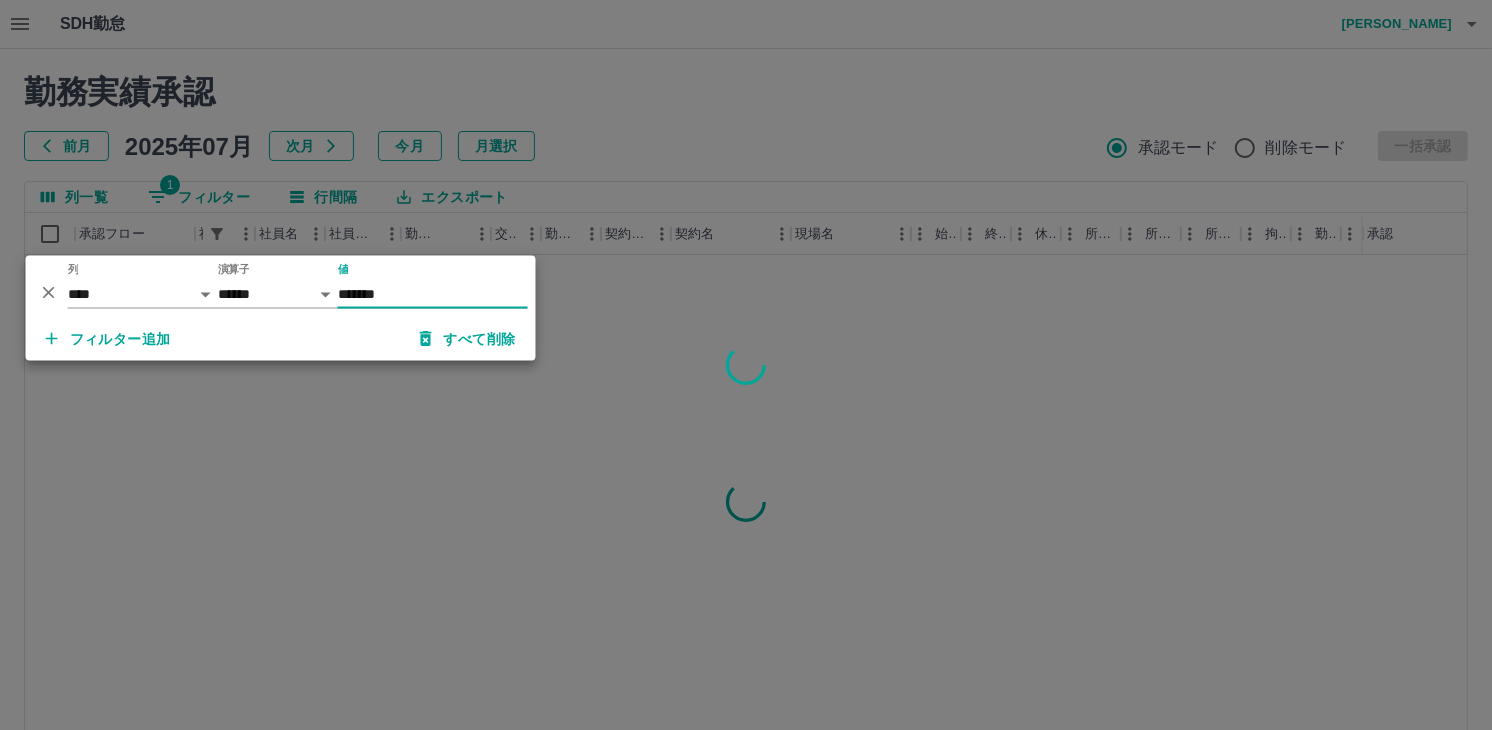 type on "*******" 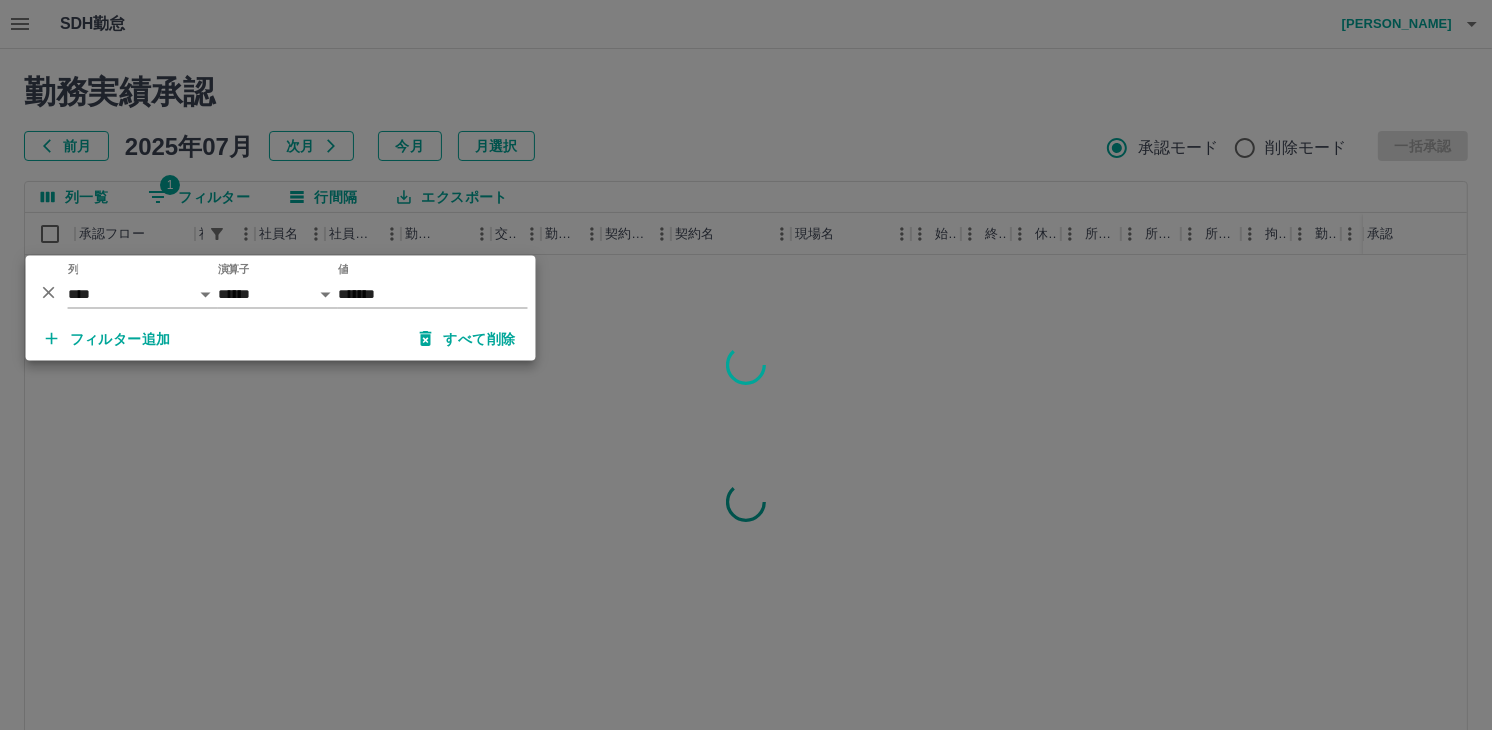 click at bounding box center [746, 365] 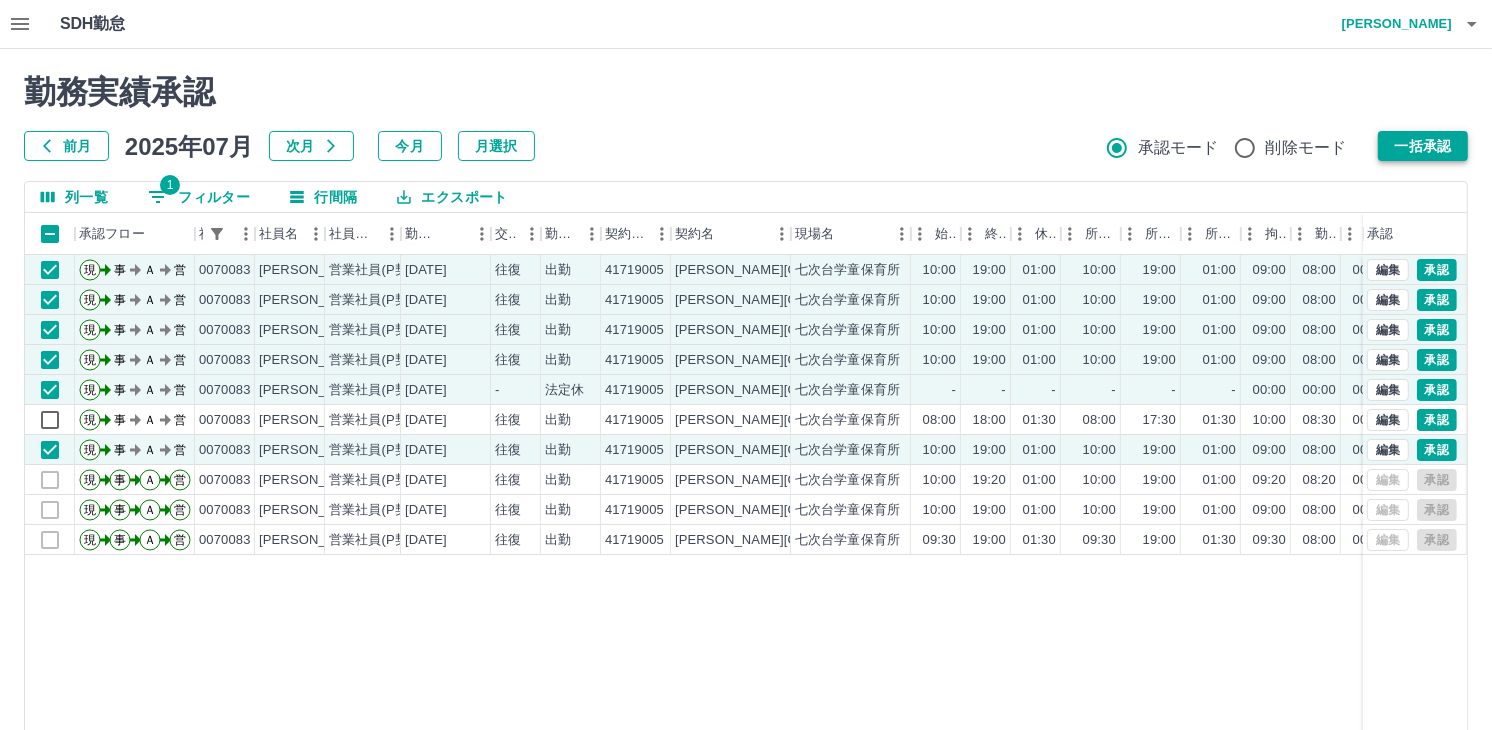 click on "一括承認" at bounding box center [1423, 146] 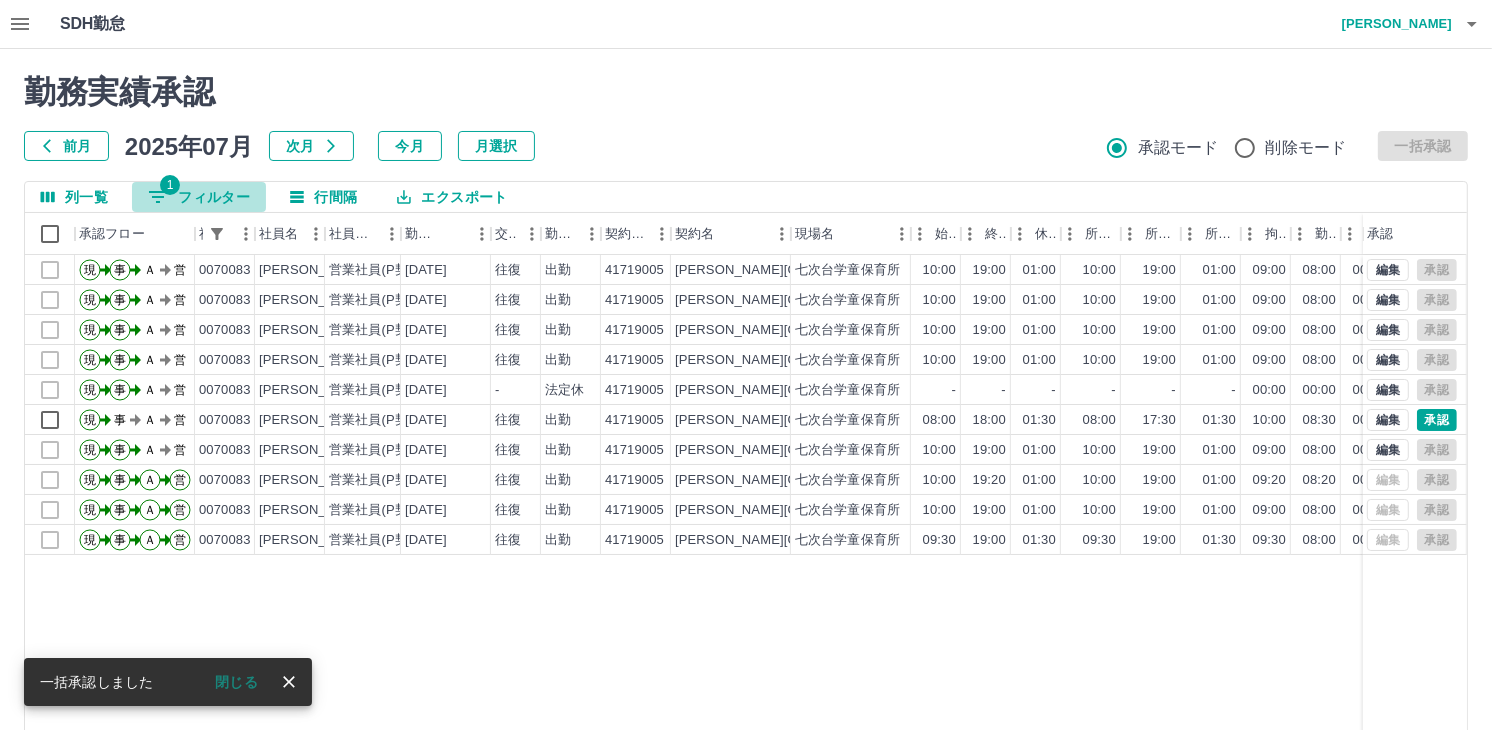 click on "1 フィルター" at bounding box center (199, 197) 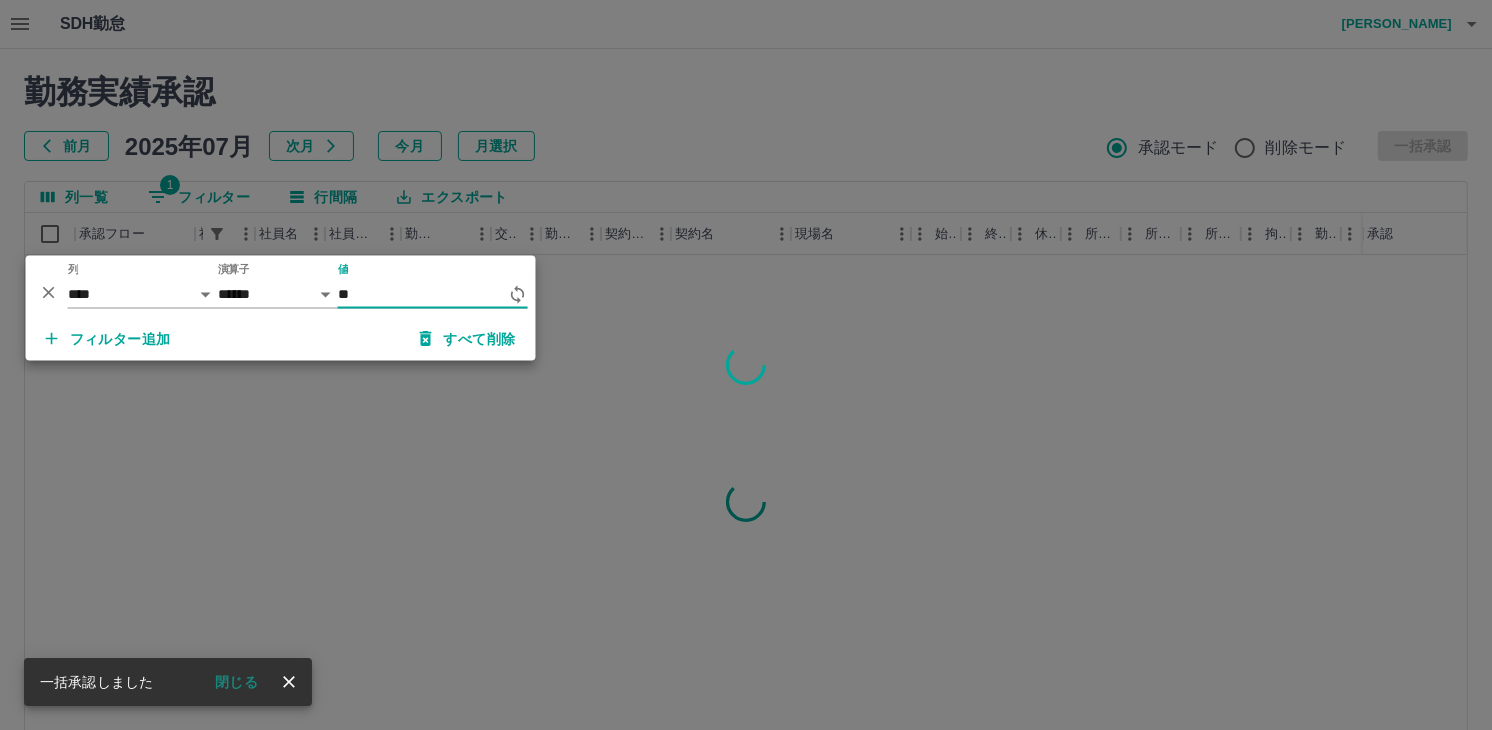 type on "*" 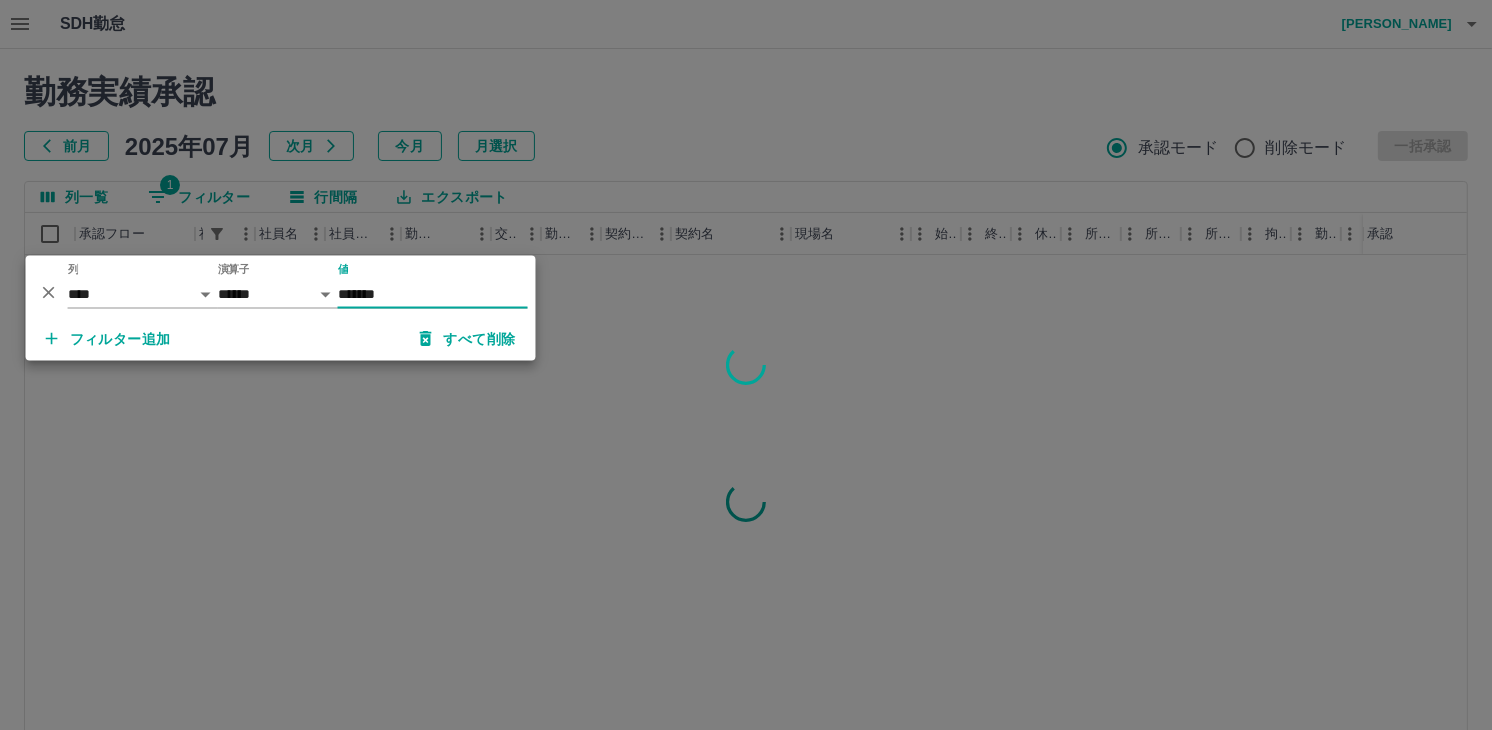 type on "*******" 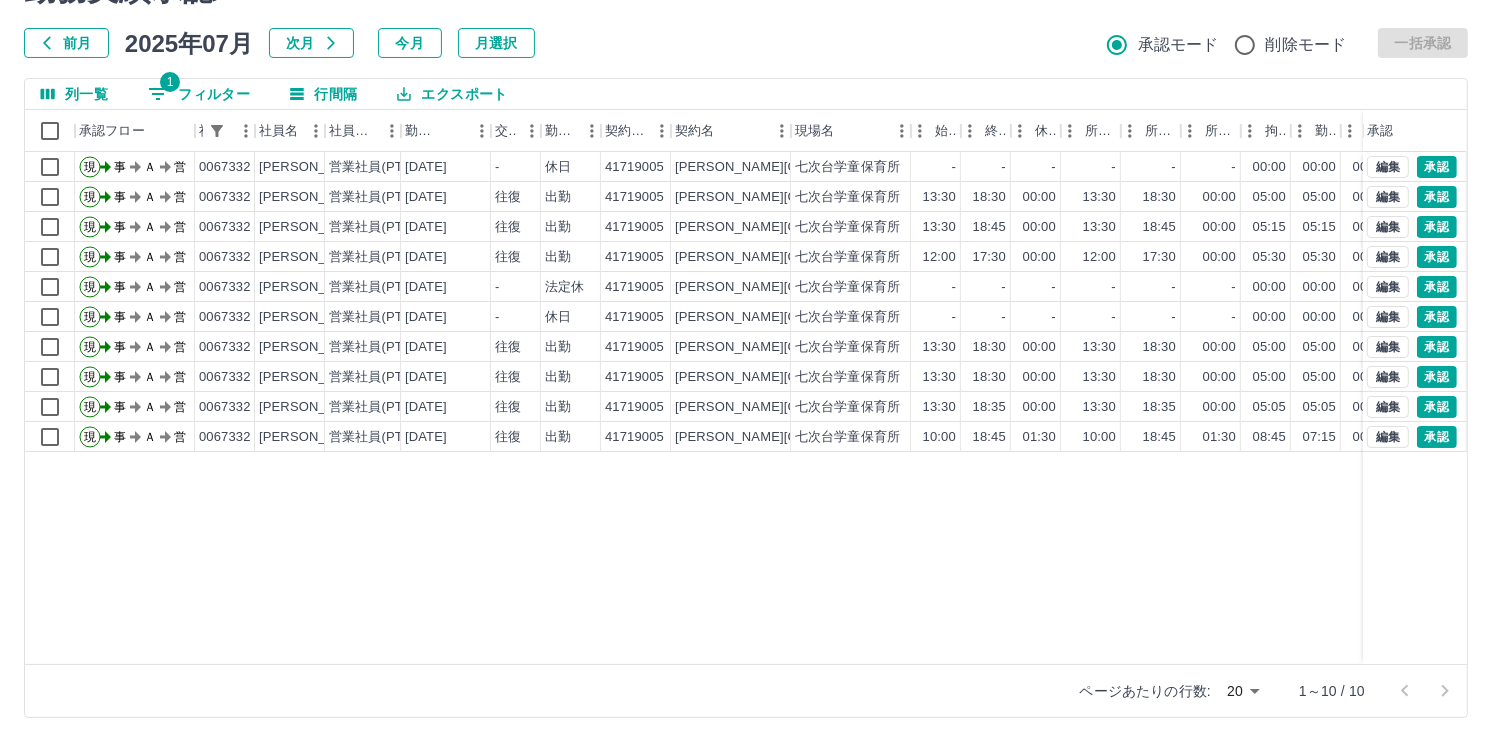 scroll, scrollTop: 115, scrollLeft: 0, axis: vertical 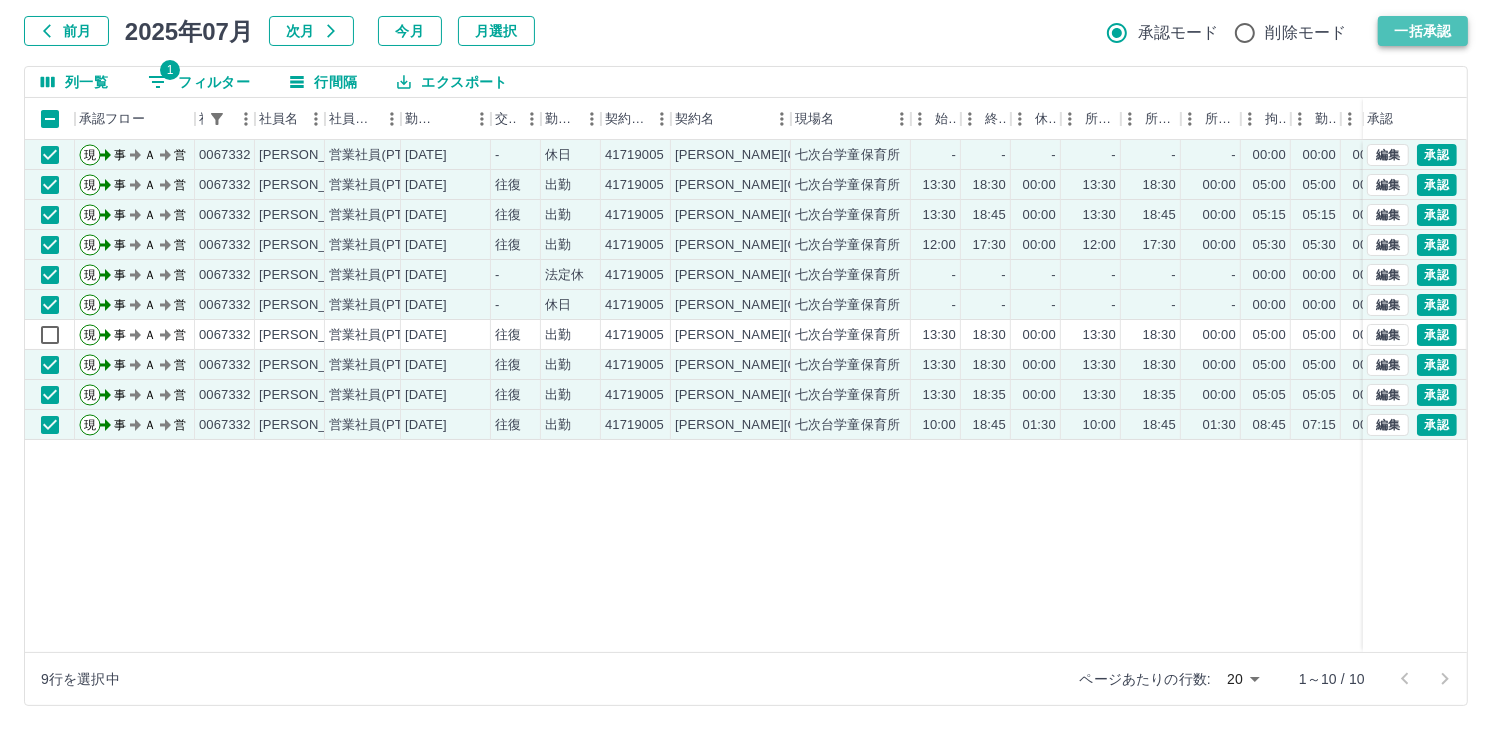 click on "一括承認" at bounding box center [1423, 31] 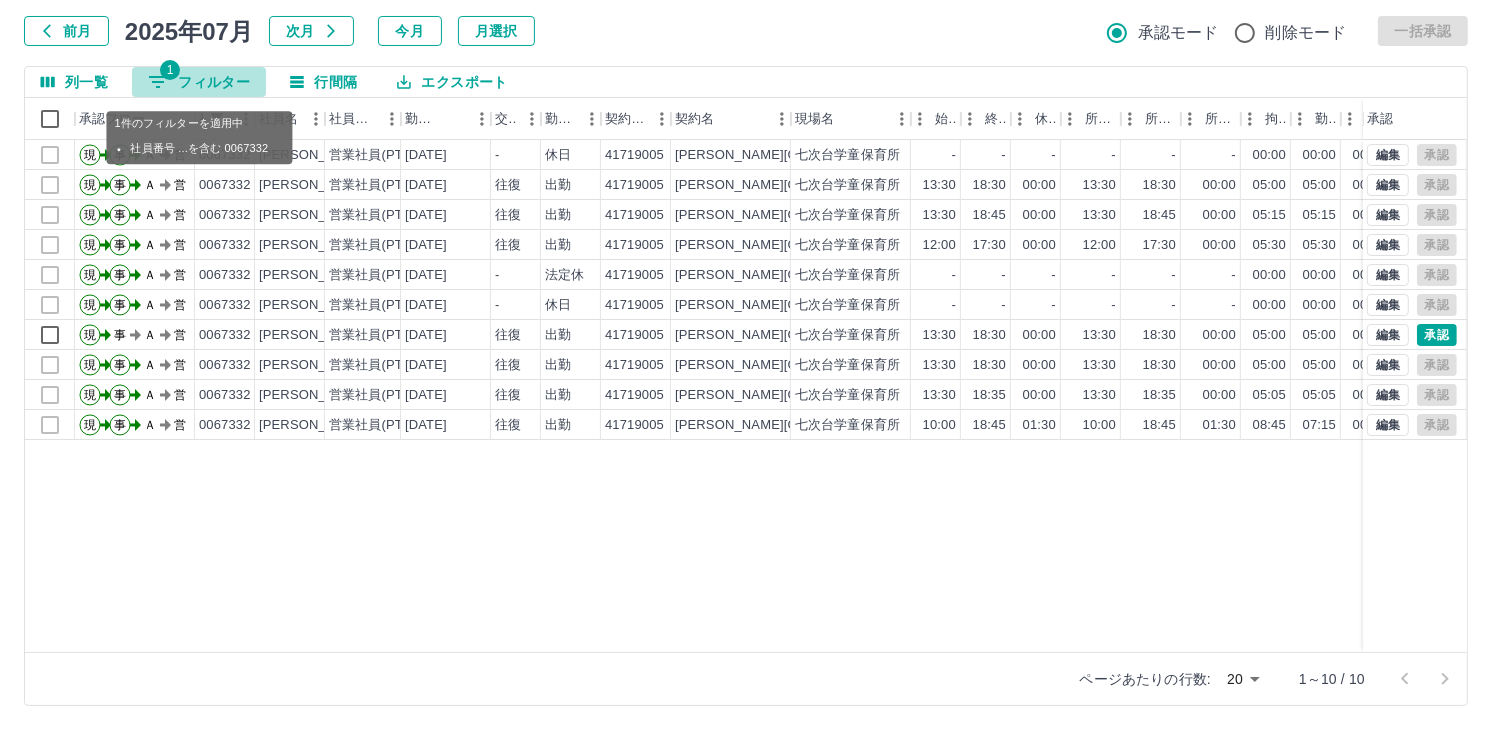 click on "1 フィルター" at bounding box center [199, 82] 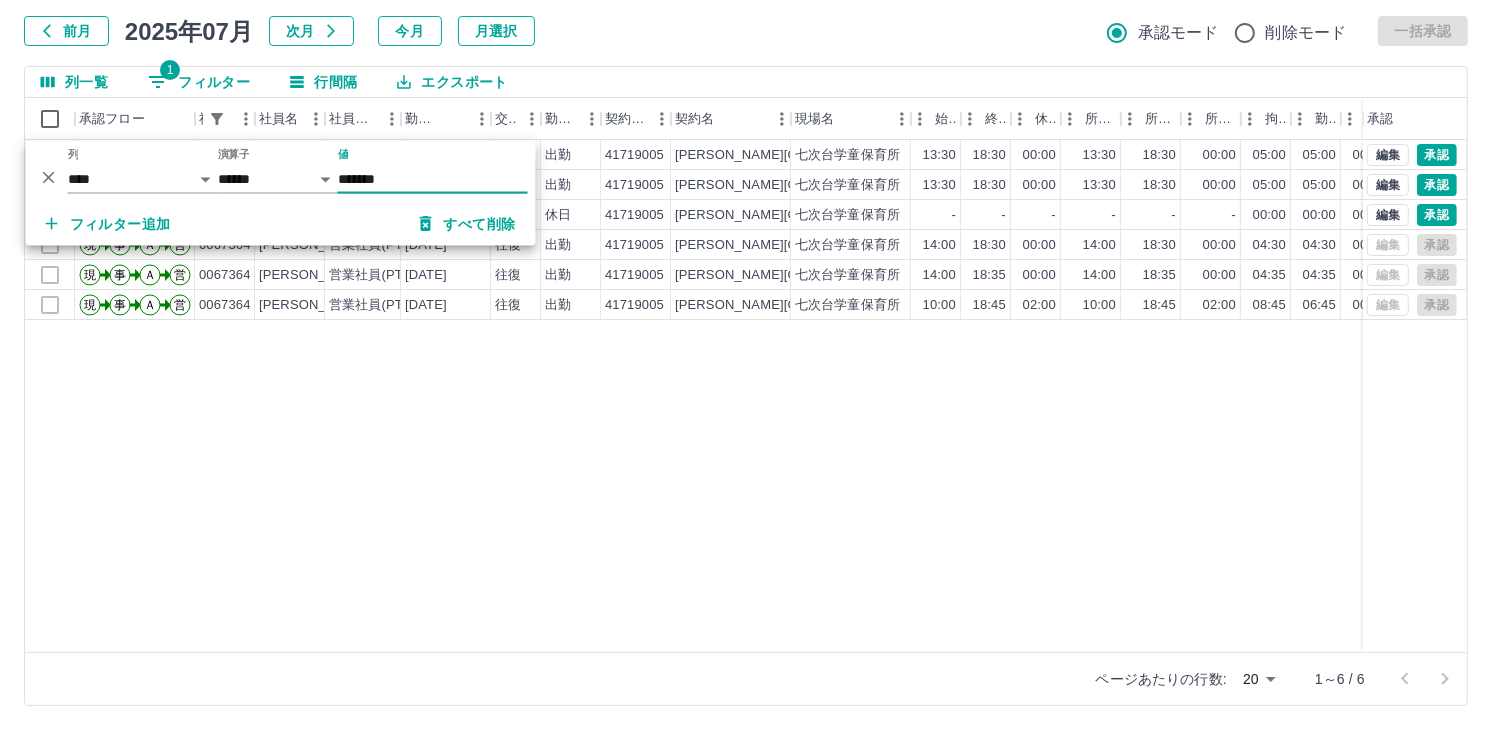 type on "*******" 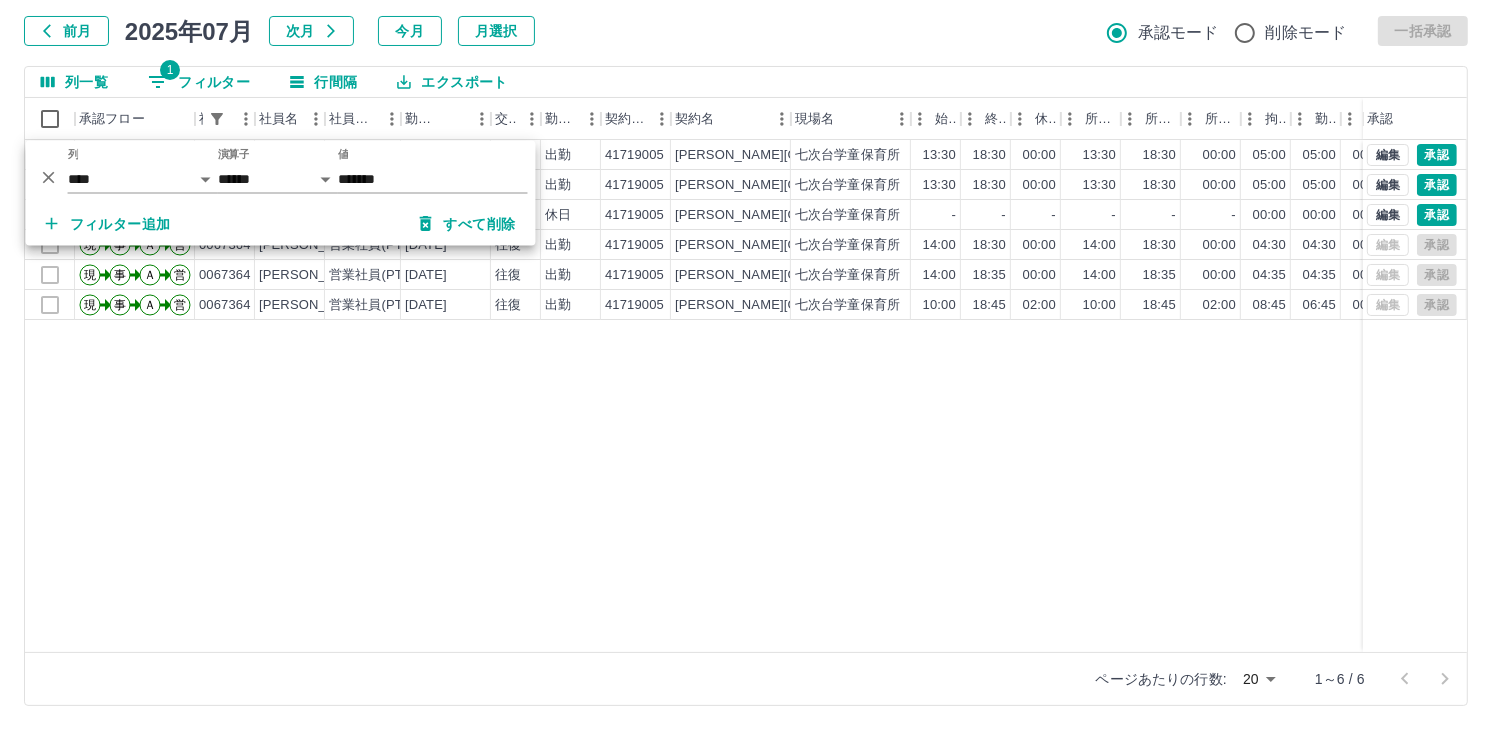 click on "前月 [DATE] 次月 今月 月選択 承認モード 削除モード 一括承認" at bounding box center [746, 31] 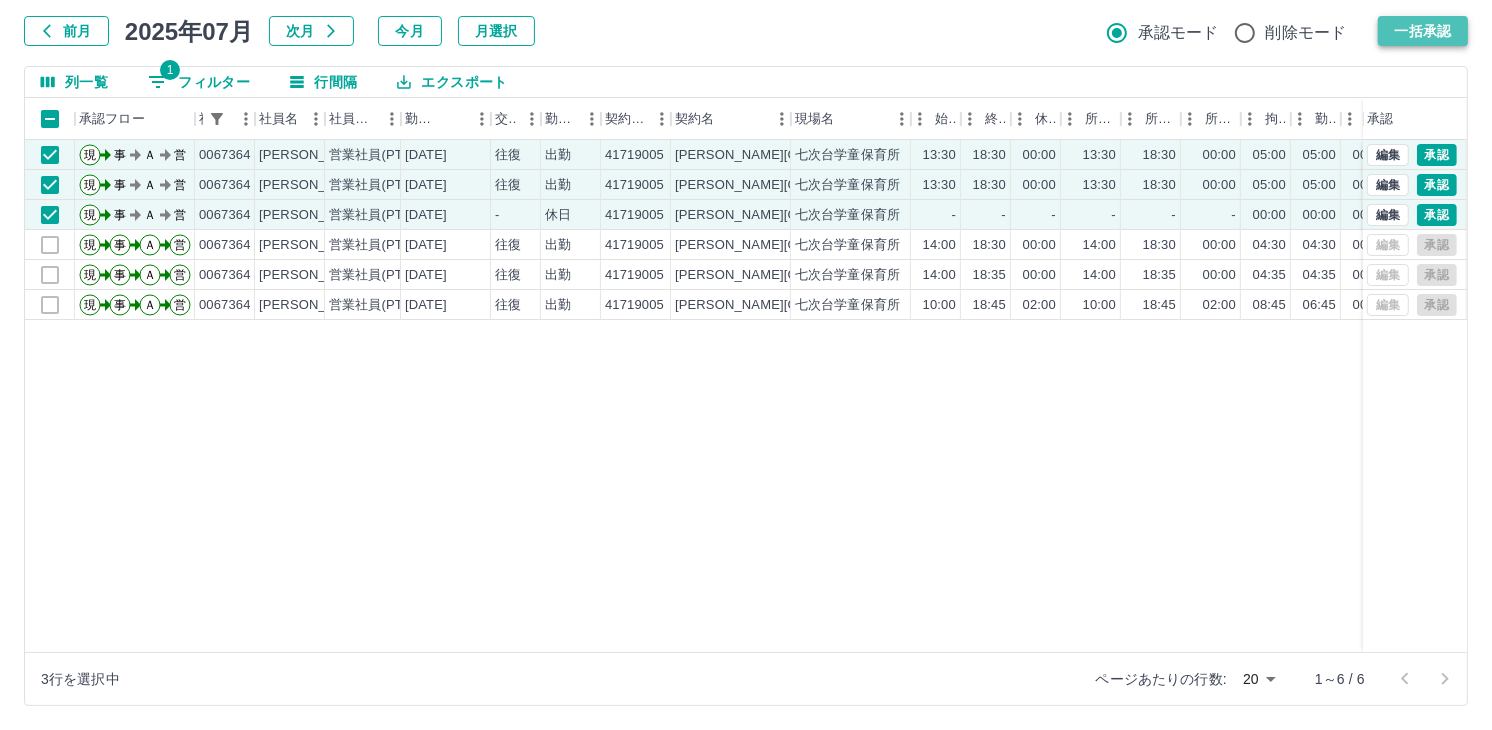 click on "一括承認" at bounding box center [1423, 31] 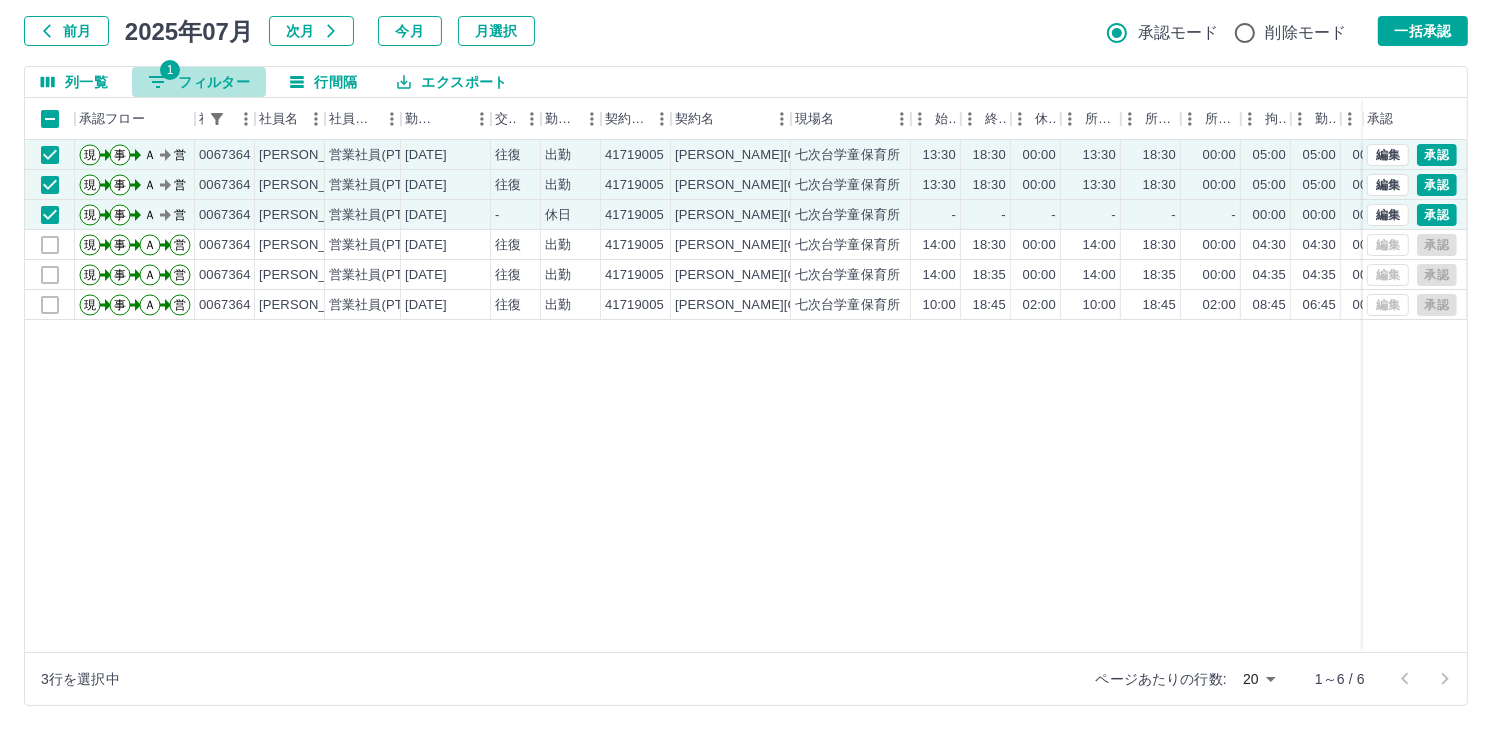 click on "1 フィルター" at bounding box center [199, 82] 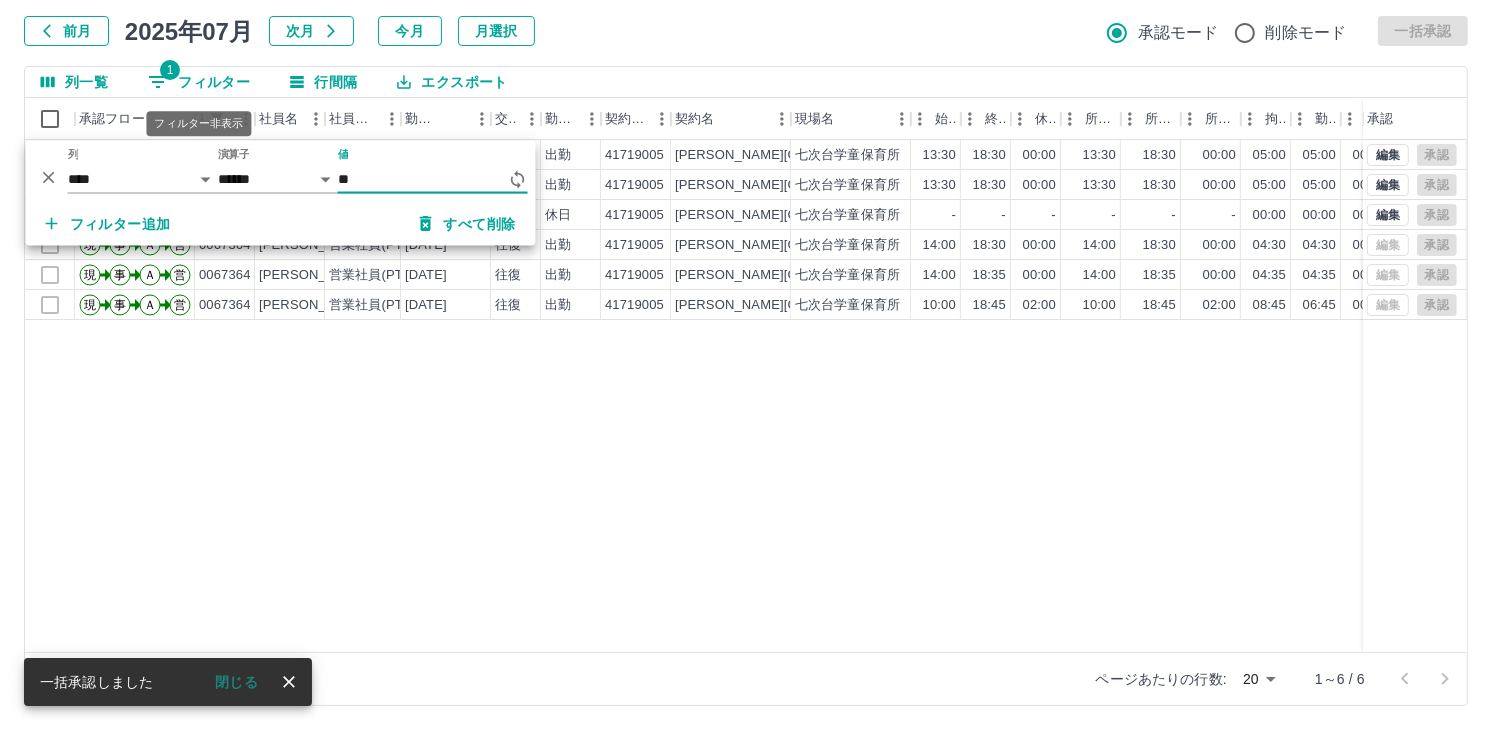 type on "*" 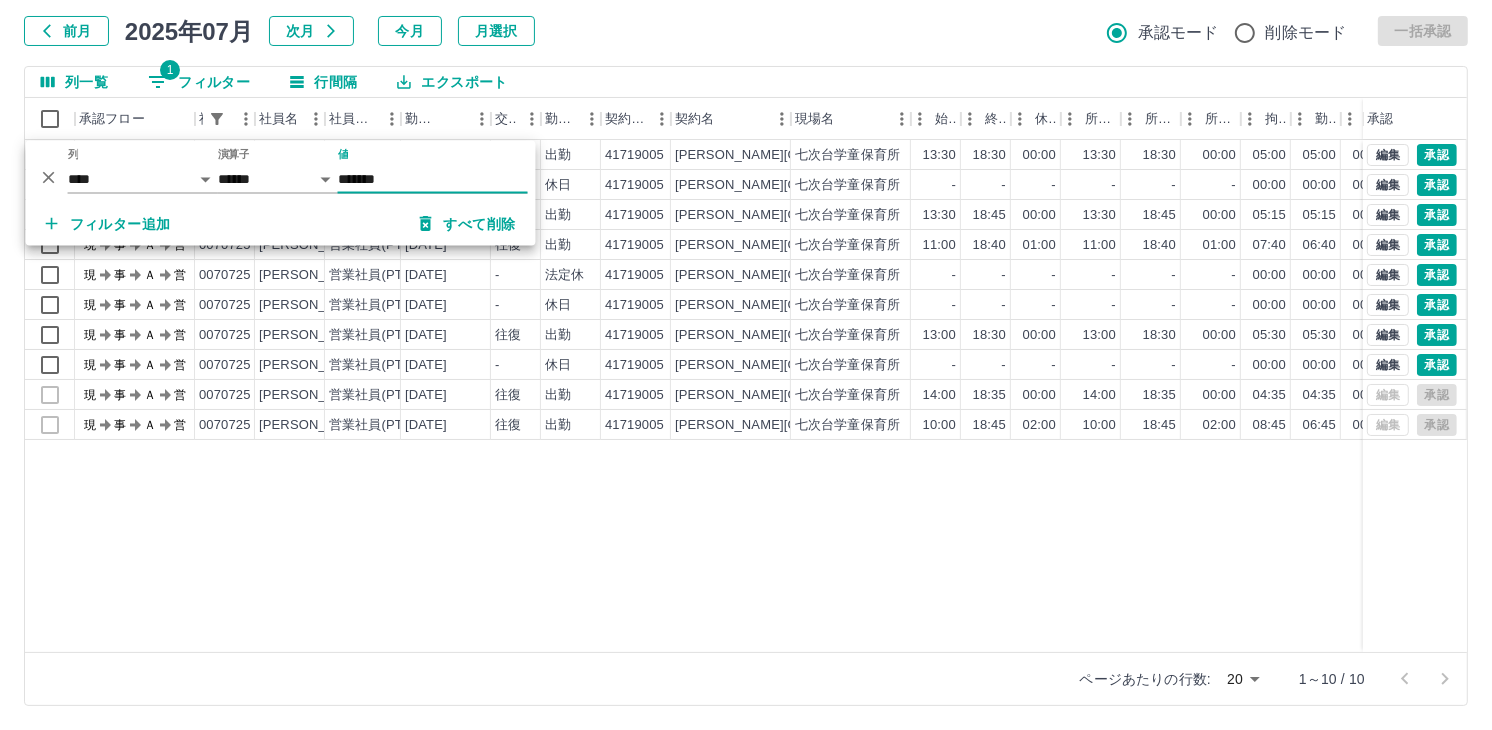 type on "*******" 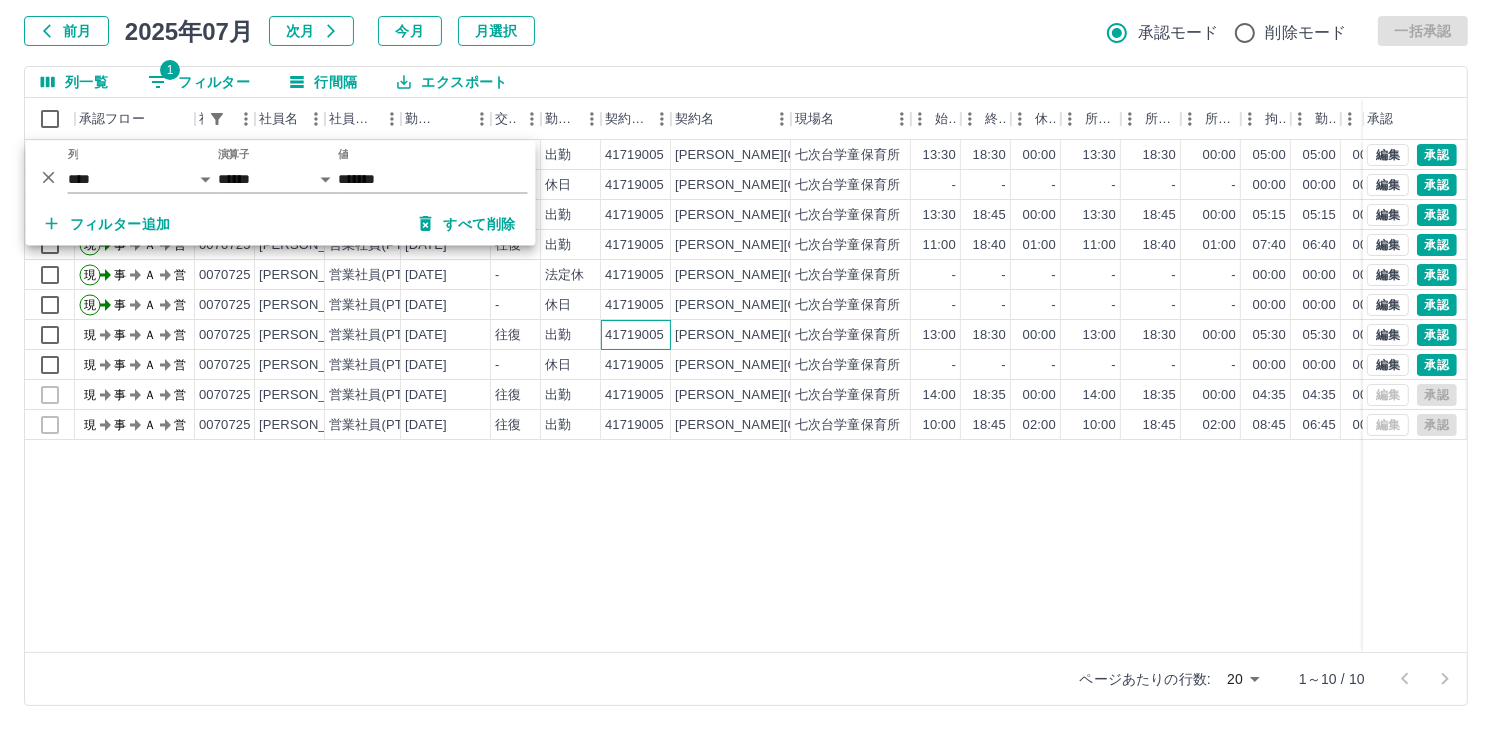 click on "41719005" at bounding box center [636, 335] 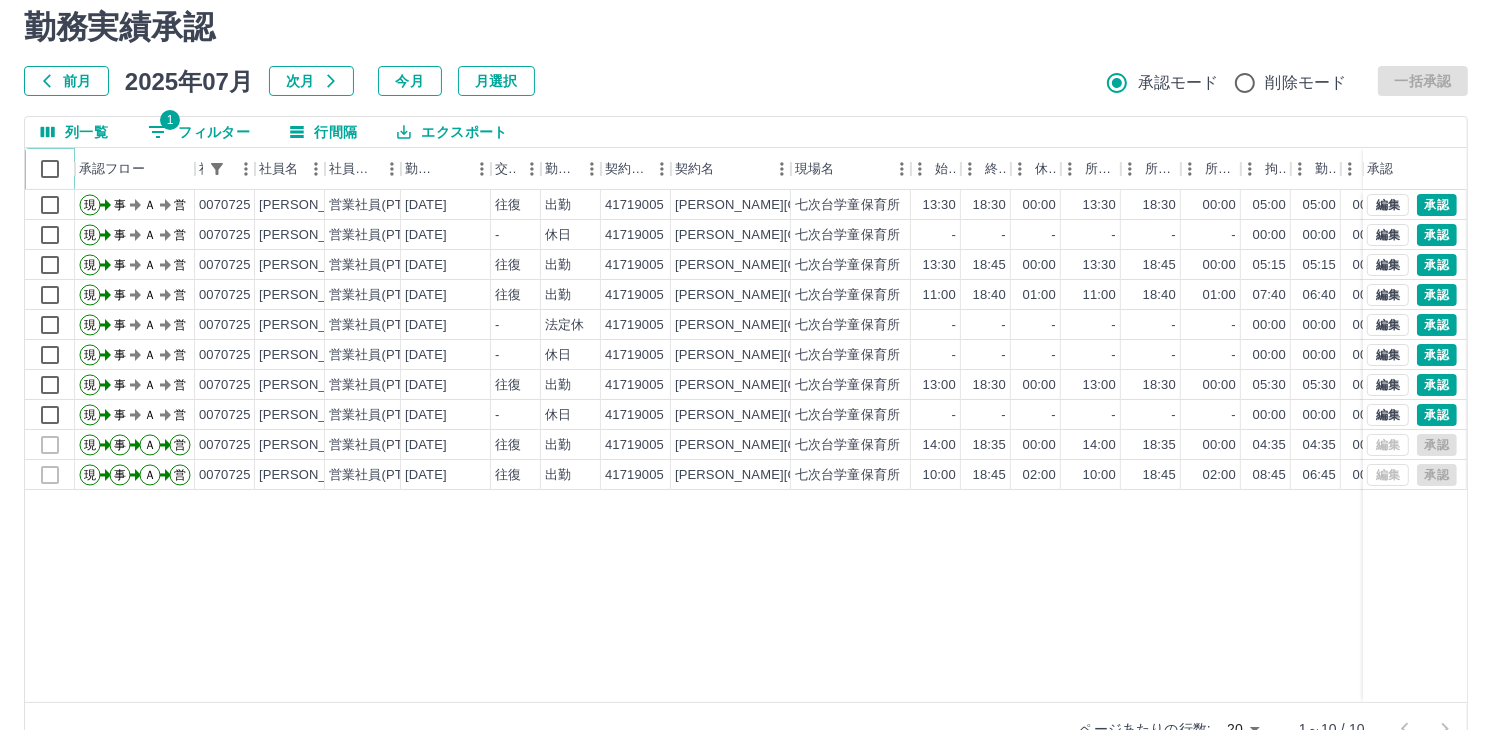 scroll, scrollTop: 0, scrollLeft: 0, axis: both 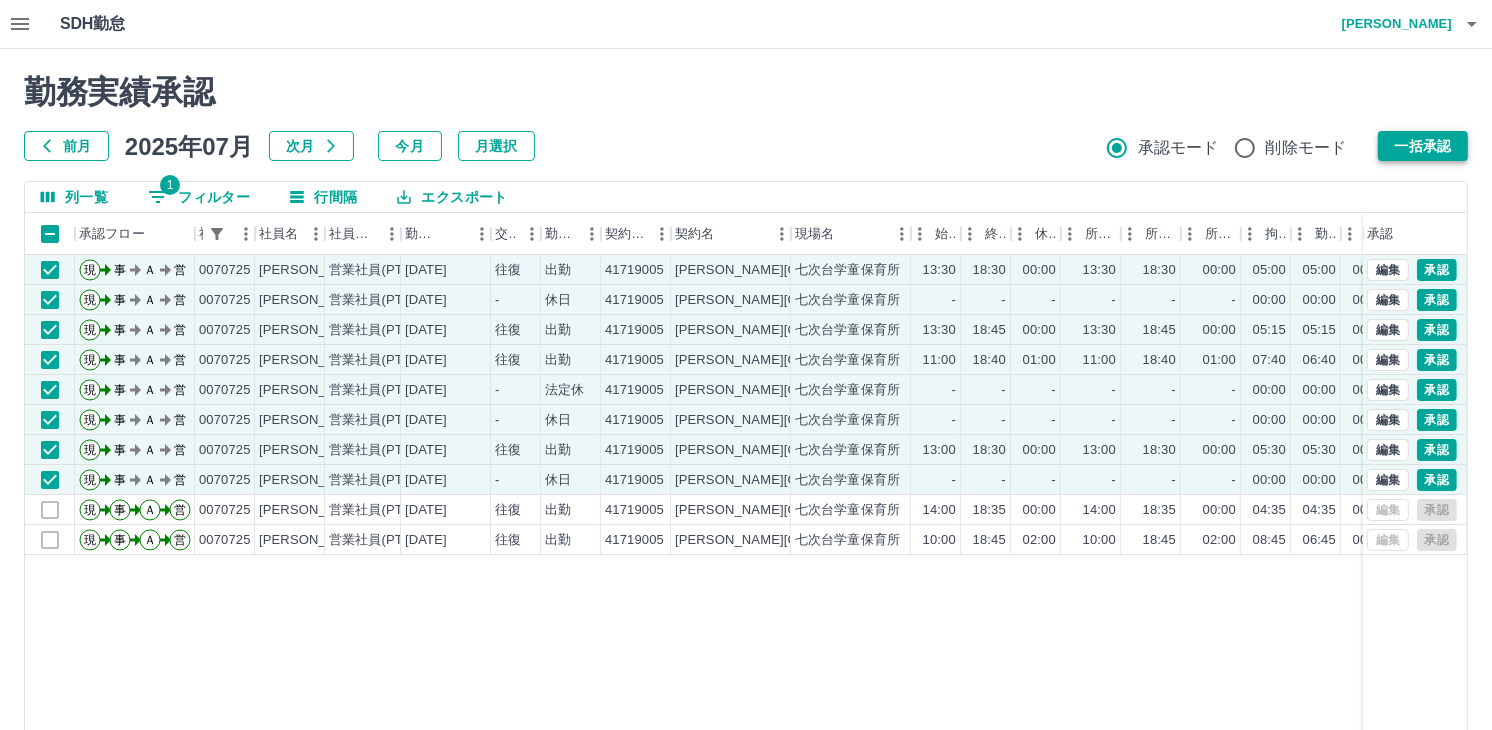 click on "一括承認" at bounding box center [1423, 146] 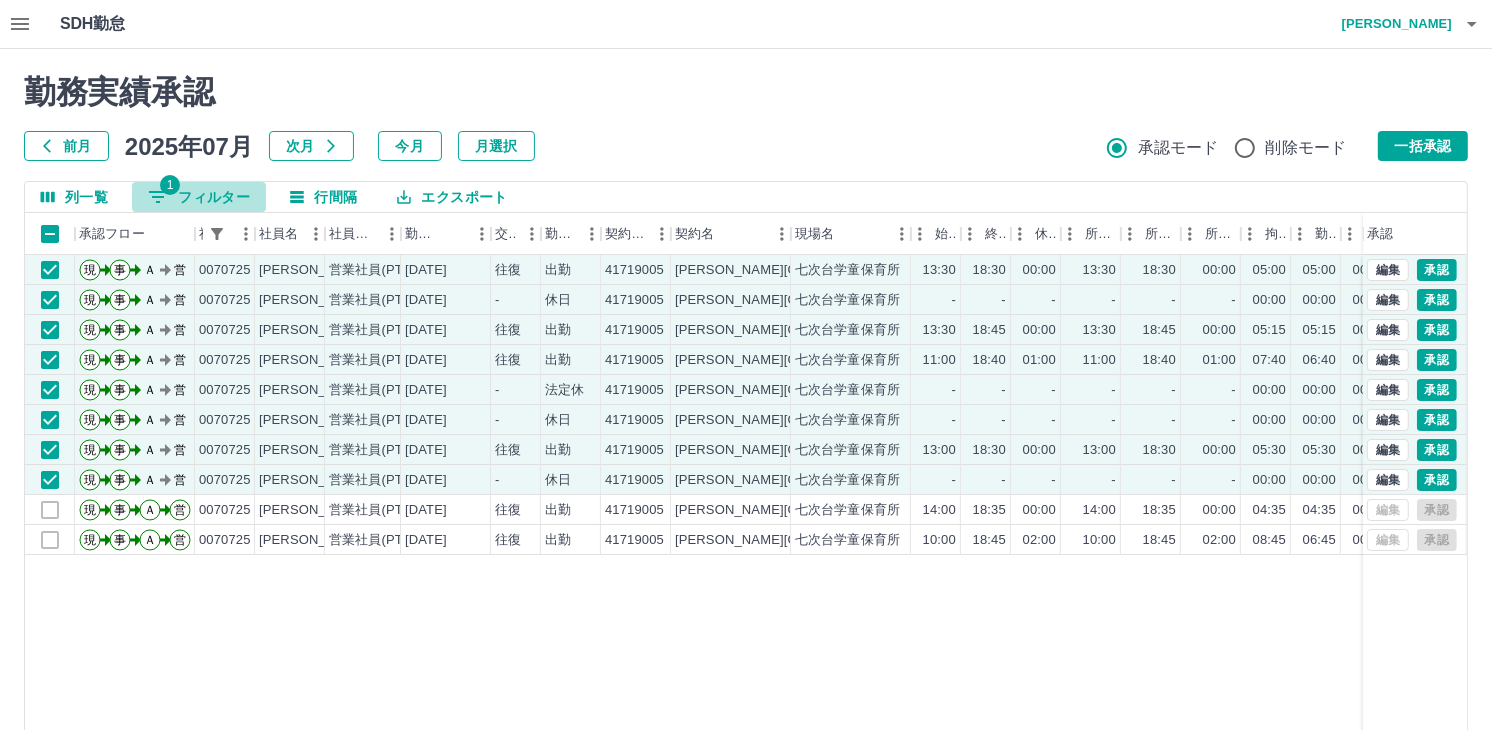drag, startPoint x: 178, startPoint y: 186, endPoint x: 200, endPoint y: 195, distance: 23.769728 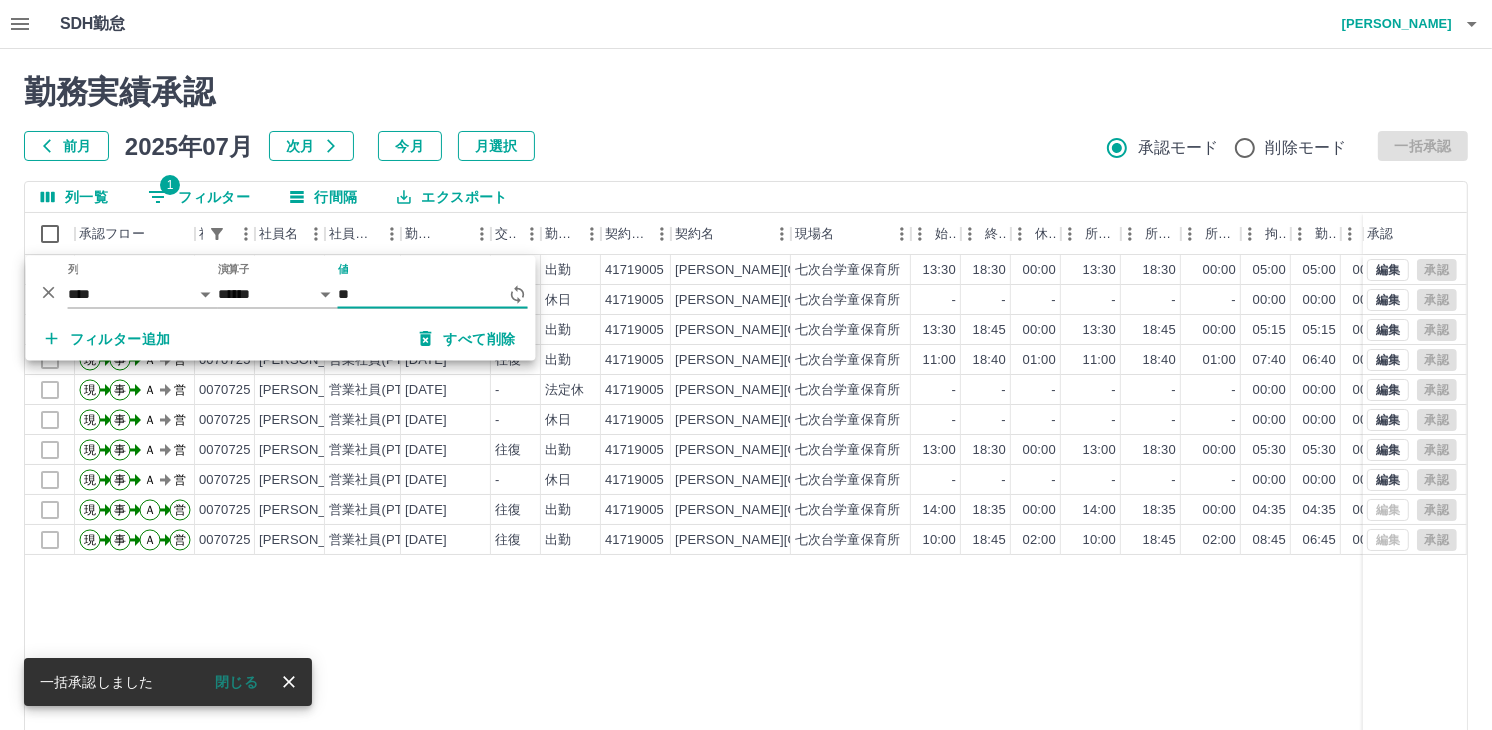 type on "*" 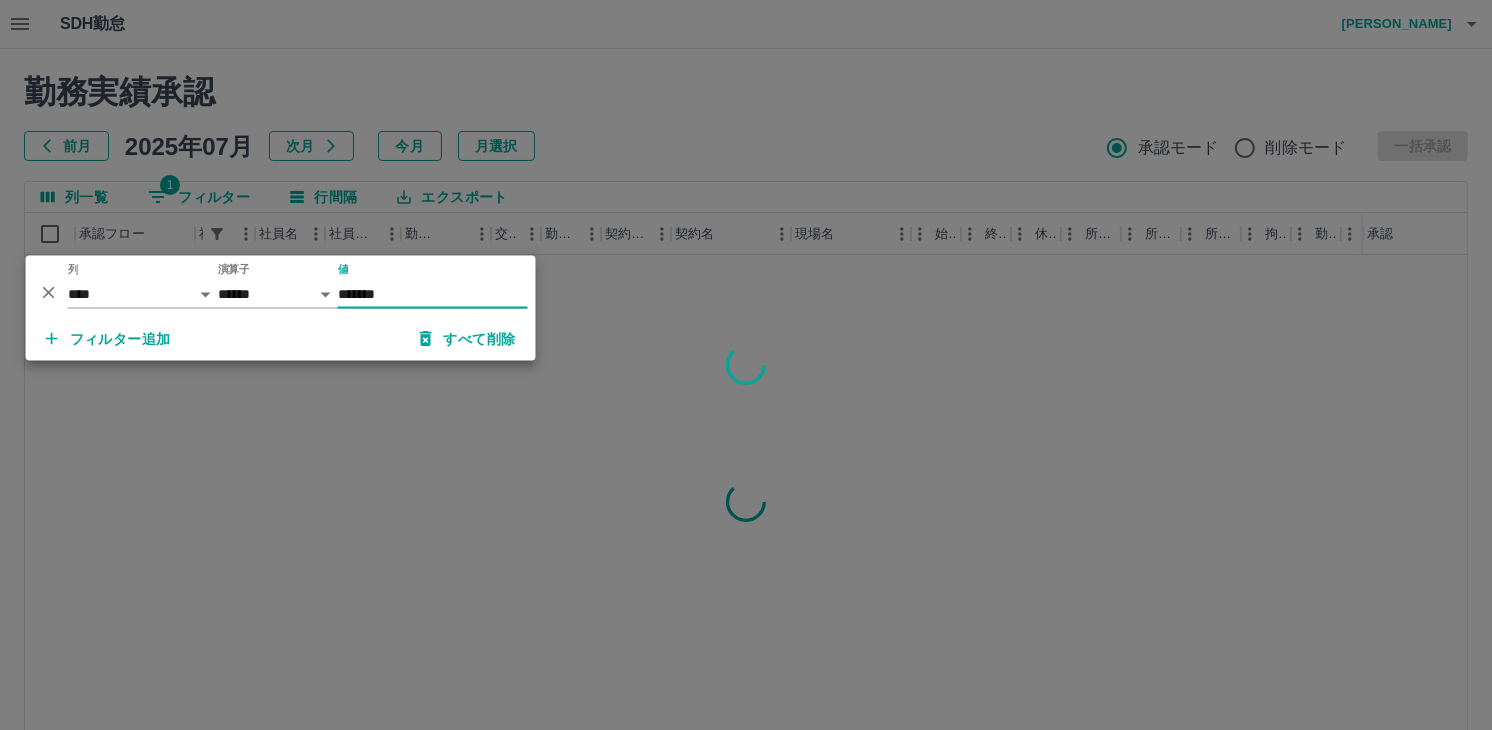 type on "*******" 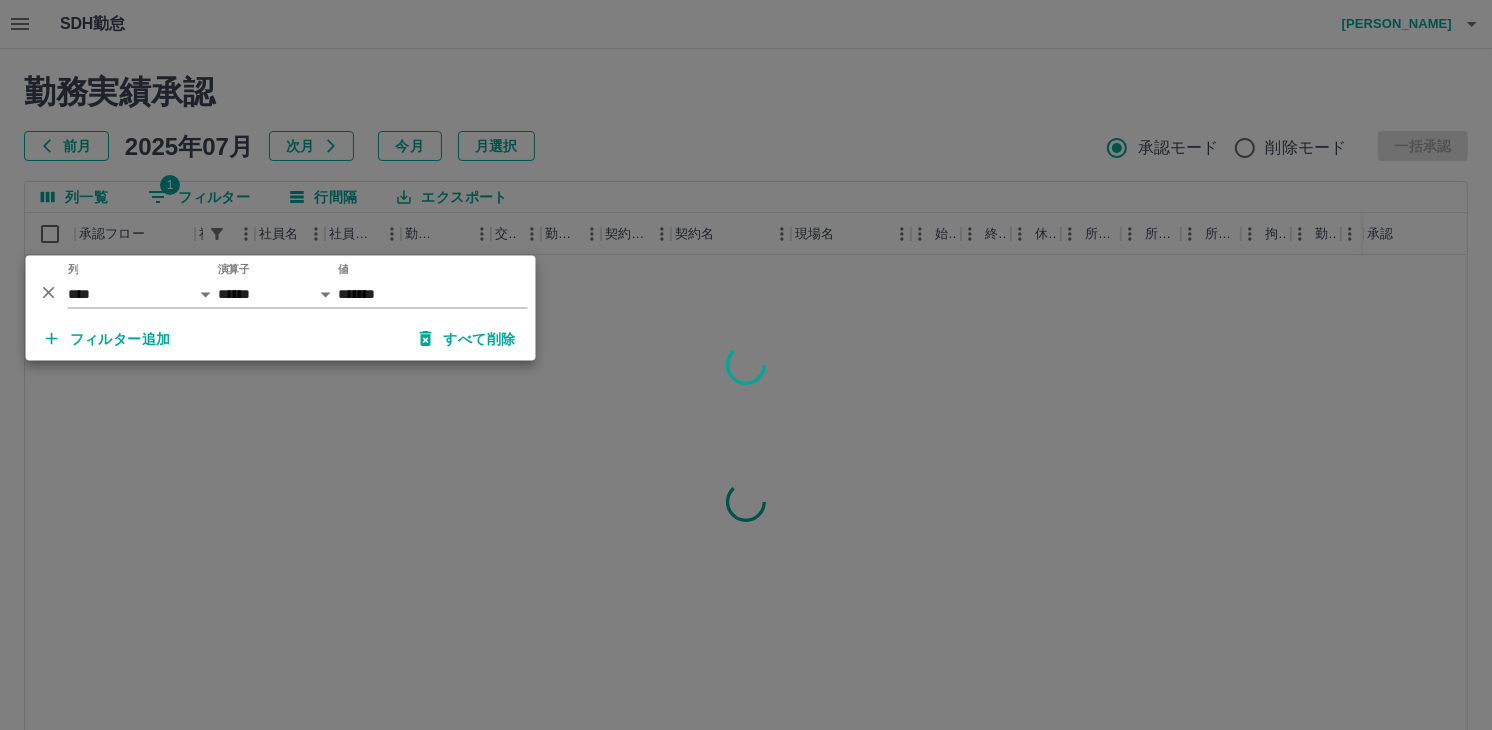 click at bounding box center [746, 365] 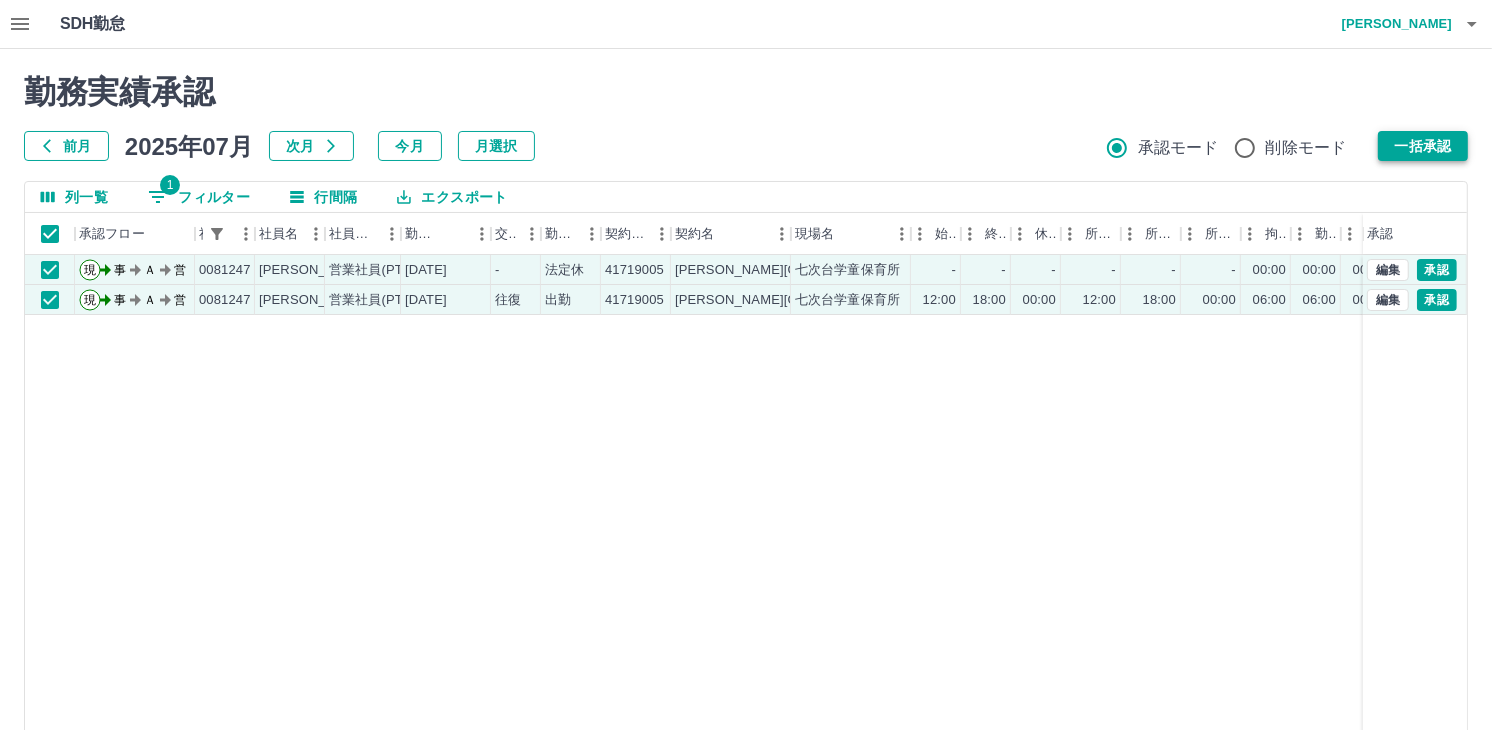 click on "一括承認" at bounding box center [1423, 146] 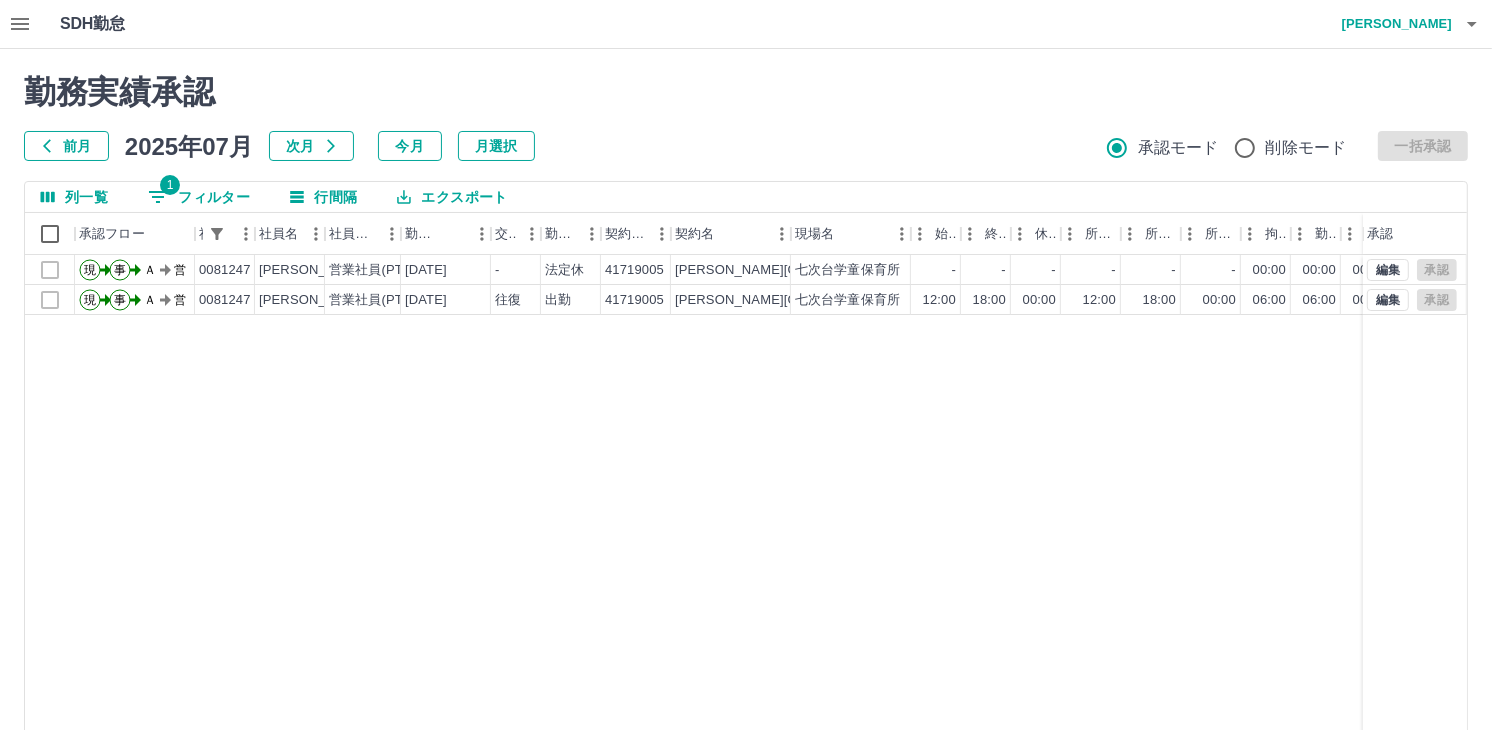 click on "1 フィルター" at bounding box center [199, 197] 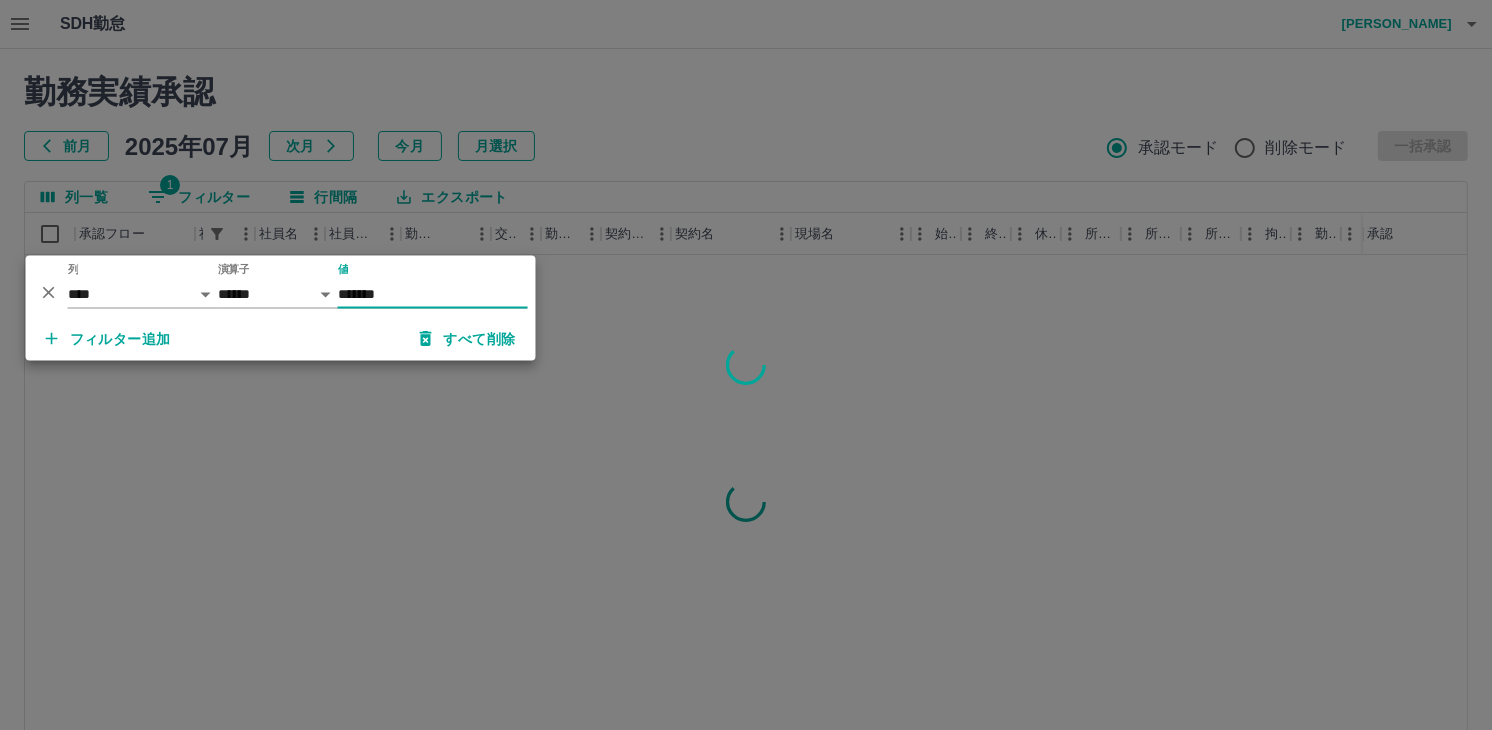 type on "*******" 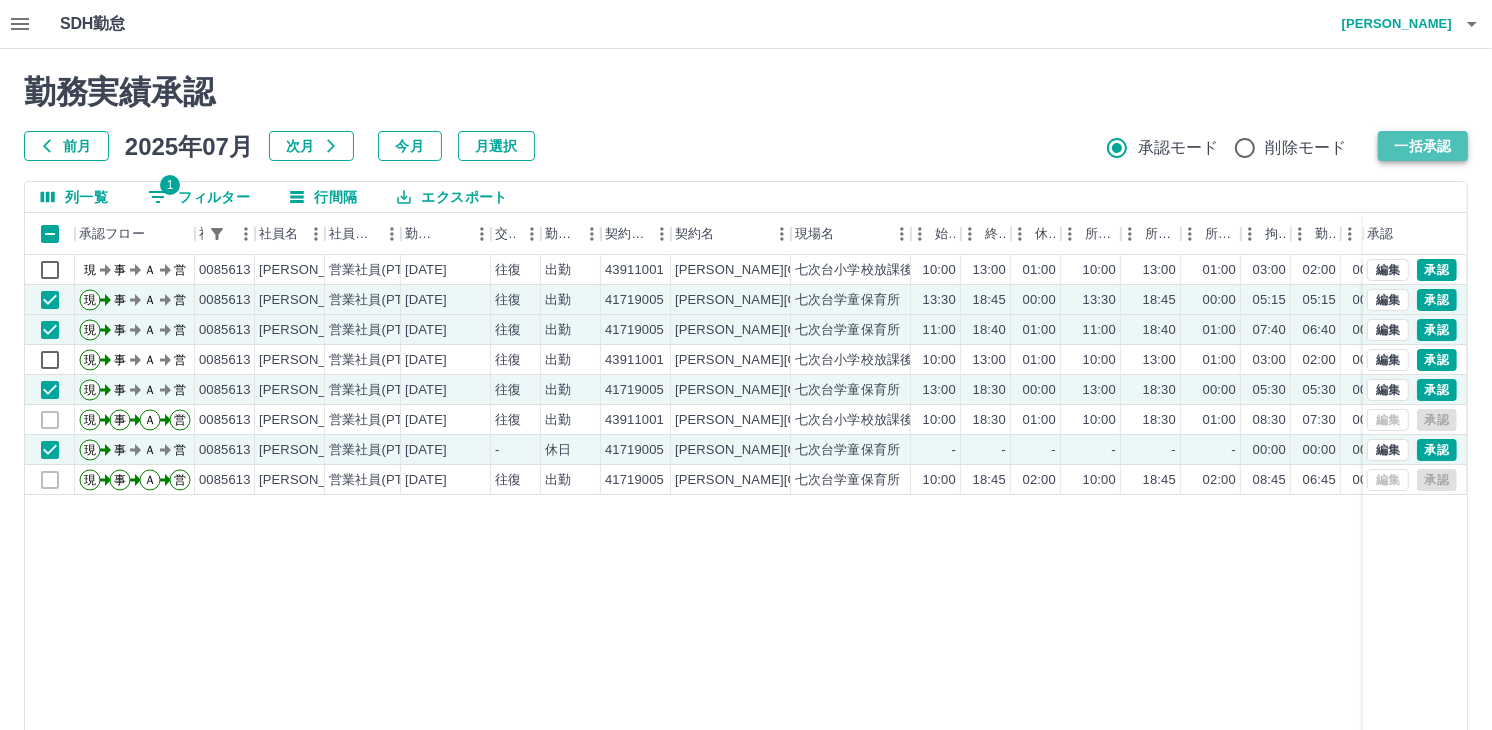 click on "一括承認" at bounding box center [1423, 146] 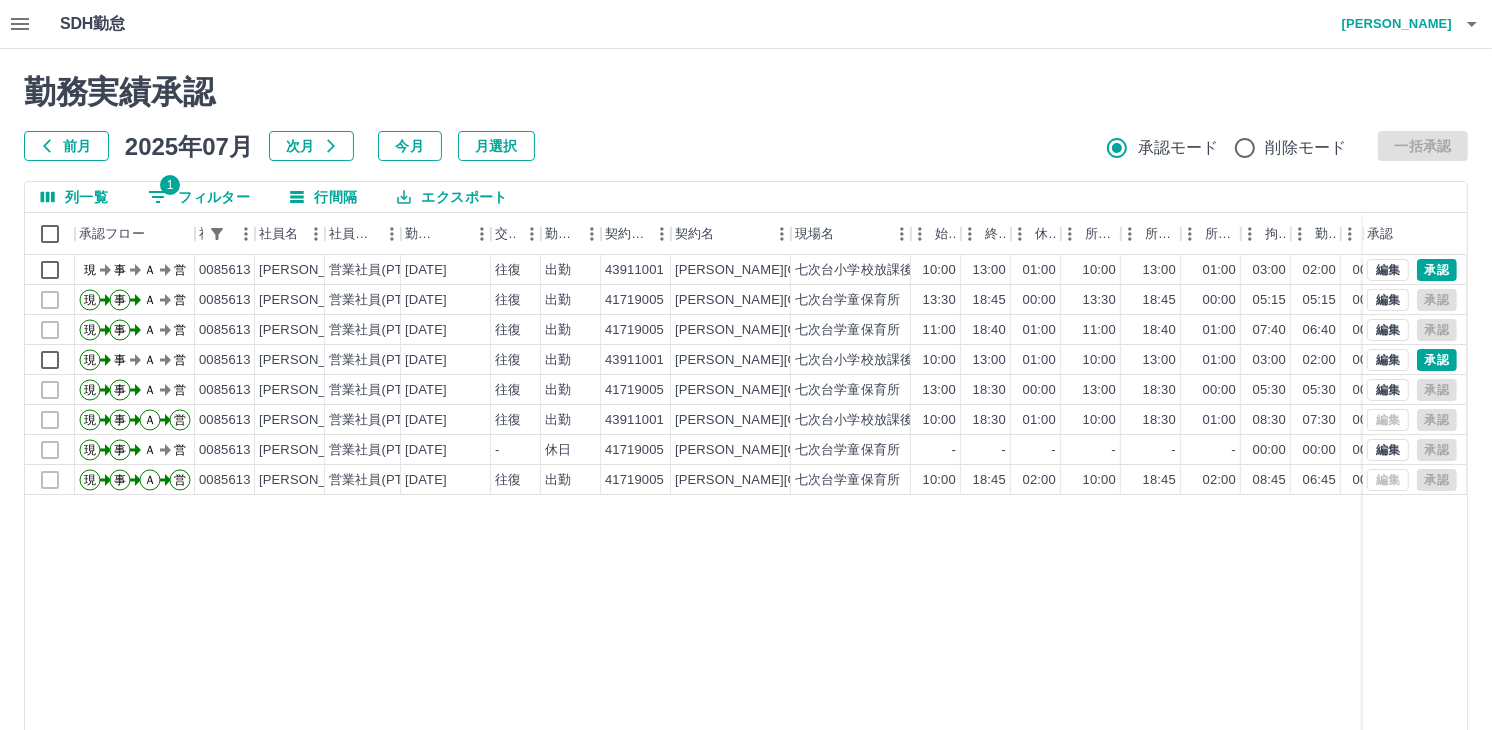 click on "1 フィルター" at bounding box center (199, 197) 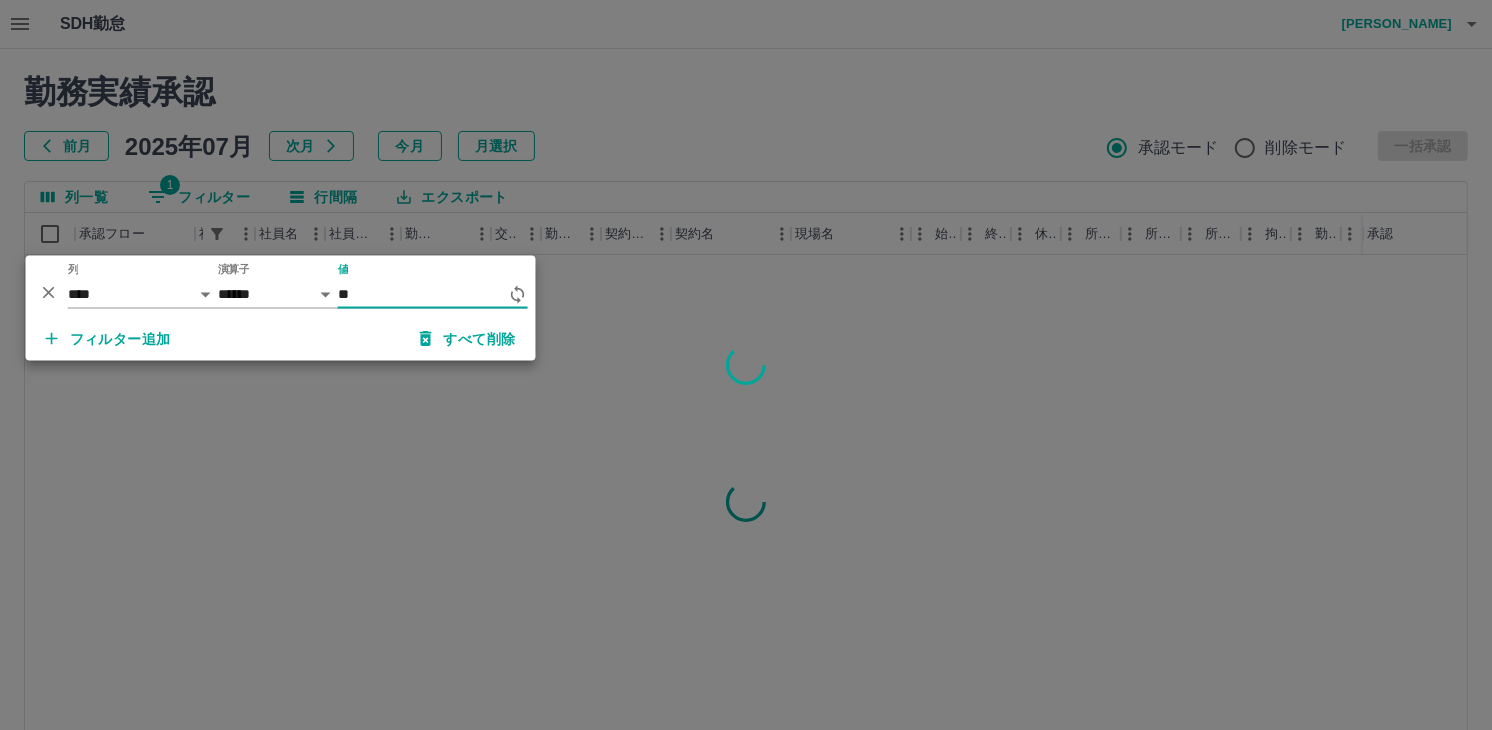 type on "*" 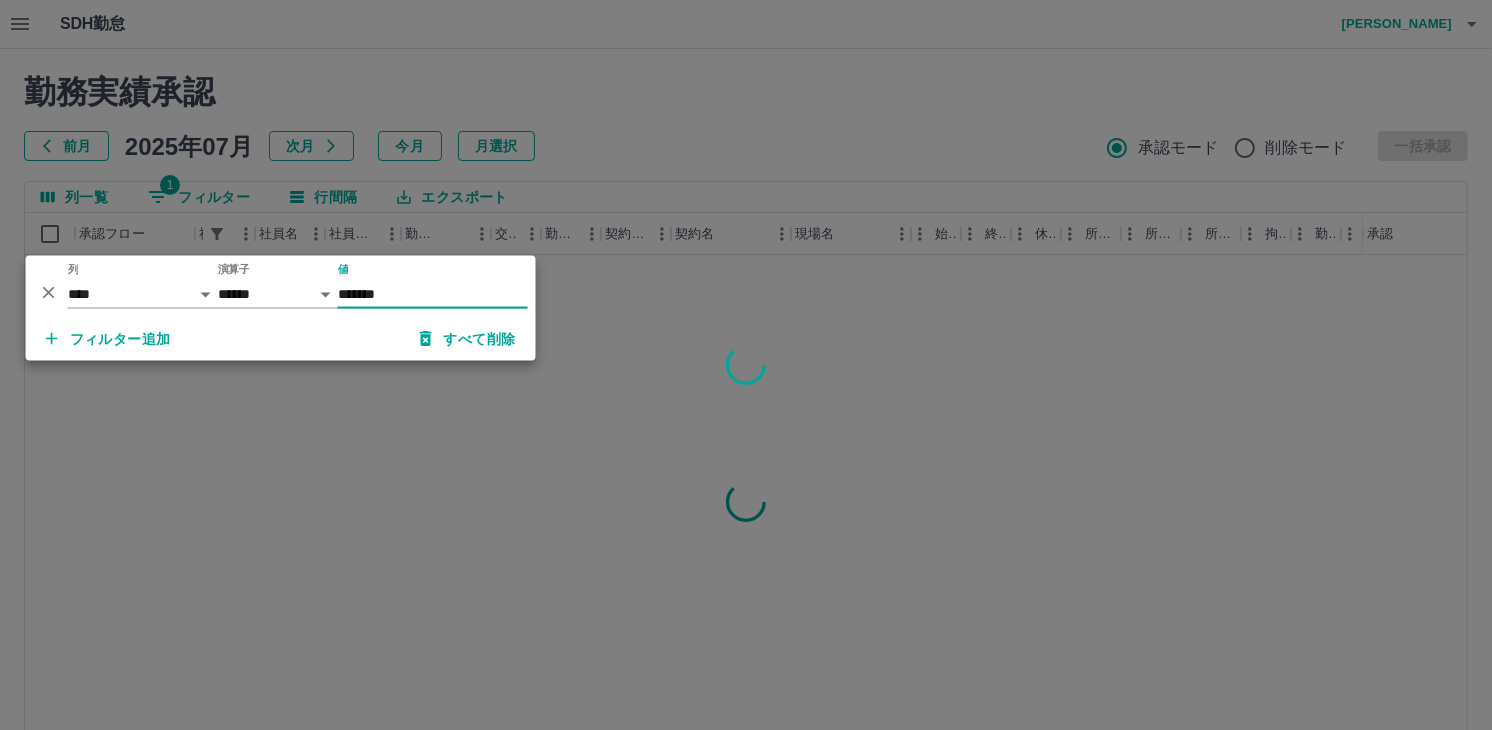 type on "*******" 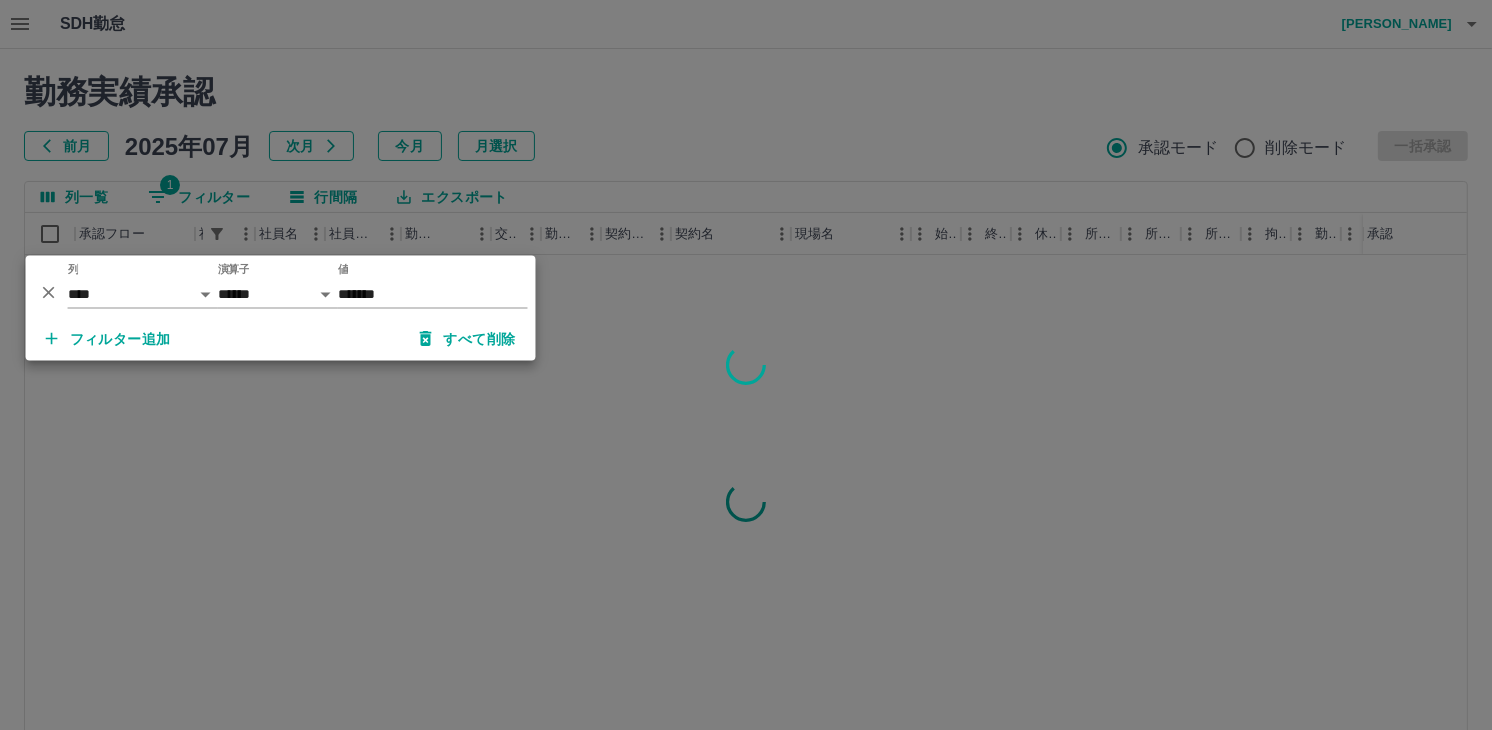 click 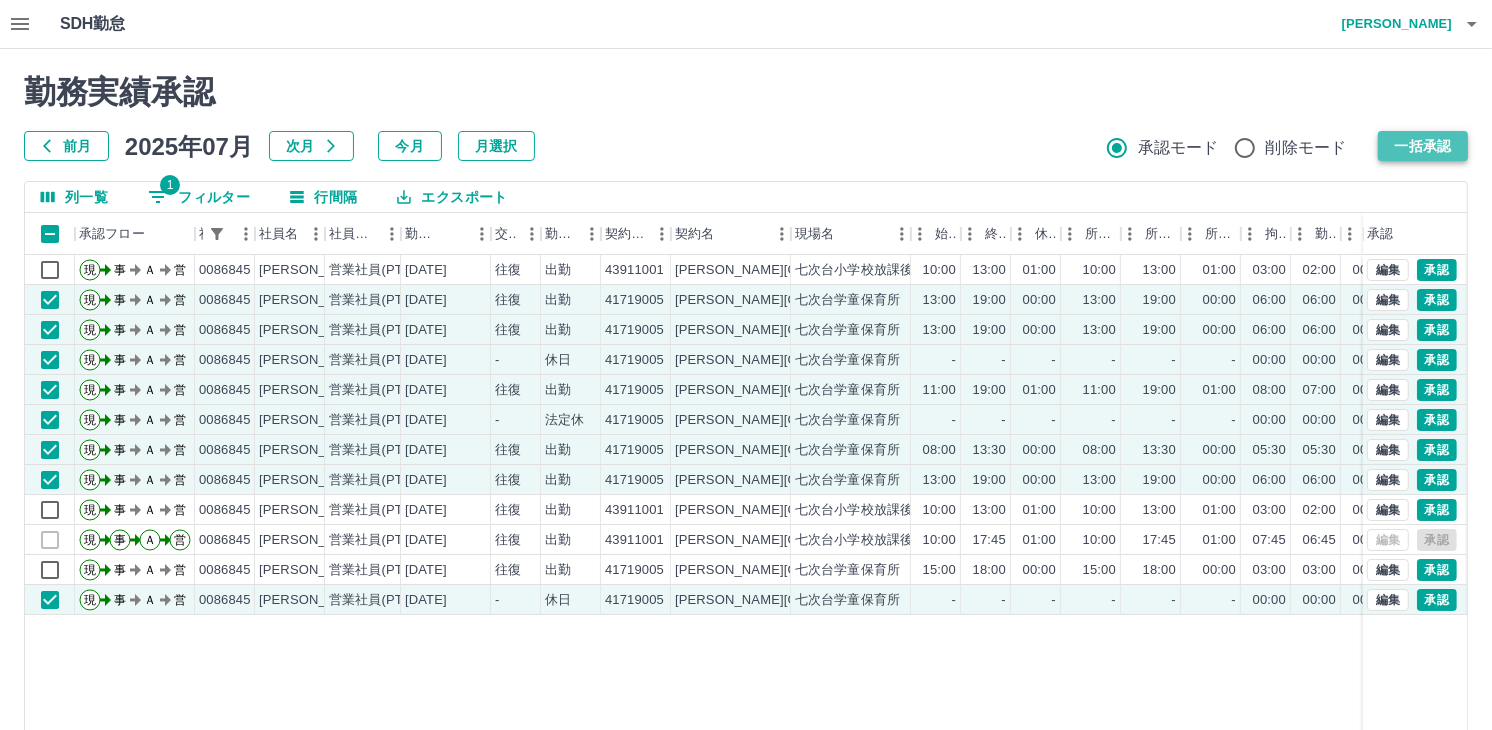 click on "一括承認" at bounding box center [1423, 146] 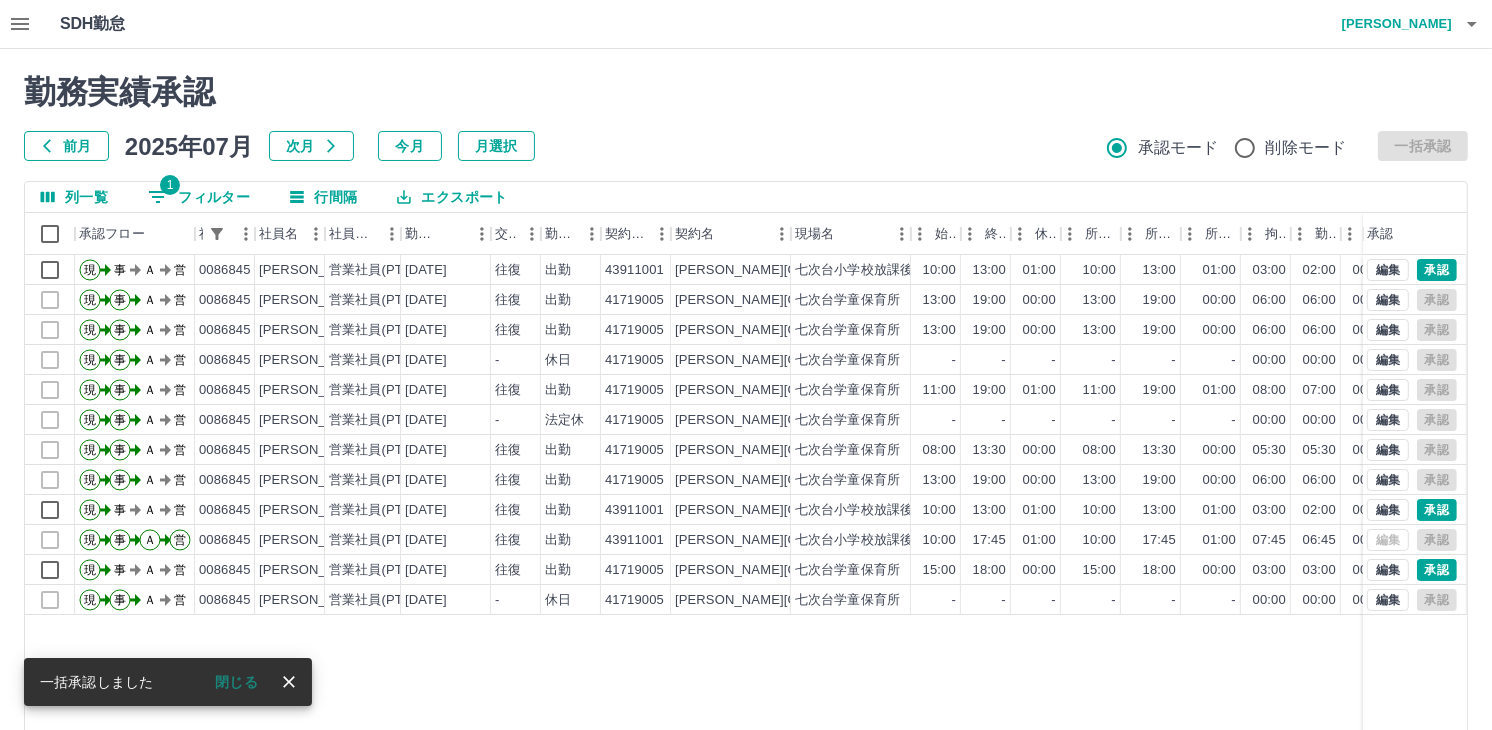 click on "1 フィルター" at bounding box center (199, 197) 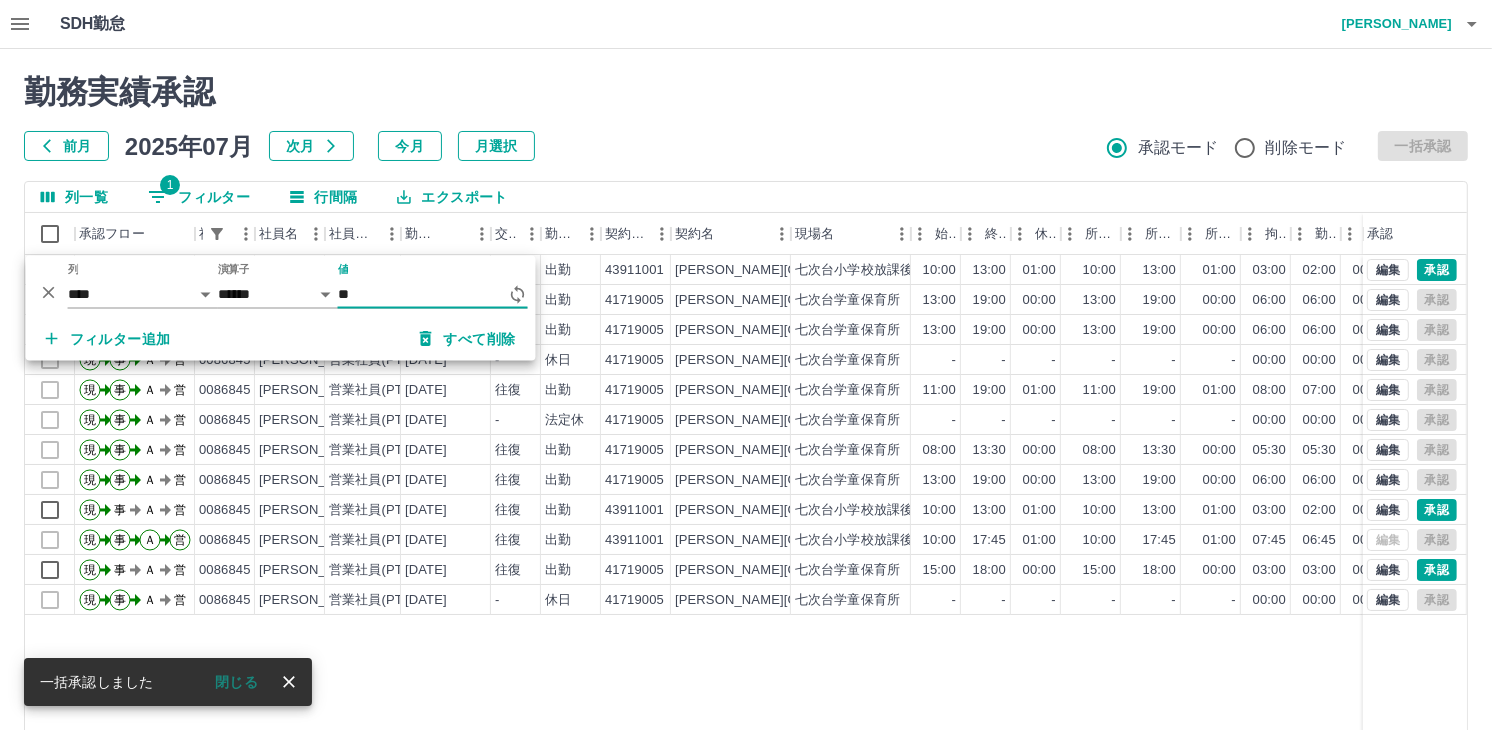 type on "*" 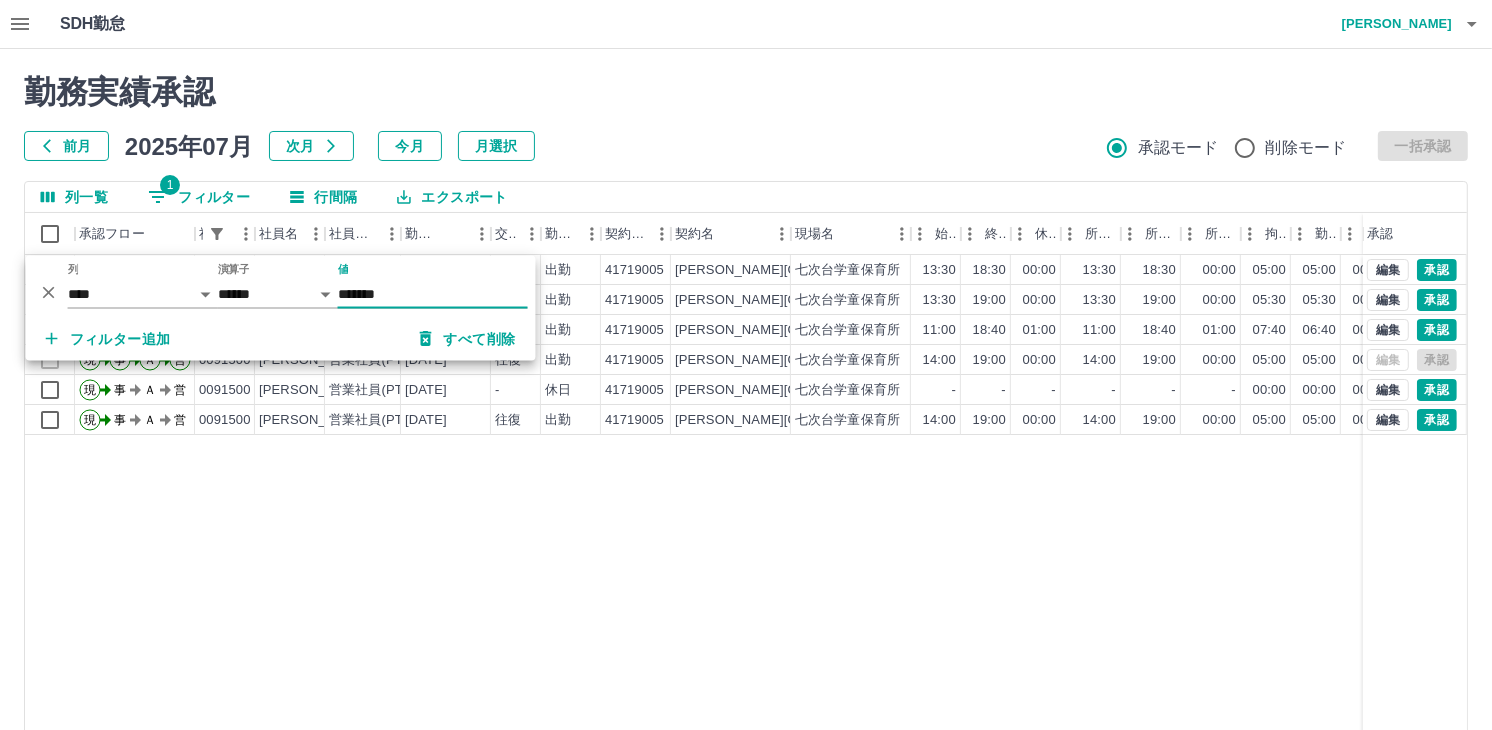 type on "*******" 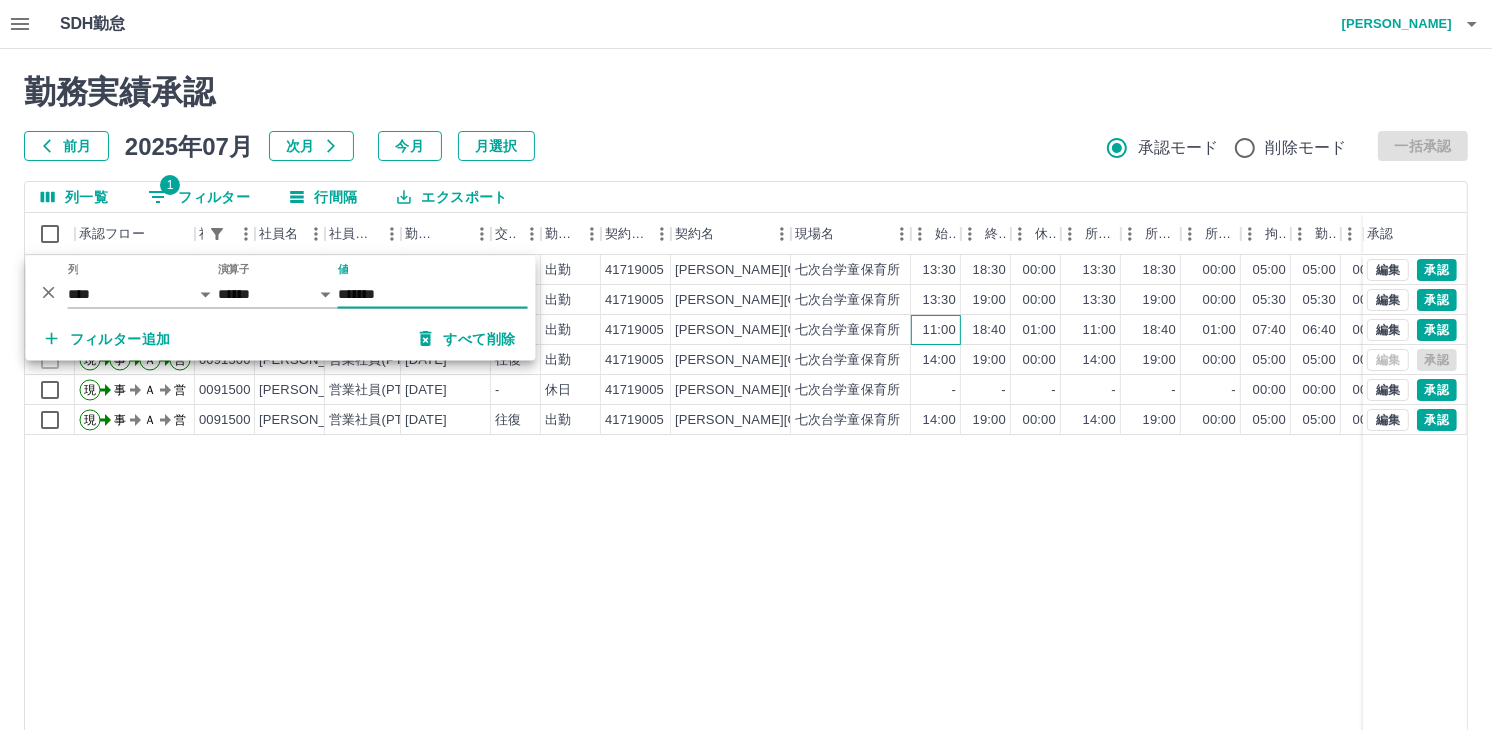 click on "11:00" at bounding box center [939, 330] 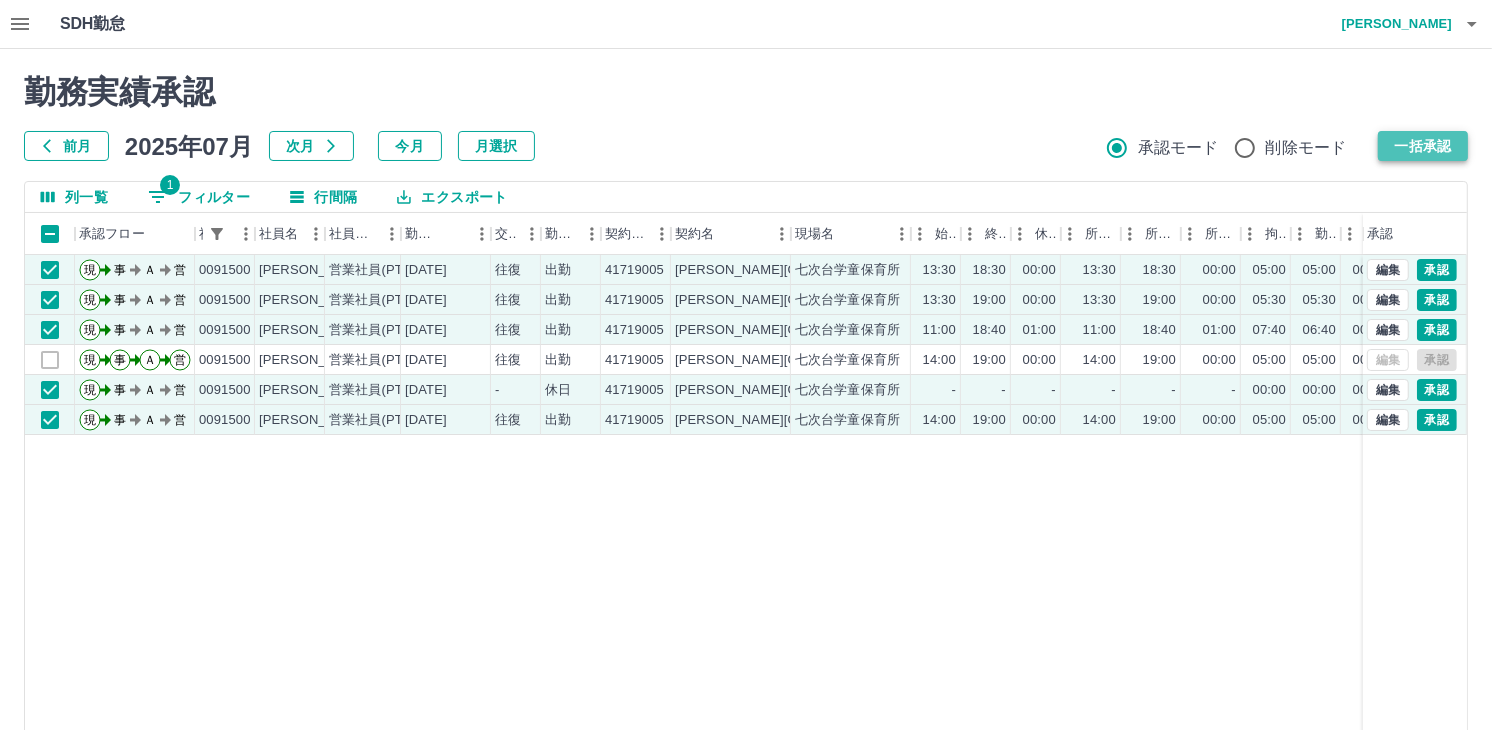 click on "一括承認" at bounding box center [1423, 146] 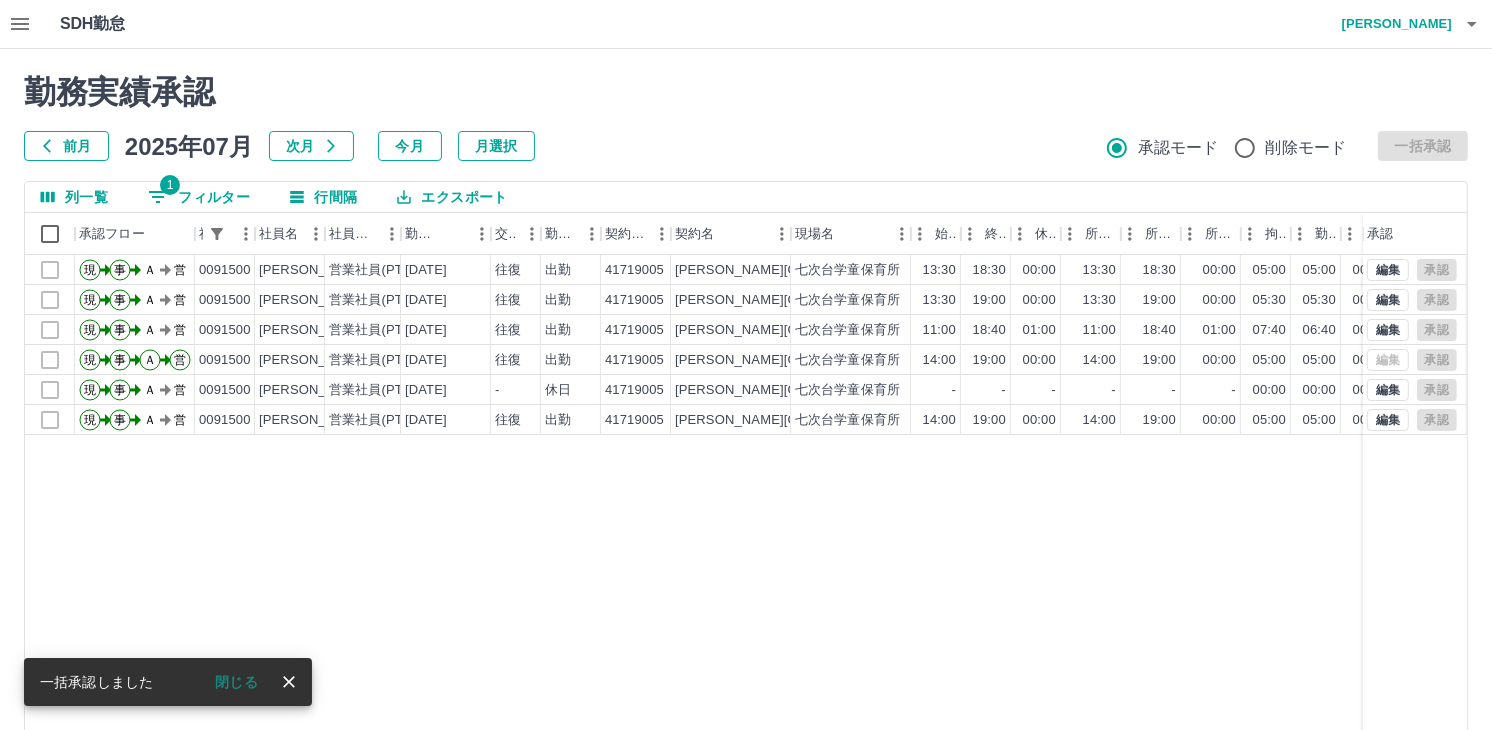 click on "1 フィルター" at bounding box center (199, 197) 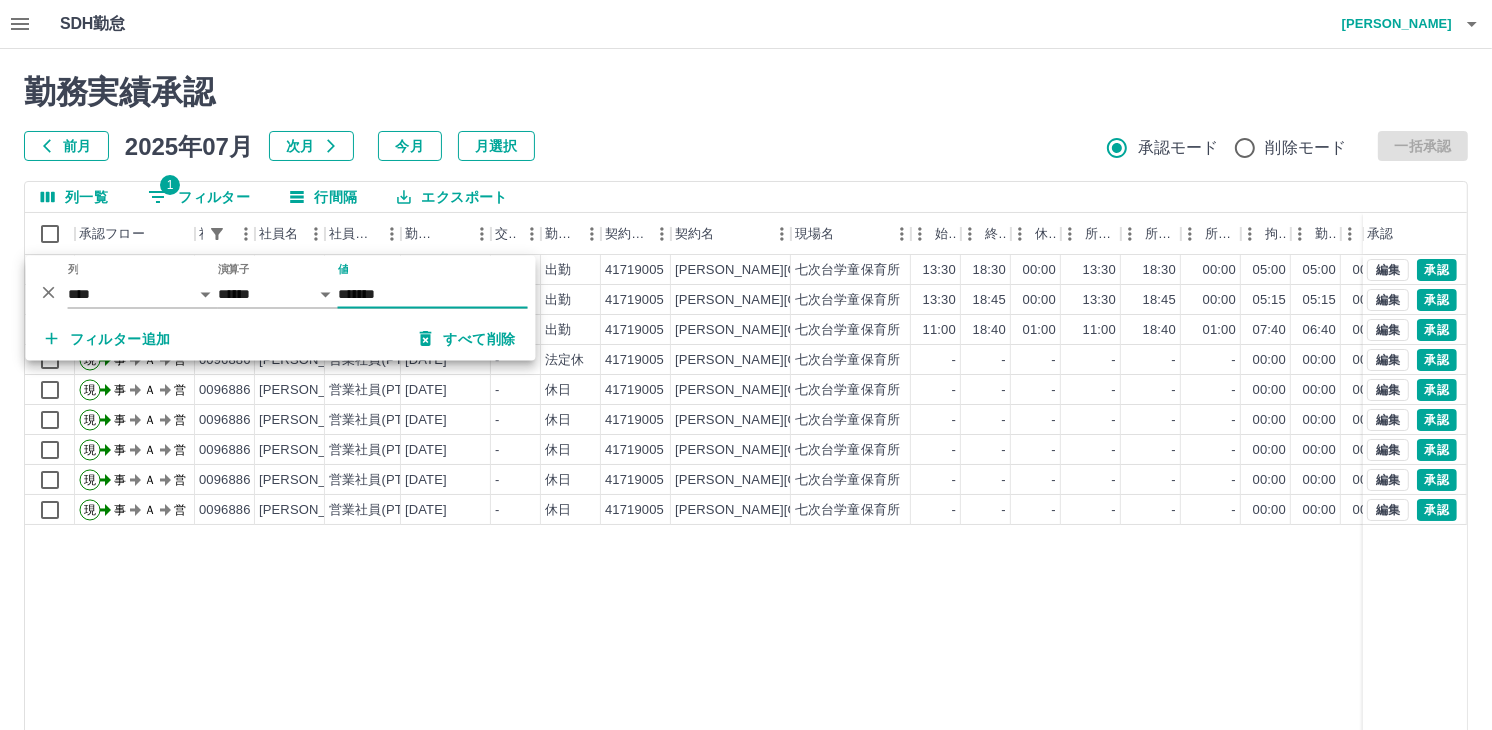 type on "*******" 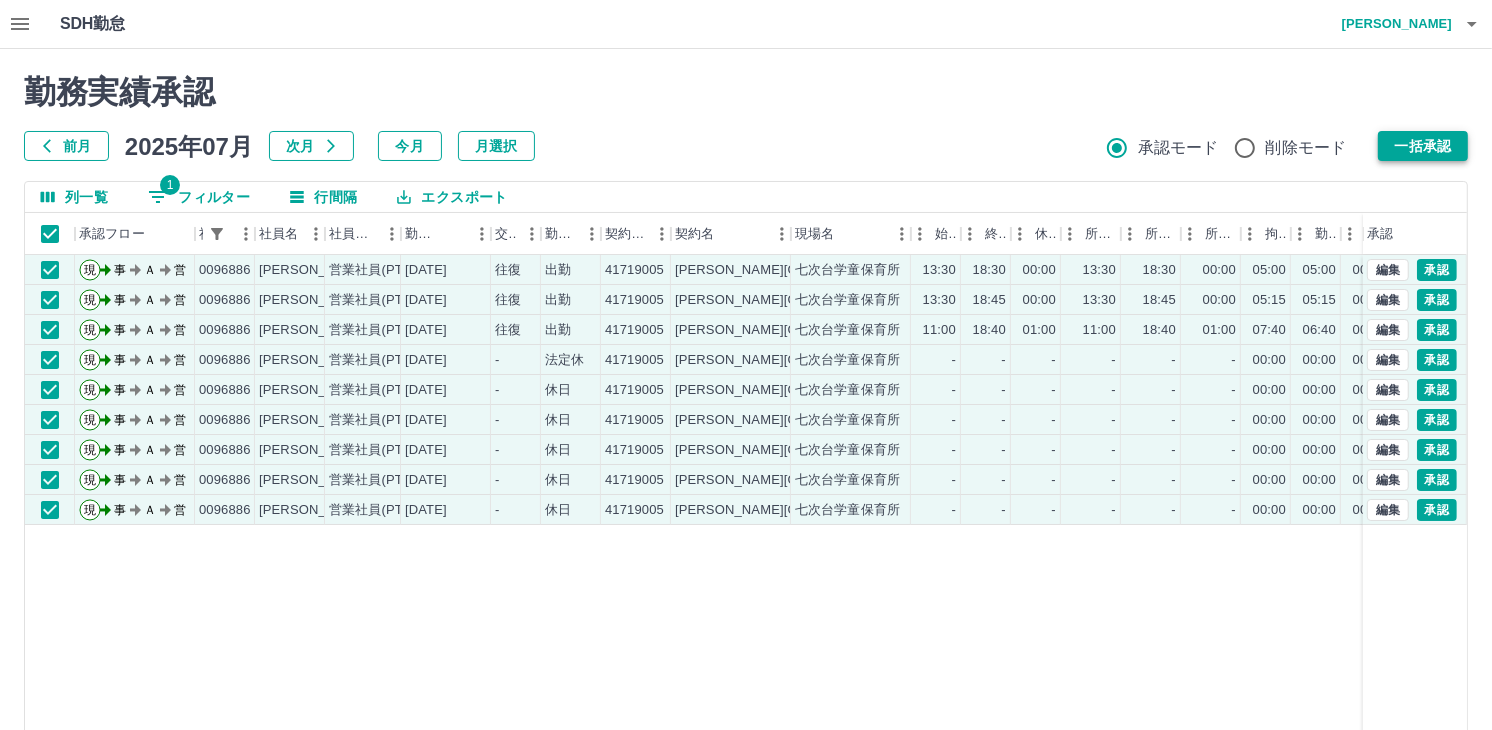click on "一括承認" at bounding box center [1423, 146] 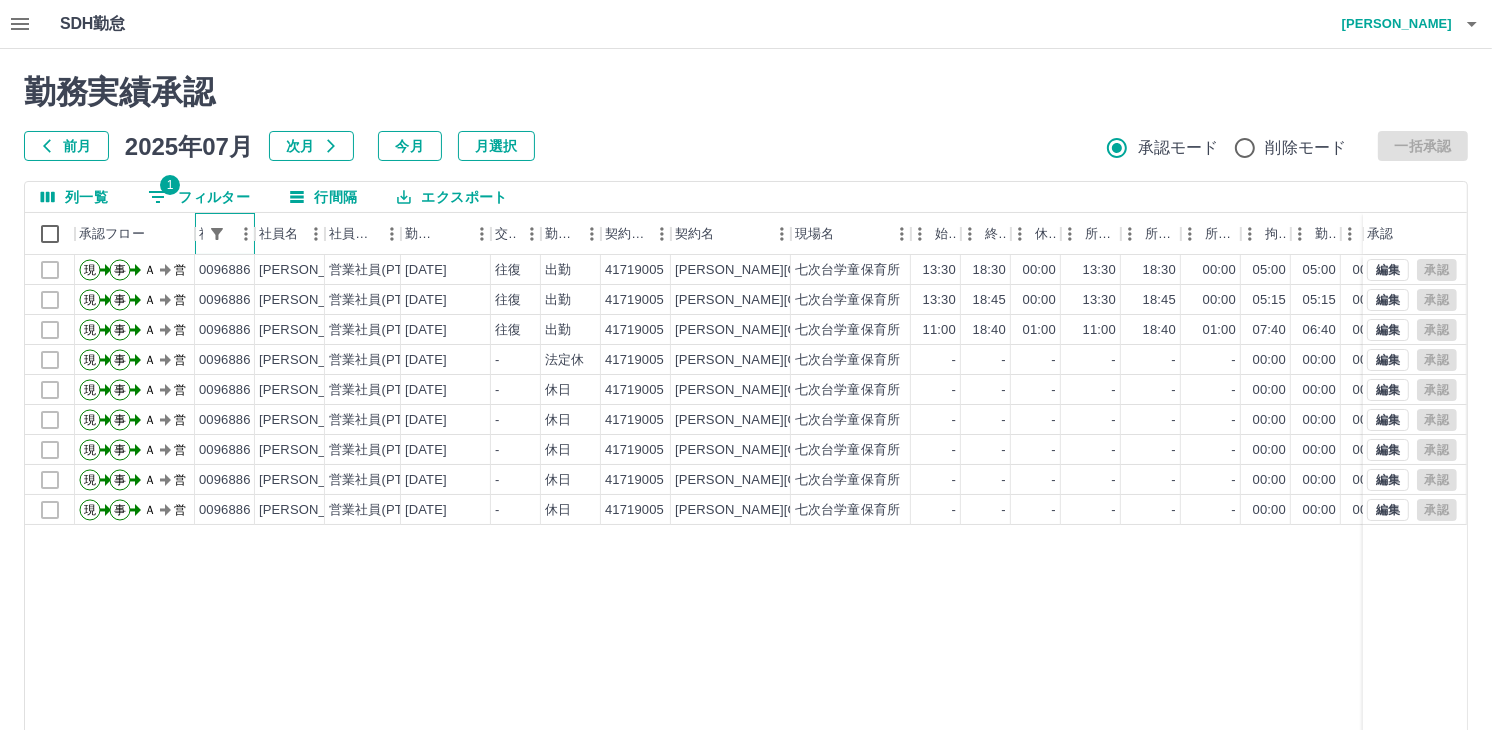 click at bounding box center [246, 234] 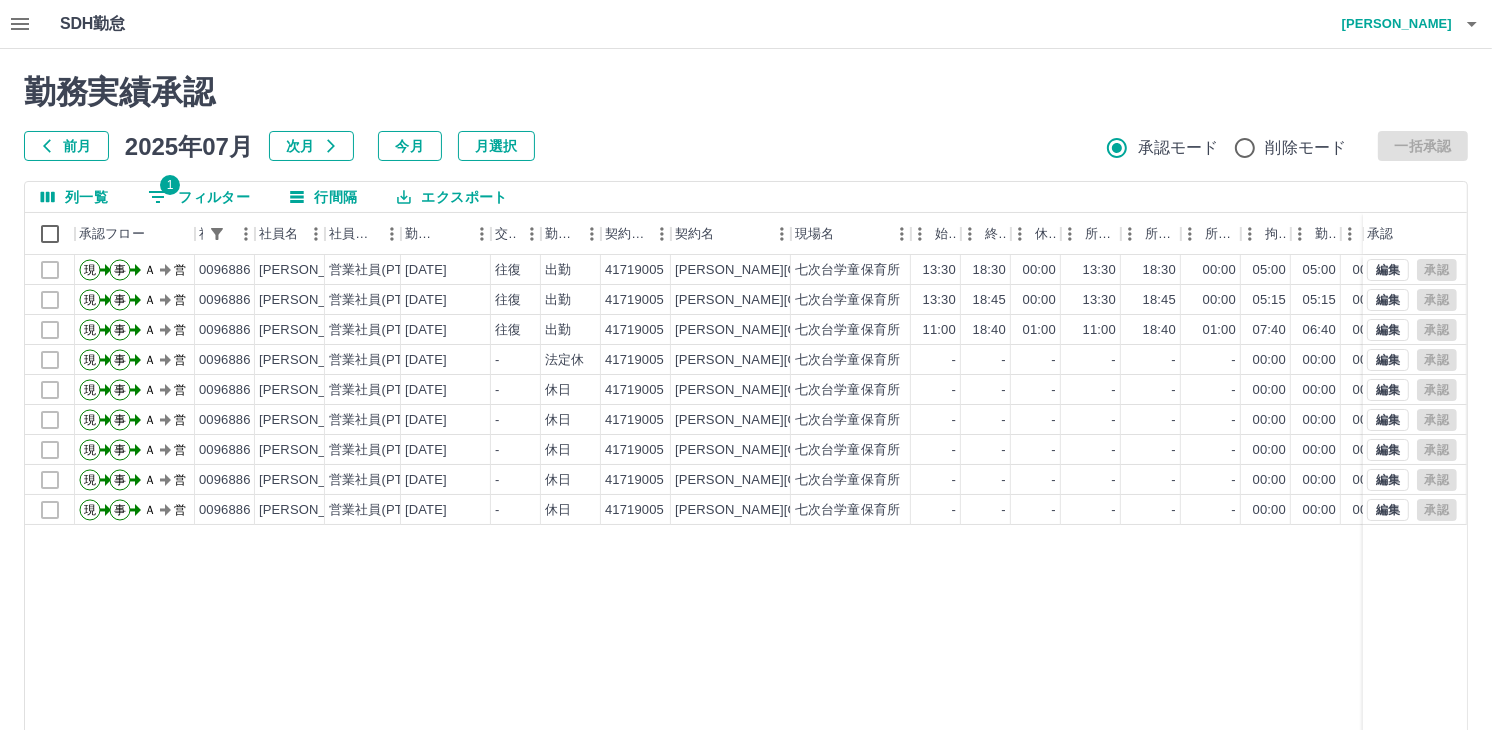 click on "1 フィルター" at bounding box center (199, 197) 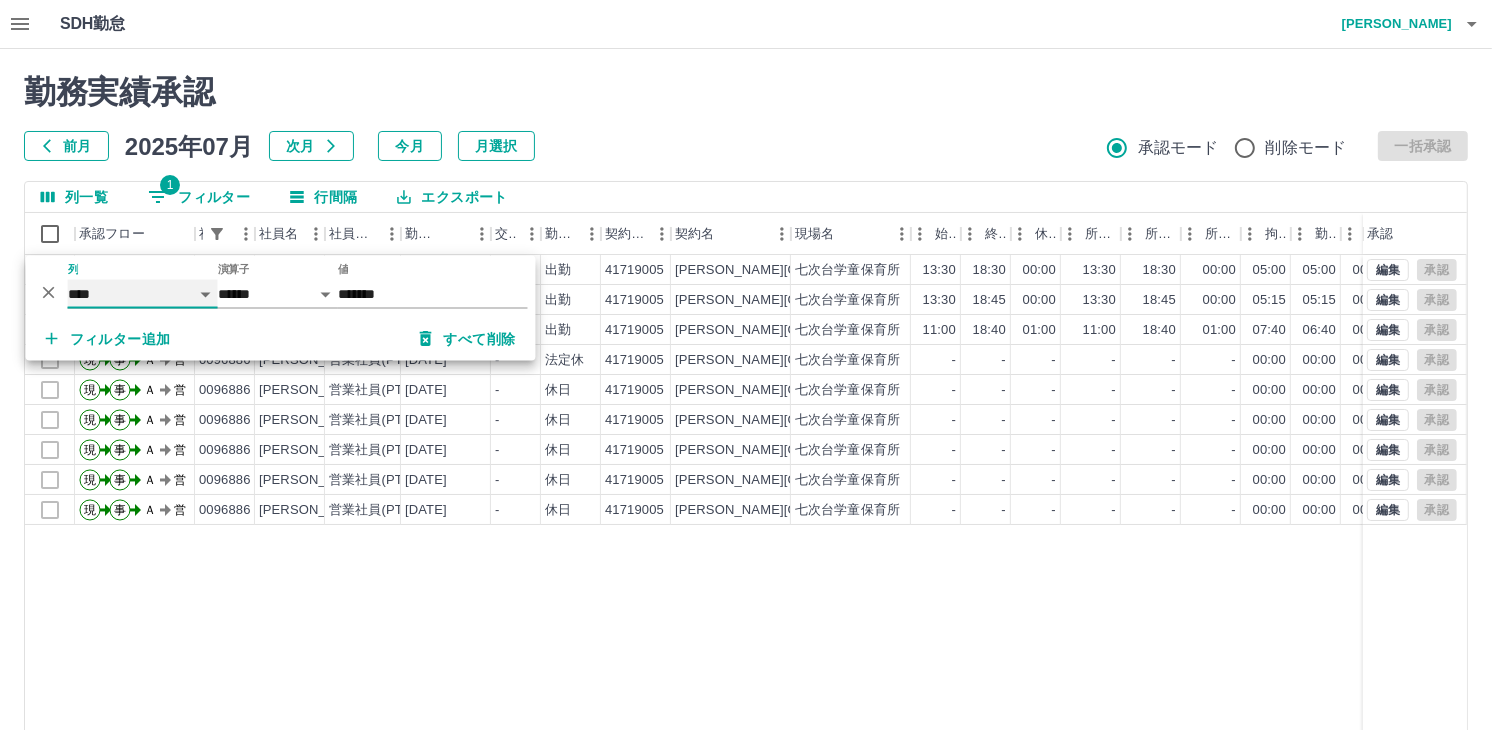 click on "**** *** **** *** *** **** ***** *** *** ** ** ** **** **** **** ** ** *** **** *****" at bounding box center [143, 294] 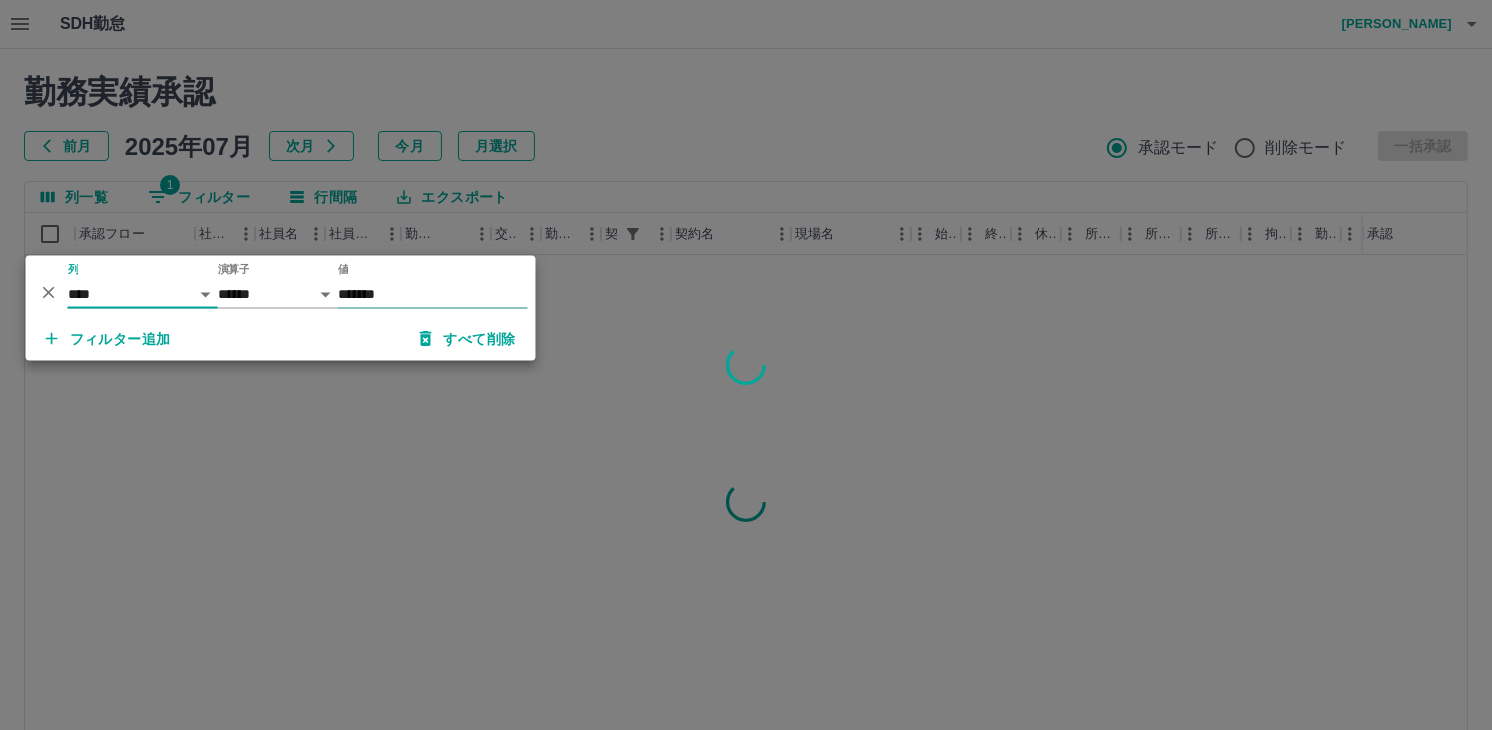 click on "*******" at bounding box center [433, 294] 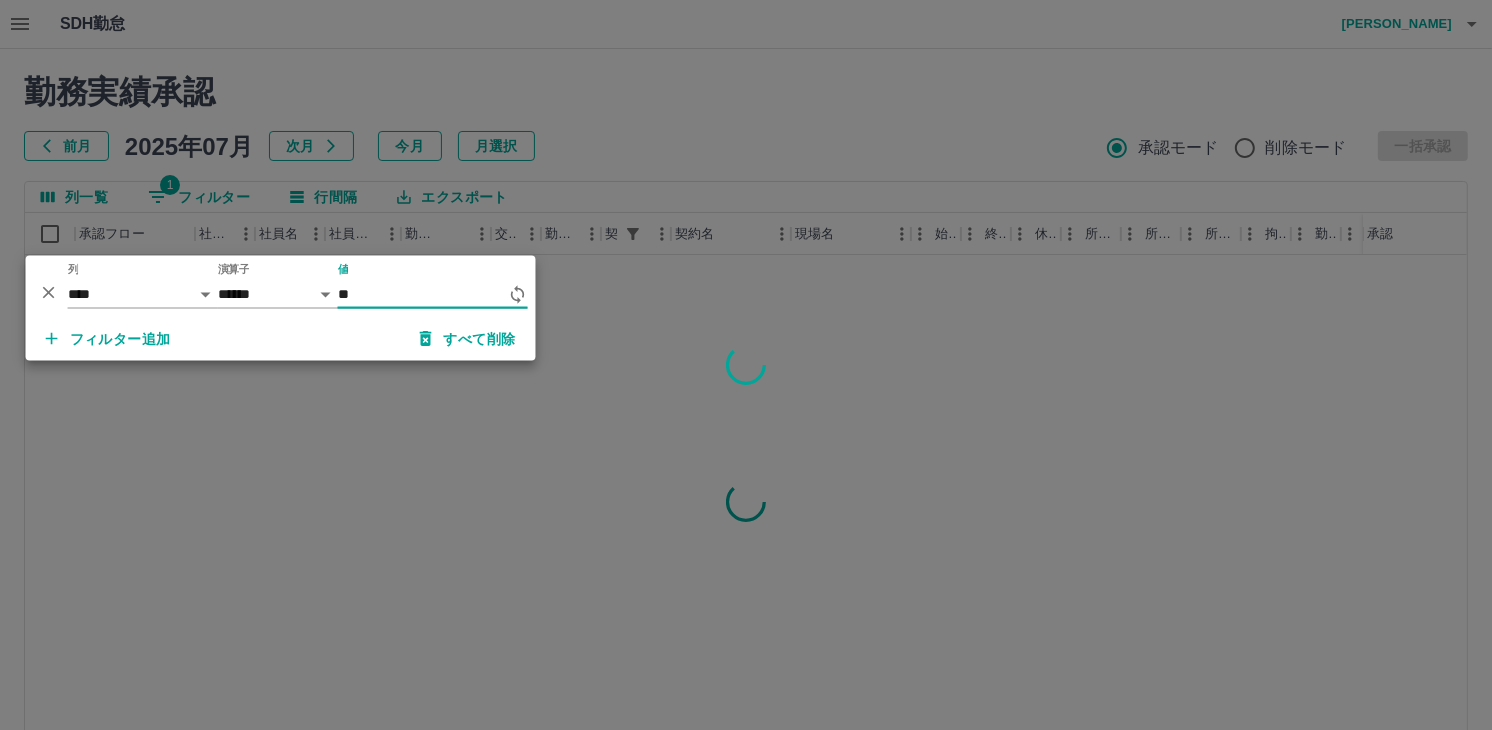 type on "*" 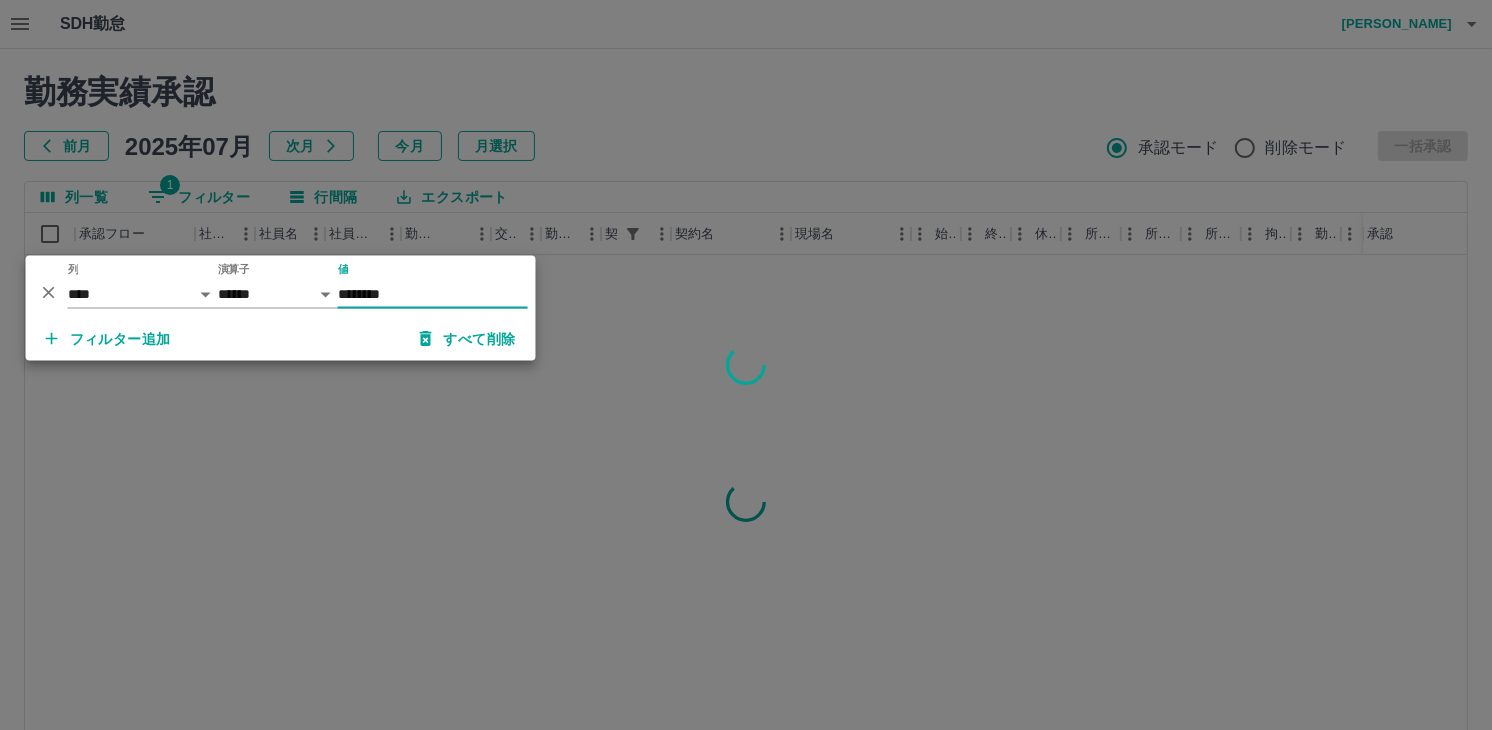 type on "********" 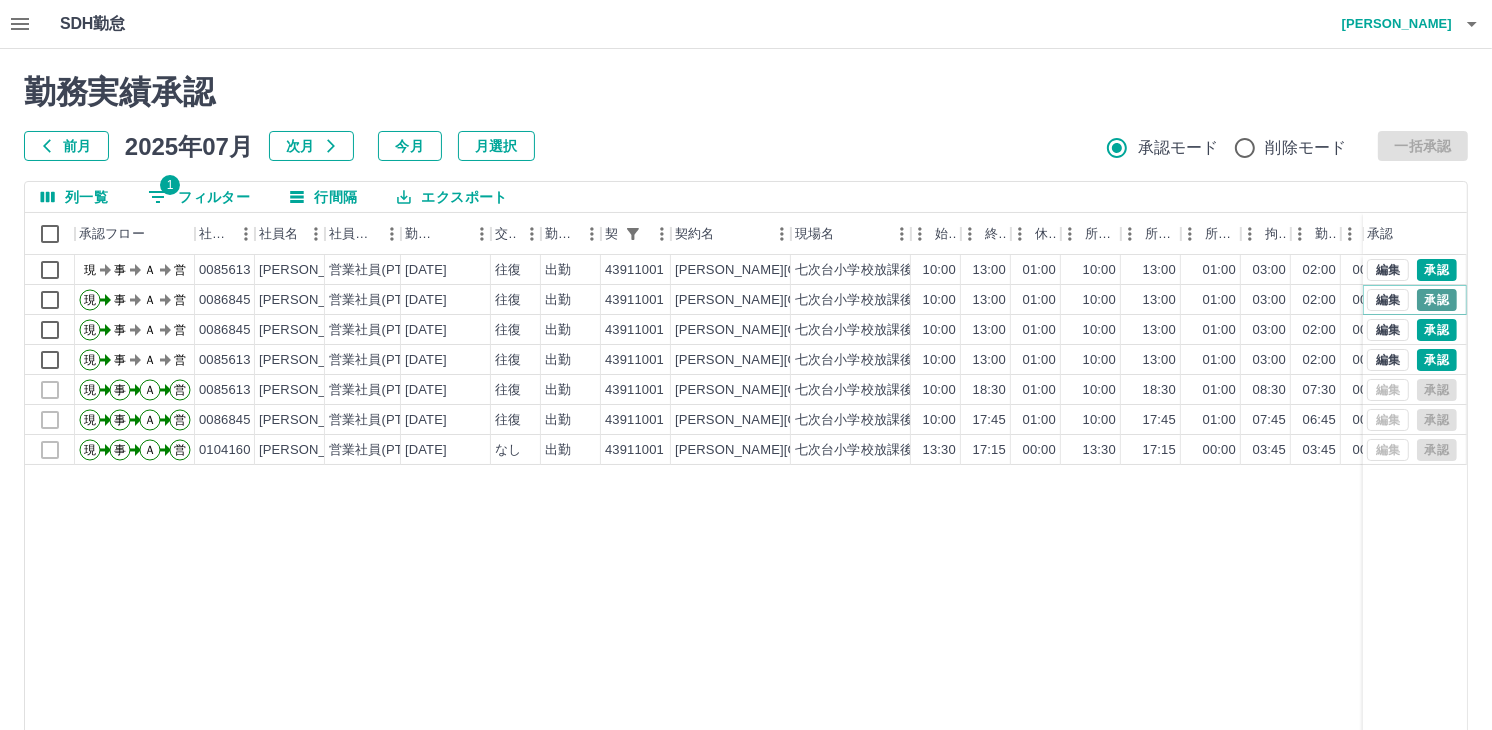 click on "承認" at bounding box center (1437, 300) 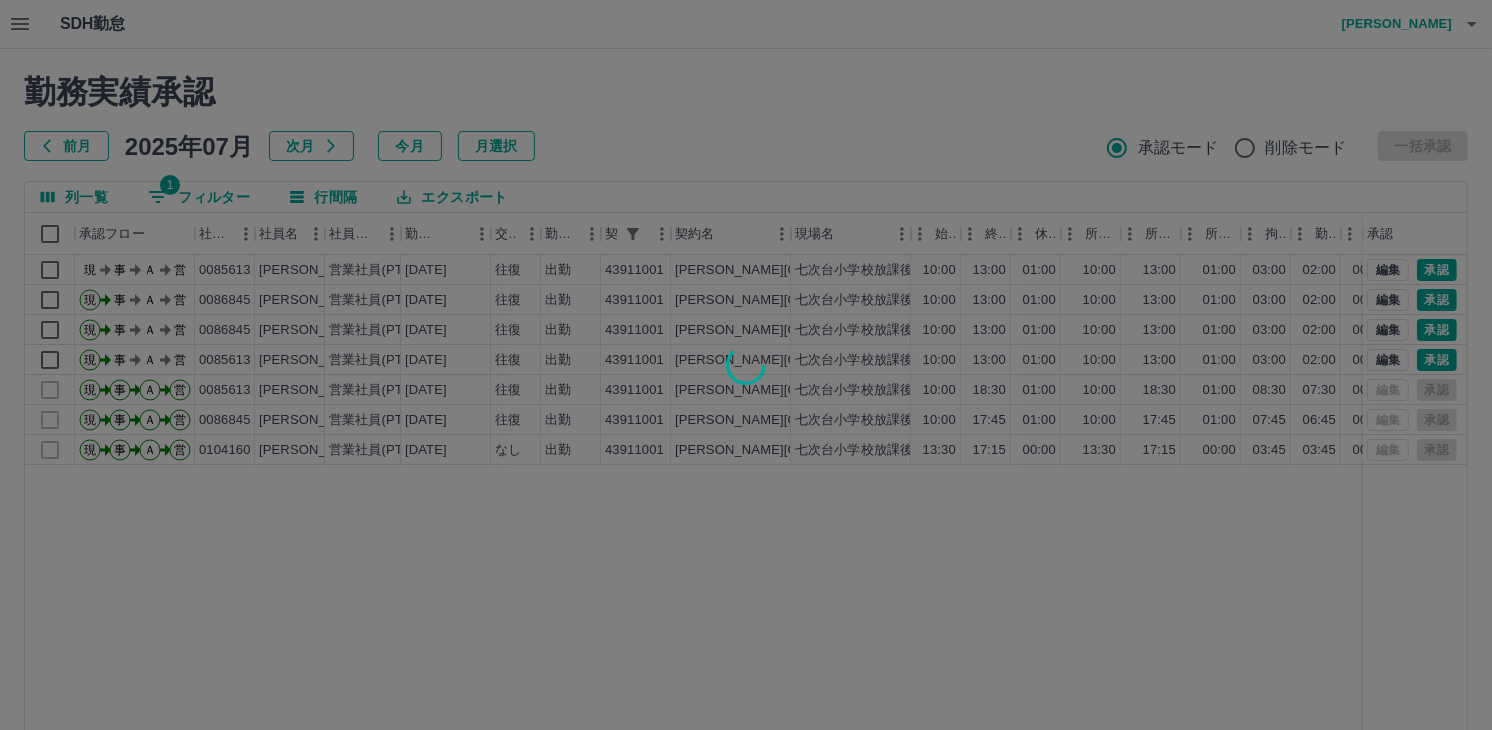 click at bounding box center (746, 365) 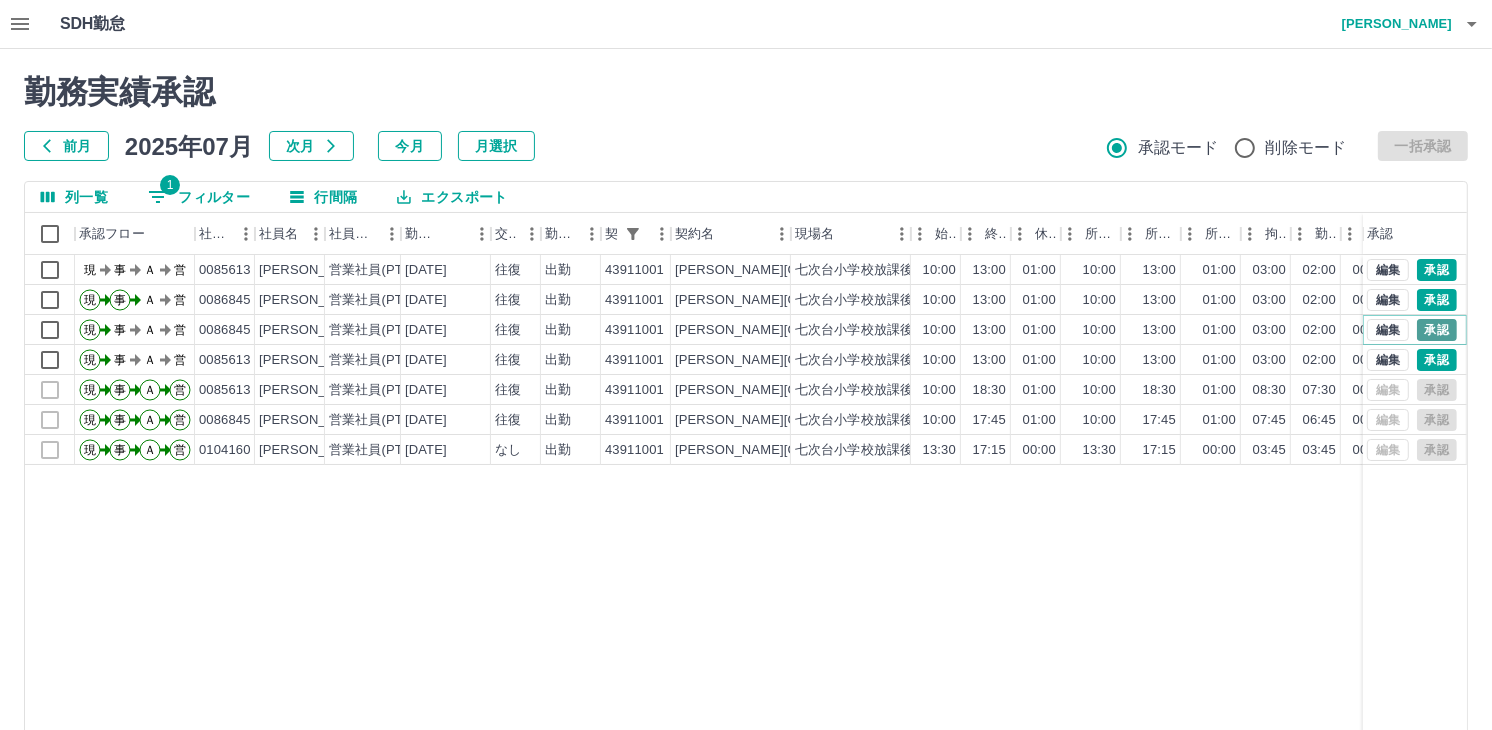 click on "承認" at bounding box center (1437, 330) 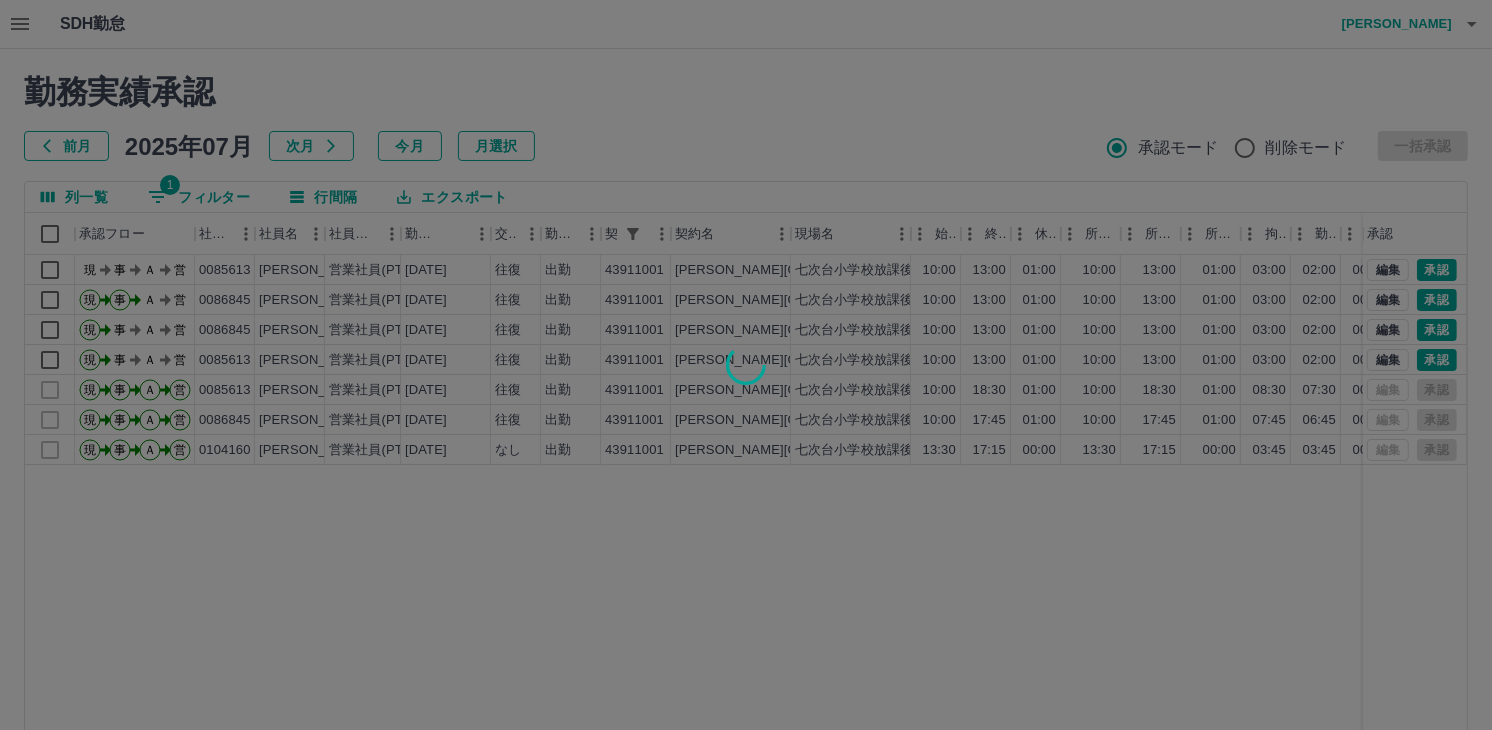 click at bounding box center (746, 365) 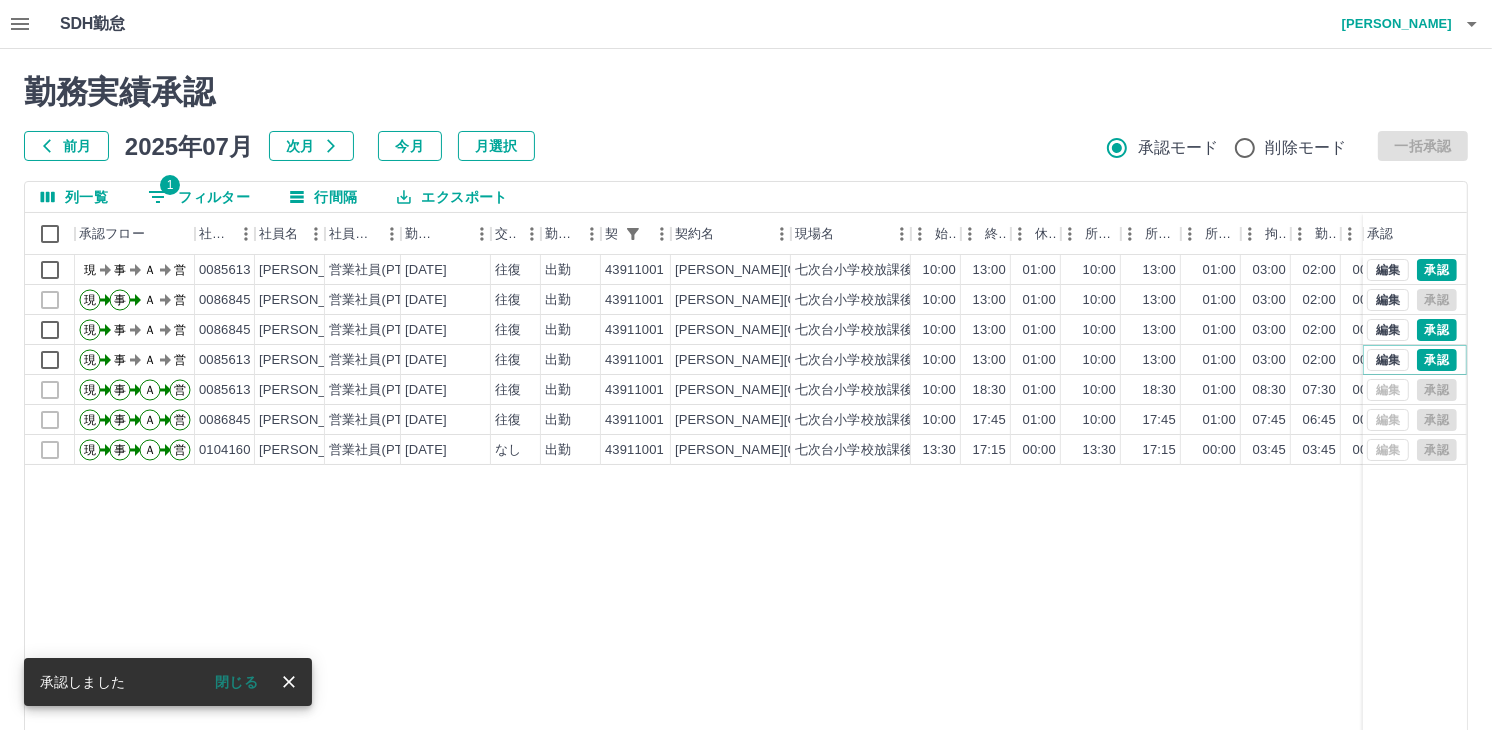 click on "承認" at bounding box center [1437, 360] 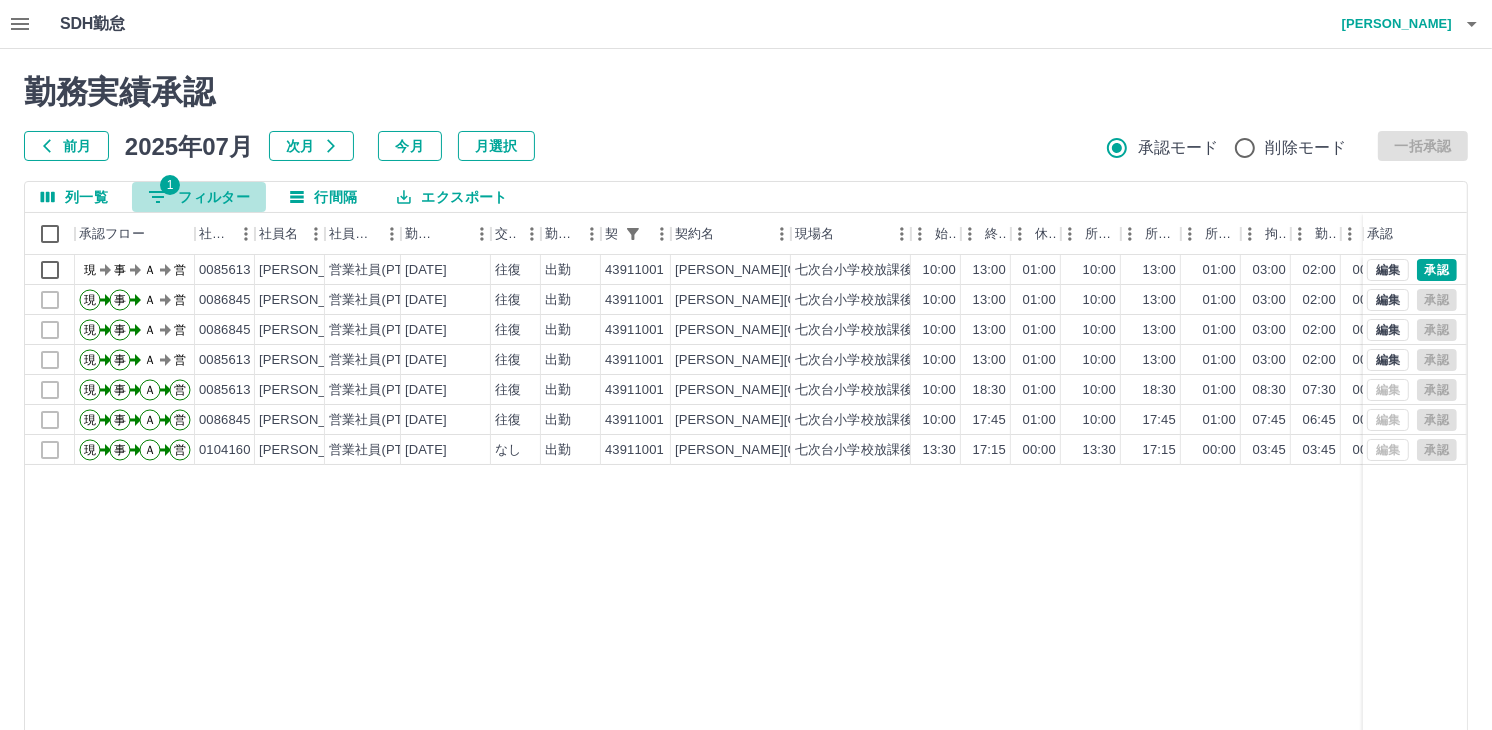 click on "1 フィルター" at bounding box center [199, 197] 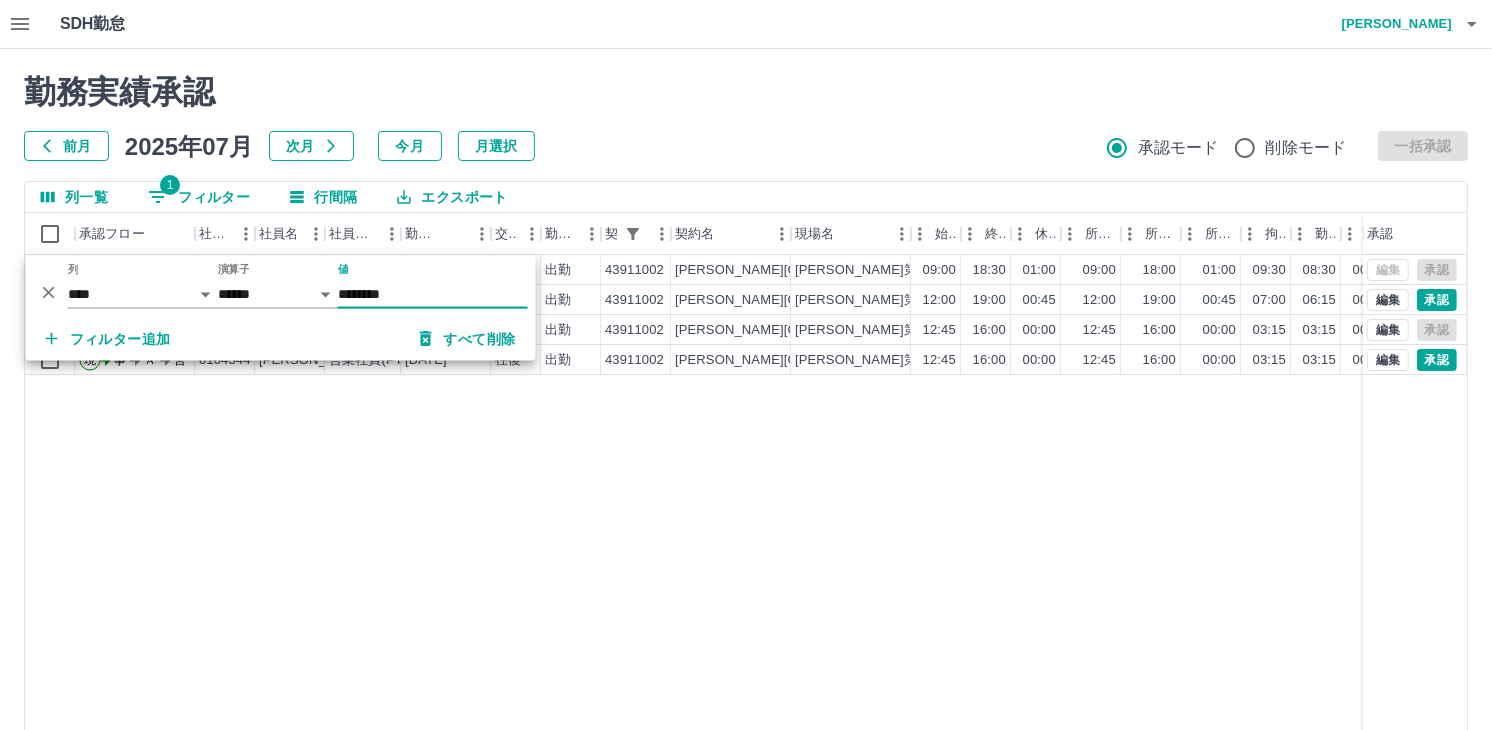 type on "********" 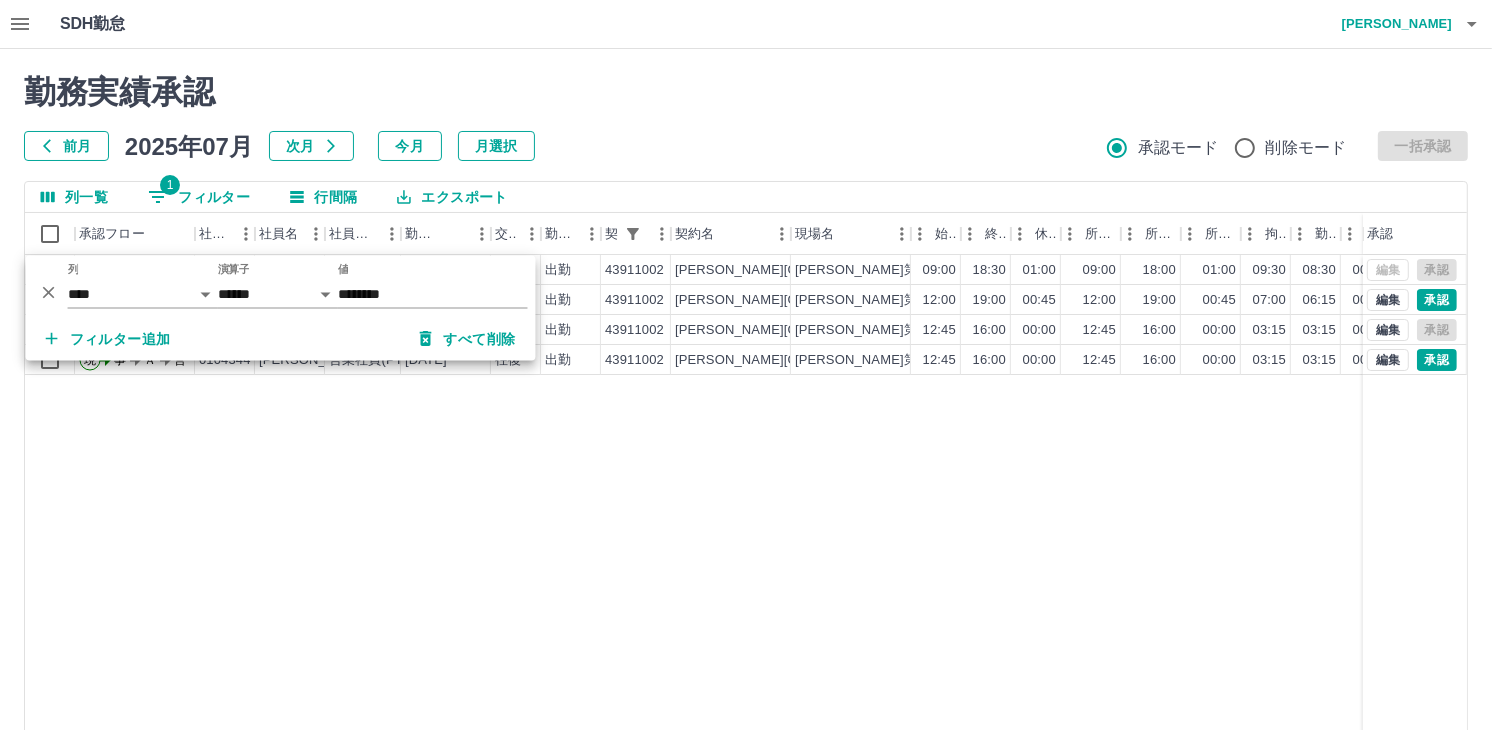click on "勤務実績承認 前月 2025年07月 次月 今月 月選択 承認モード 削除モード 一括承認" at bounding box center [746, 117] 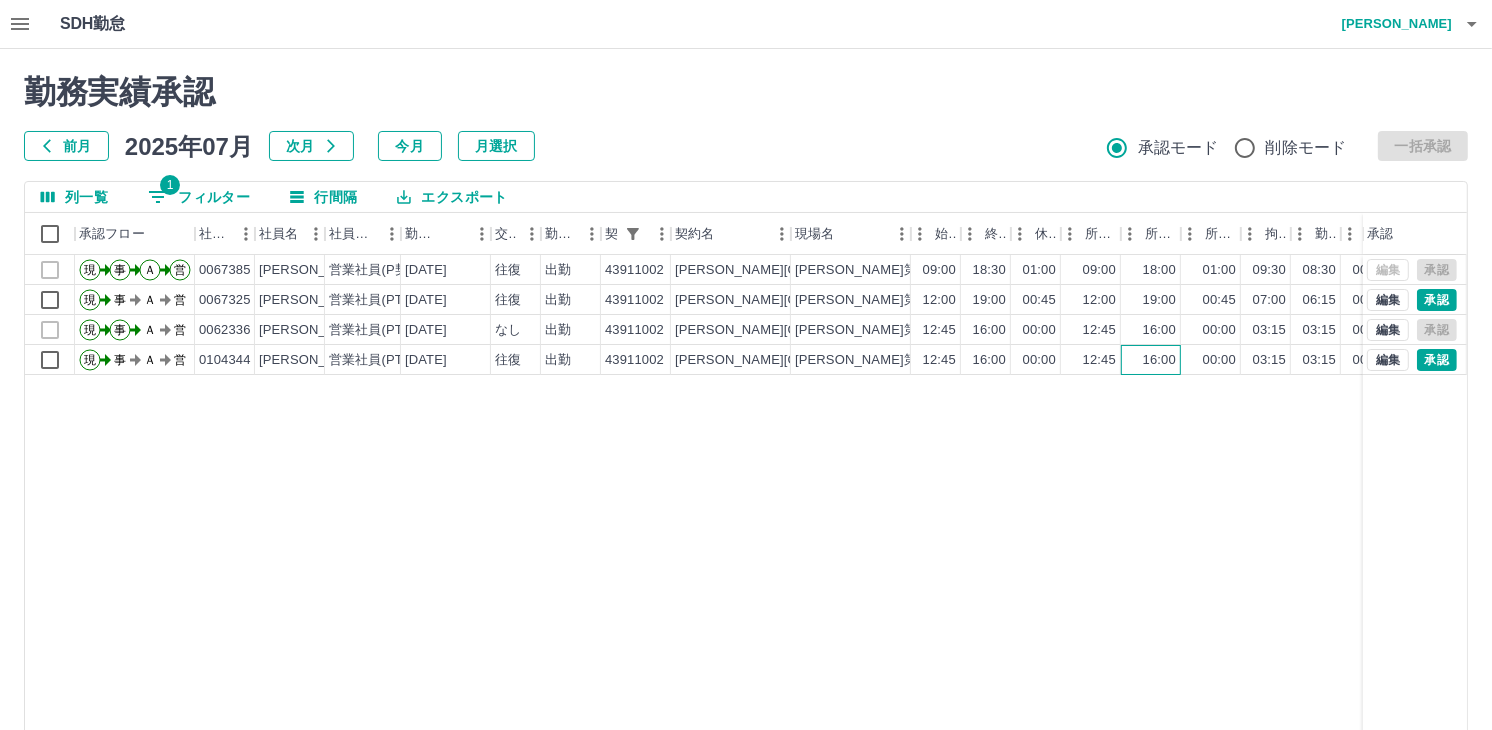drag, startPoint x: 1148, startPoint y: 363, endPoint x: 1193, endPoint y: 354, distance: 45.891174 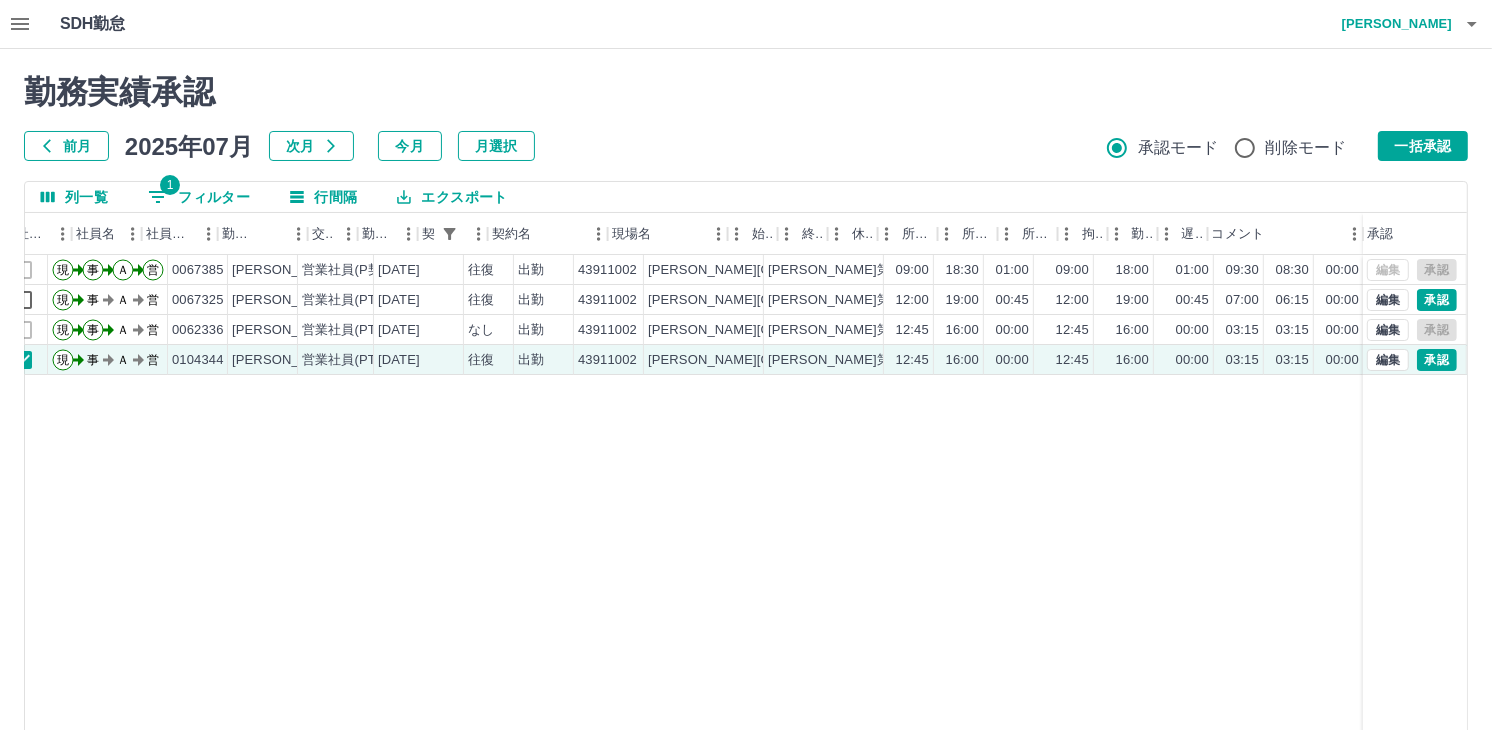 scroll, scrollTop: 0, scrollLeft: 303, axis: horizontal 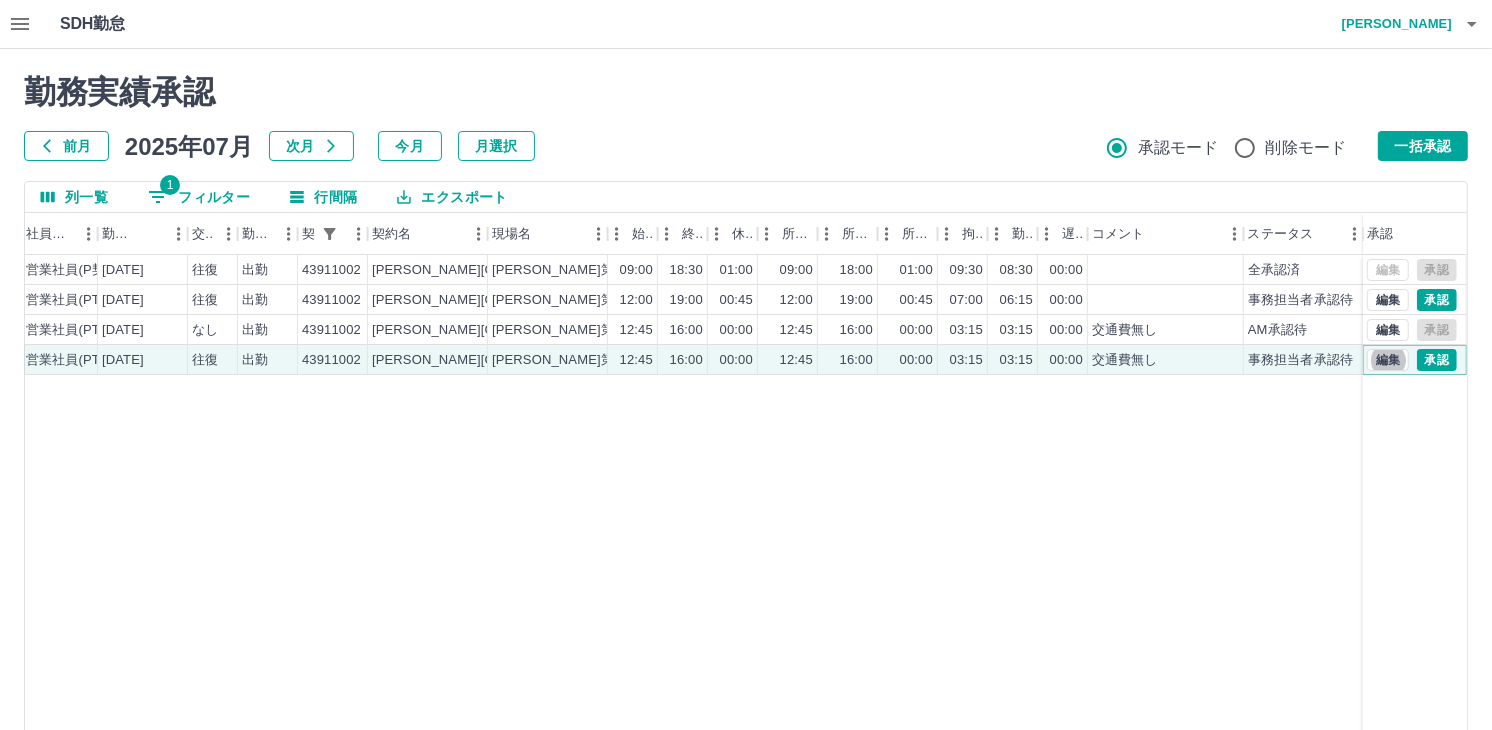 type 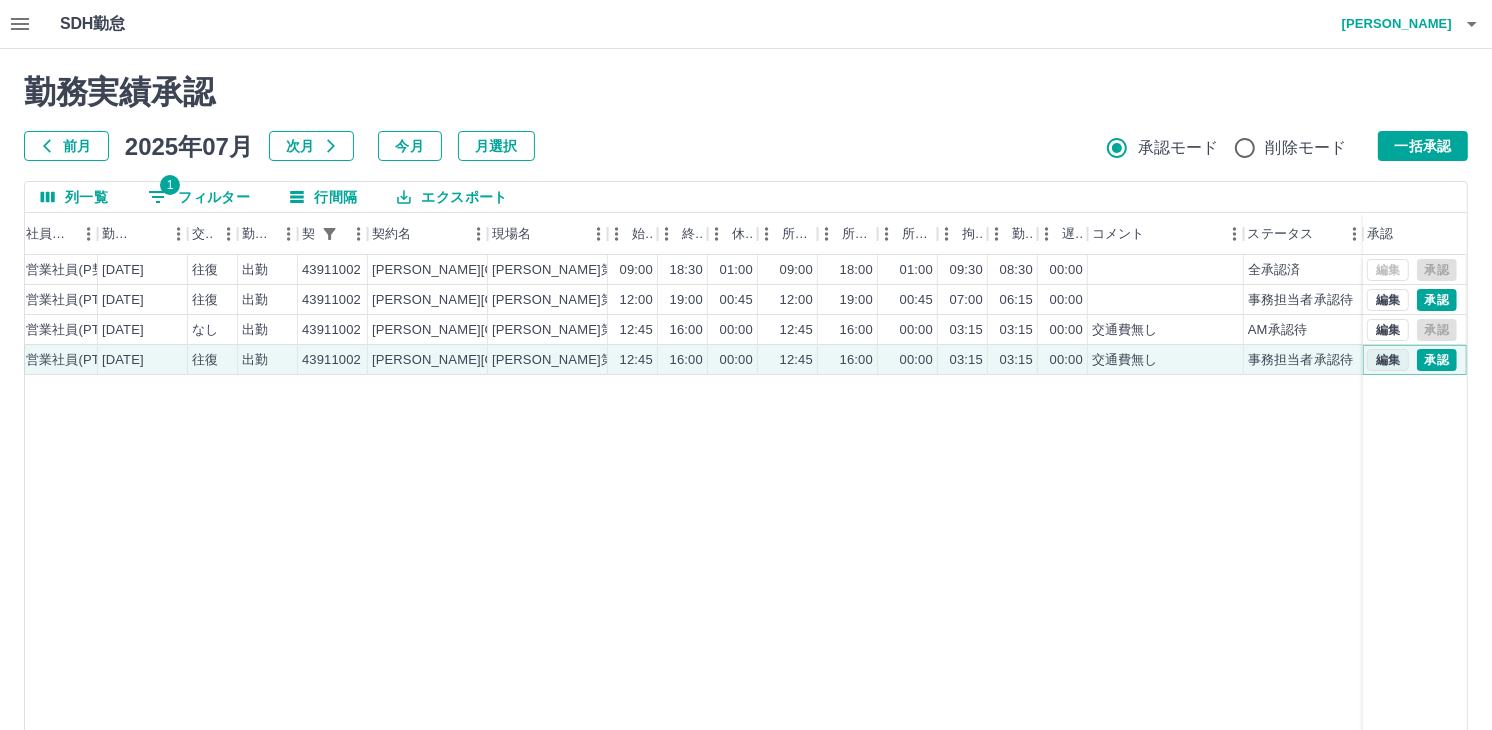 click on "編集" at bounding box center [1388, 360] 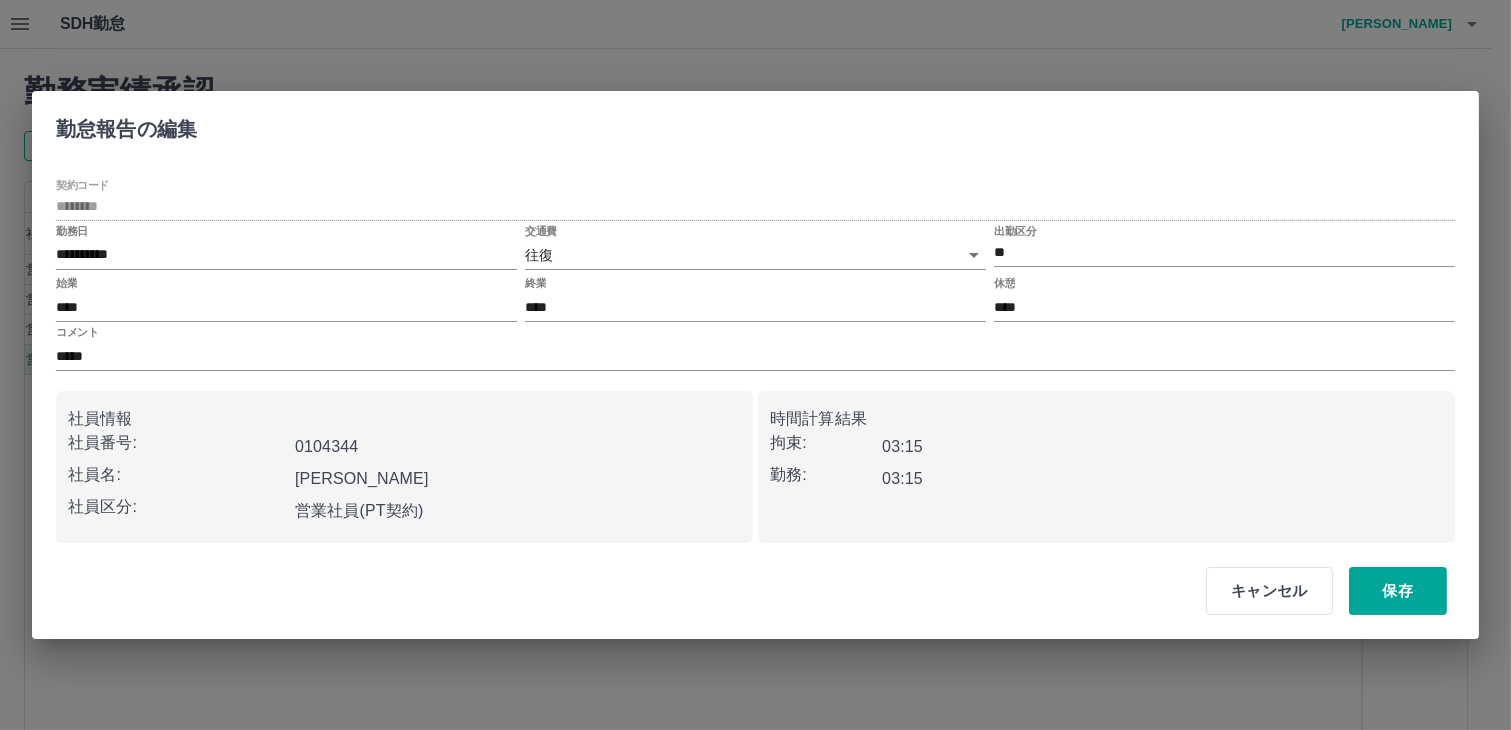 click on "SDH勤怠 [PERSON_NAME] 勤務実績承認 前月 [DATE] 次月 今月 月選択 承認モード 削除モード 一括承認 列一覧 1 フィルター 行間隔 エクスポート 社員番号 社員名 社員区分 勤務日 交通費 勤務区分 契約コード 契約名 現場名 始業 終業 休憩 所定開始 所定終業 所定休憩 拘束 勤務 遅刻等 コメント ステータス 承認 0067385 [PERSON_NAME] 営業社員(P契約) [DATE] 往復 出勤 43911002 [PERSON_NAME][GEOGRAPHIC_DATA] [PERSON_NAME][GEOGRAPHIC_DATA]小学校放課後子ども教室 09:00 18:30 01:00 09:00 18:00 01:00 09:30 08:30 00:00 全承認済 0067325 [PERSON_NAME] 営業社員(PT契約) [DATE] 往復 出勤 43911002 [PERSON_NAME][GEOGRAPHIC_DATA] [PERSON_NAME][GEOGRAPHIC_DATA]一小学校放課後子ども教室 12:00 19:00 00:45 12:00 19:00 00:45 07:00 06:15 00:00 事務担当者承認待 0062336 [PERSON_NAME] 営業社員(PT契約) [DATE] なし 出勤 43911002 [PERSON_NAME][GEOGRAPHIC_DATA] [PERSON_NAME]第一小学校放課後子ども教室 12:45 16:00 00:00 12:45 16:00 00:00 03:15 03:15 00:00" at bounding box center [755, 422] 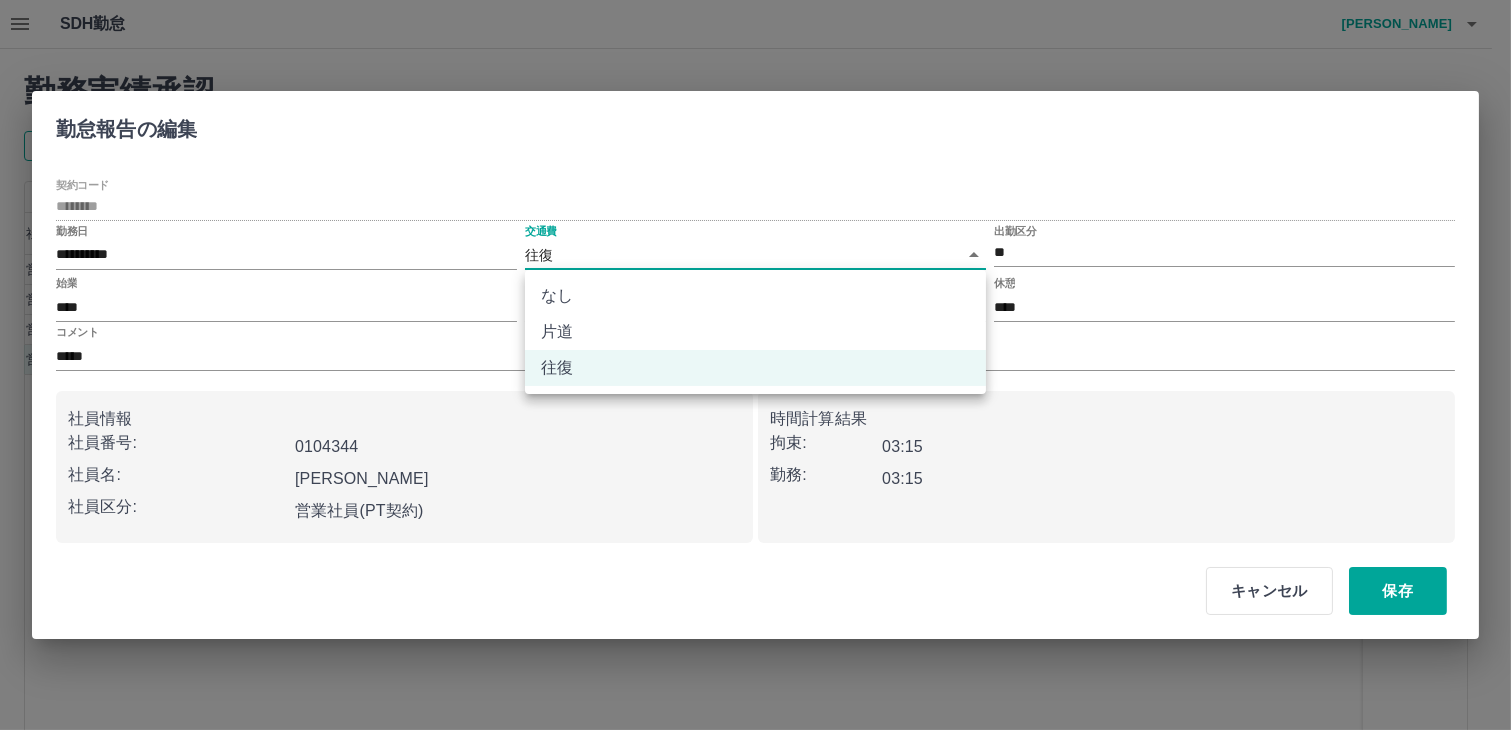 click on "なし" at bounding box center [755, 296] 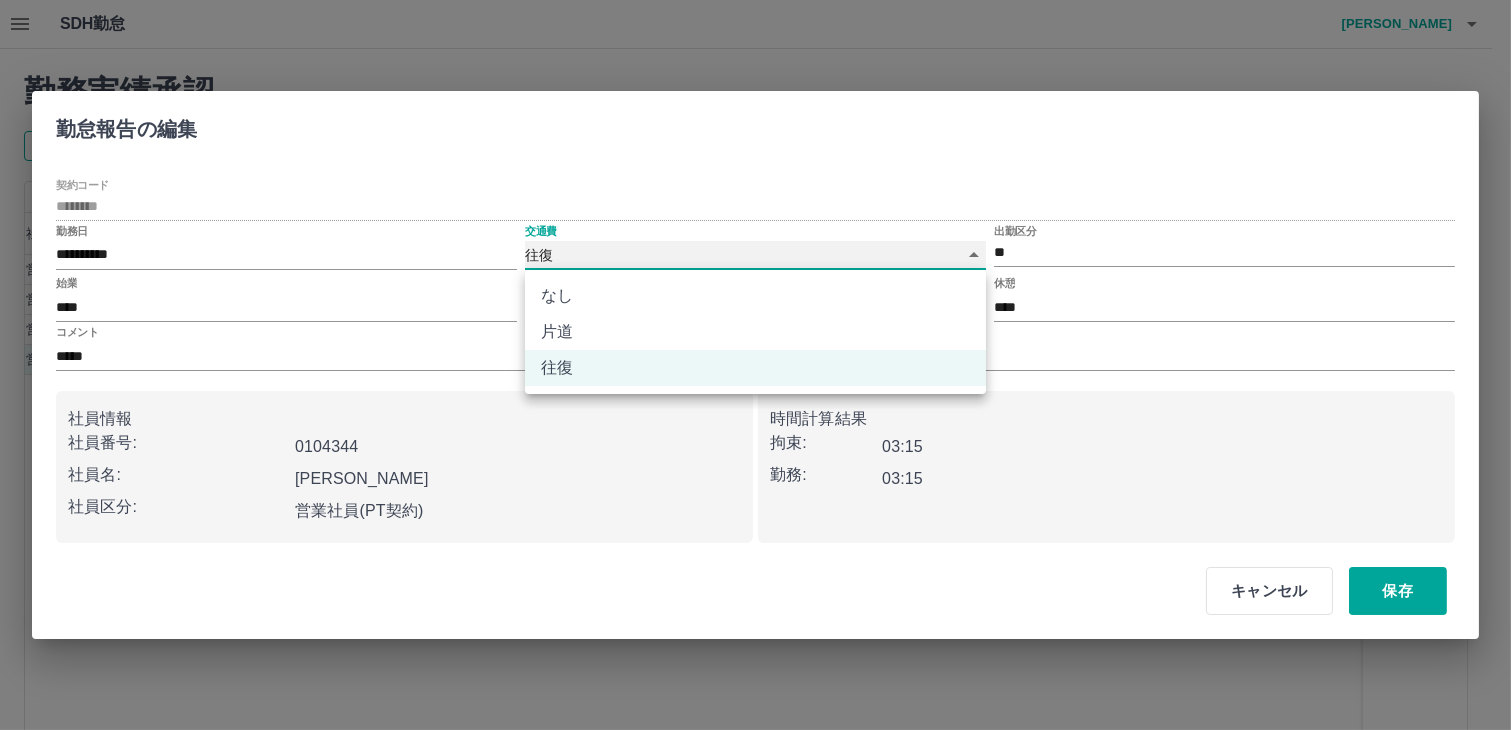 type on "****" 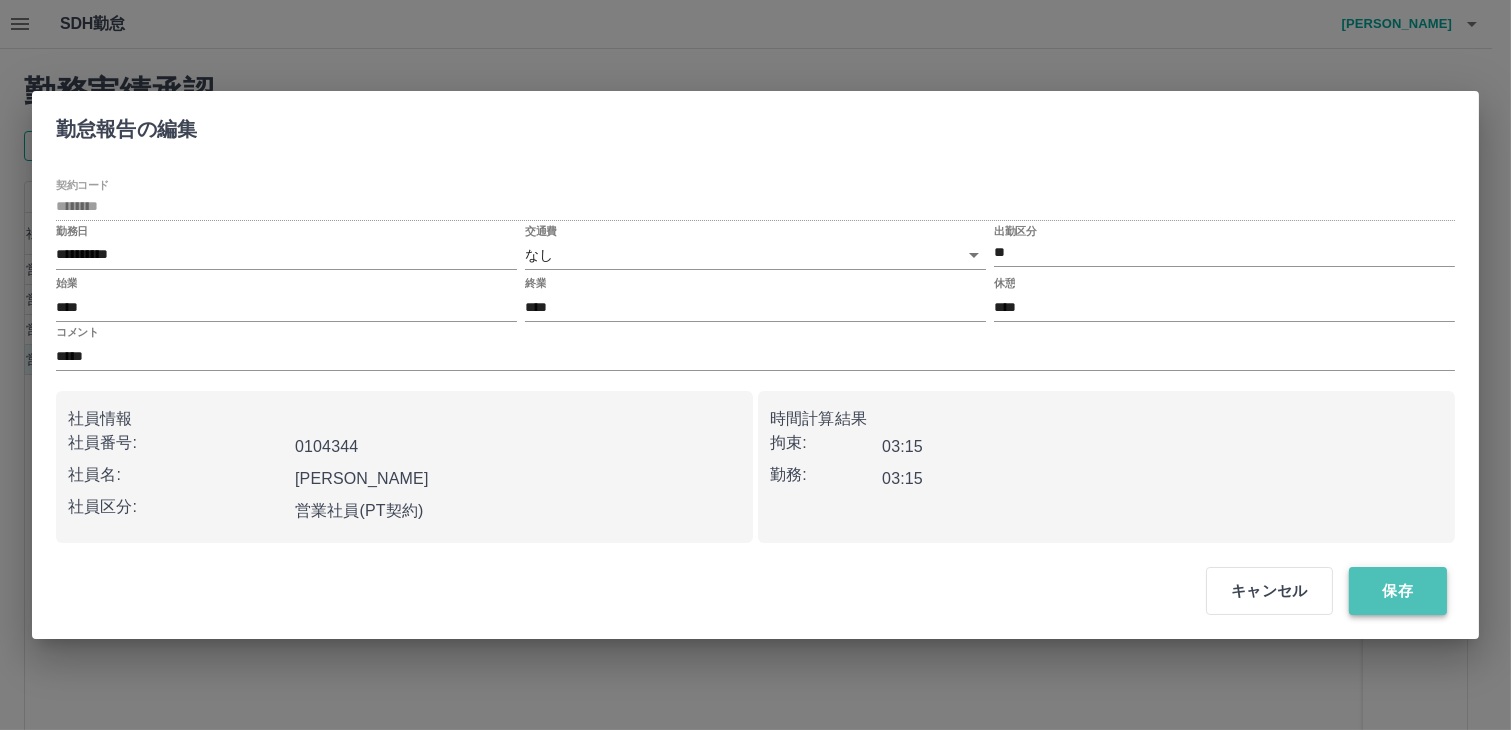 click on "保存" at bounding box center [1398, 591] 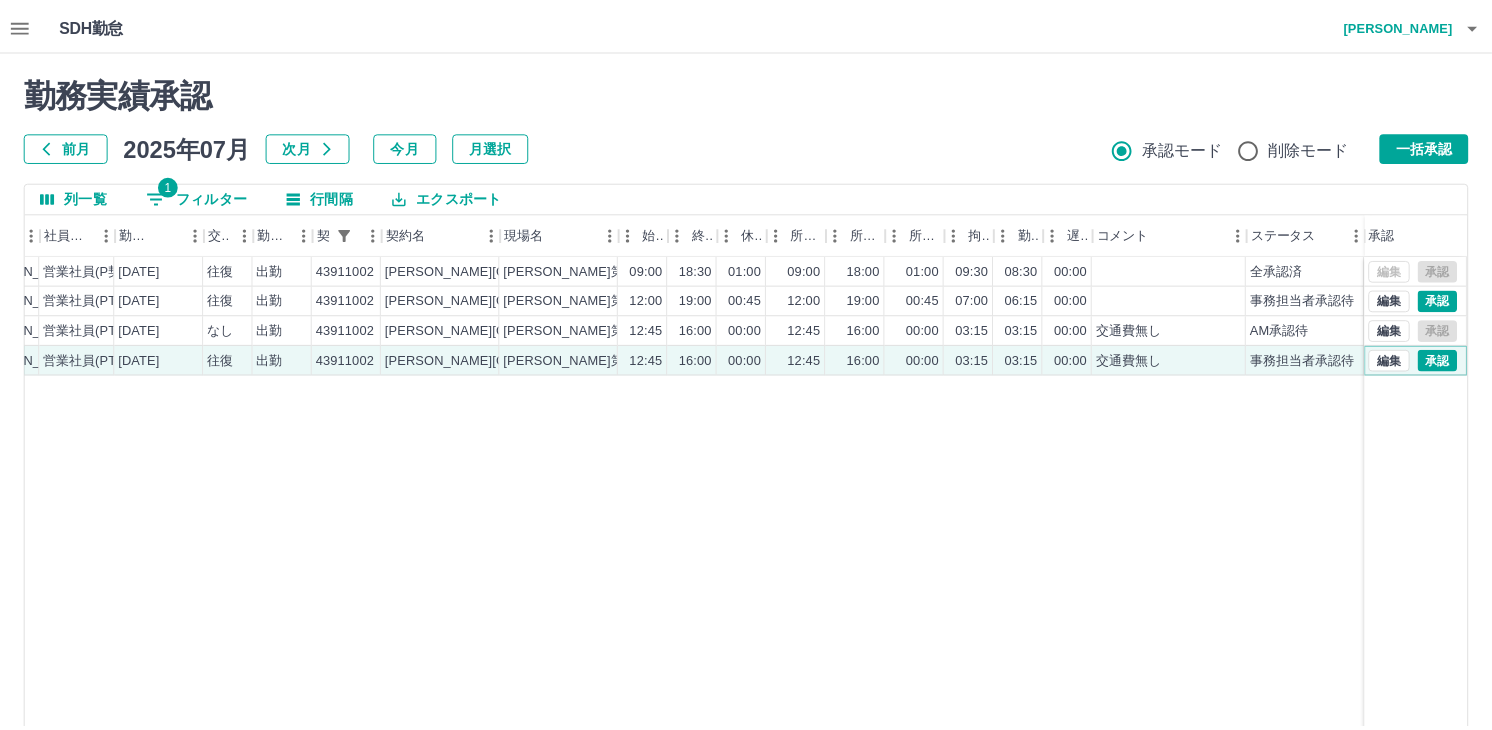 scroll, scrollTop: 0, scrollLeft: 284, axis: horizontal 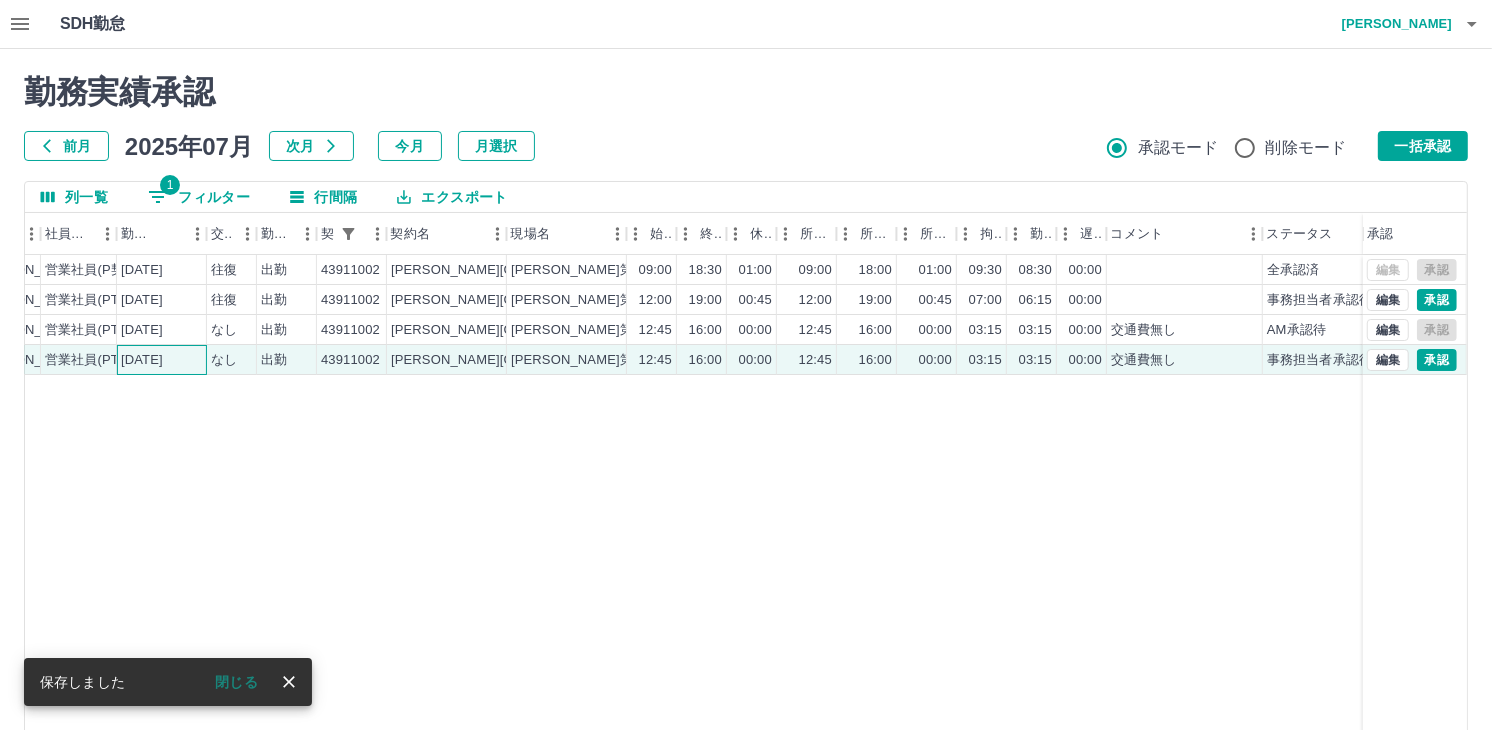 click on "[DATE]" at bounding box center (142, 360) 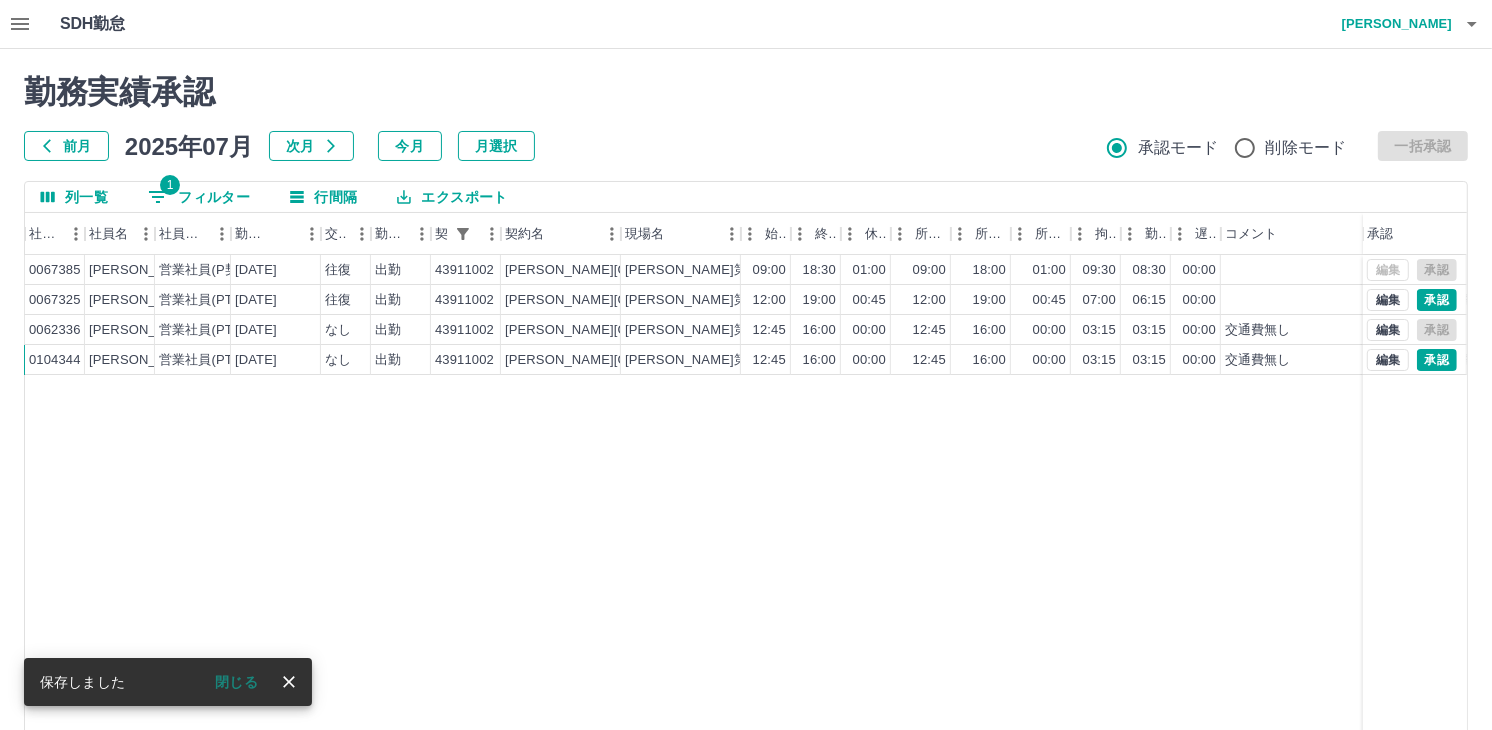 scroll, scrollTop: 0, scrollLeft: 50, axis: horizontal 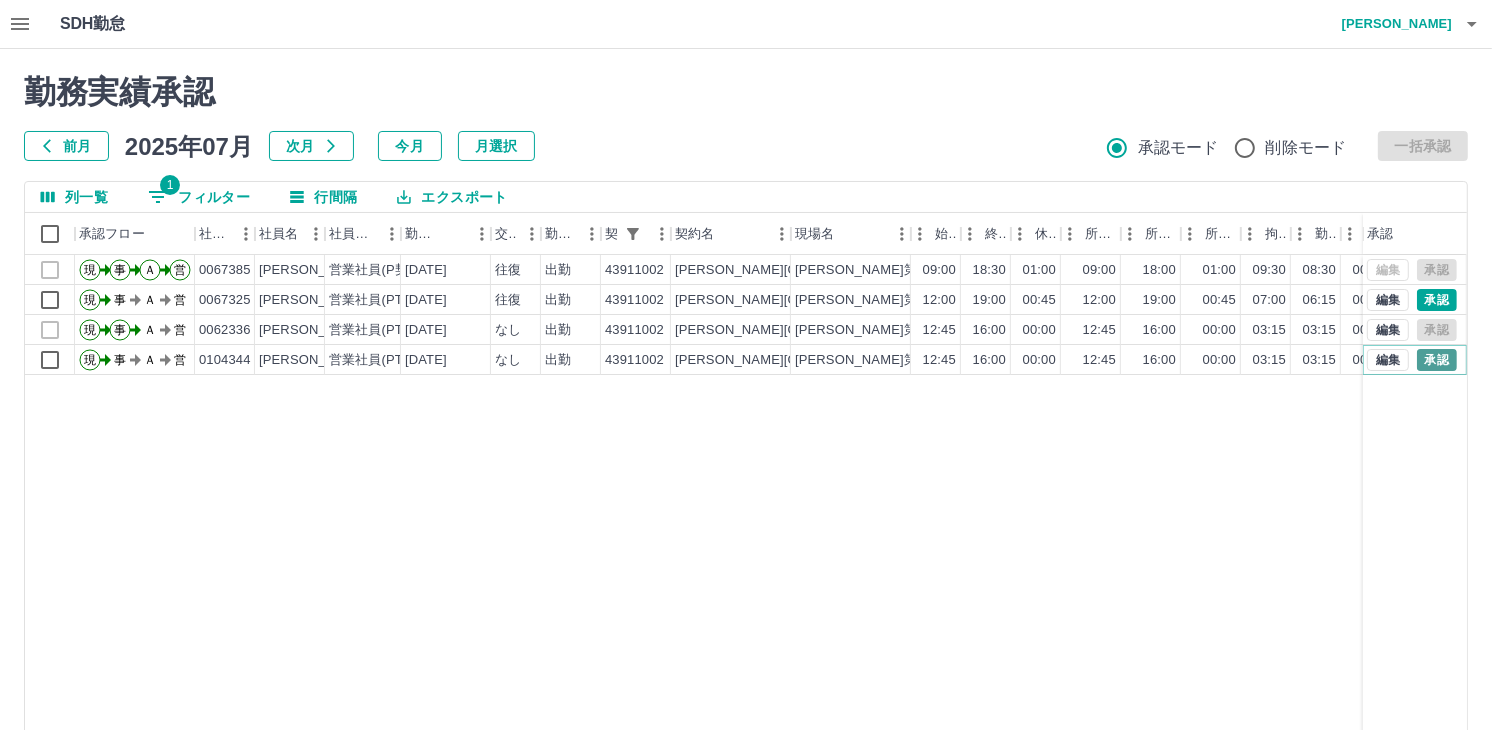 click on "承認" at bounding box center (1437, 360) 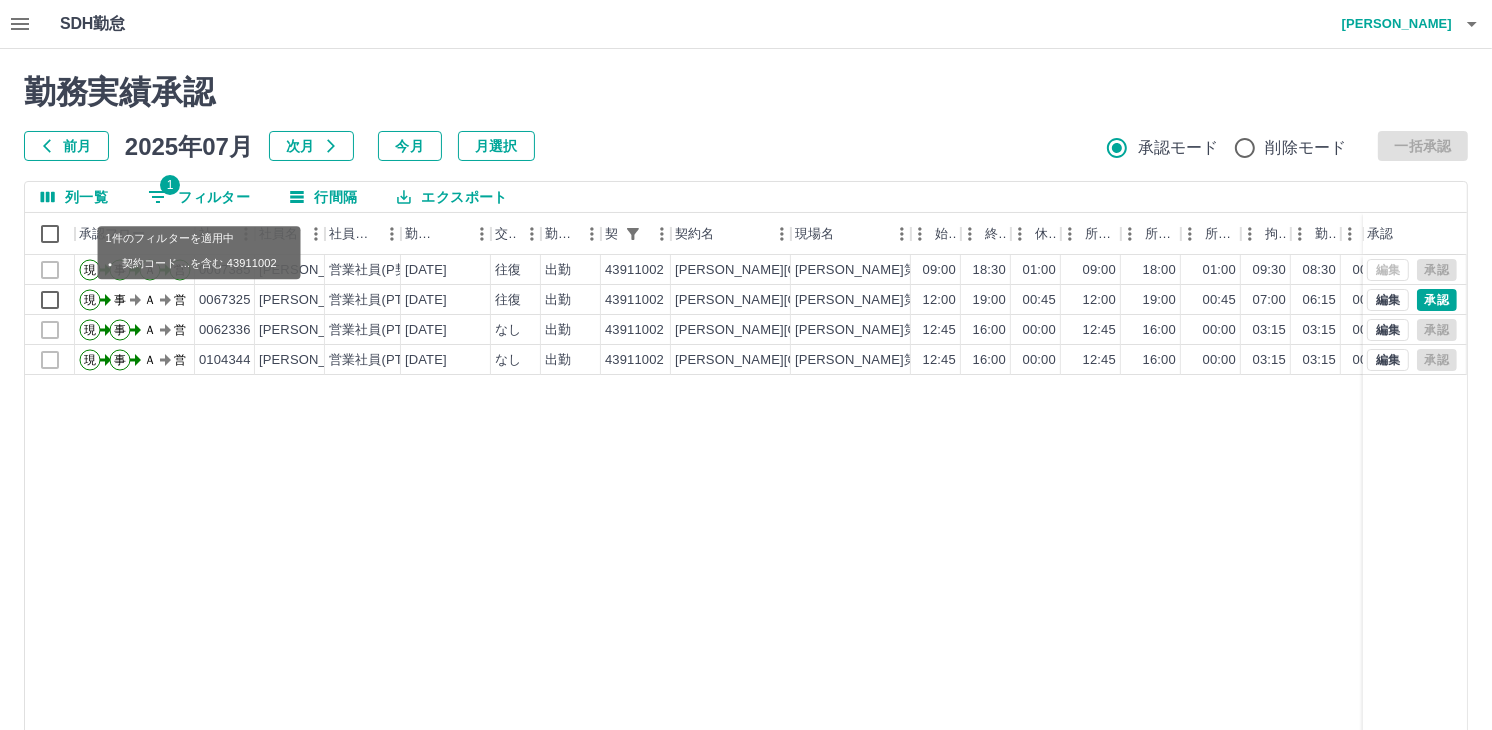 click on "1 フィルター" at bounding box center [199, 197] 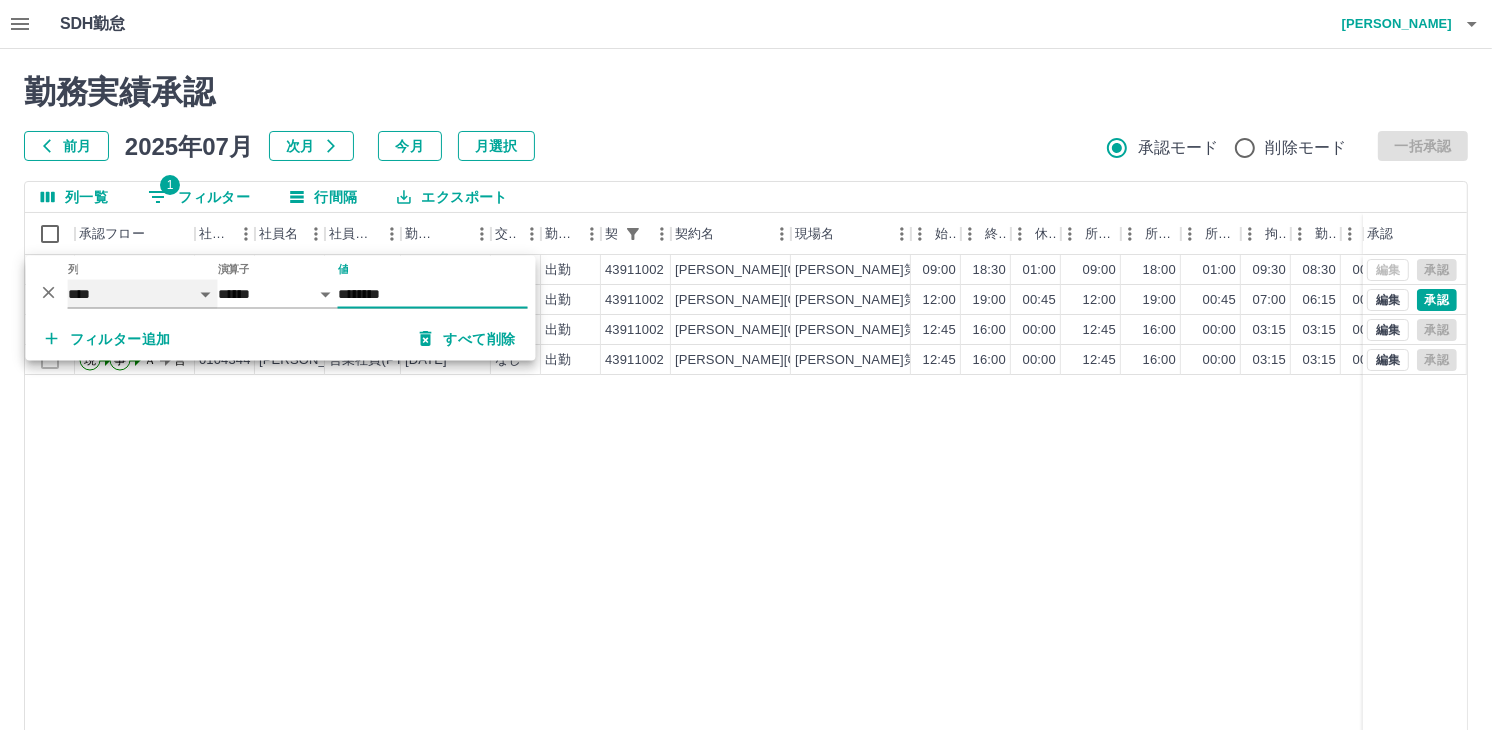 click on "**** *** **** *** *** **** ***** *** *** ** ** ** **** **** **** ** ** *** **** *****" at bounding box center [143, 294] 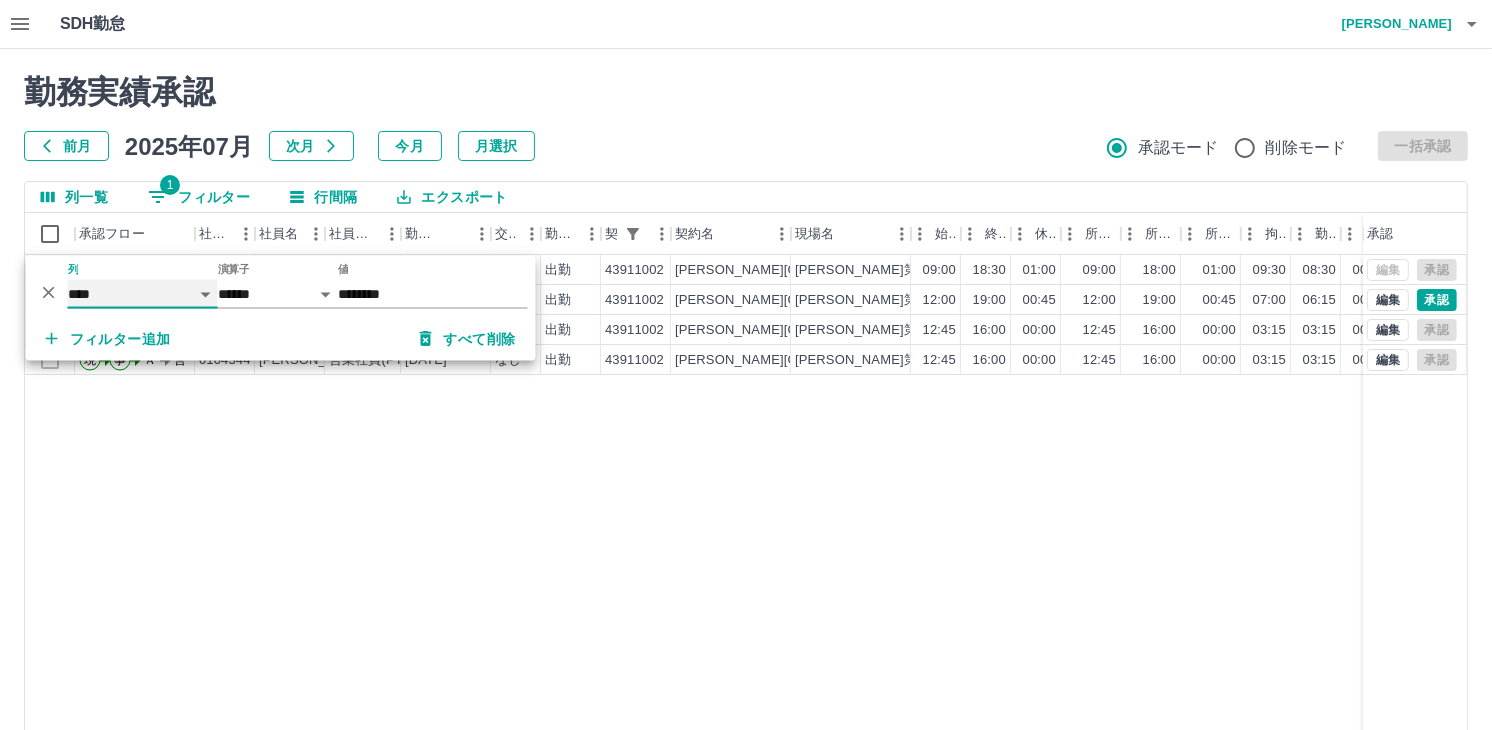 click on "**** *** **** *** *** **** ***** *** *** ** ** ** **** **** **** ** ** *** **** *****" at bounding box center (143, 294) 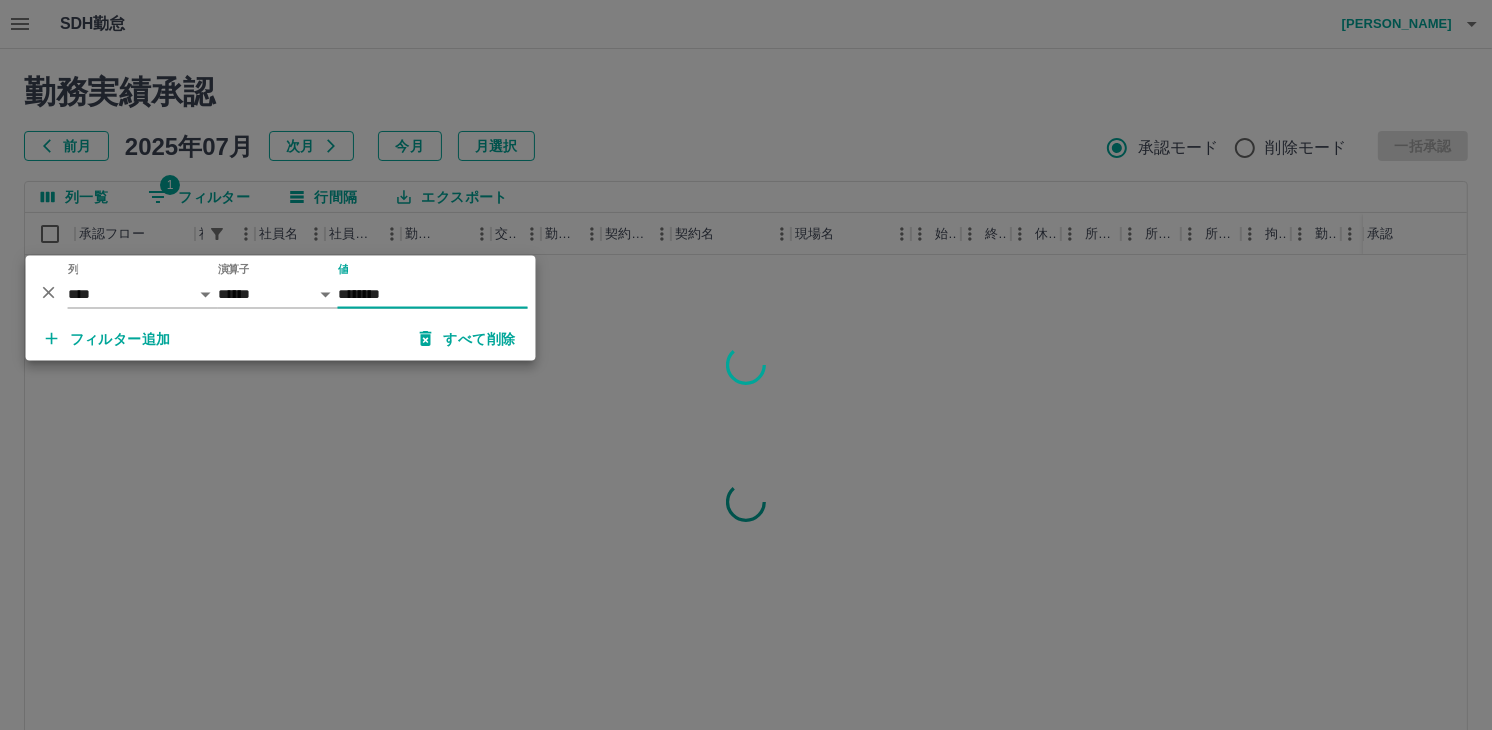 click on "********" at bounding box center [433, 294] 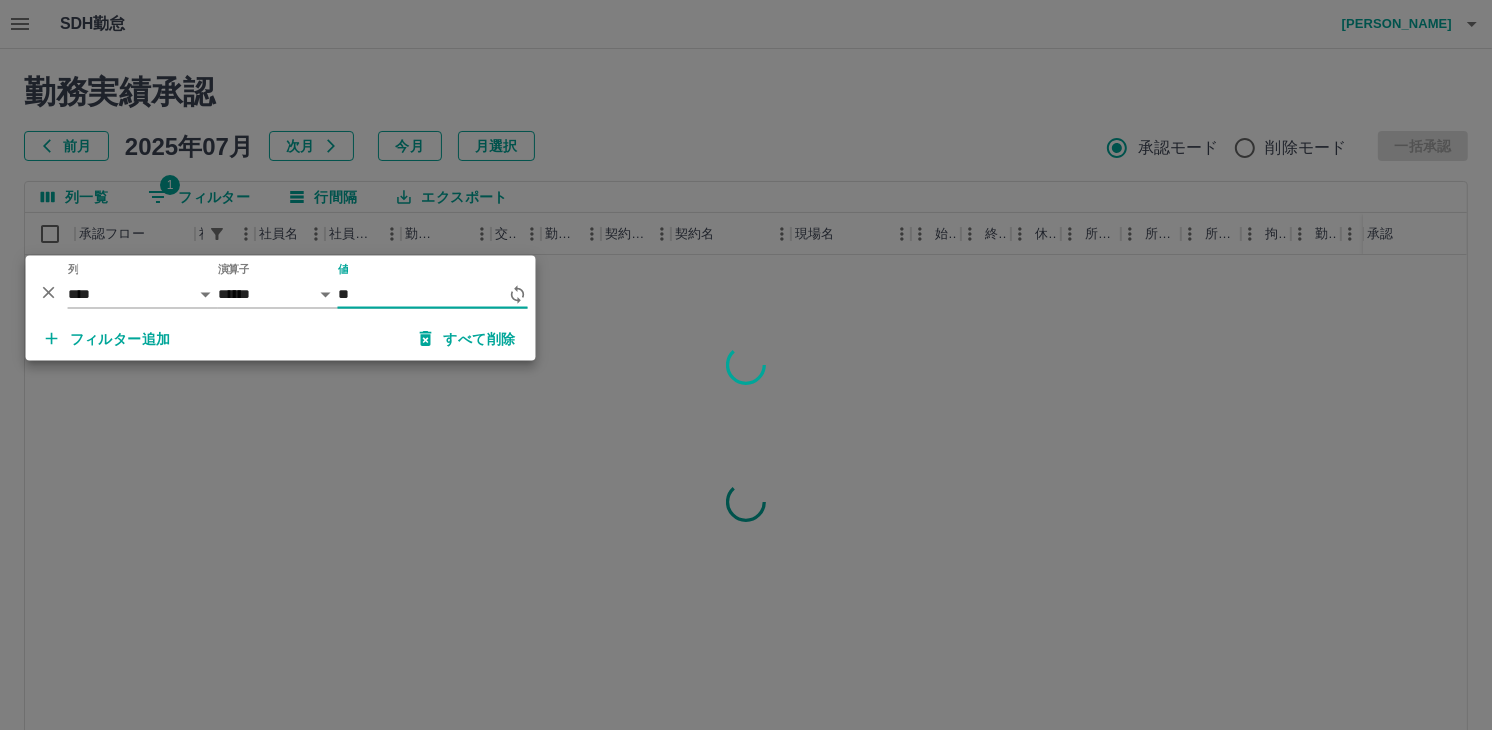 type on "*" 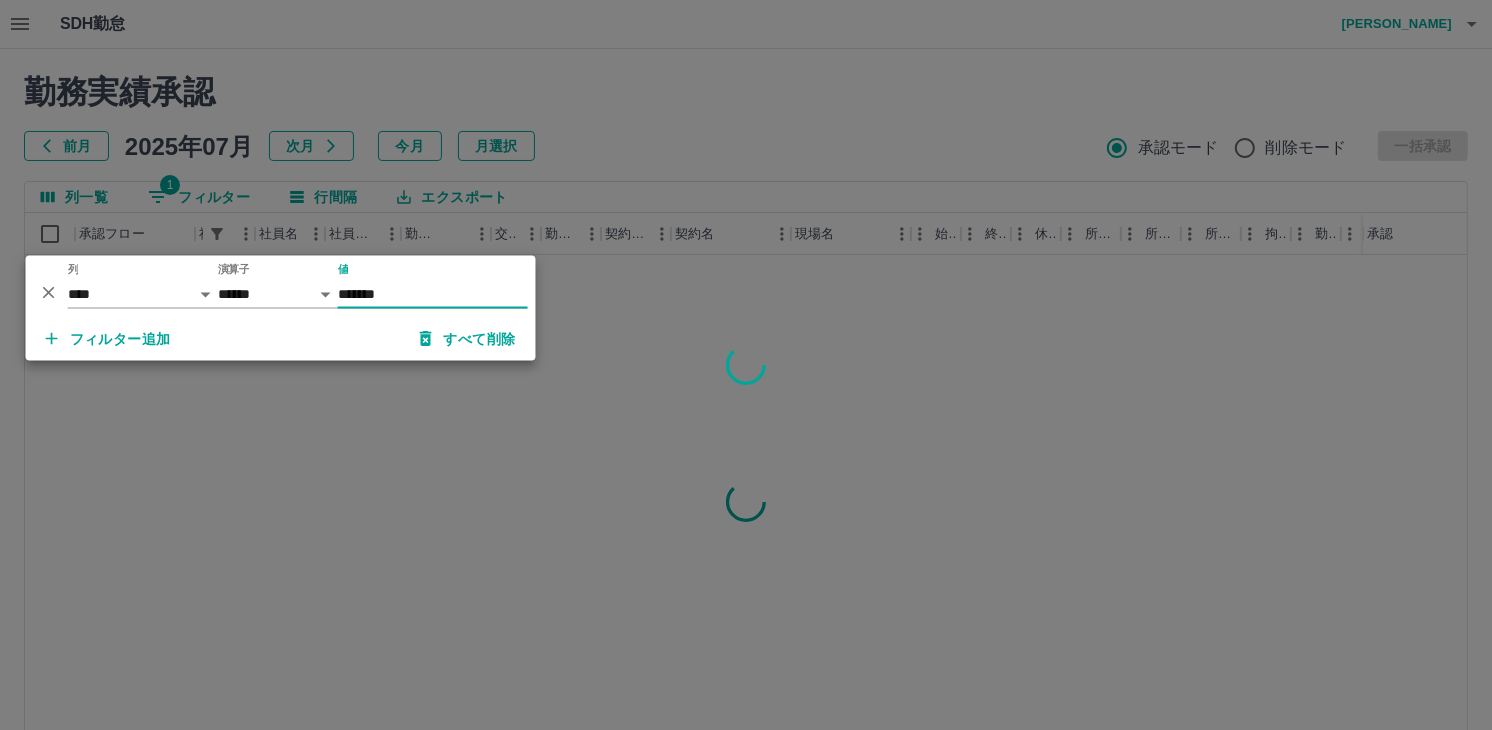 type on "*******" 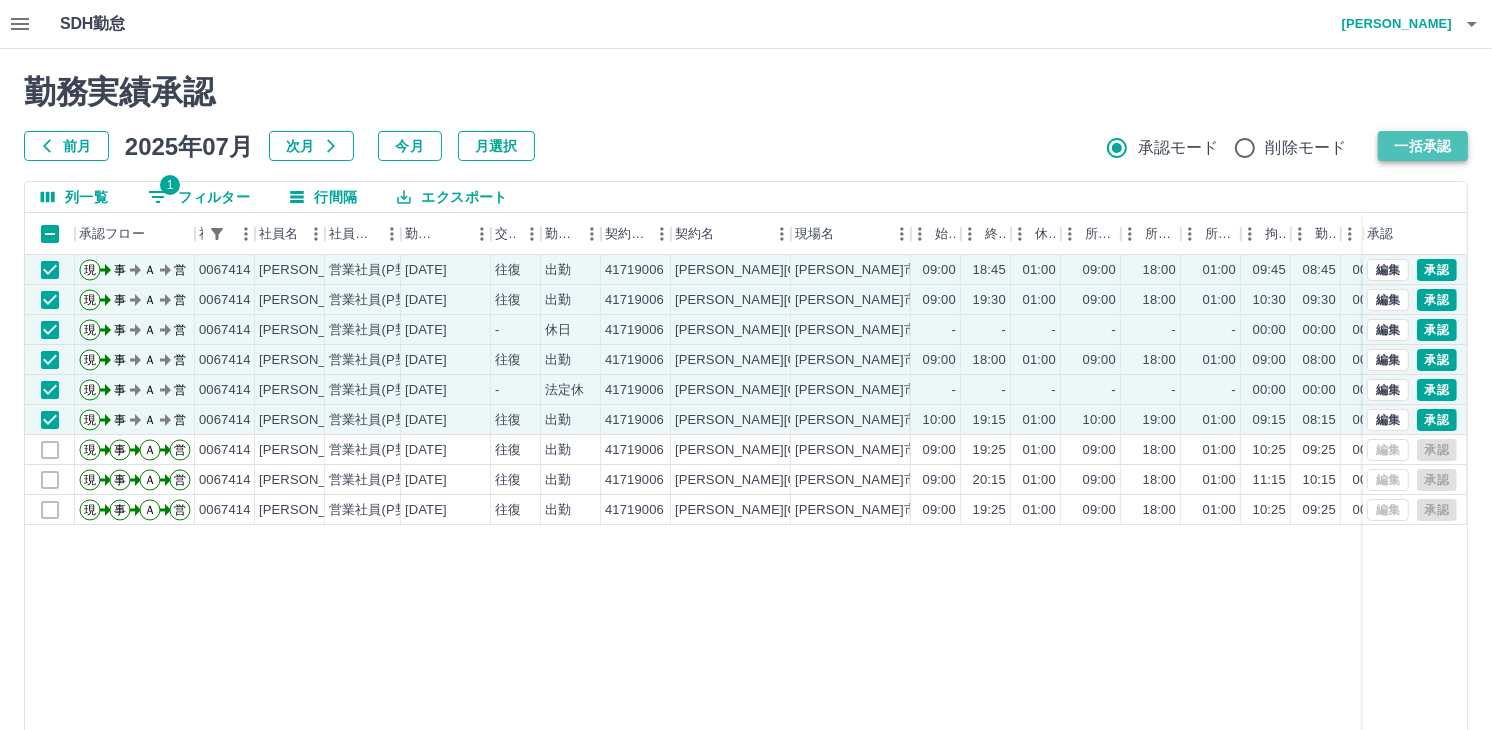 click on "一括承認" at bounding box center (1423, 146) 